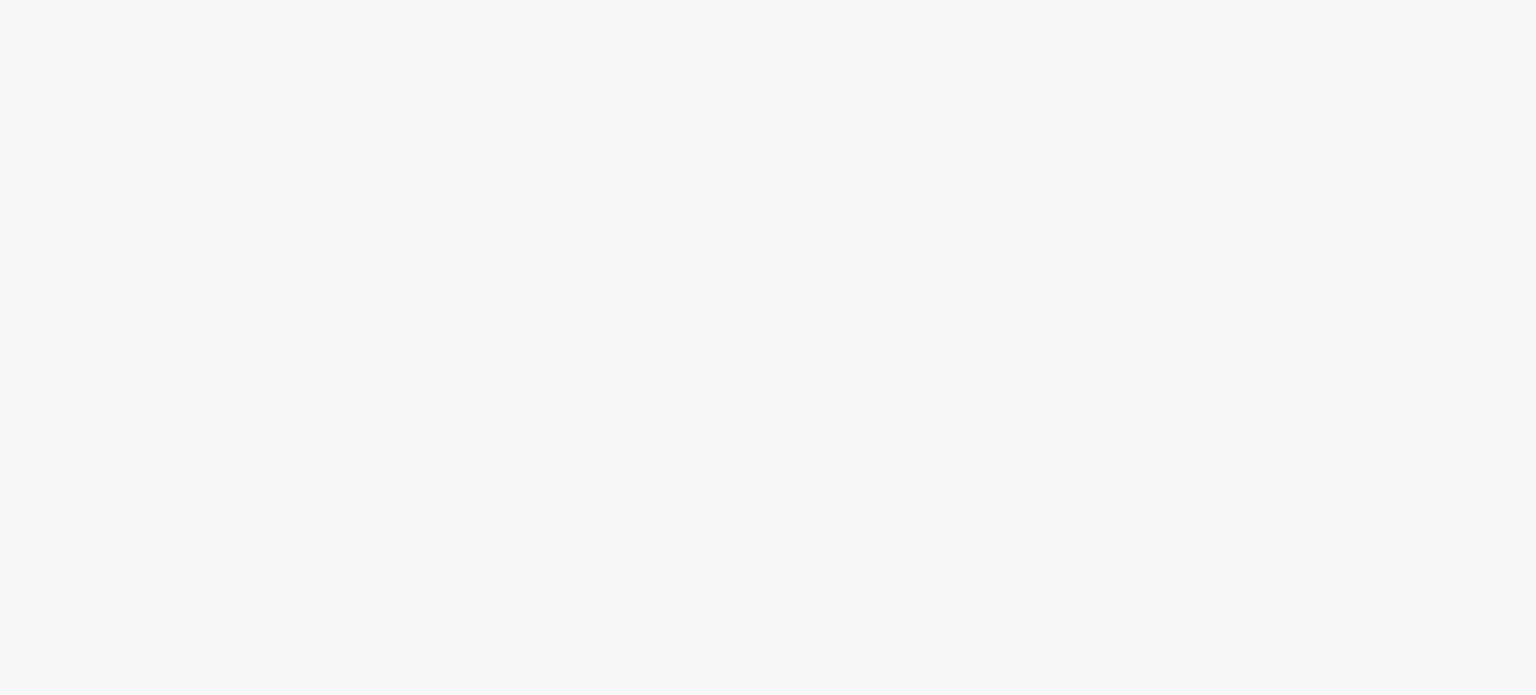 scroll, scrollTop: 0, scrollLeft: 0, axis: both 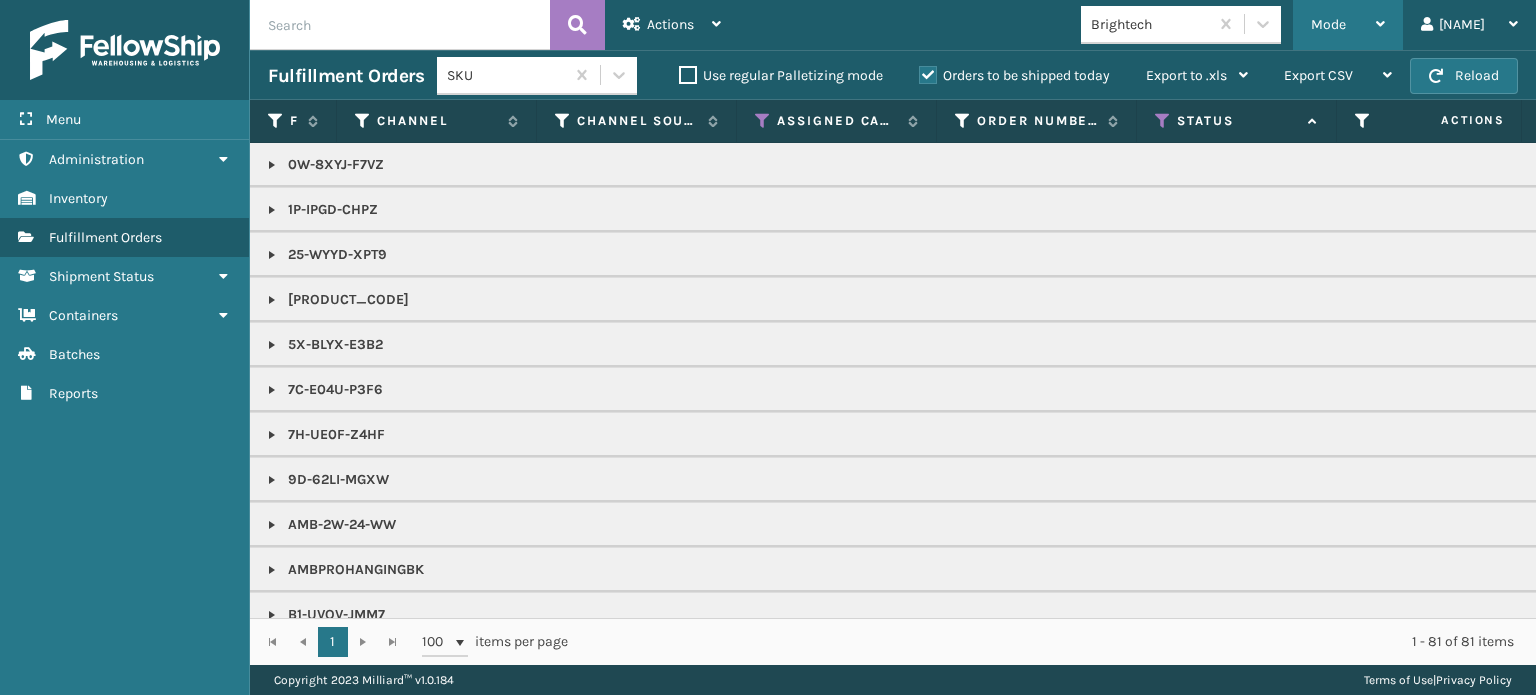click on "Mode" at bounding box center (1328, 24) 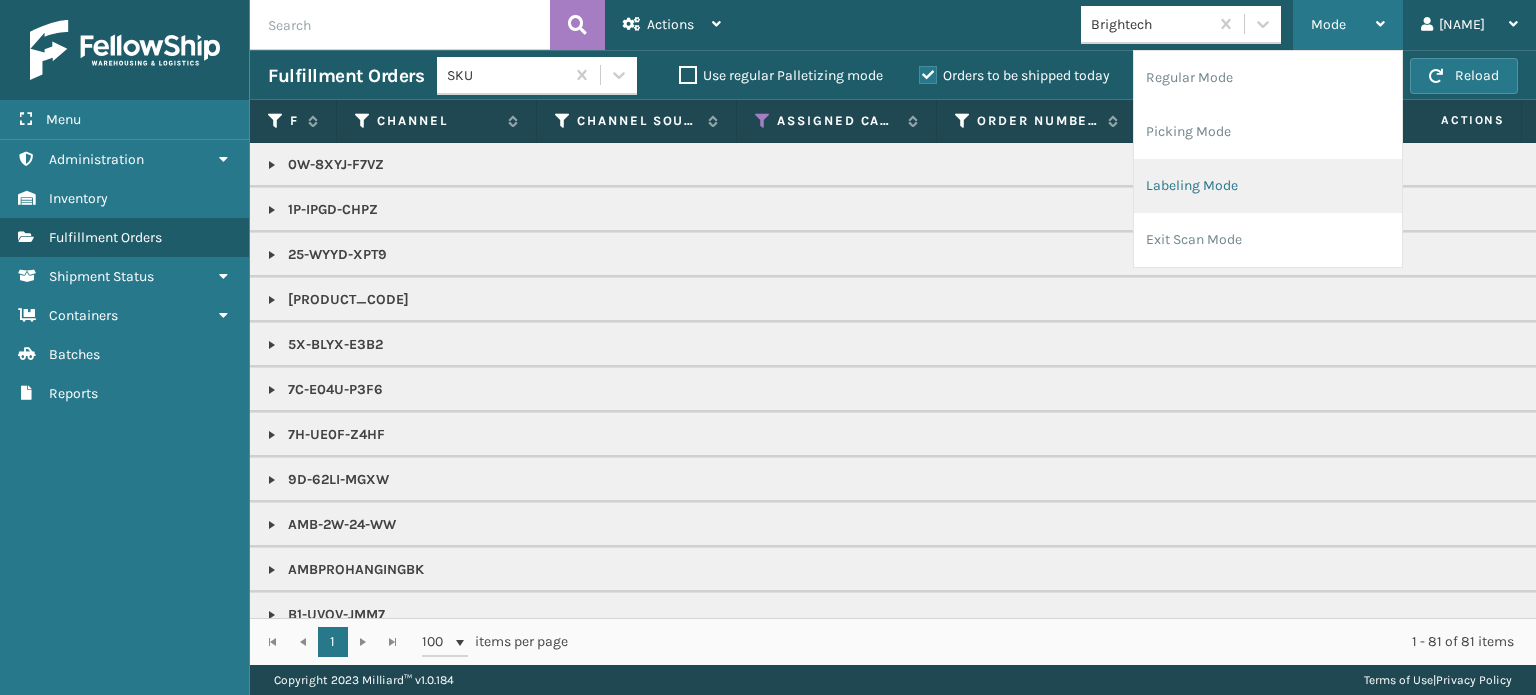 click on "Labeling Mode" at bounding box center (1268, 186) 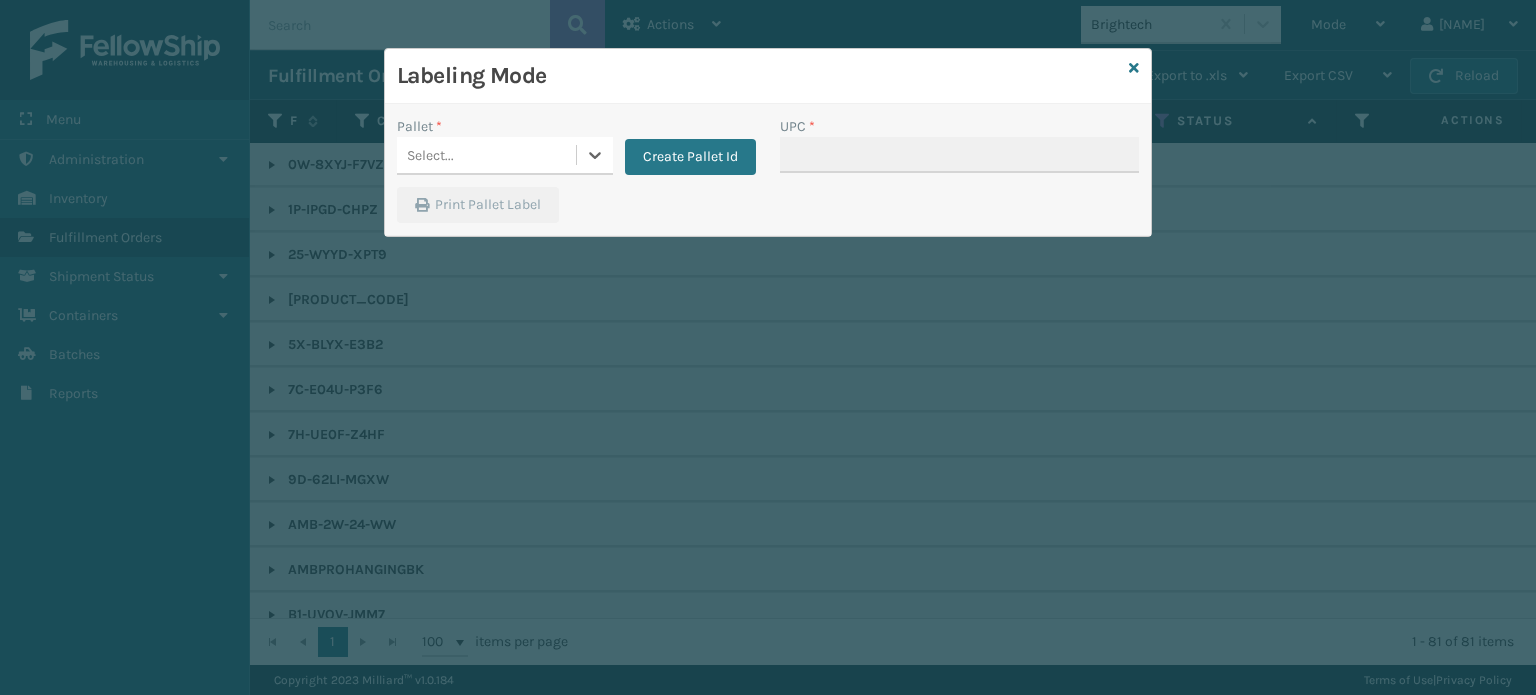 click on "Select..." at bounding box center (486, 155) 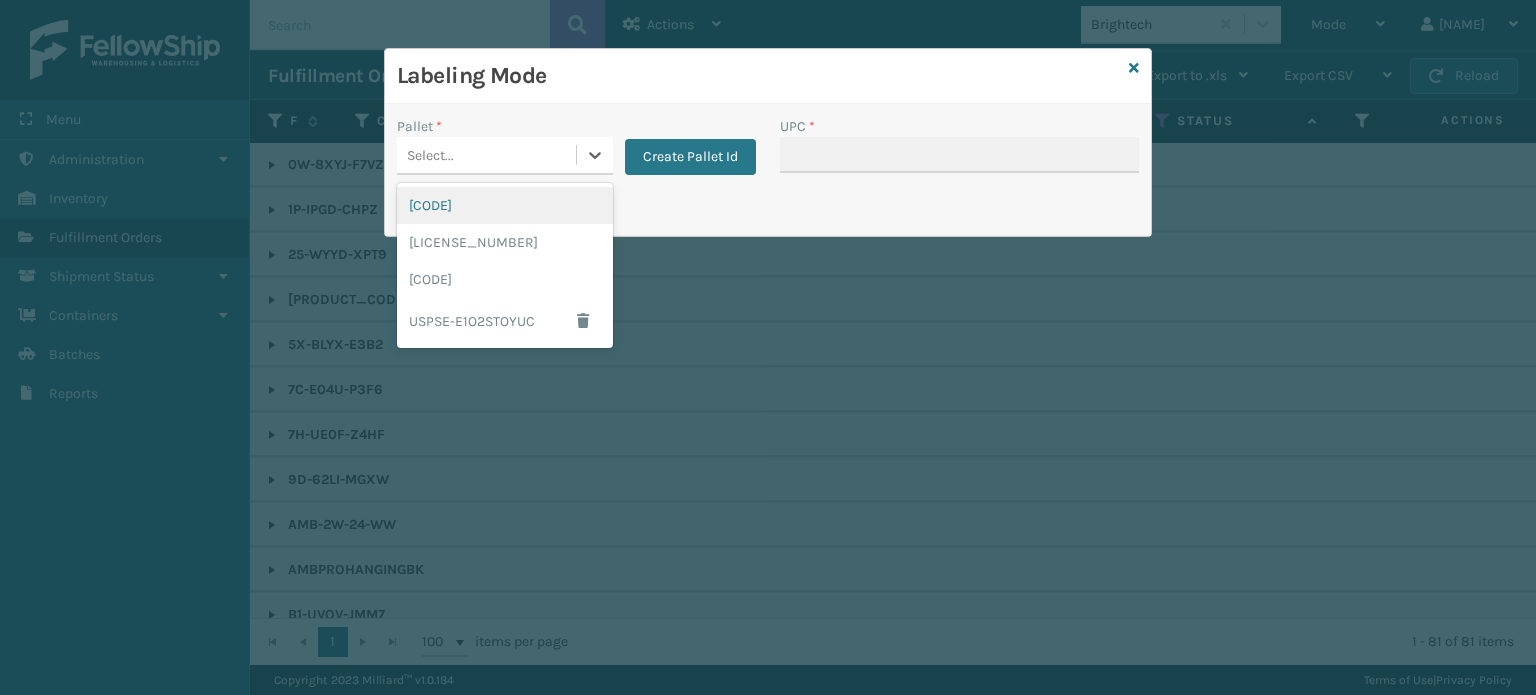 click on "[CODE]" at bounding box center (505, 205) 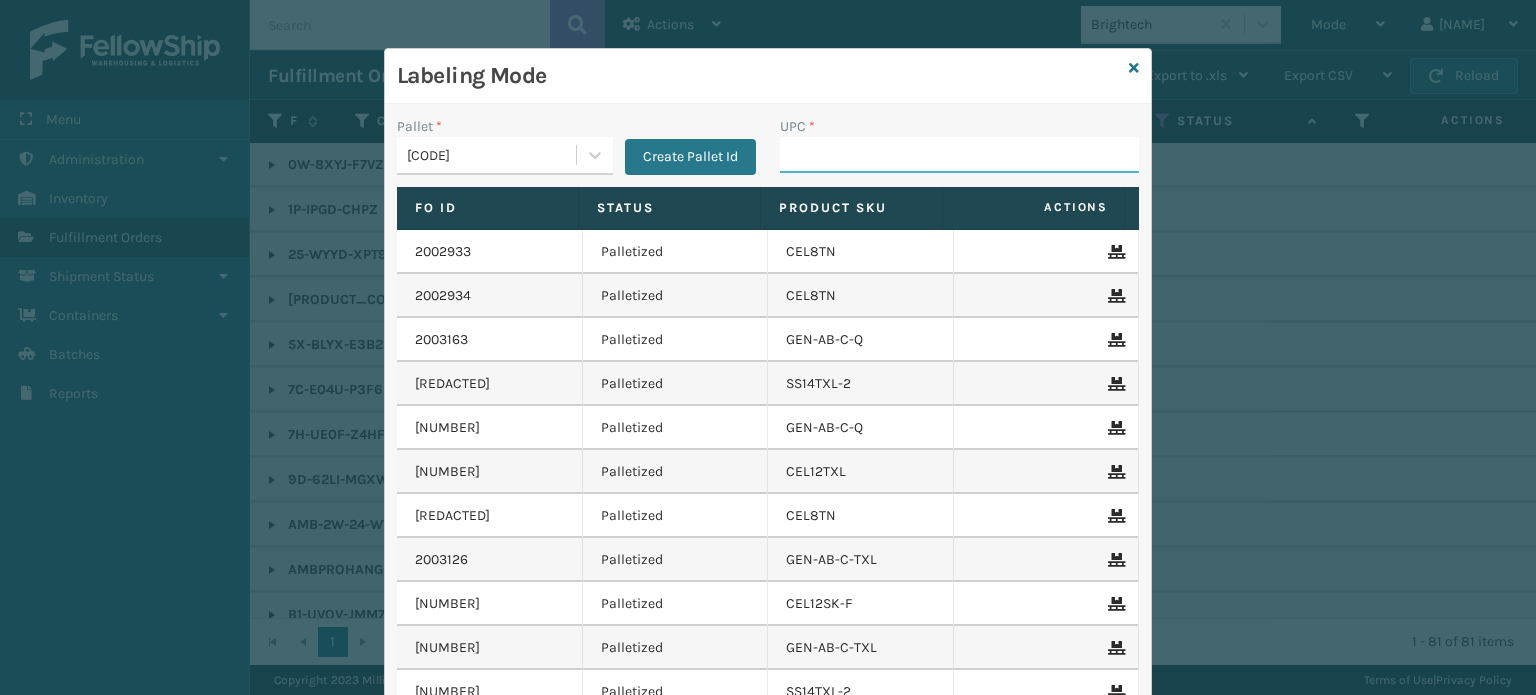 click on "UPC   *" at bounding box center (959, 155) 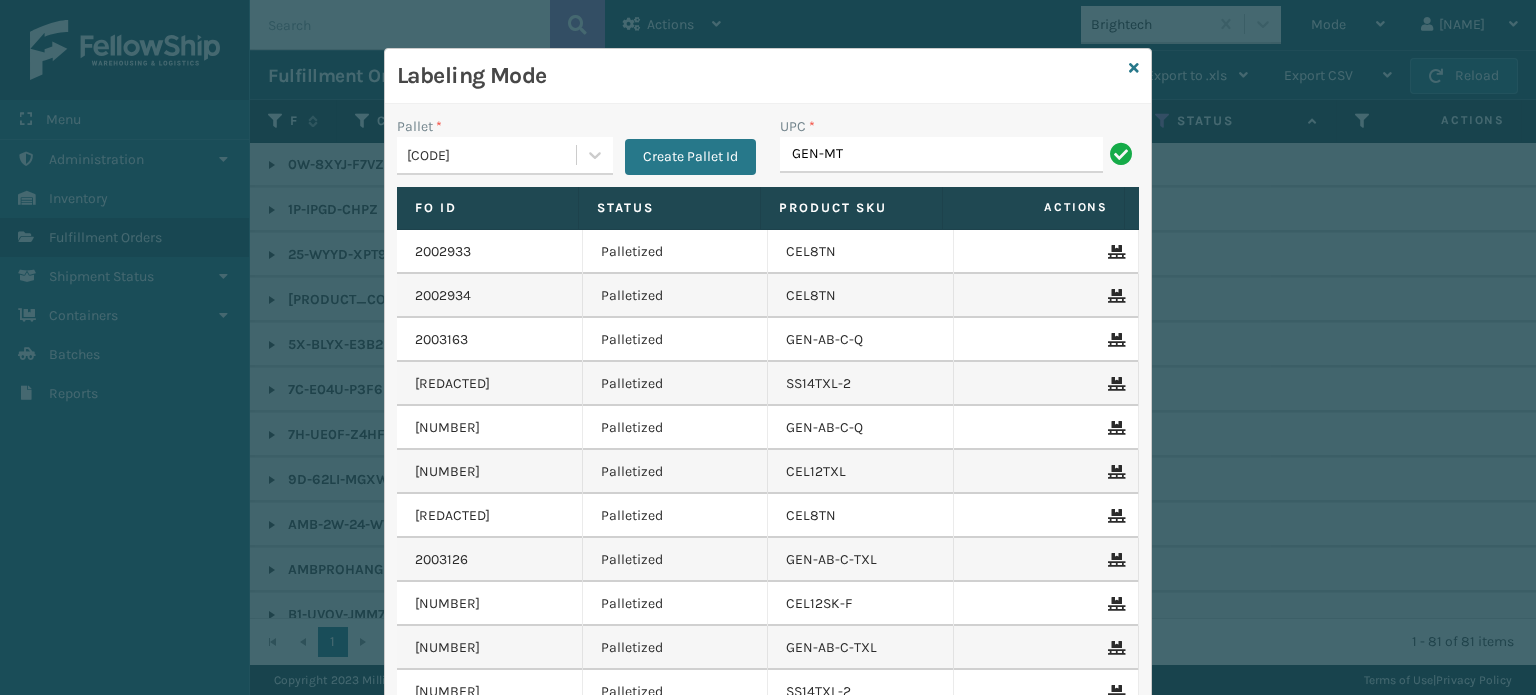 type on "GEN-MT-VEN-2-TN" 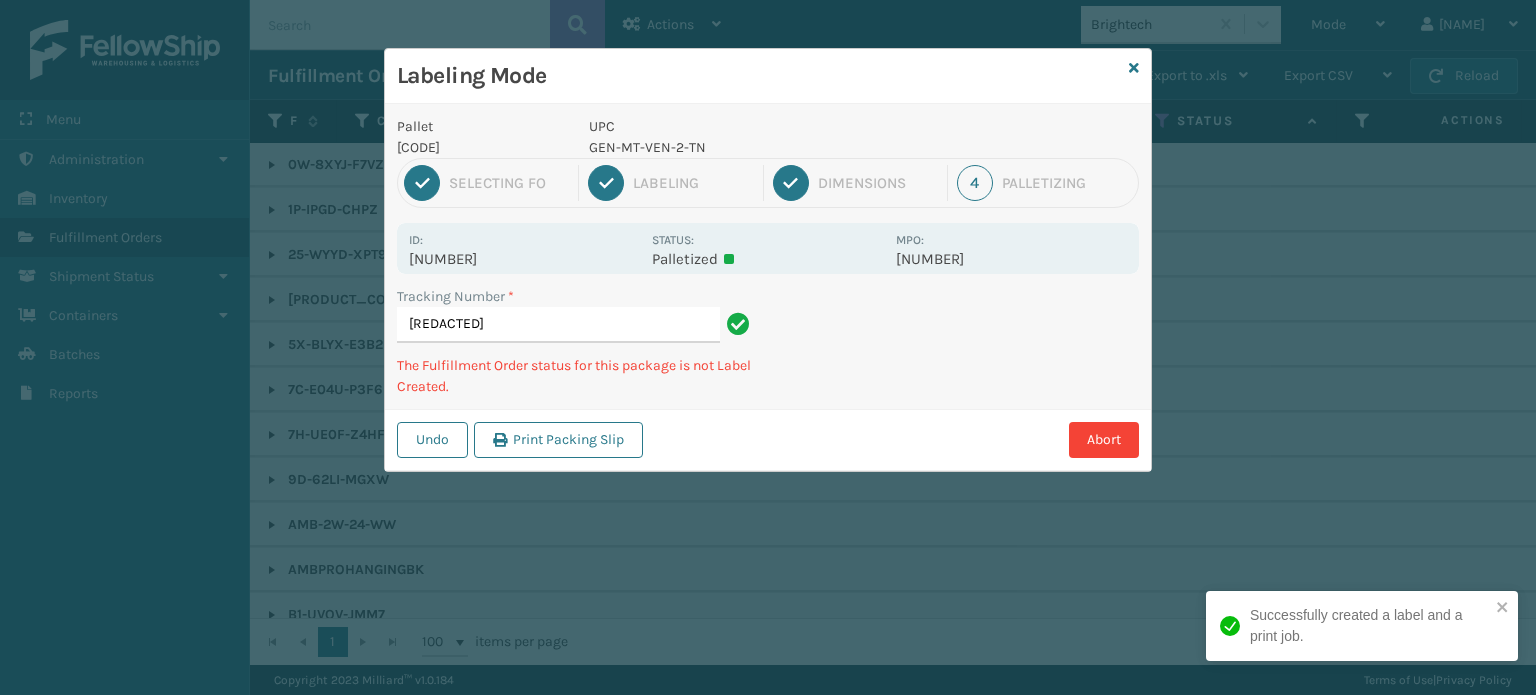 click on "GEN-MT-VEN-2-TN" at bounding box center (736, 147) 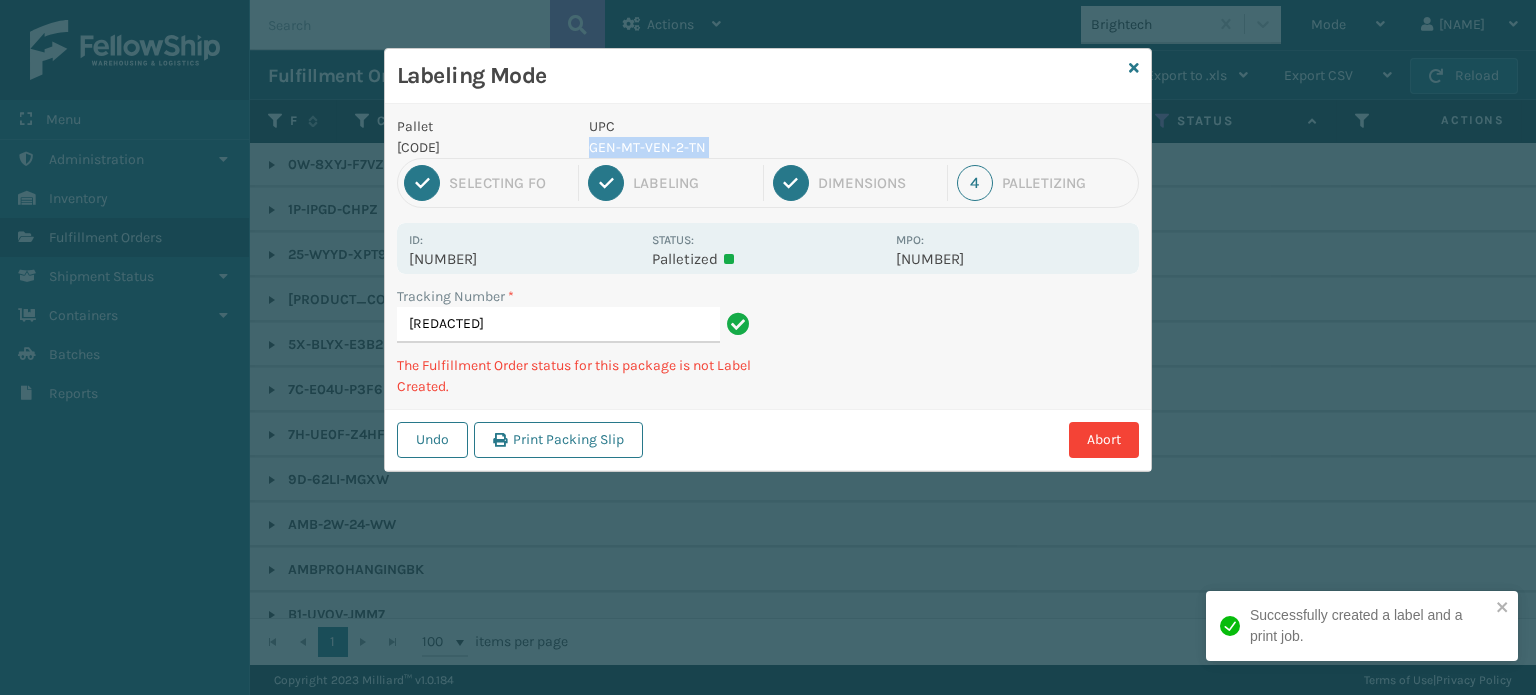 click on "GEN-MT-VEN-2-TN" at bounding box center (736, 147) 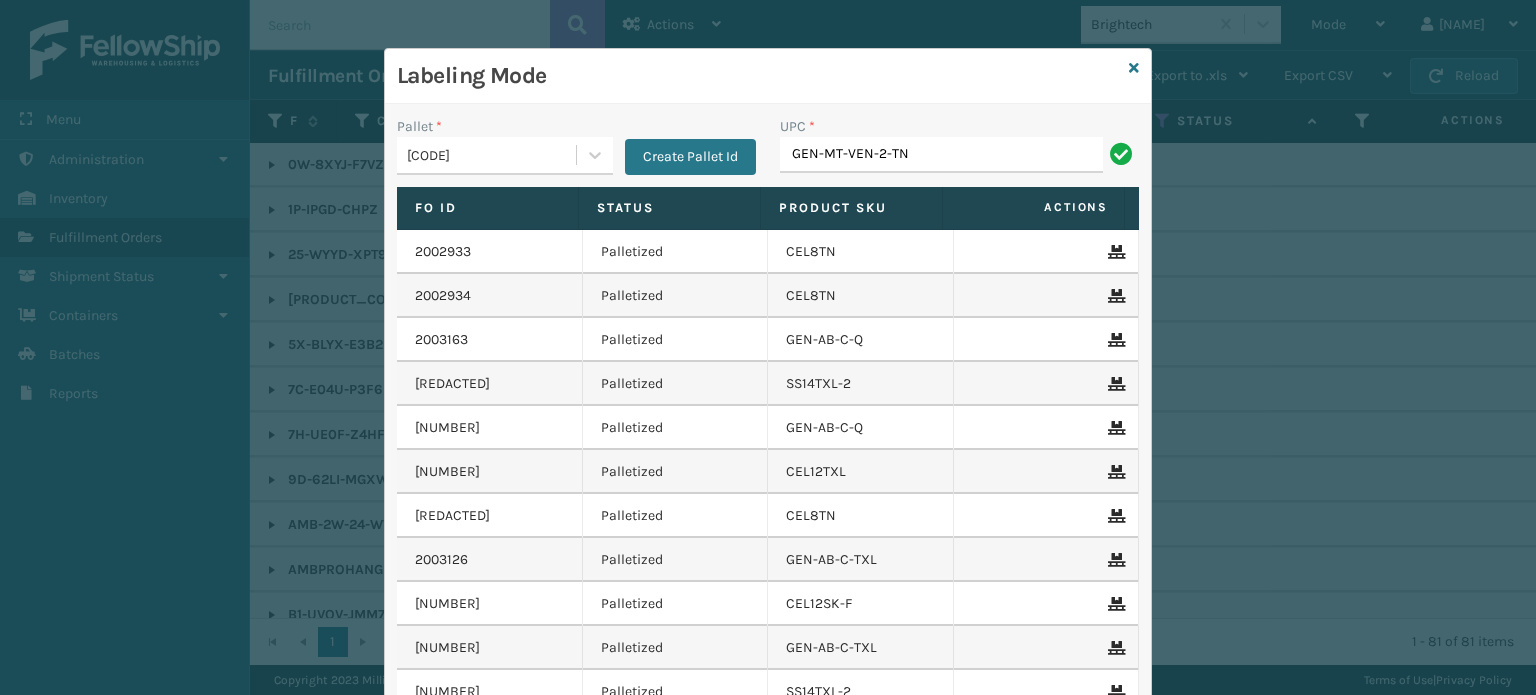 type on "GEN-MT-VEN-2-TN" 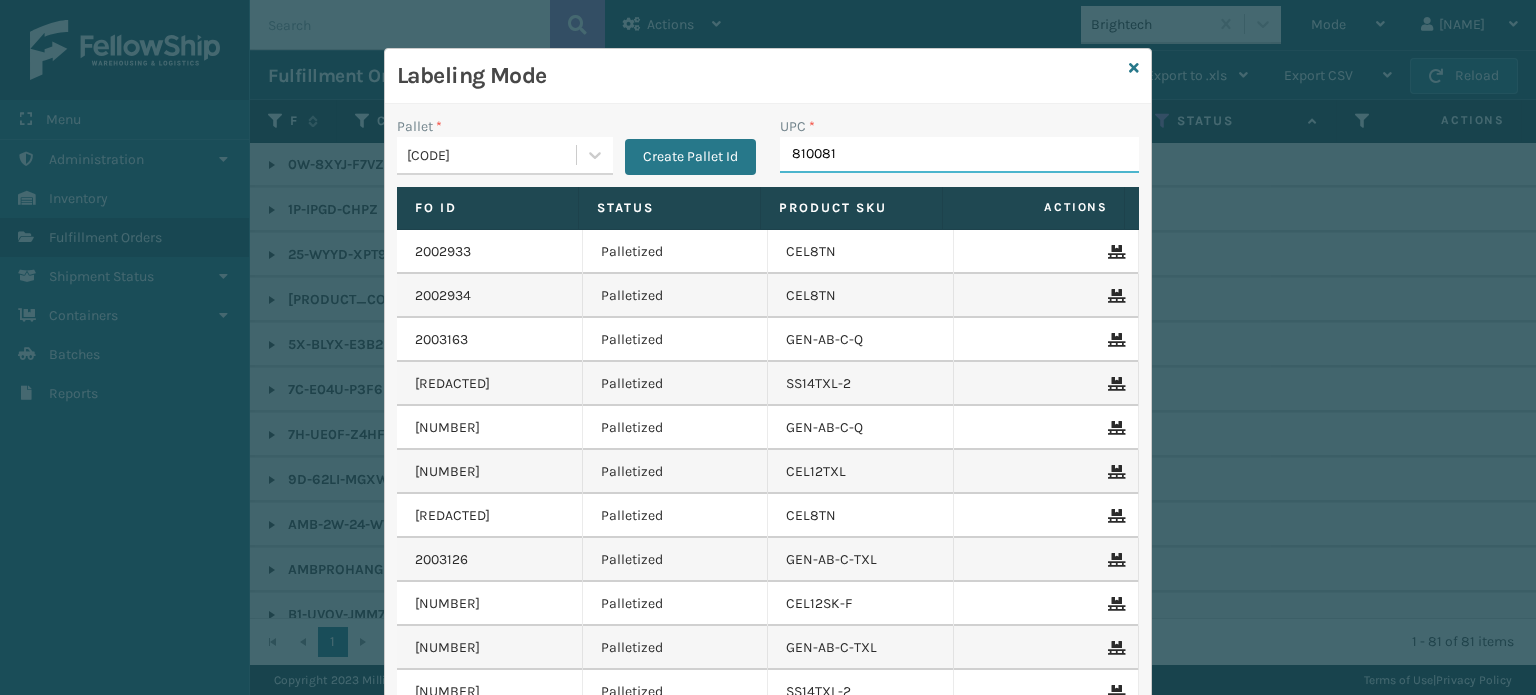 type on "8100819" 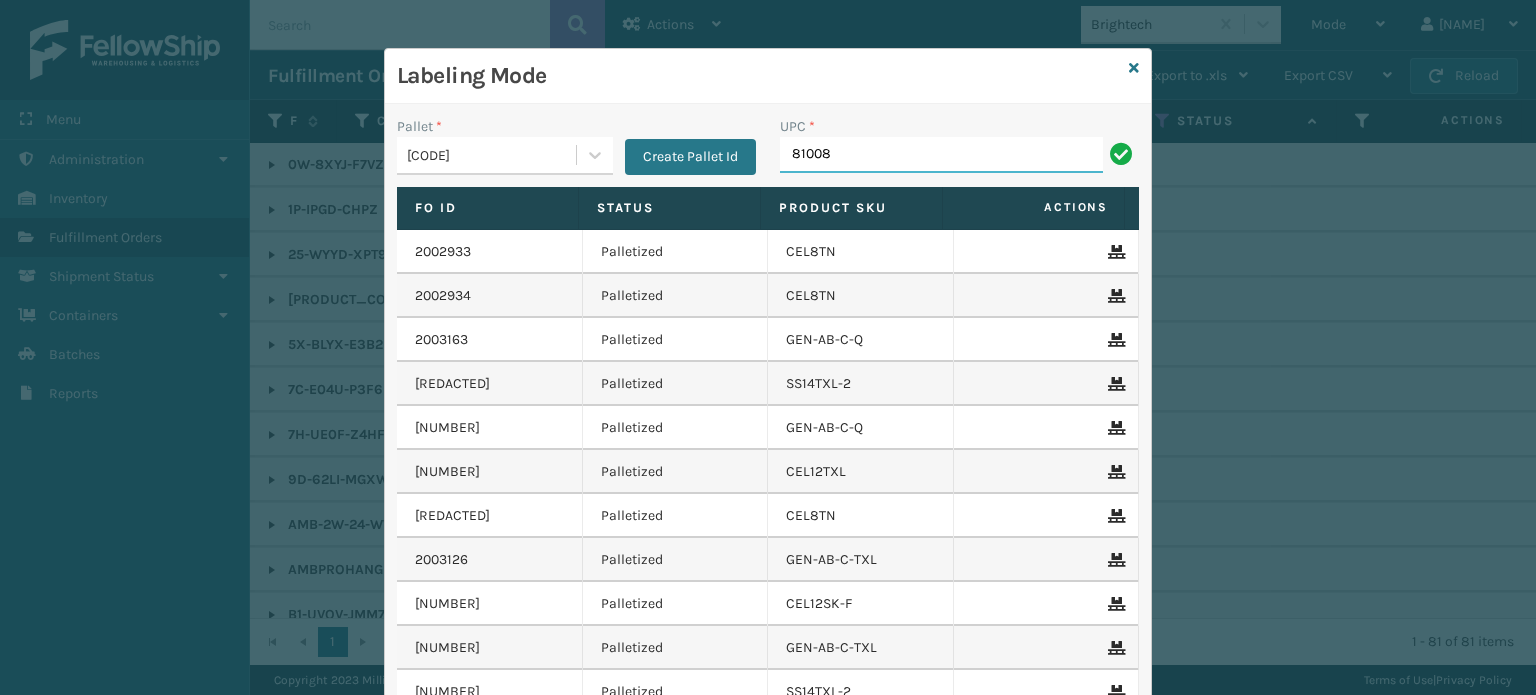 type on "810081" 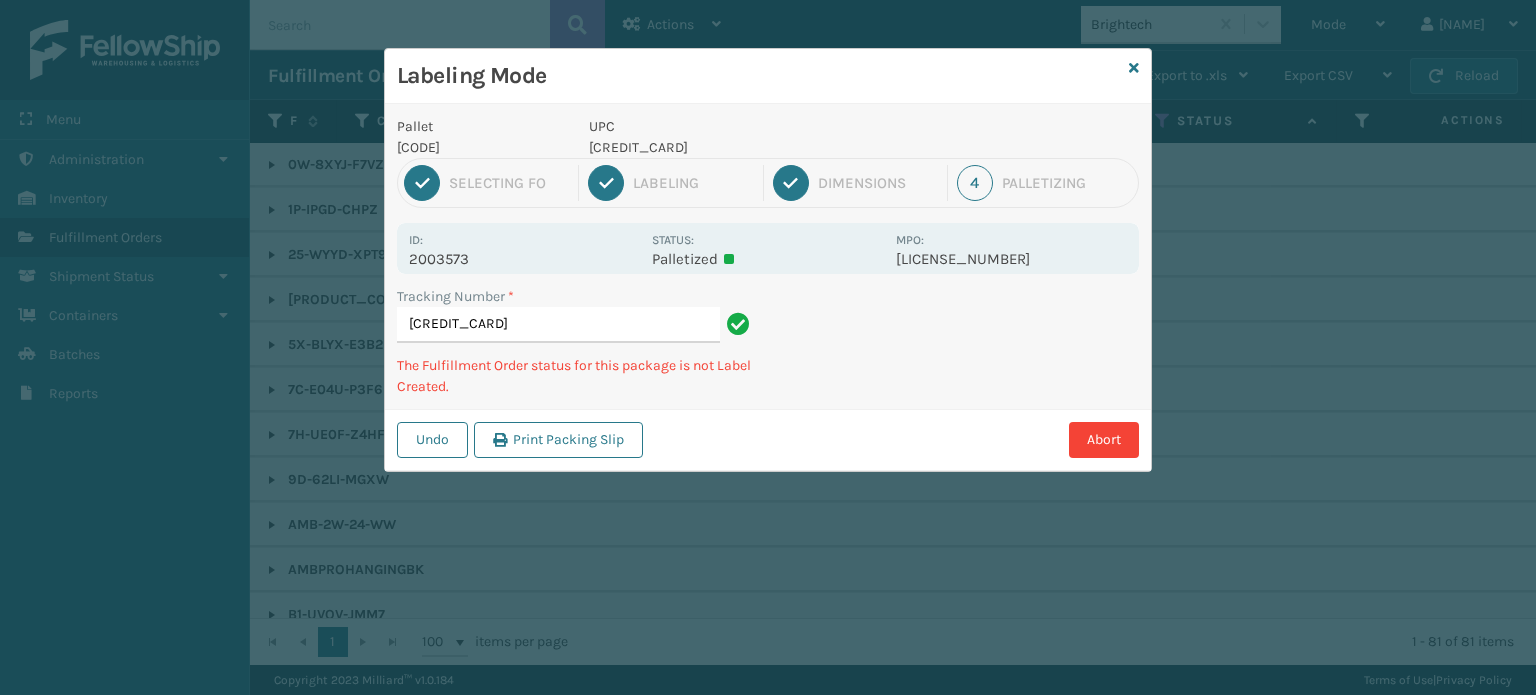 type on "[CREDIT_CARD]" 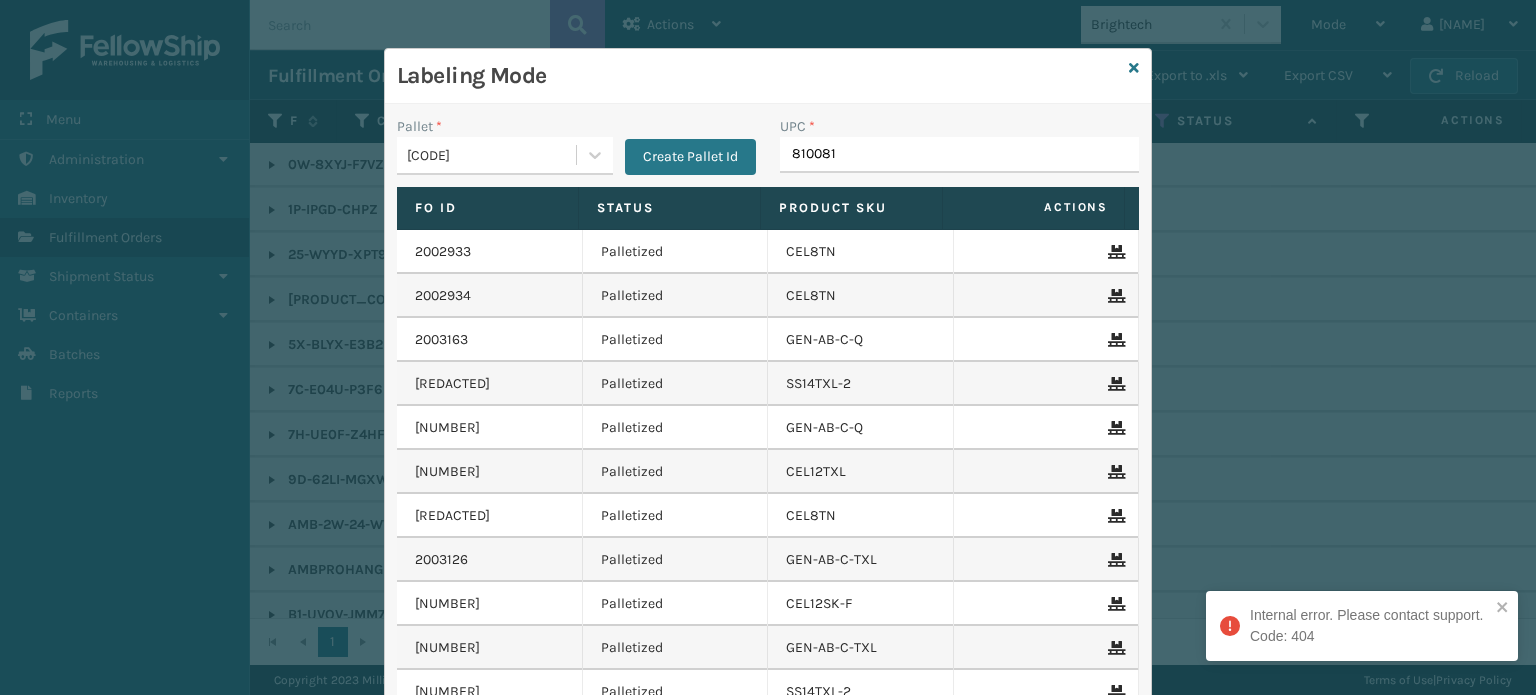 type on "8100819" 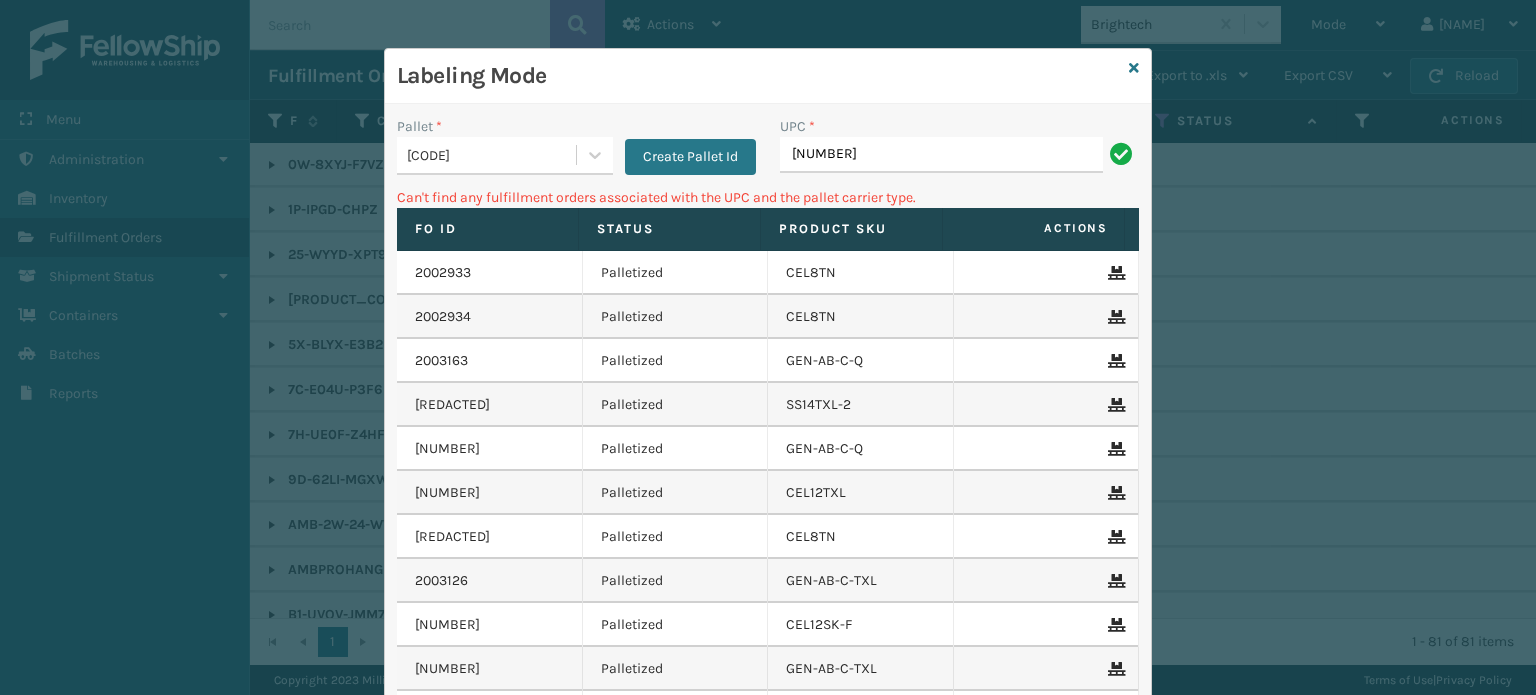 click on "[NUMBER]" at bounding box center (941, 155) 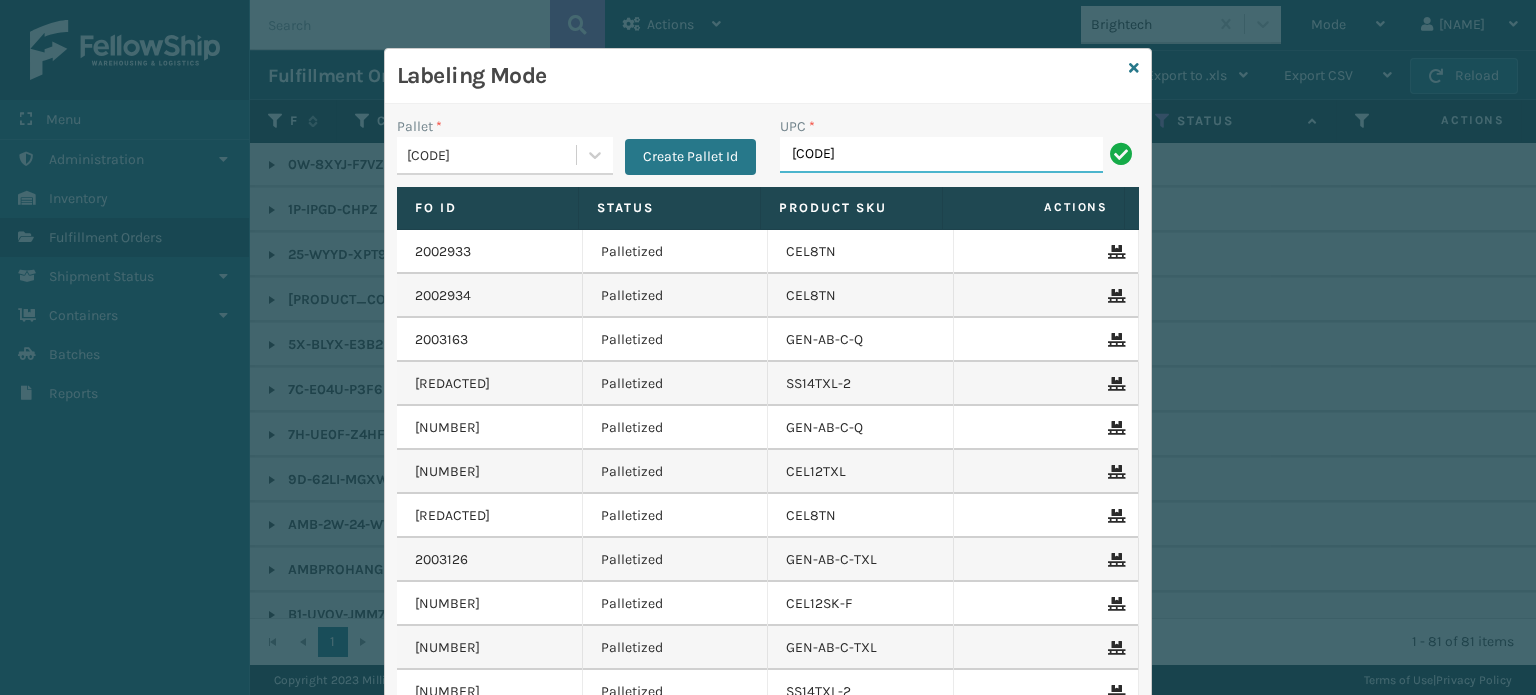 type on "SS14QN" 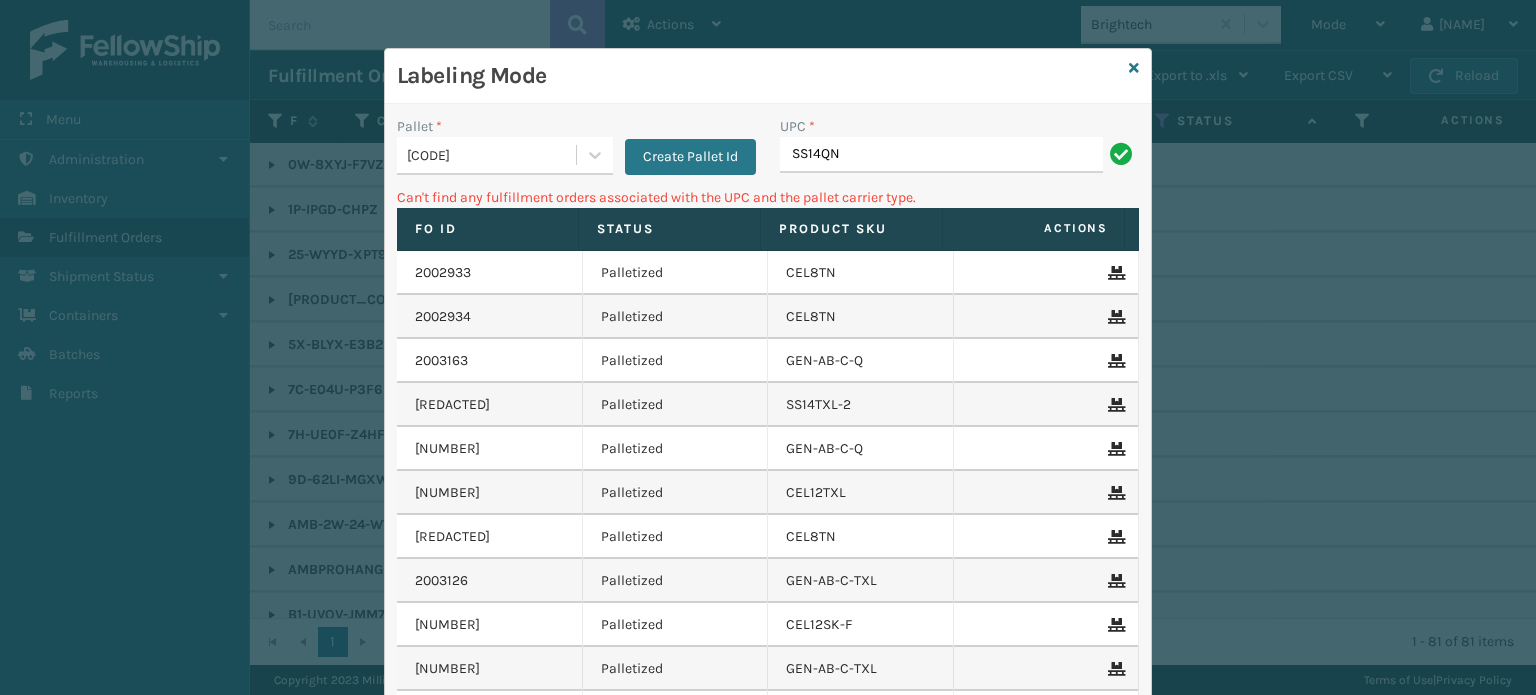 click on "SS14QN" at bounding box center (941, 155) 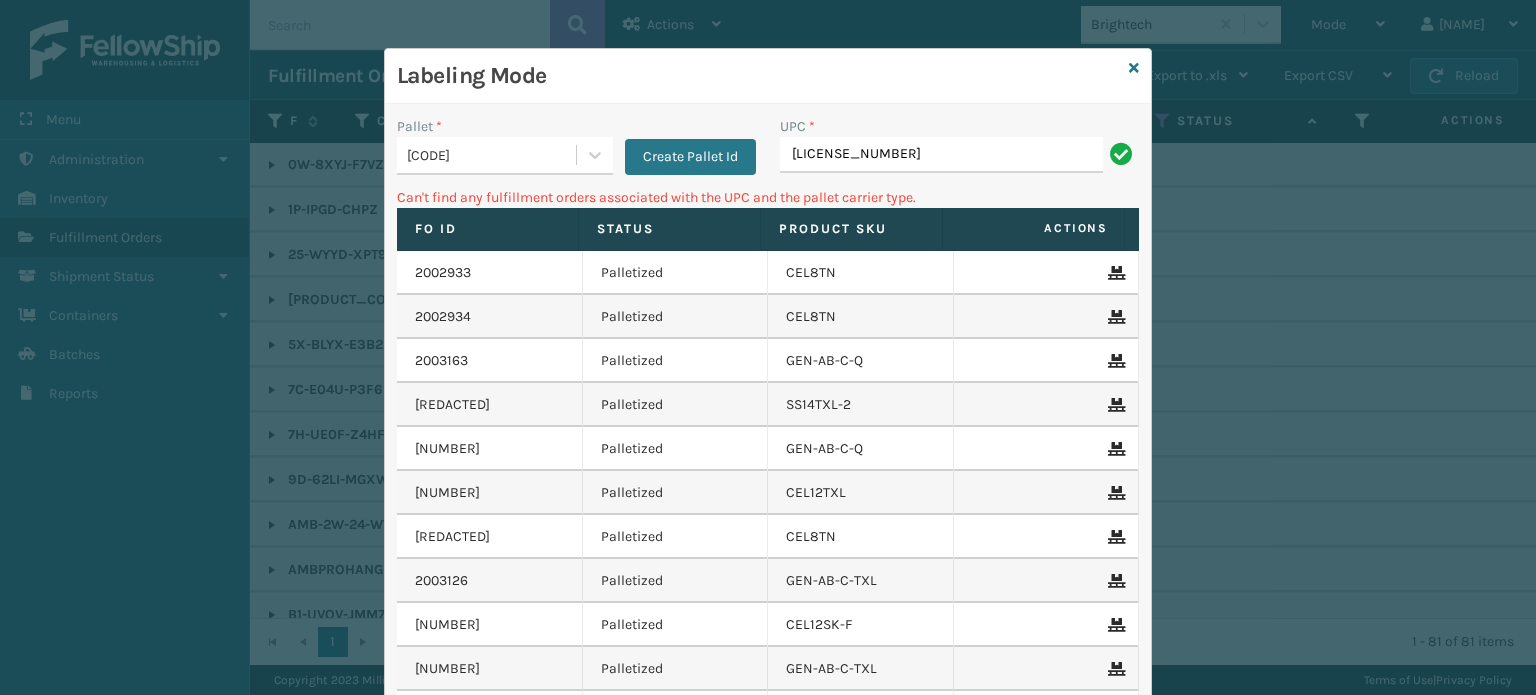 type on "[LICENSE_NUMBER]" 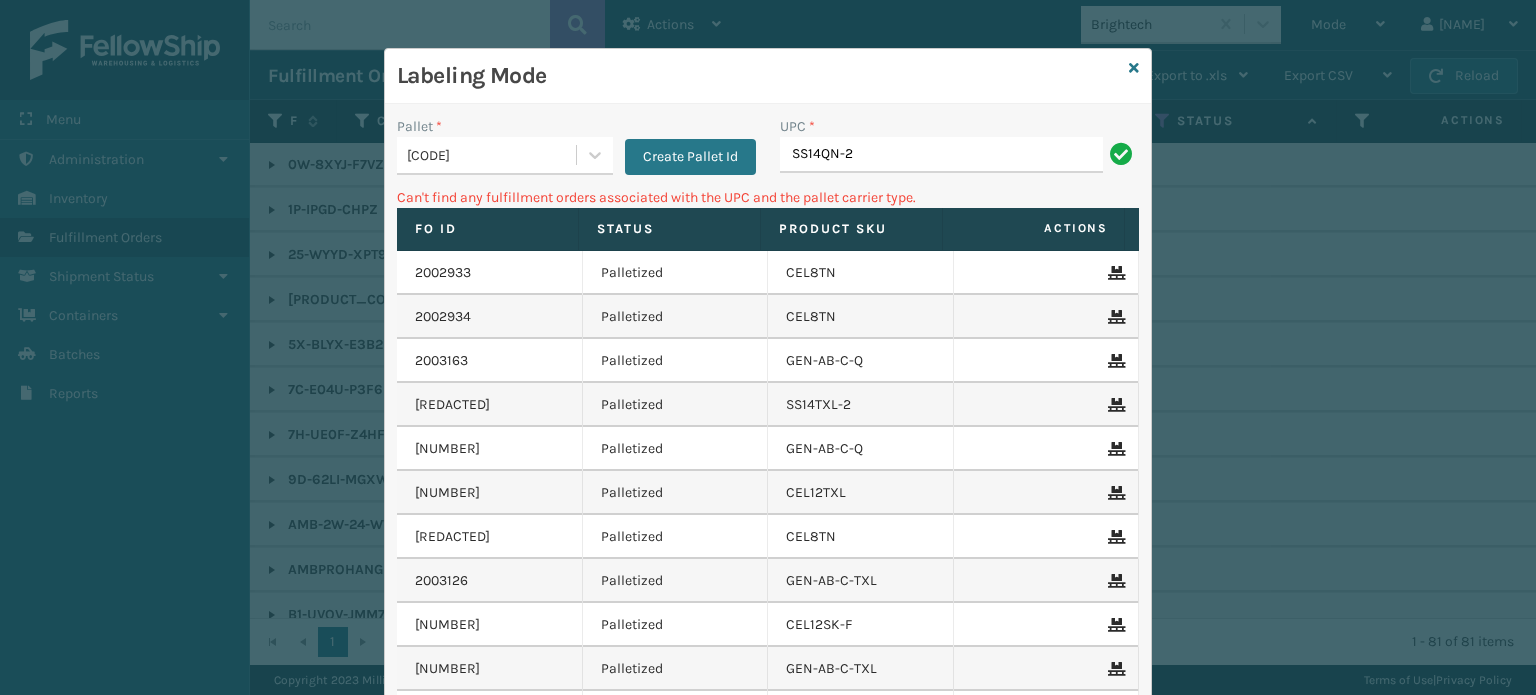 type on "SS14QN-2" 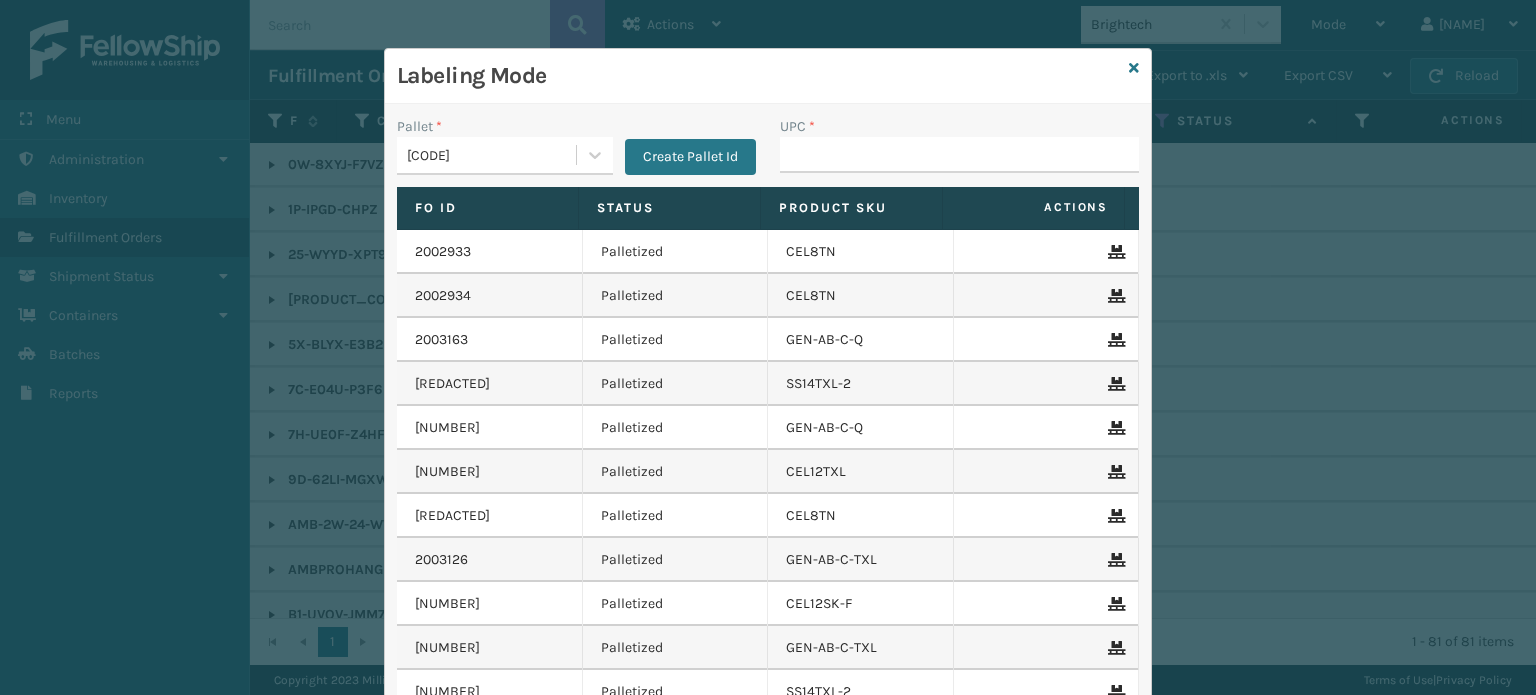 click on "[CODE]" at bounding box center [492, 155] 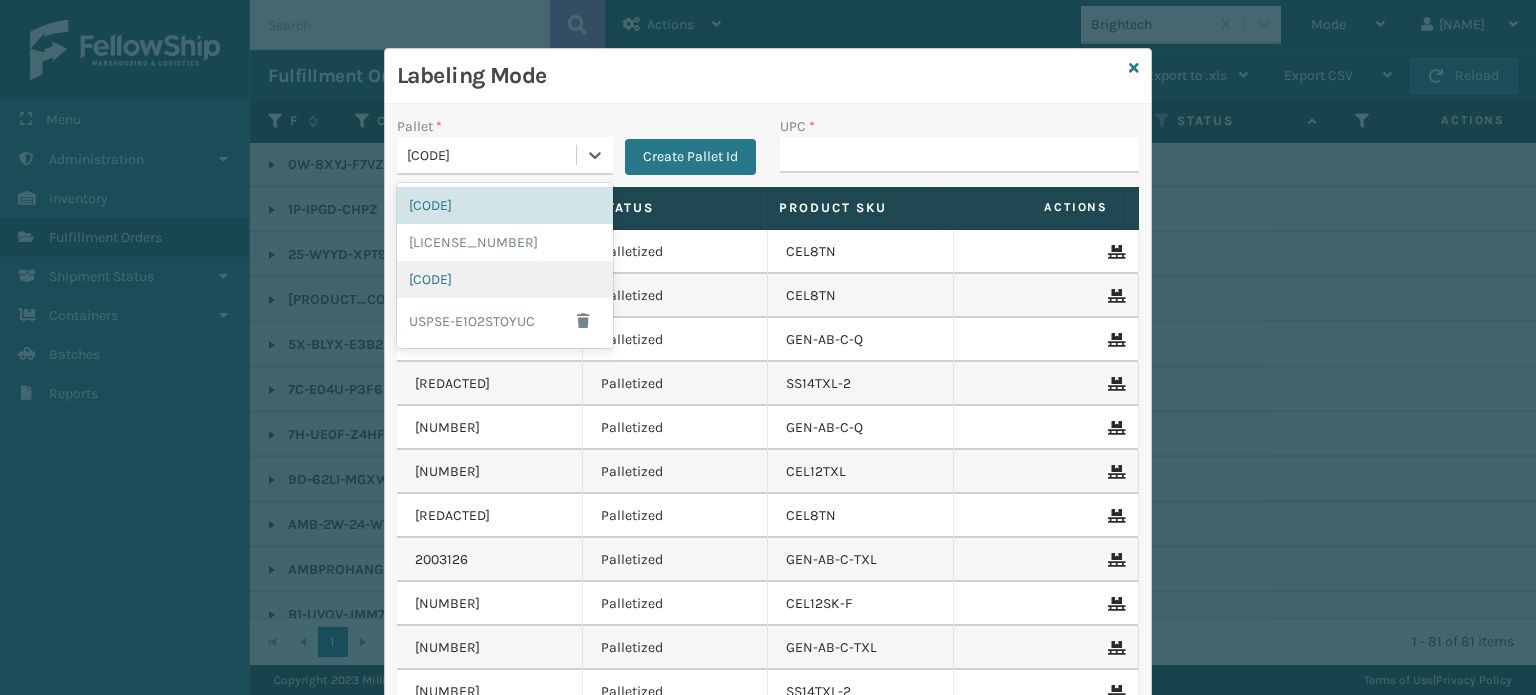 click on "[CODE]" at bounding box center (505, 279) 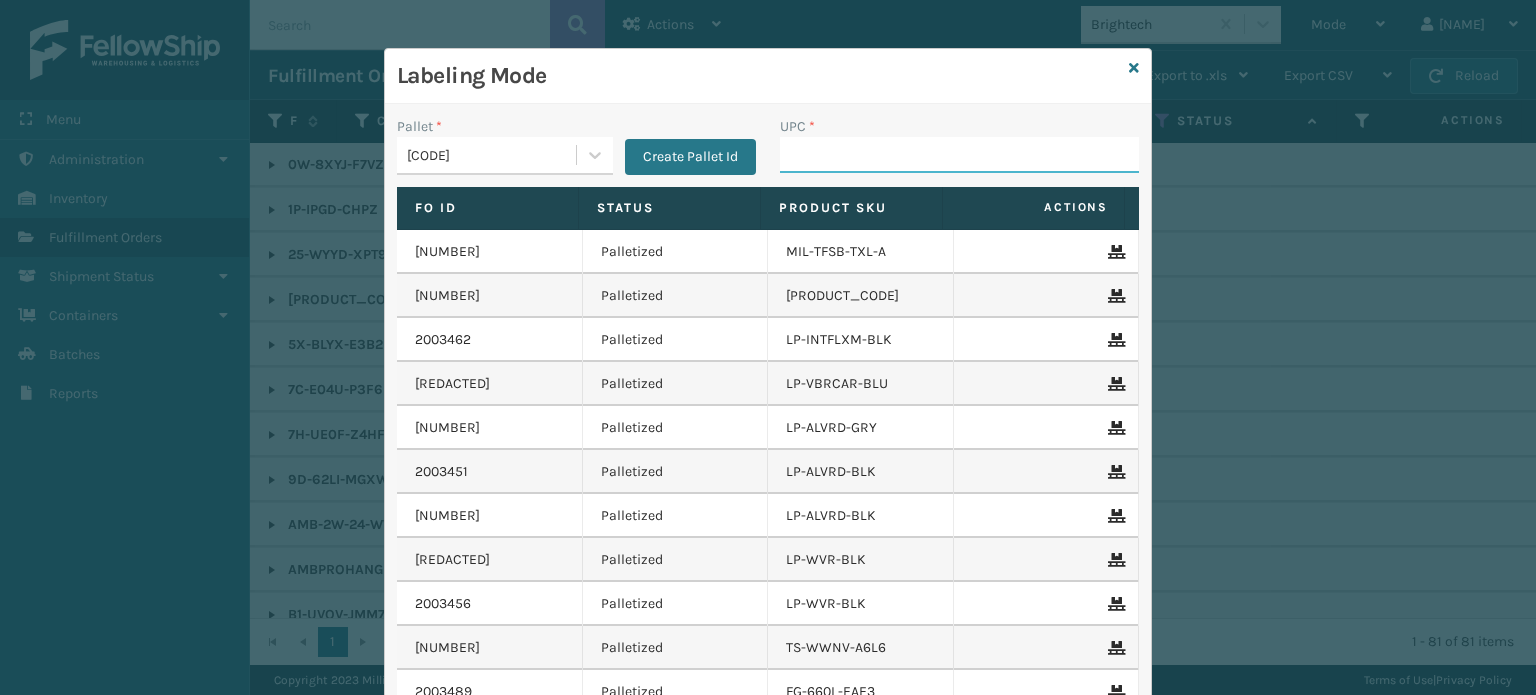 click on "UPC   *" at bounding box center [959, 155] 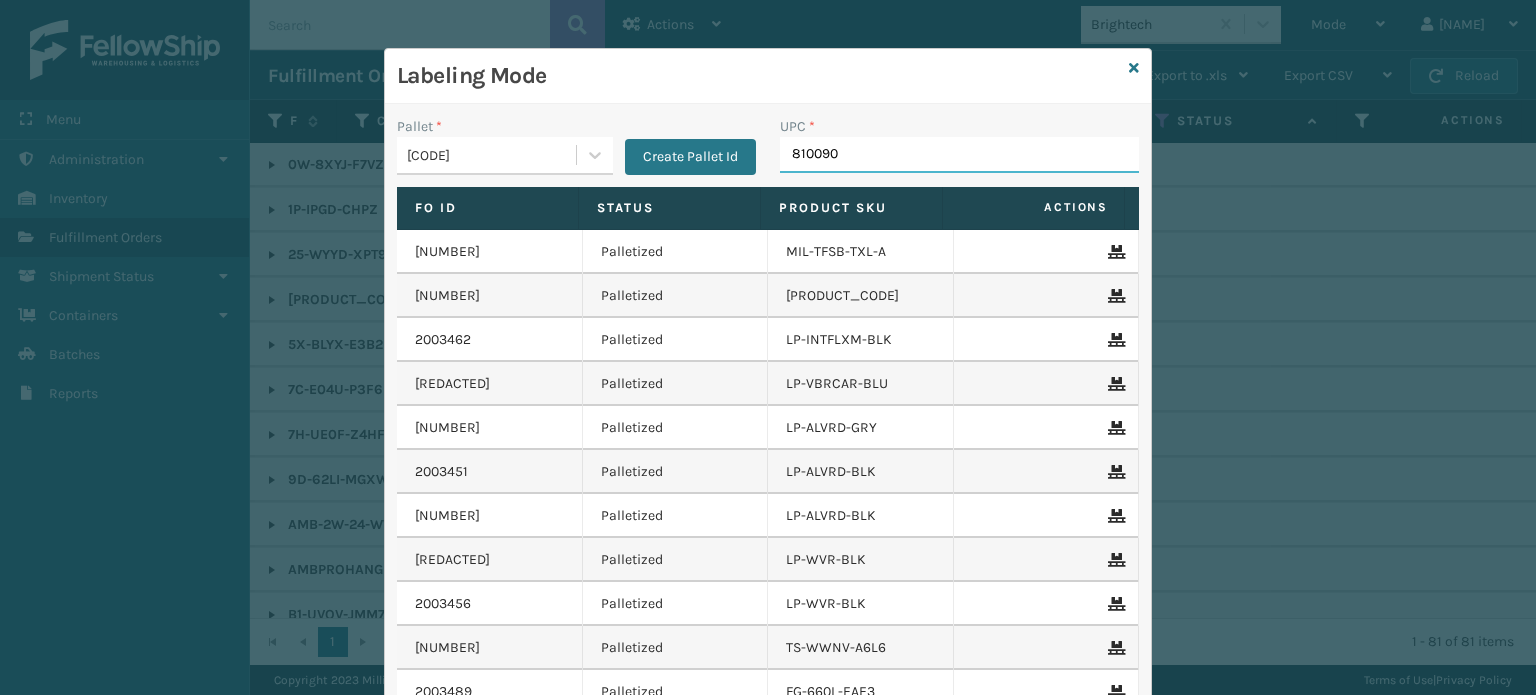 type on "8100909" 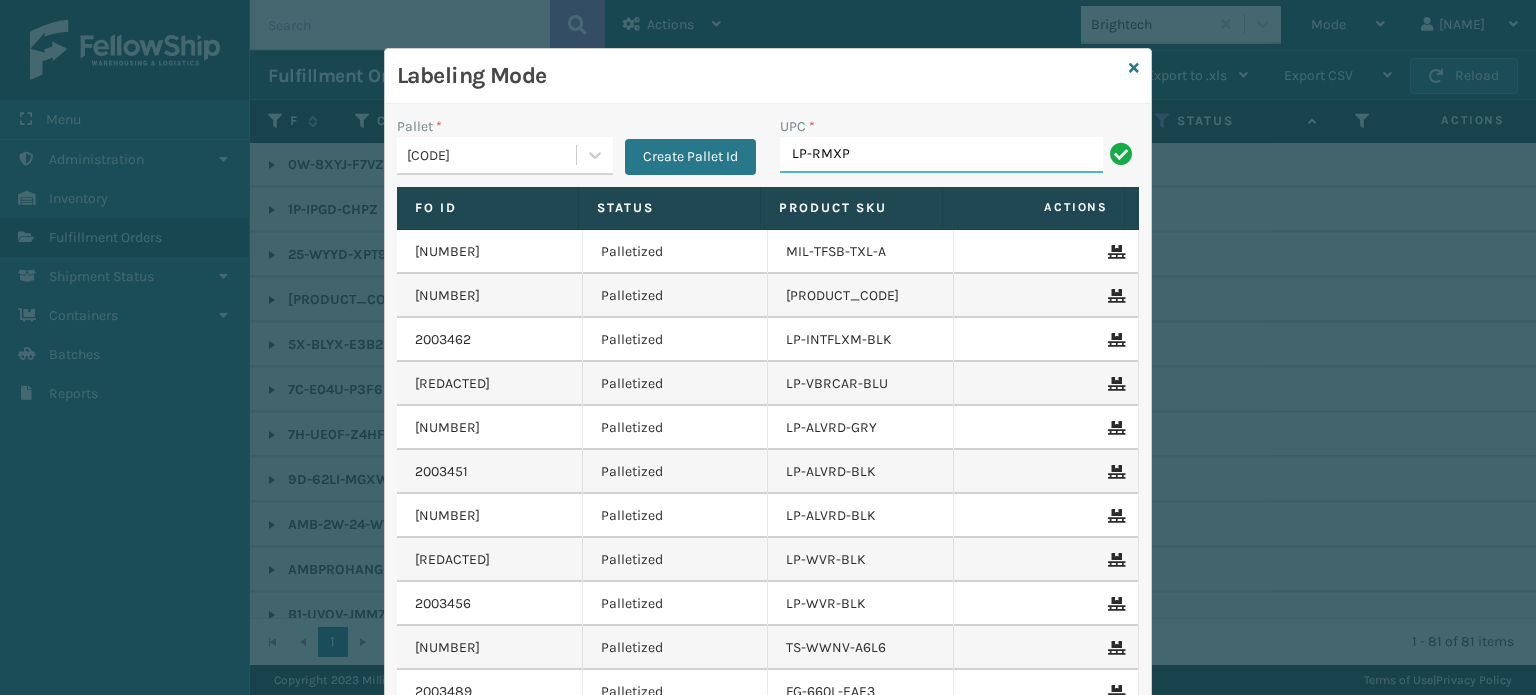 type on "LP-RMXPRO-BLU" 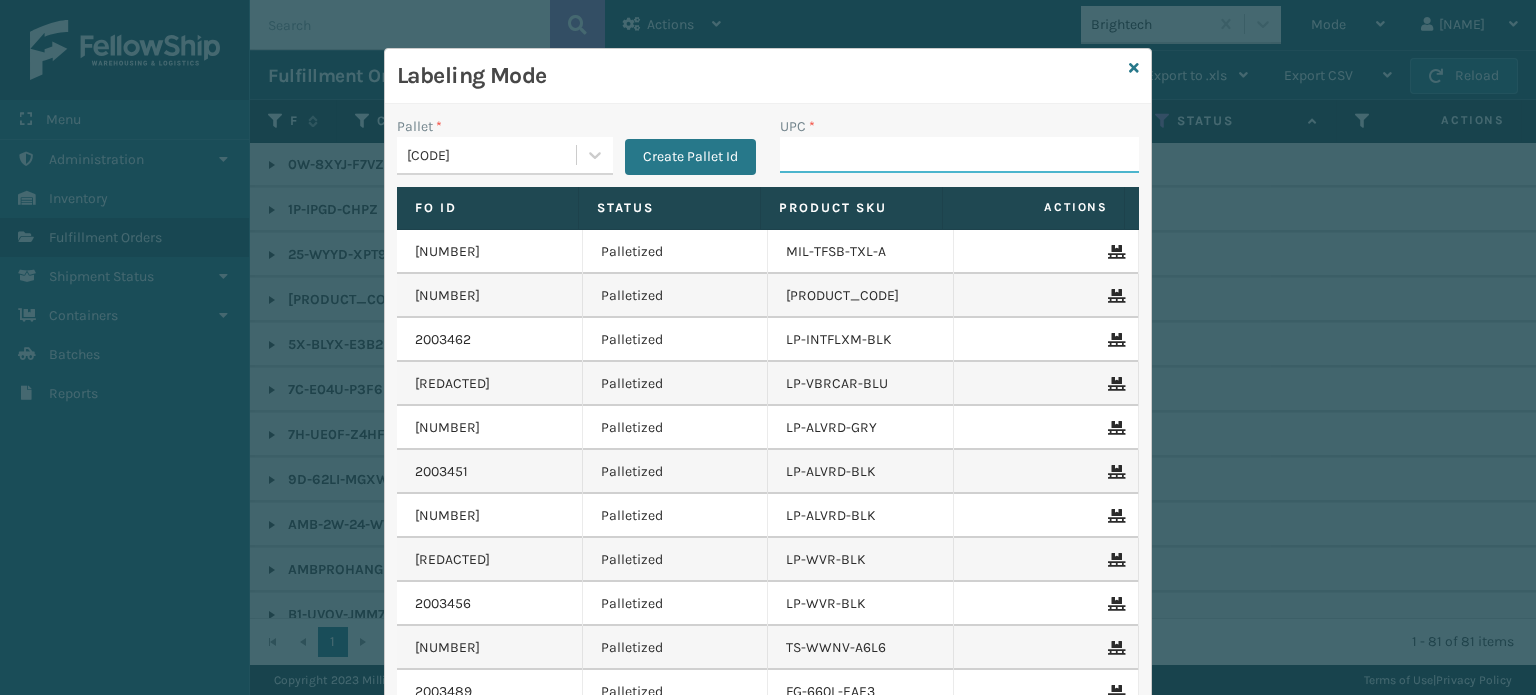 paste on "[CREDIT_CARD]" 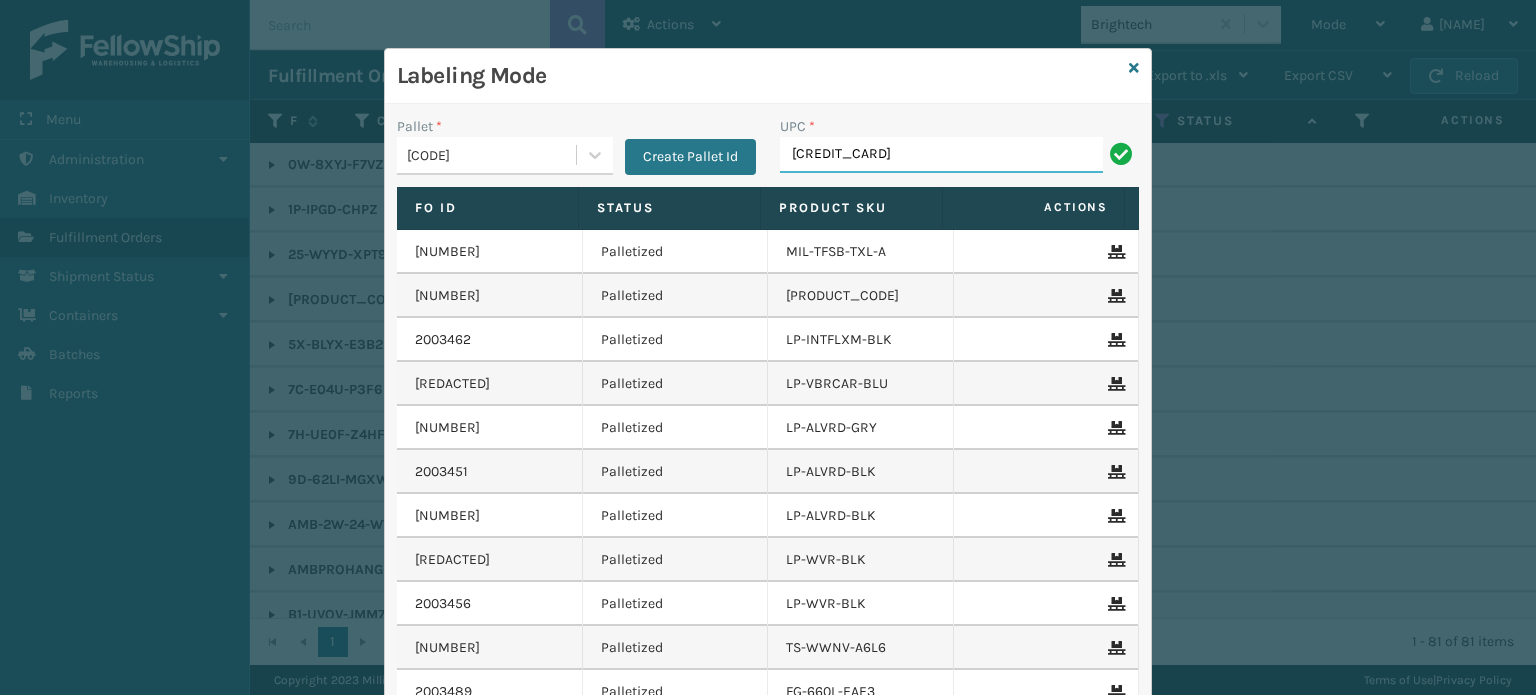 type on "[CREDIT_CARD]" 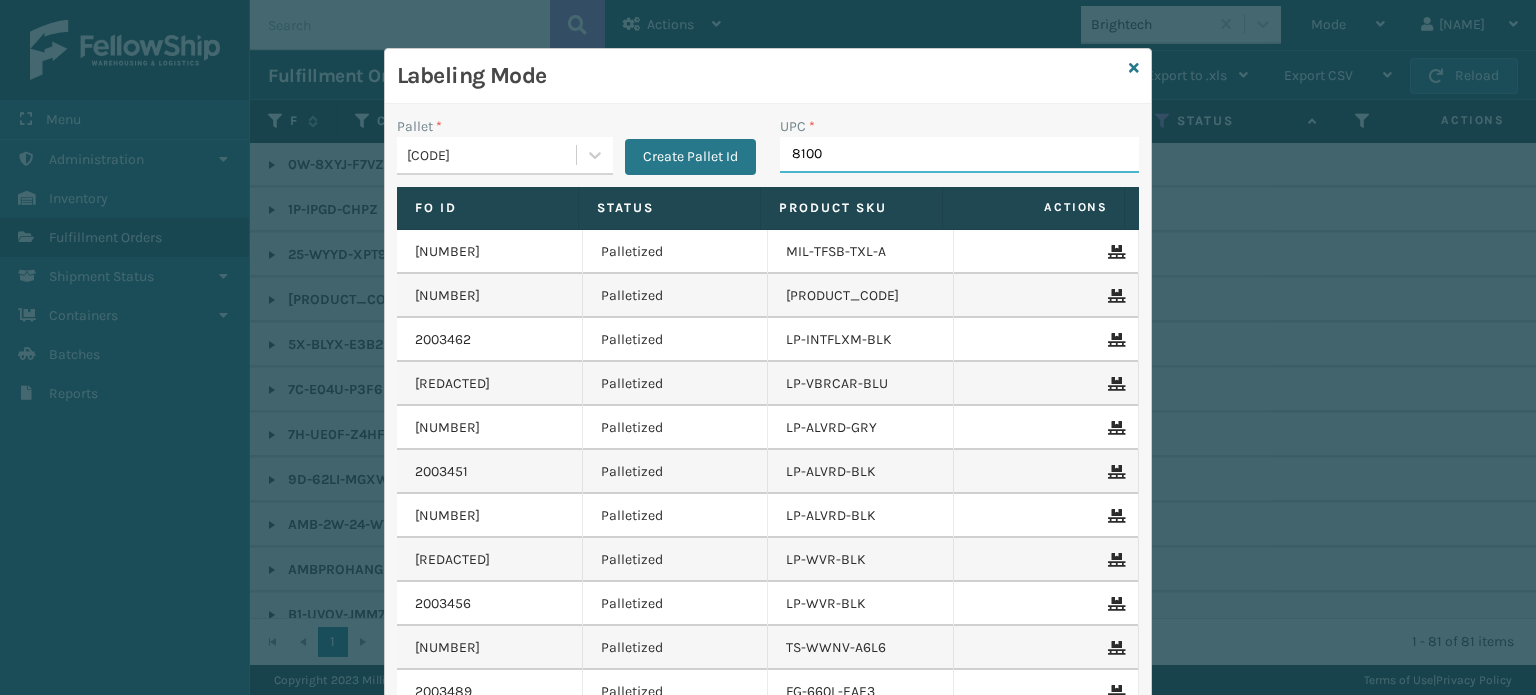 type on "81009" 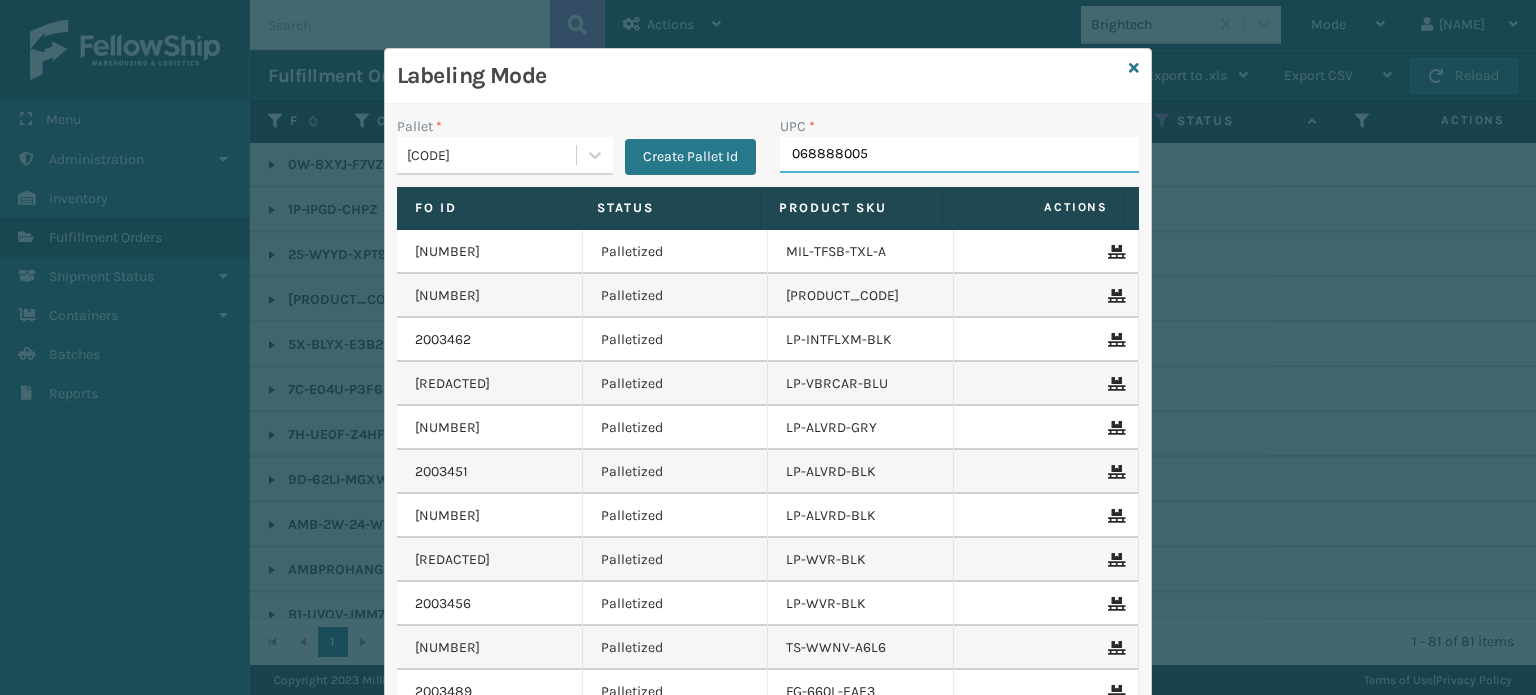 type on "0688880056" 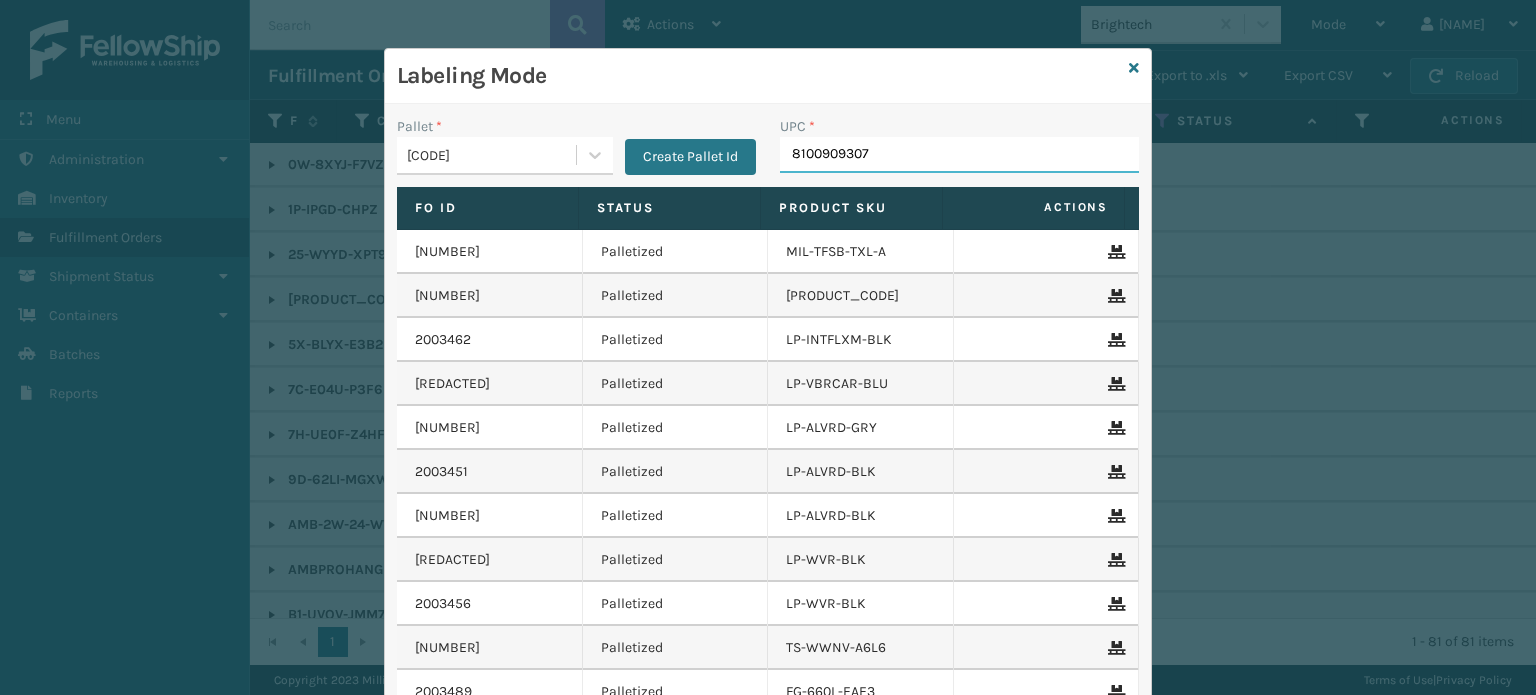 type on "81009093079" 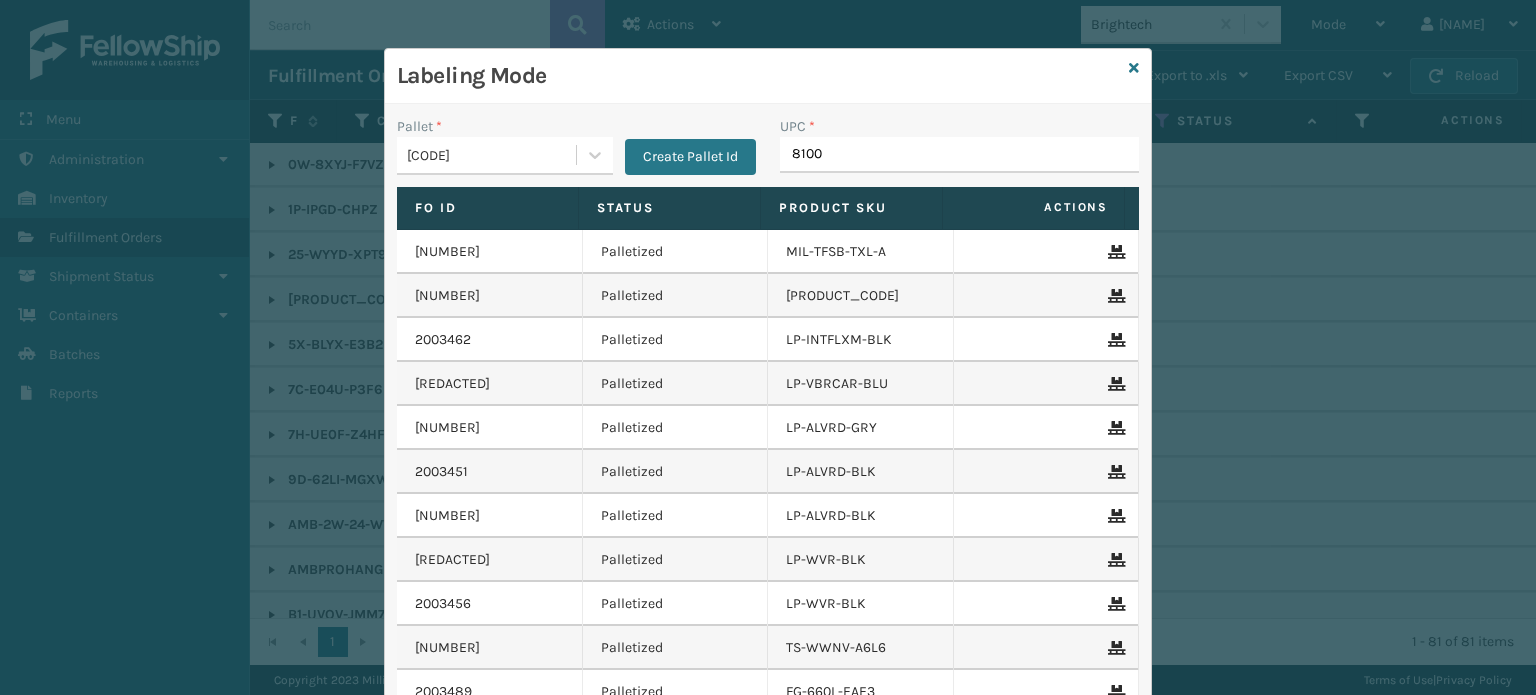 type on "81009" 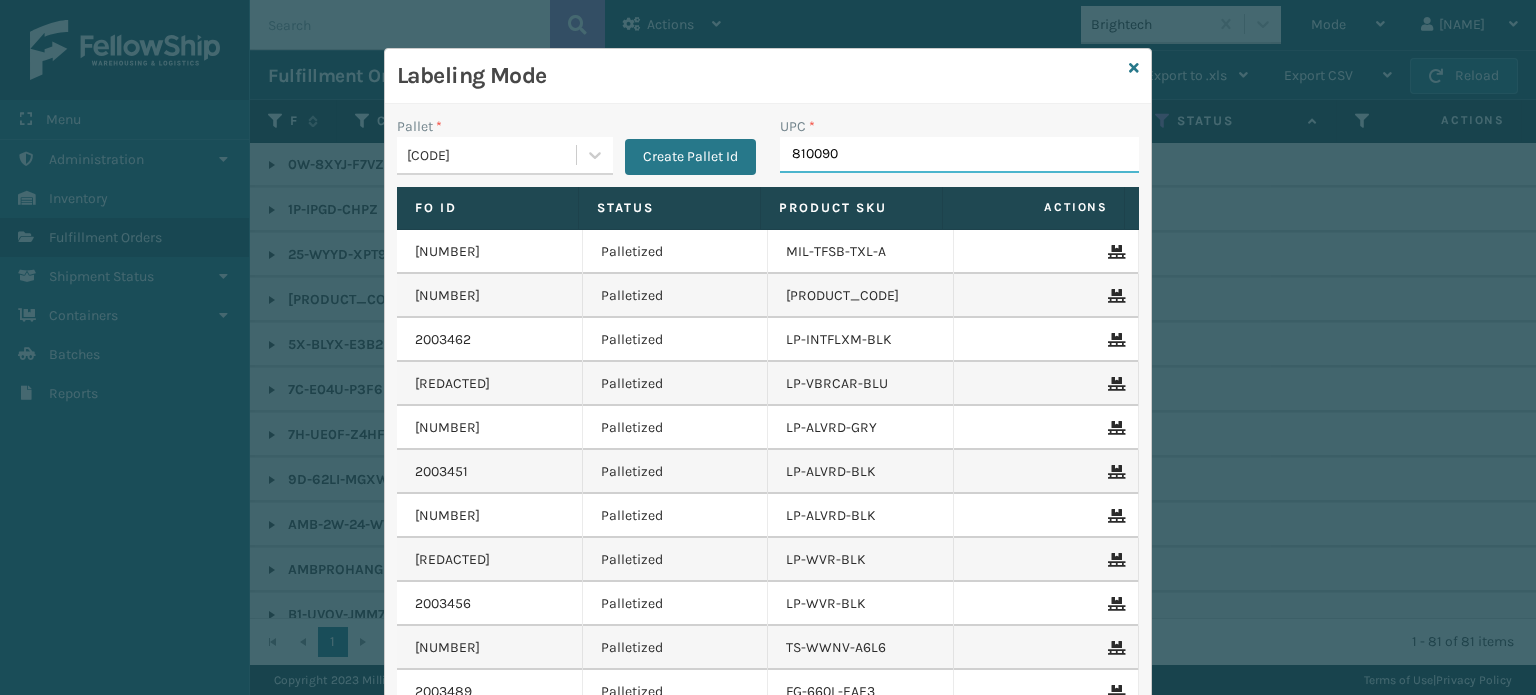 type on "8100909" 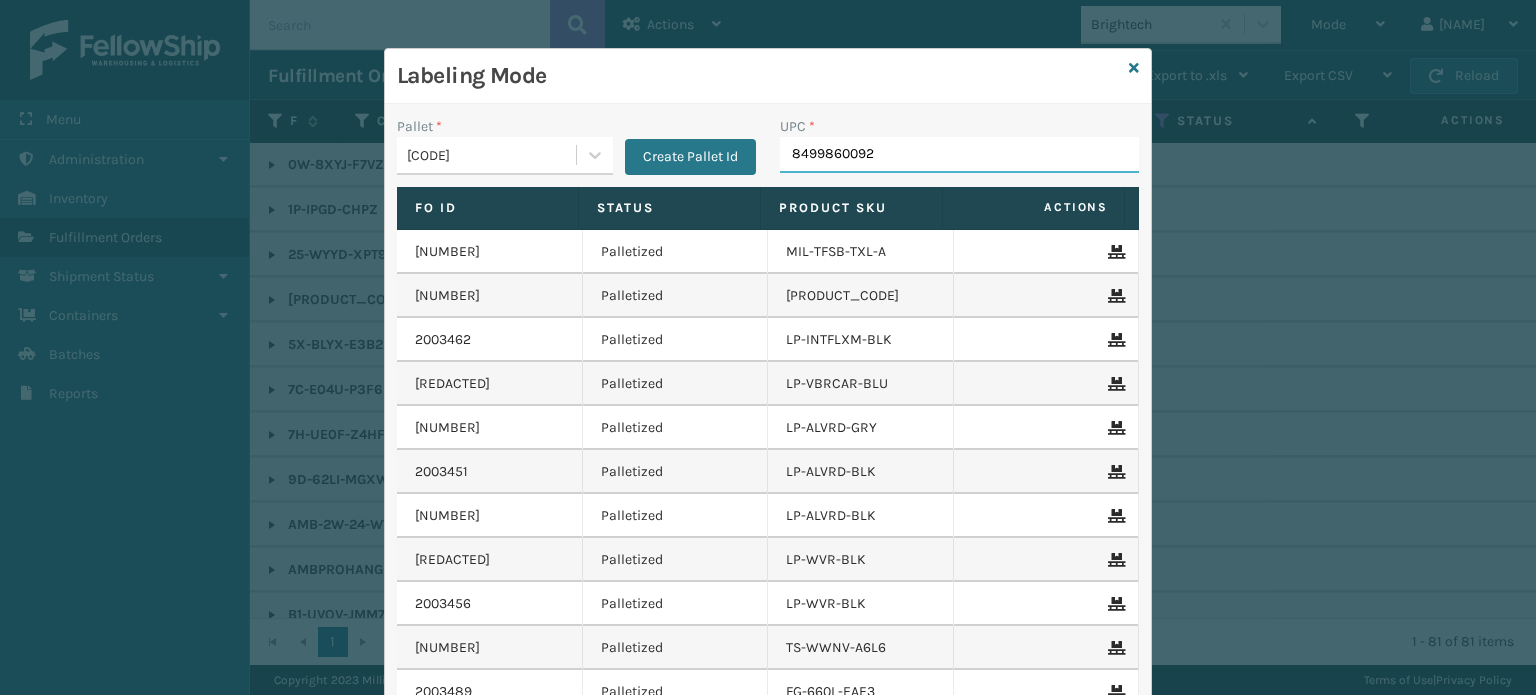 type on "84998600928" 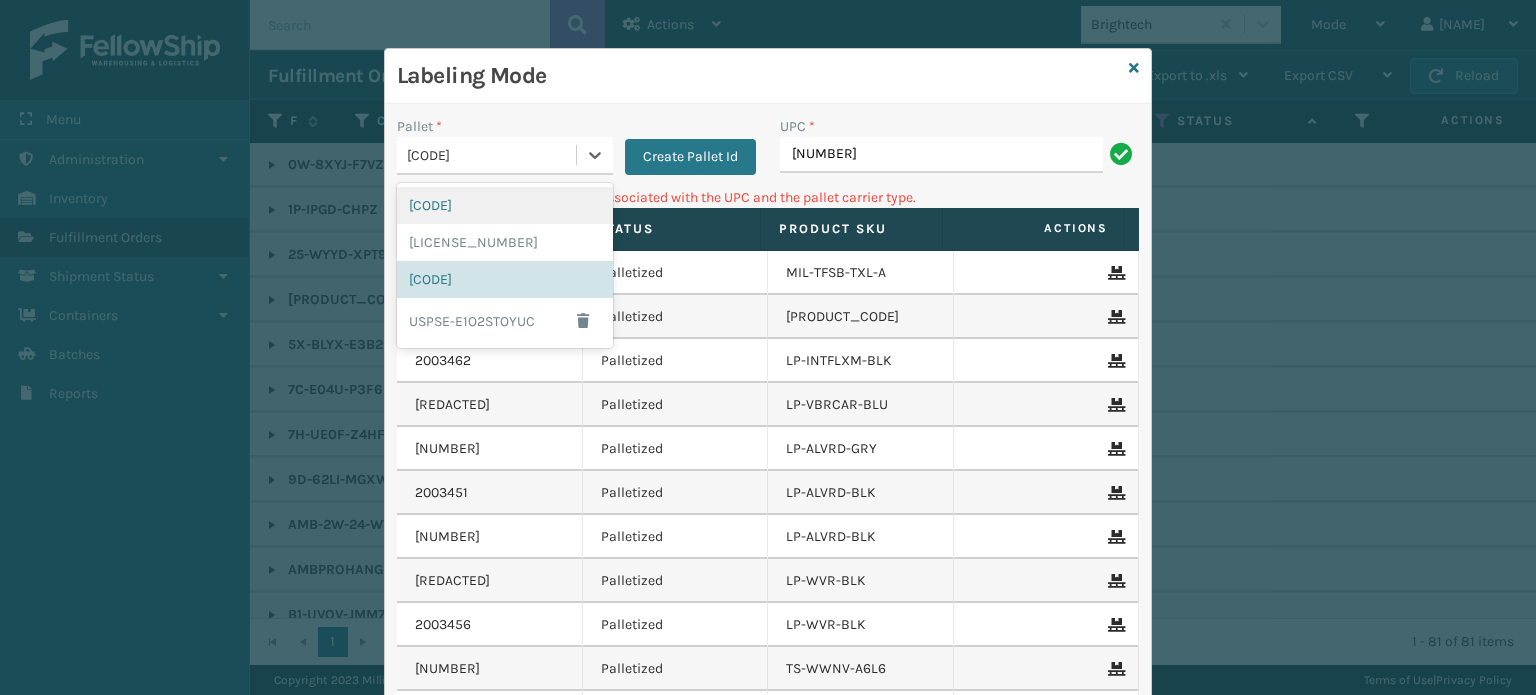 click on "[CODE]" at bounding box center [486, 155] 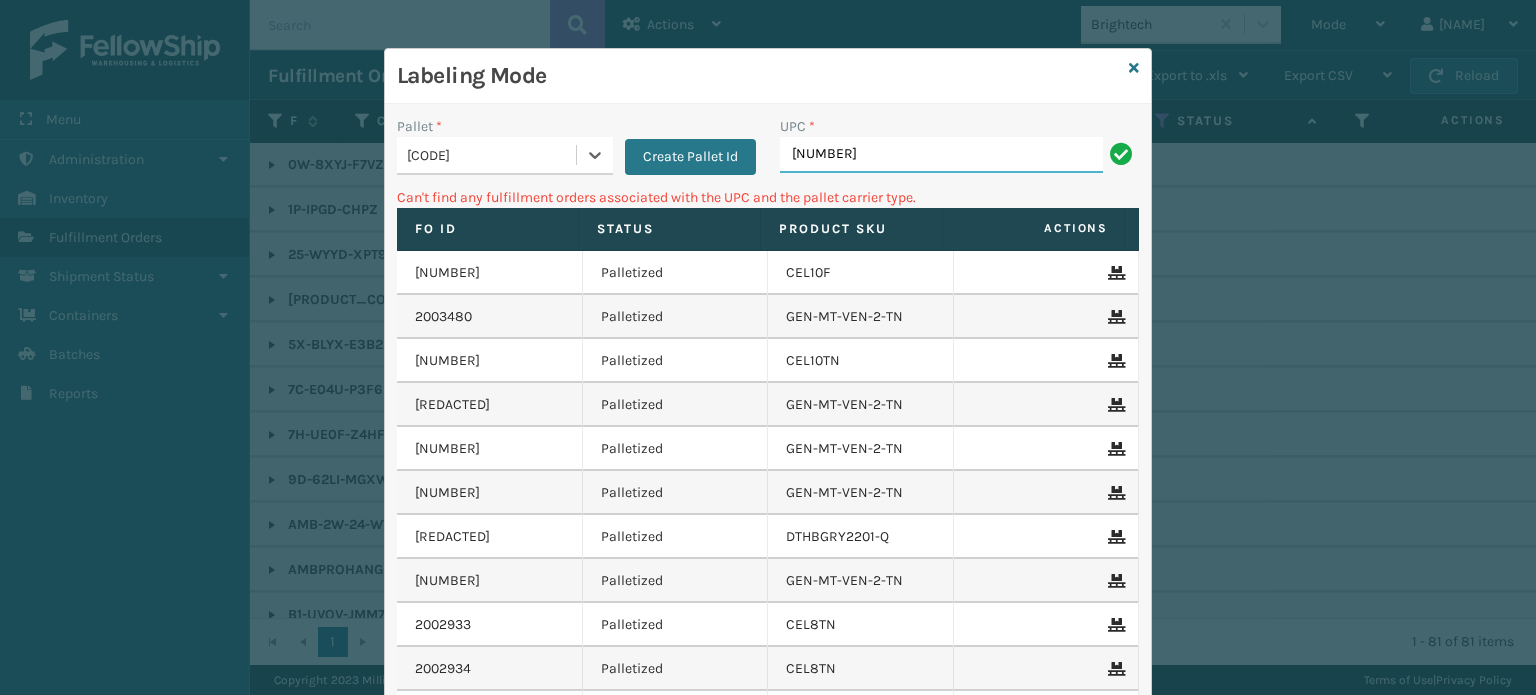 click on "[NUMBER]" at bounding box center (941, 155) 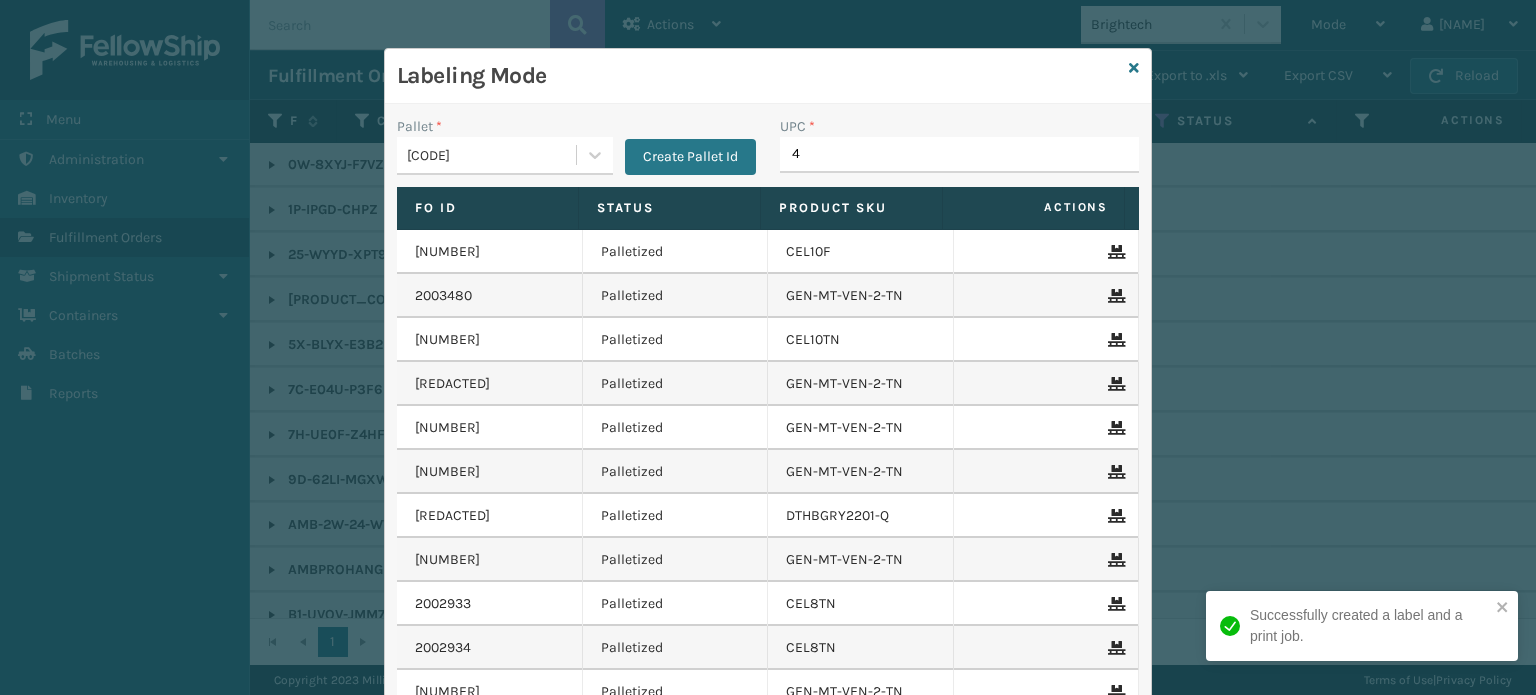 type on "41" 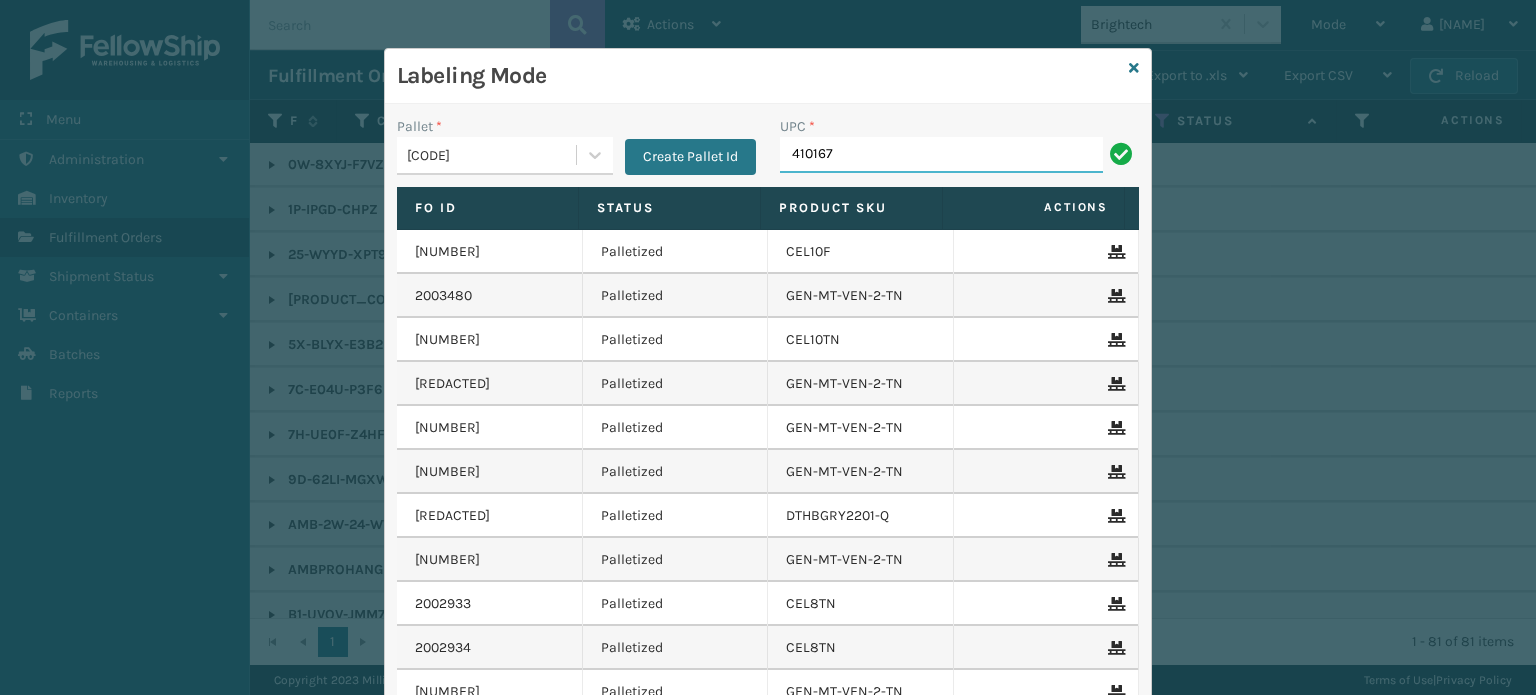 type on "410167-" 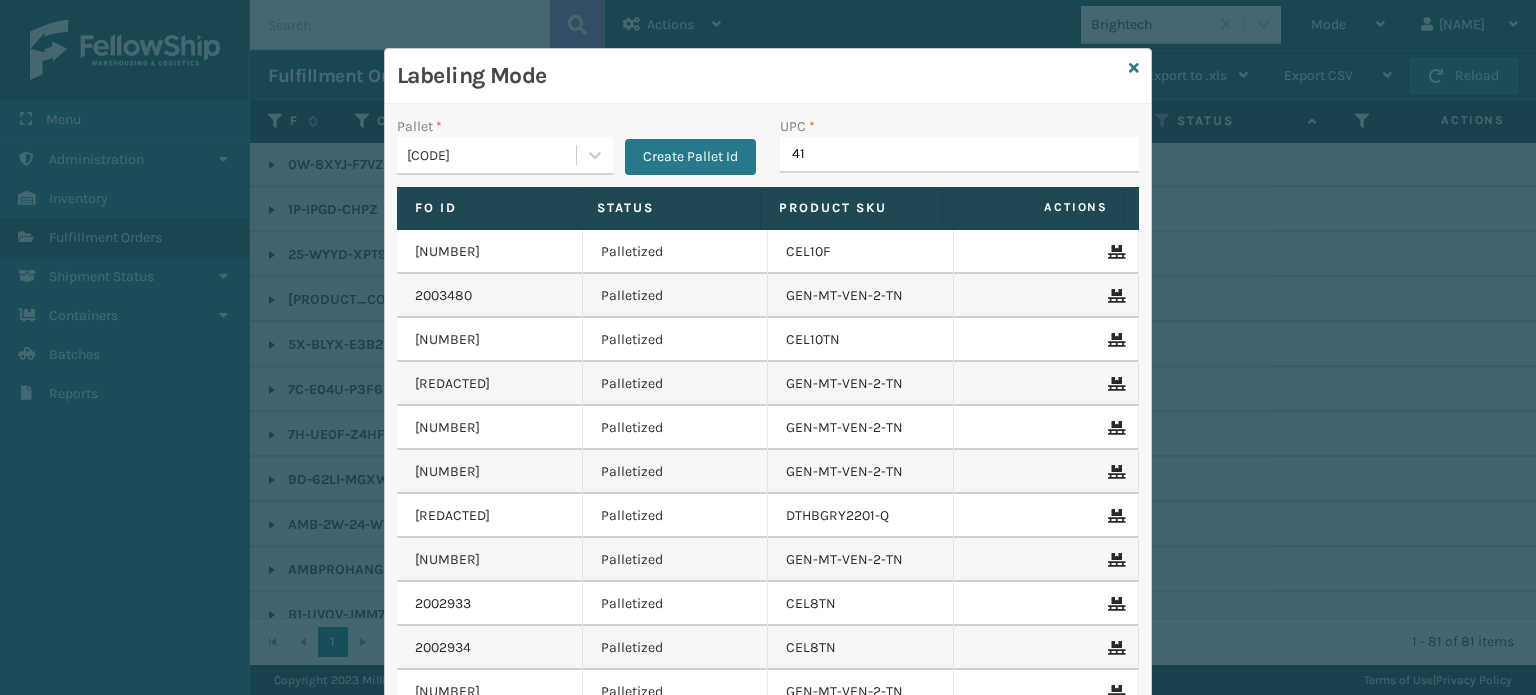 type on "410" 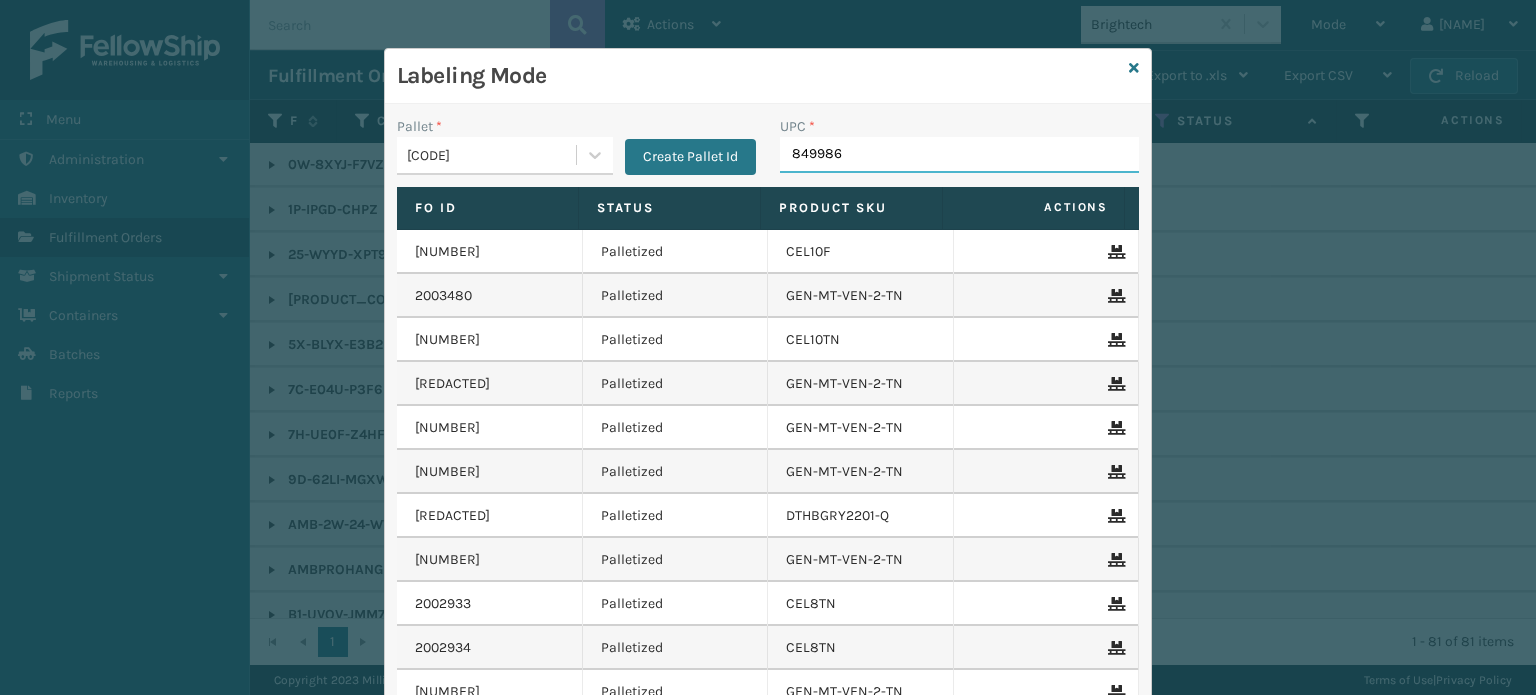 type on "8499860" 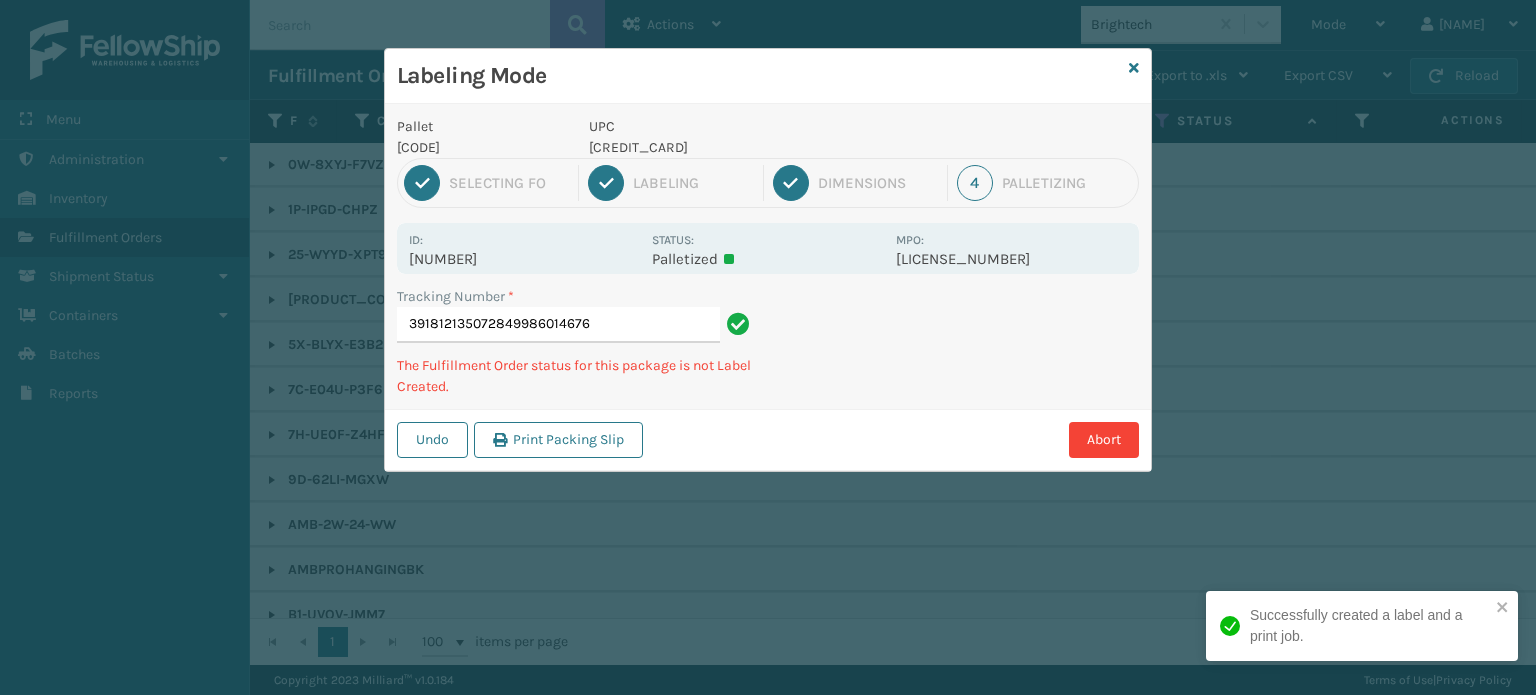 type on "391812135072849986014676" 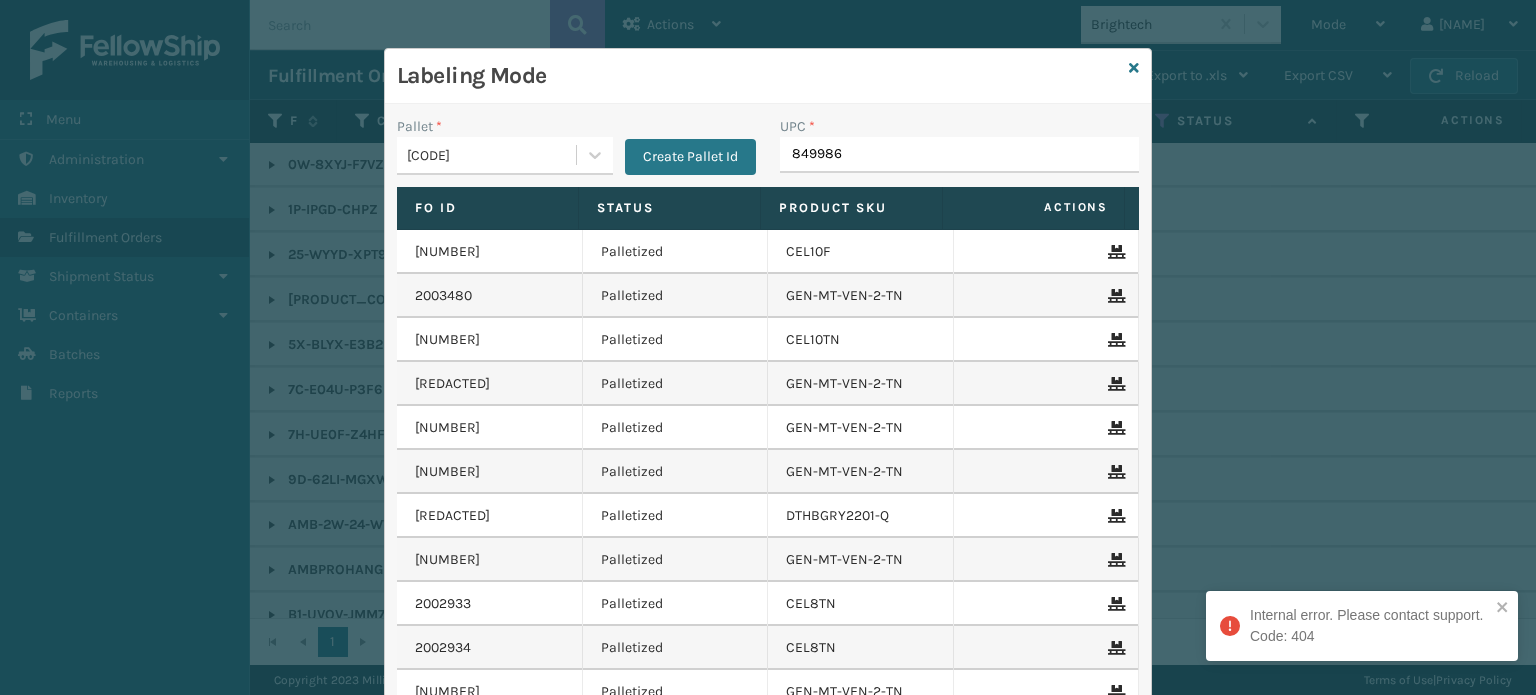 type on "8499860" 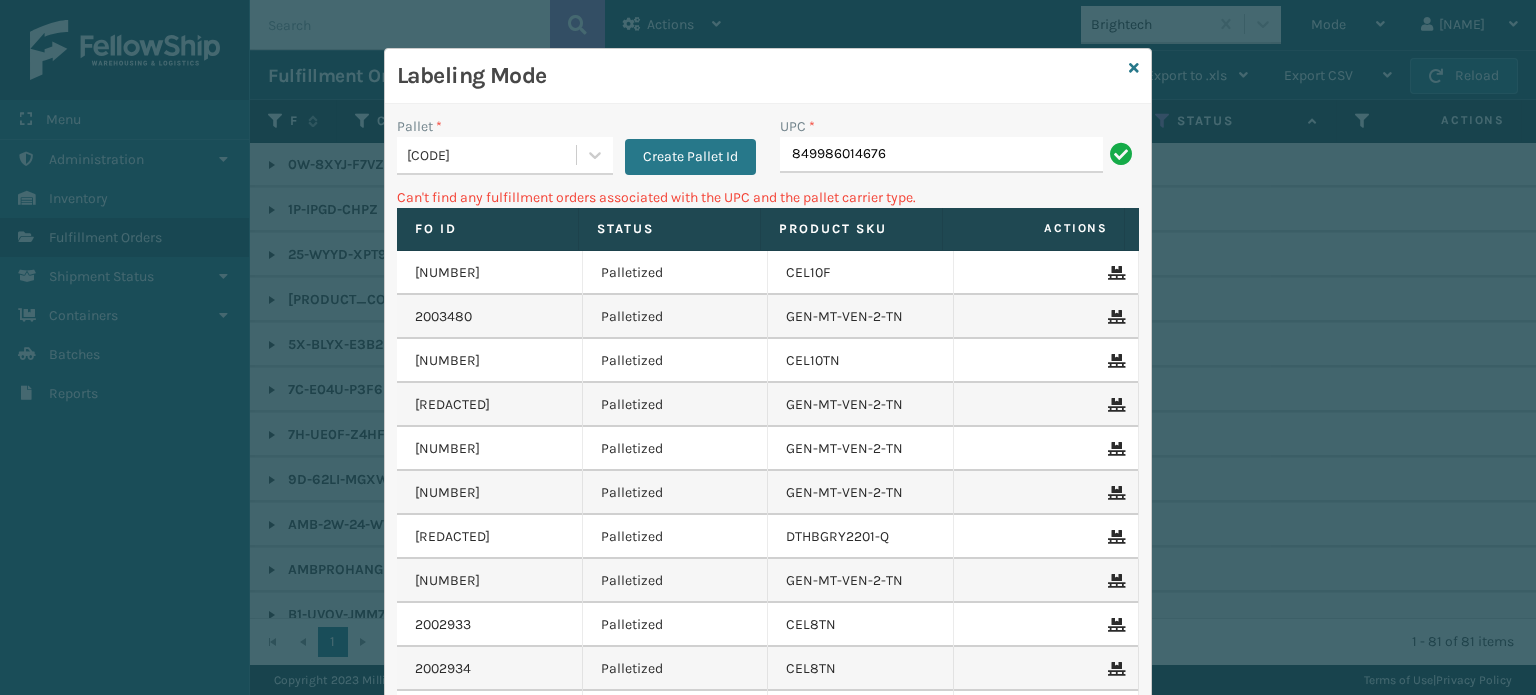 click on "[CODE]" at bounding box center [492, 155] 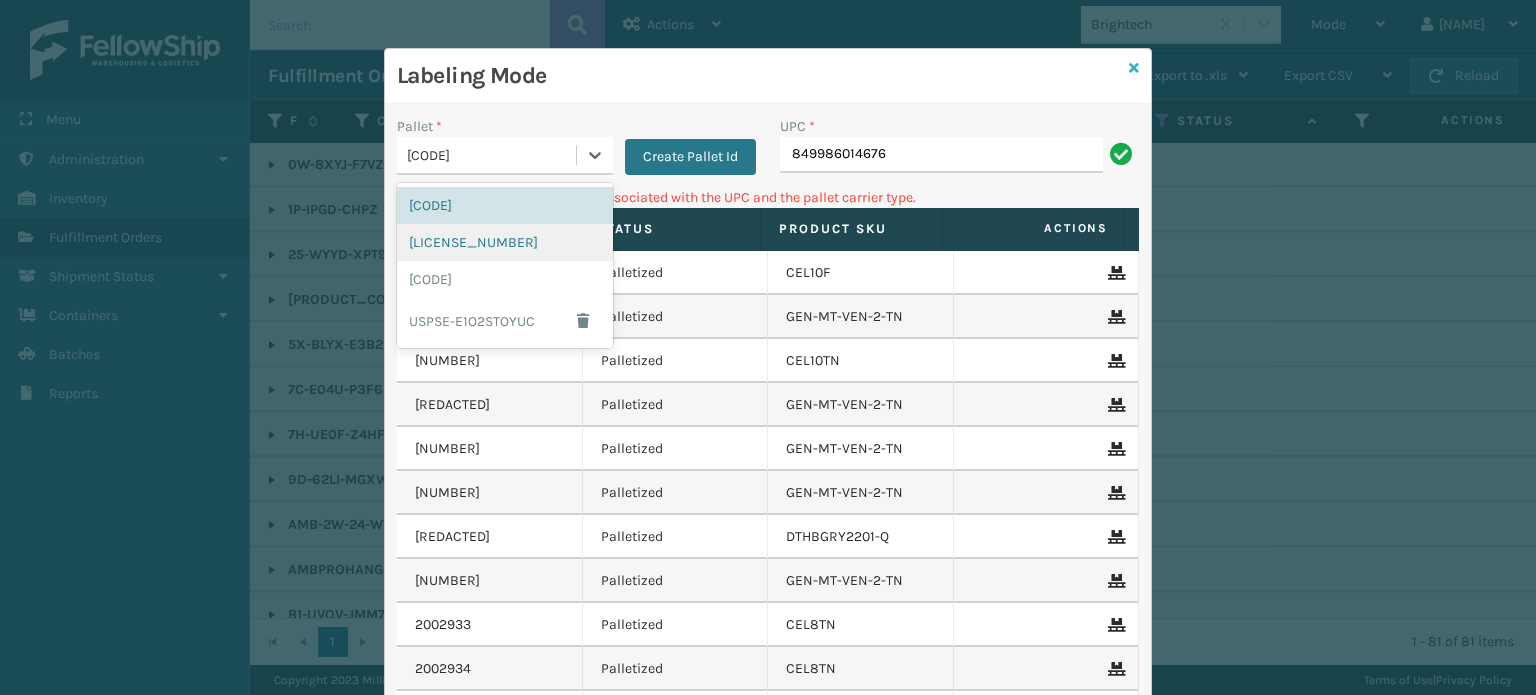 click at bounding box center [1134, 68] 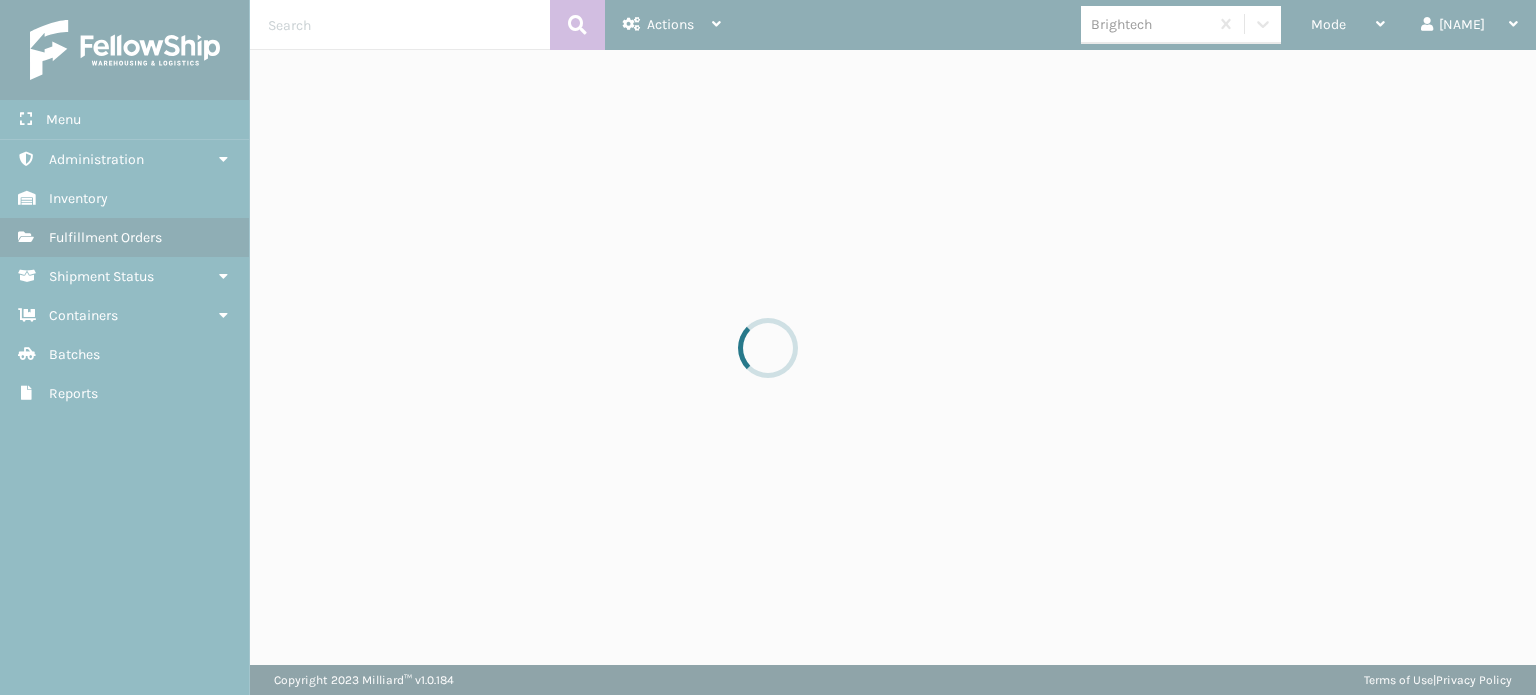 click on "Brightech" at bounding box center (1144, 24) 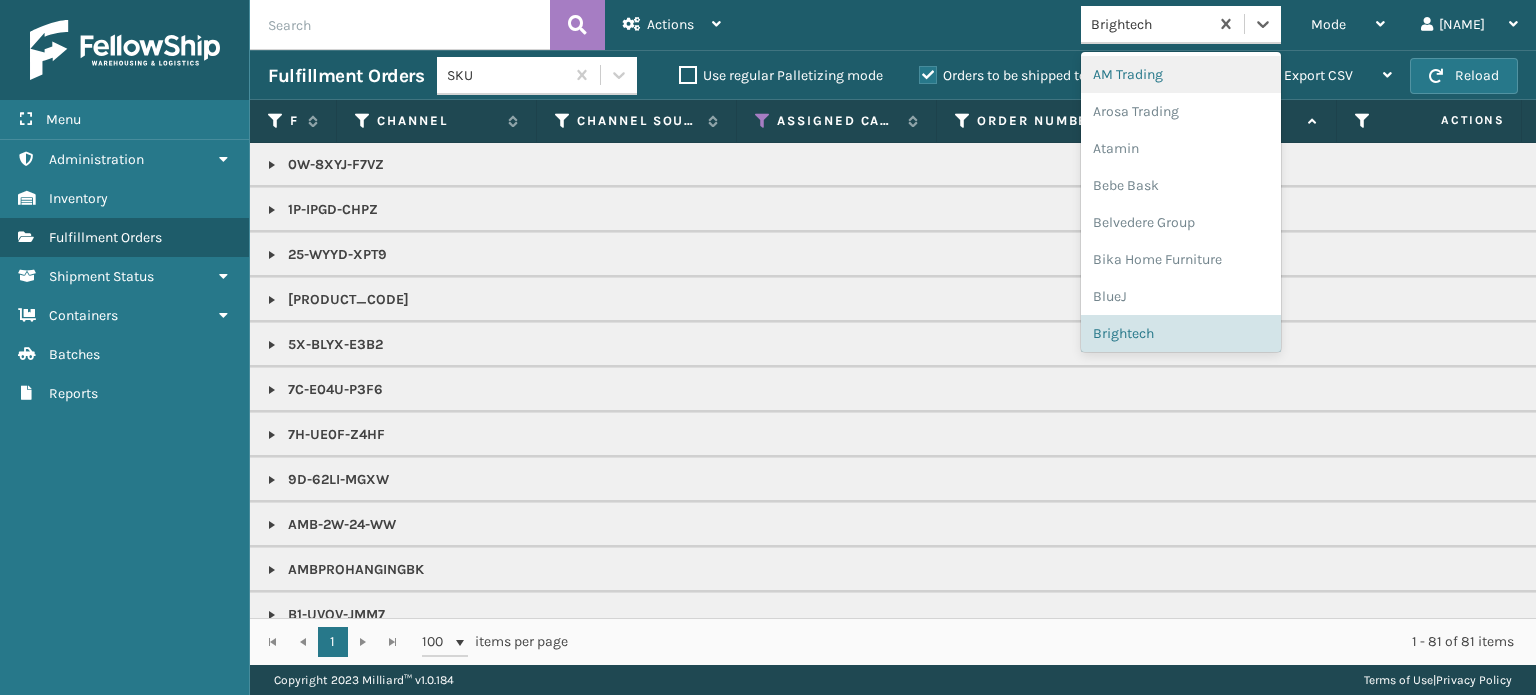 click on "Brightech" at bounding box center (1144, 24) 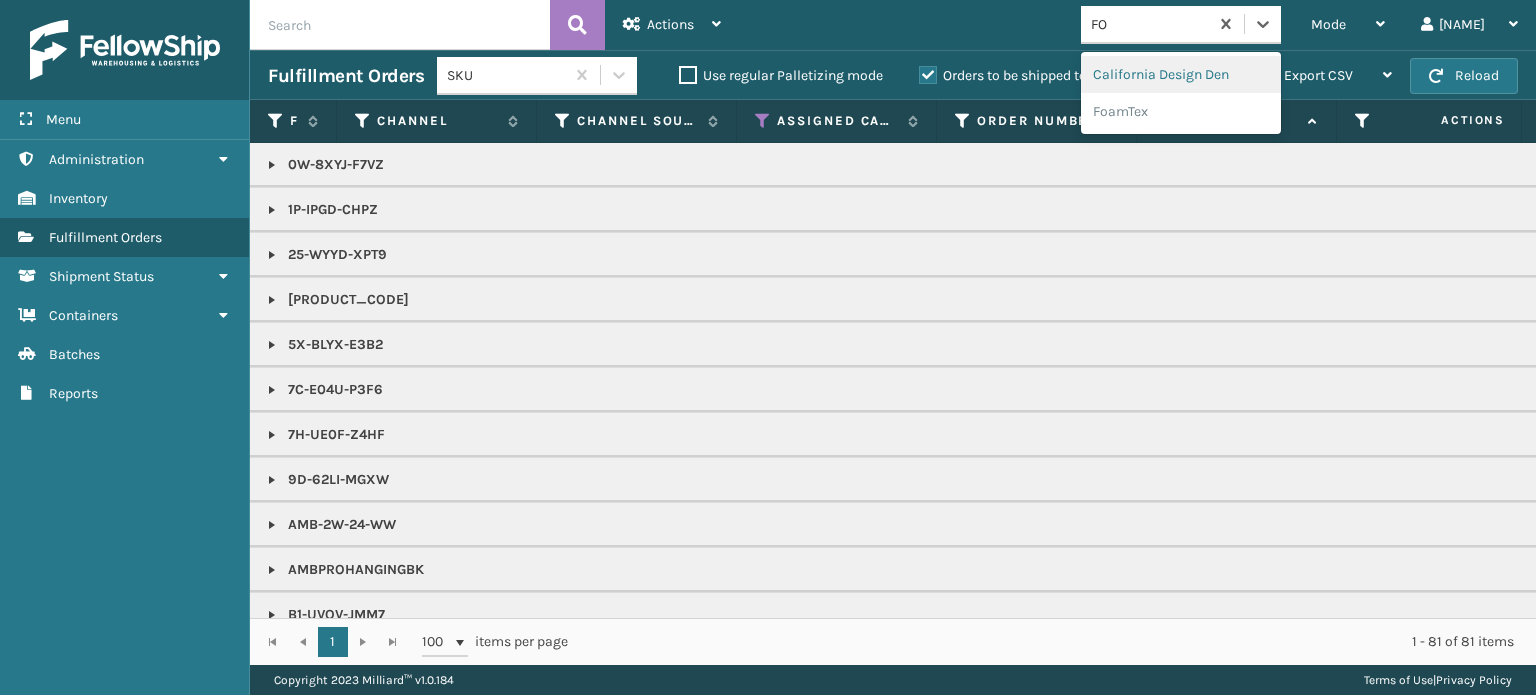 type on "FOA" 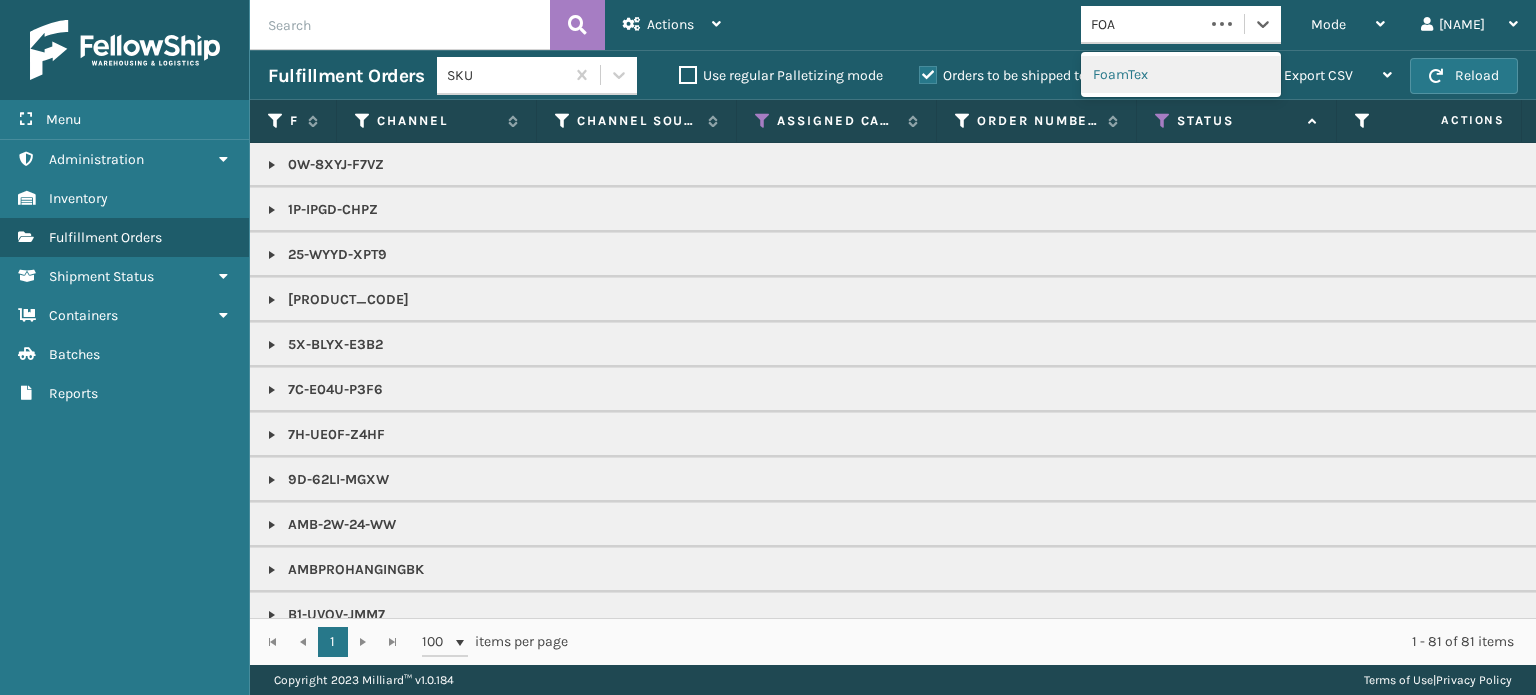 click on "FoamTex" at bounding box center (1181, 74) 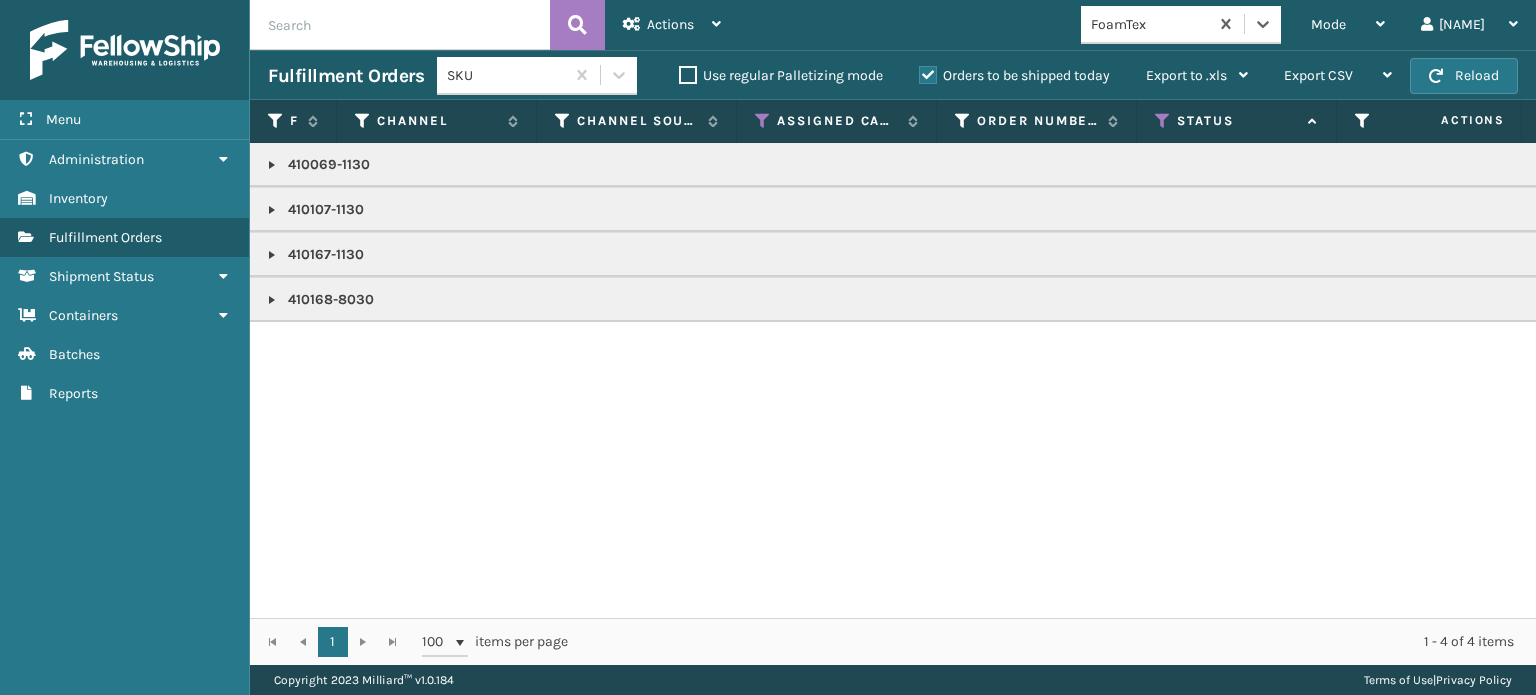 click at bounding box center [272, 255] 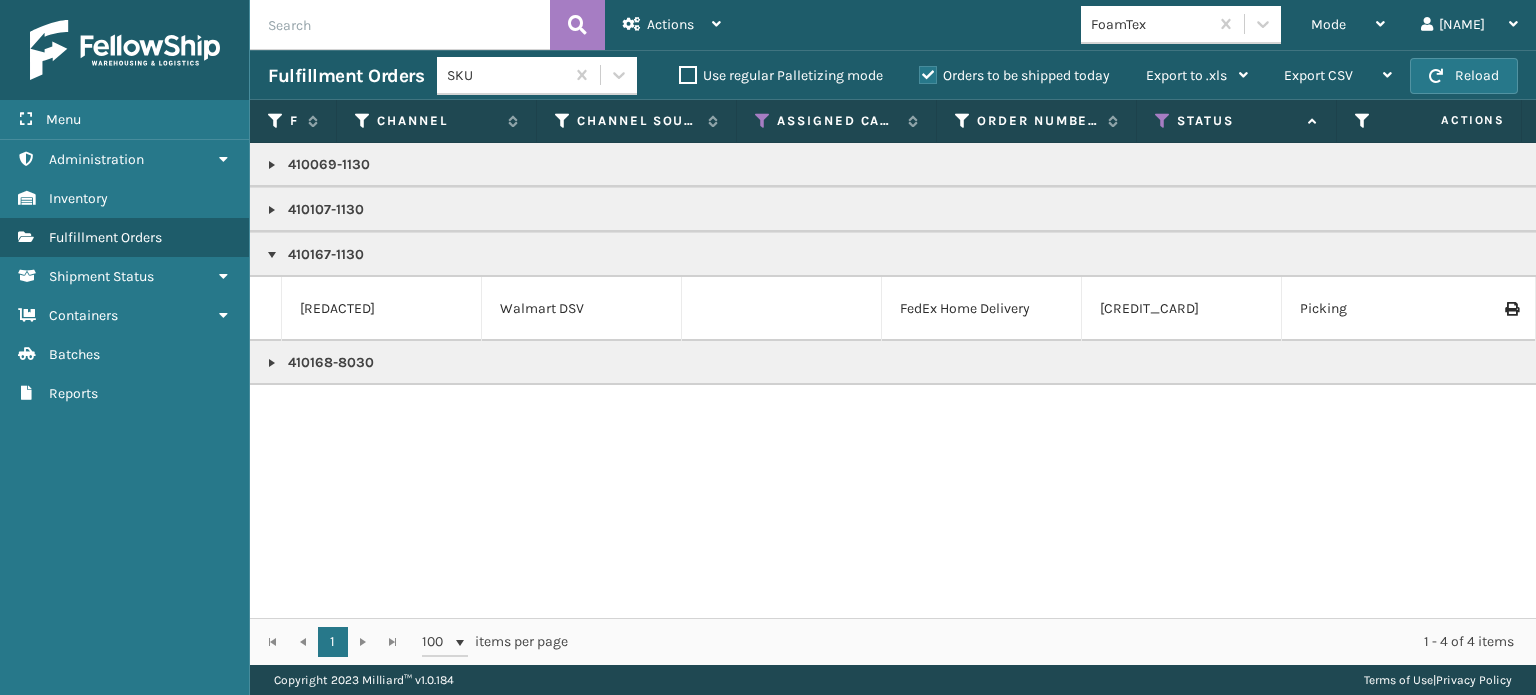 click on "410167-1130" at bounding box center [2441, 255] 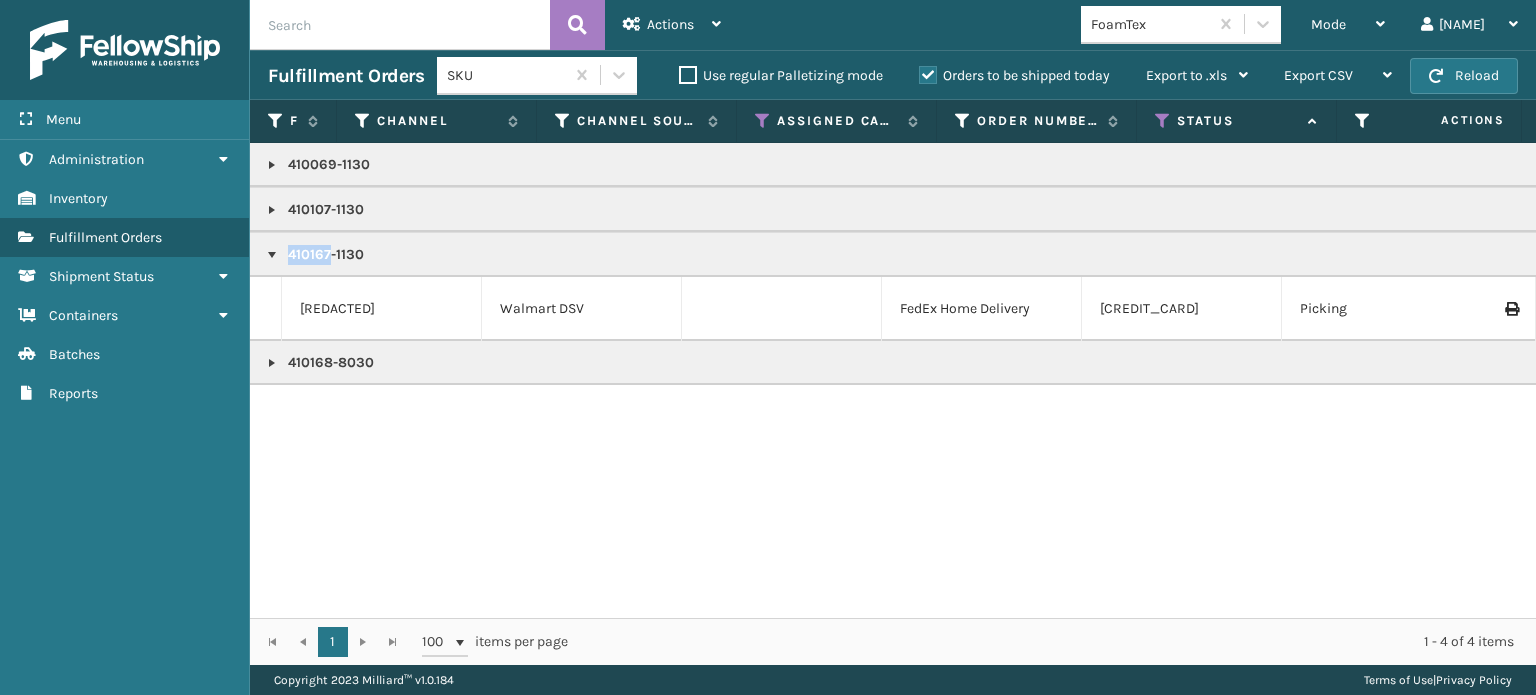 click on "410167-1130" at bounding box center (2441, 255) 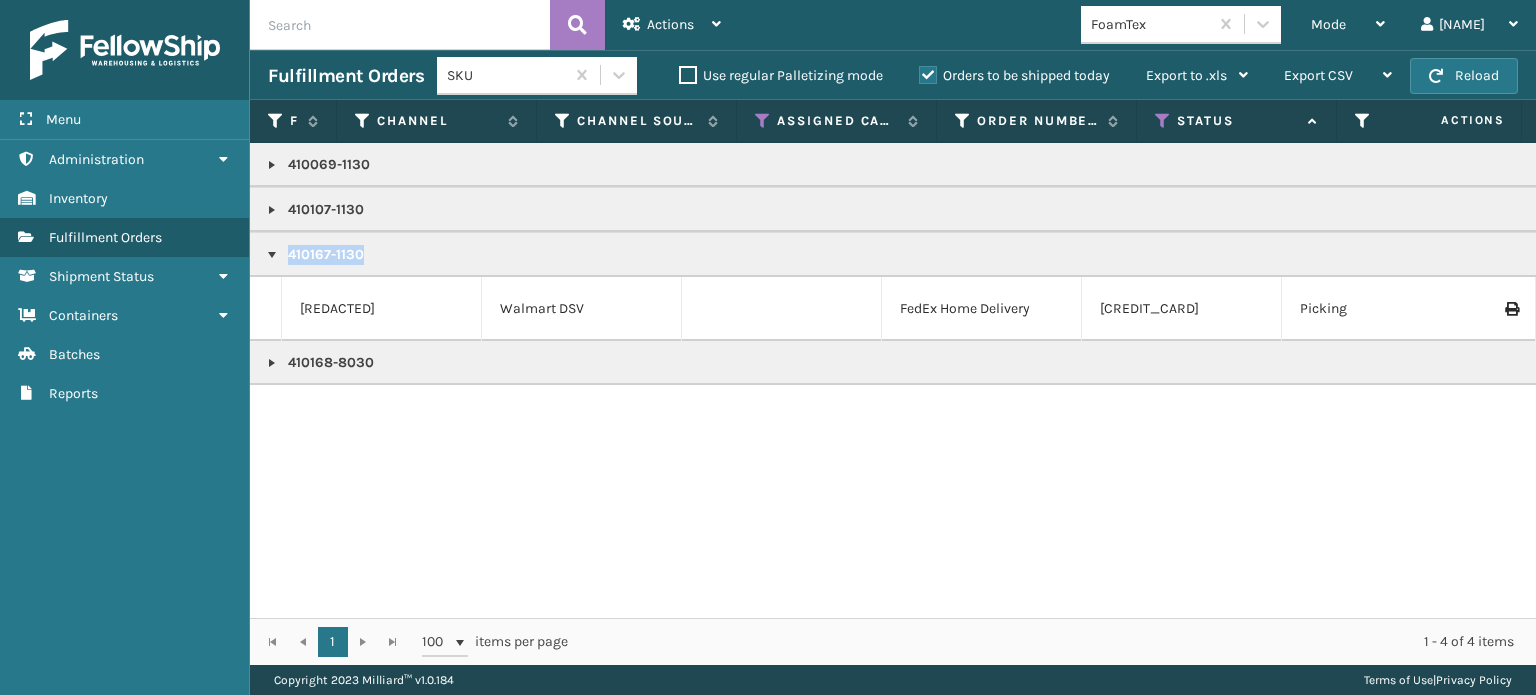 click on "410167-1130" at bounding box center [2441, 255] 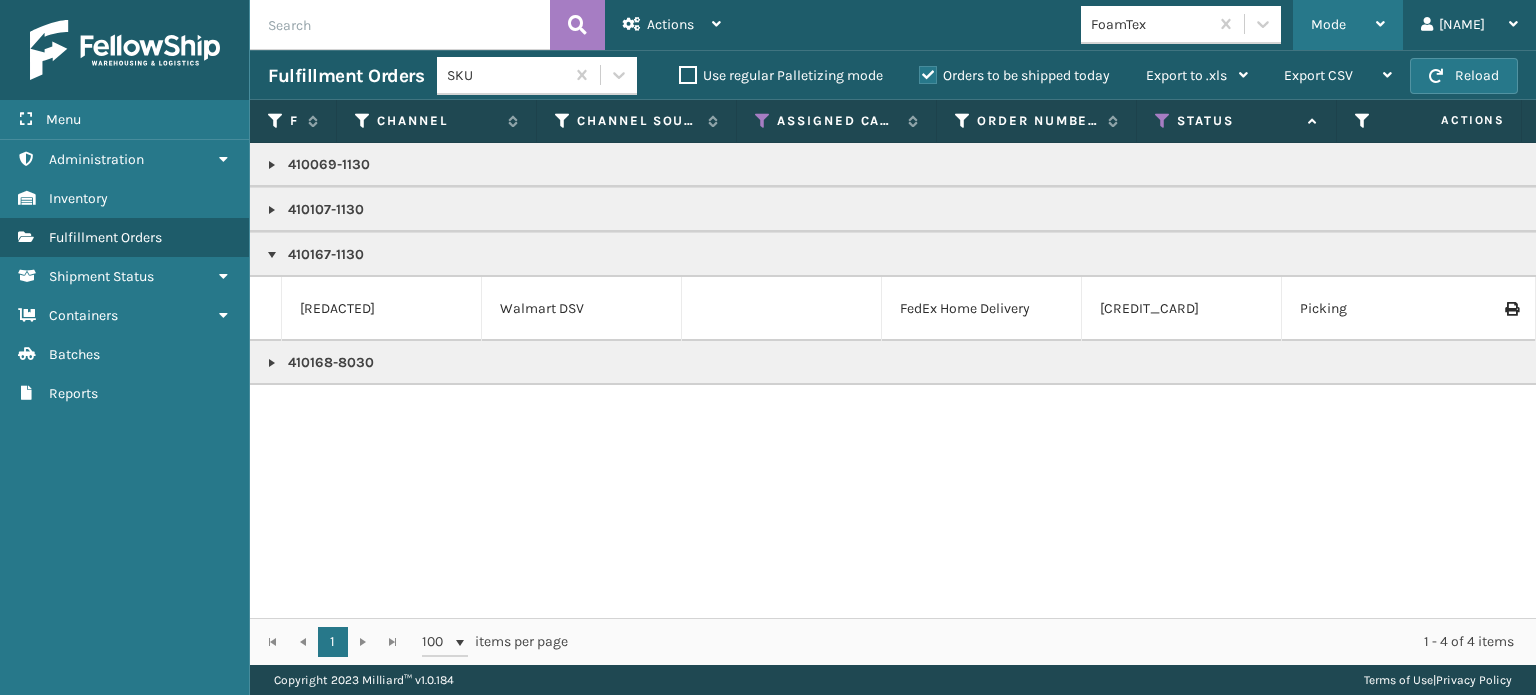 click on "Mode" at bounding box center [1328, 24] 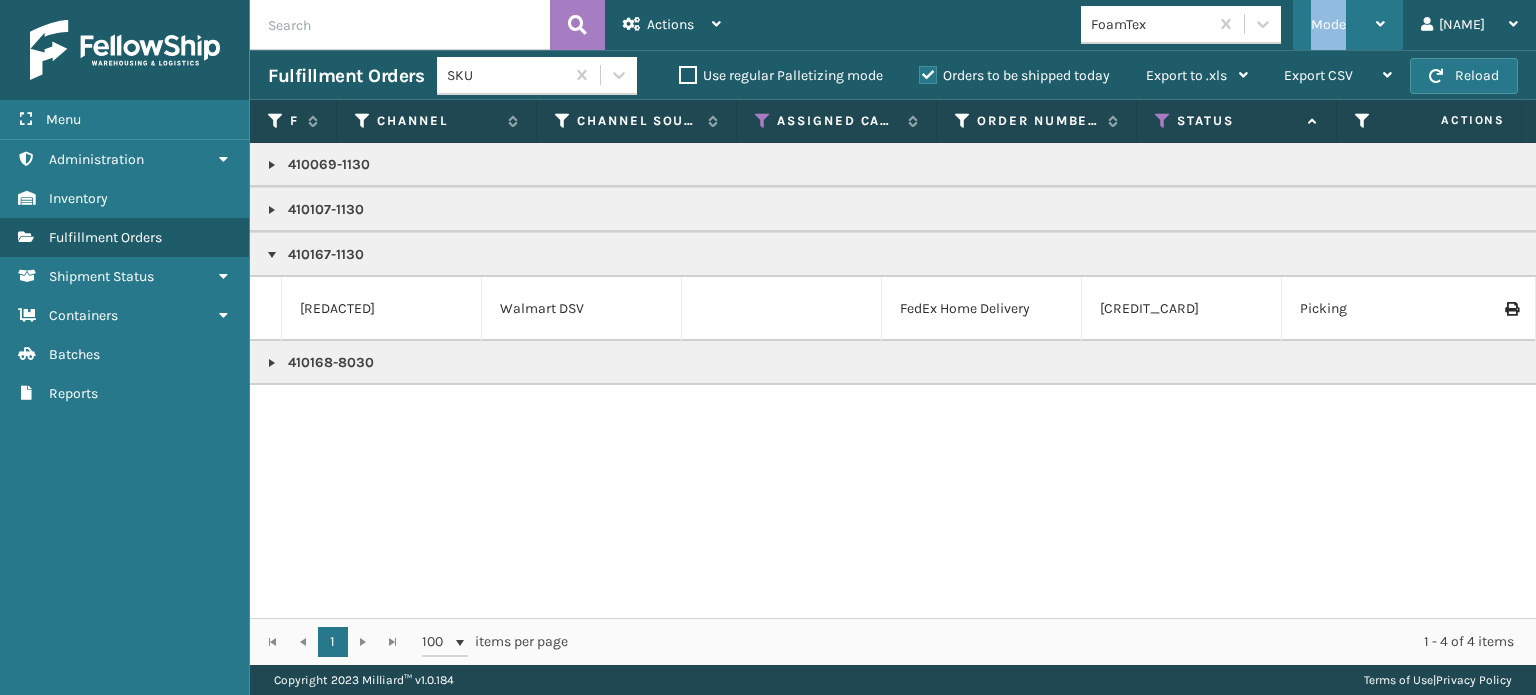 click on "Mode" at bounding box center (1328, 24) 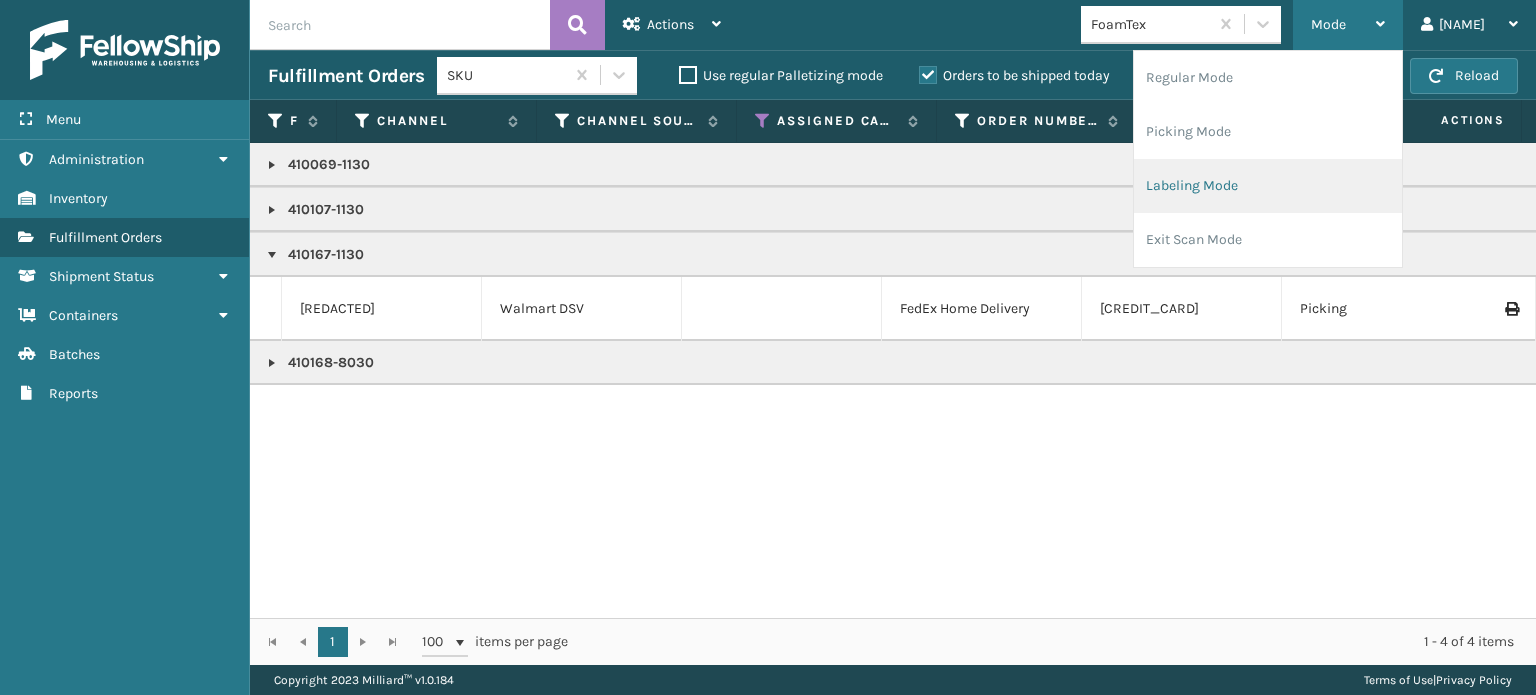 click on "Labeling Mode" at bounding box center (1268, 186) 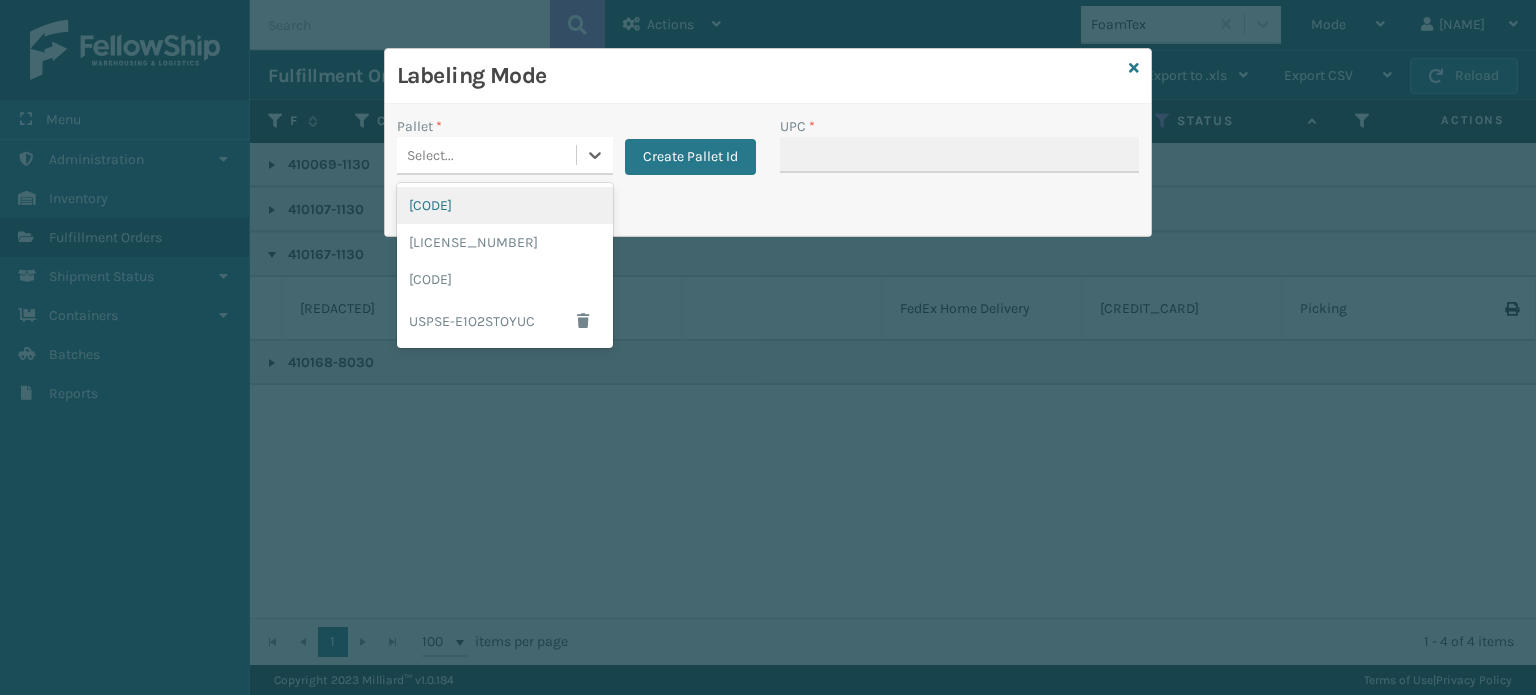 click on "Select..." at bounding box center (486, 155) 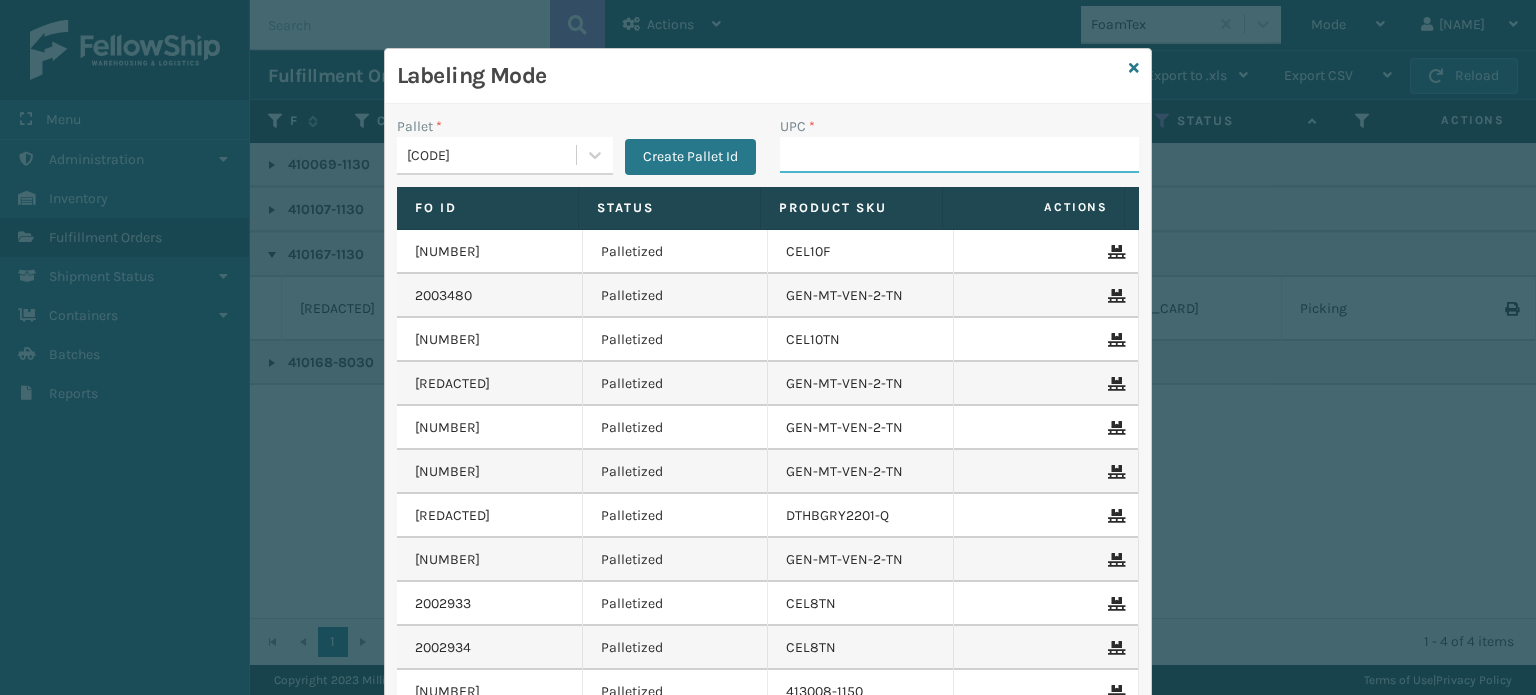 click on "UPC   *" at bounding box center [959, 155] 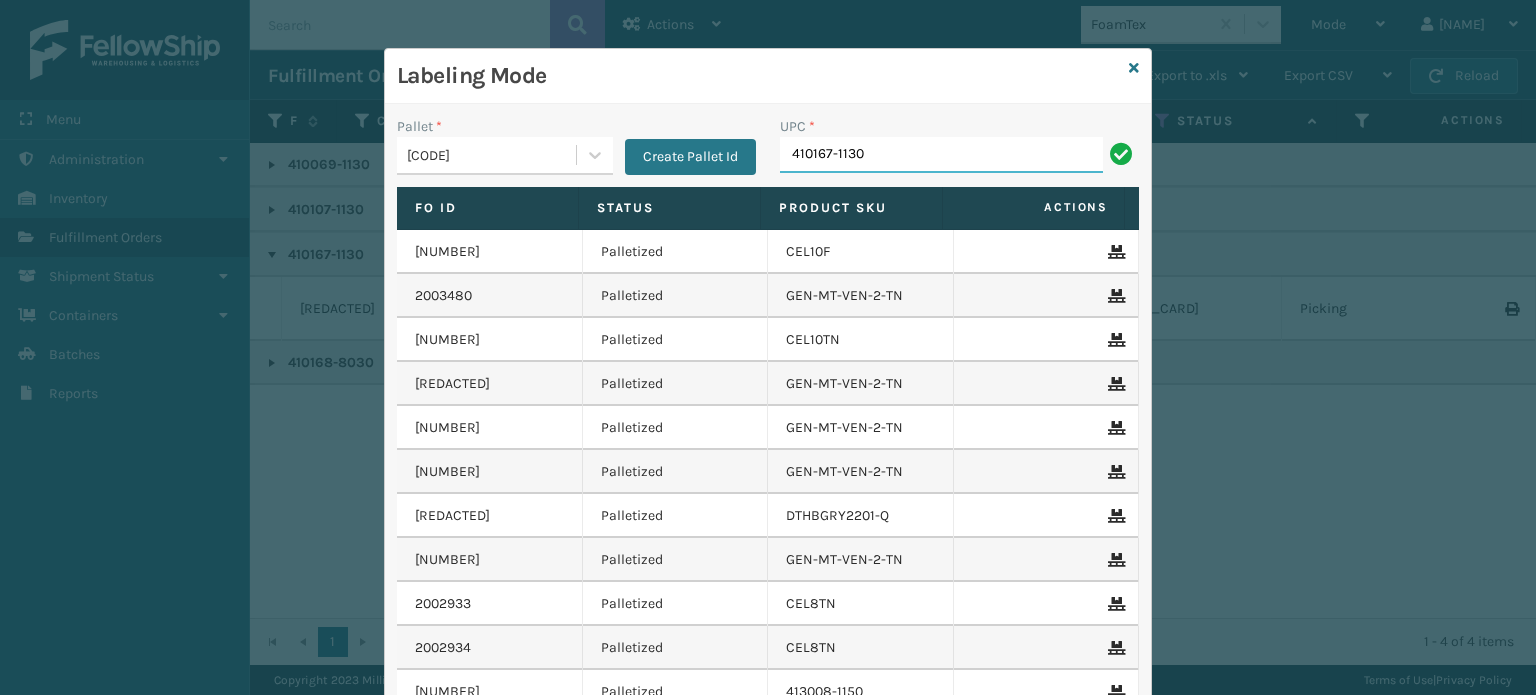 type on "410167-1130" 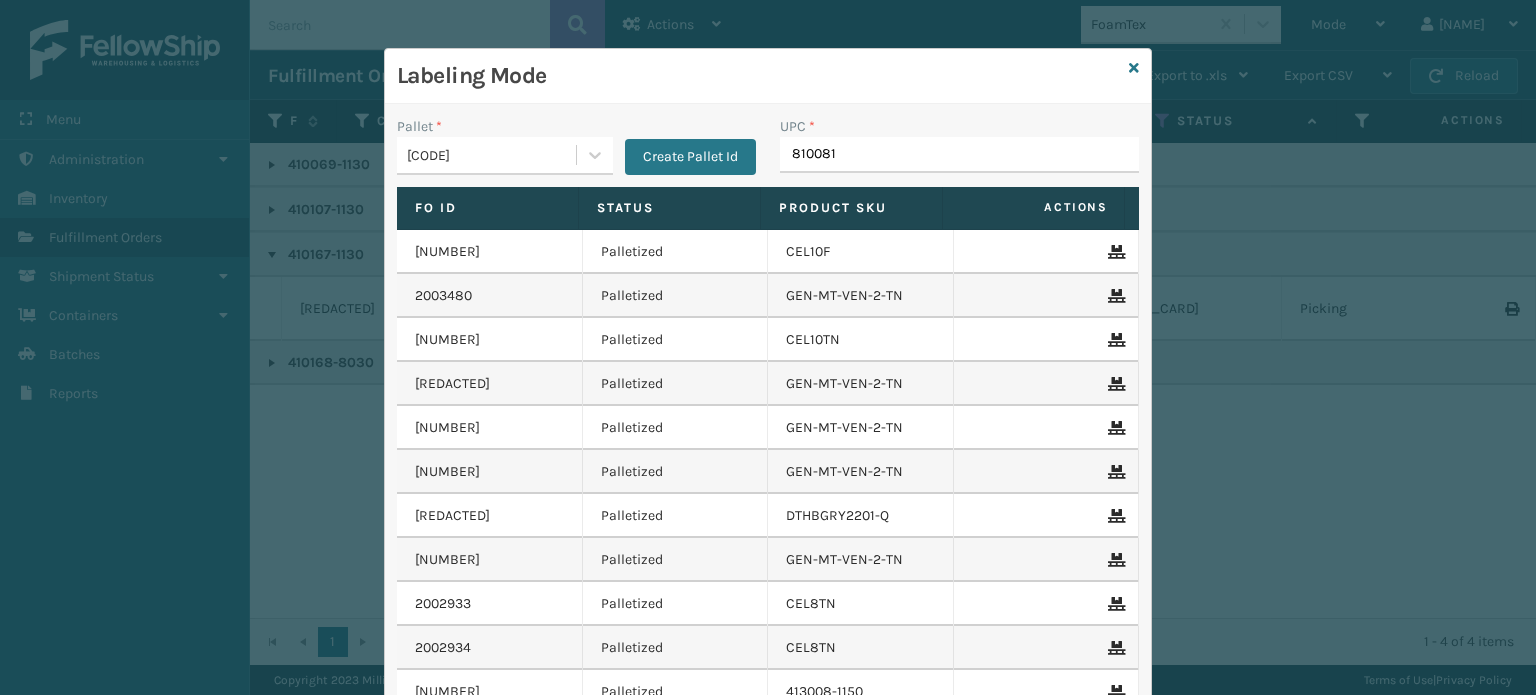 type on "8100819" 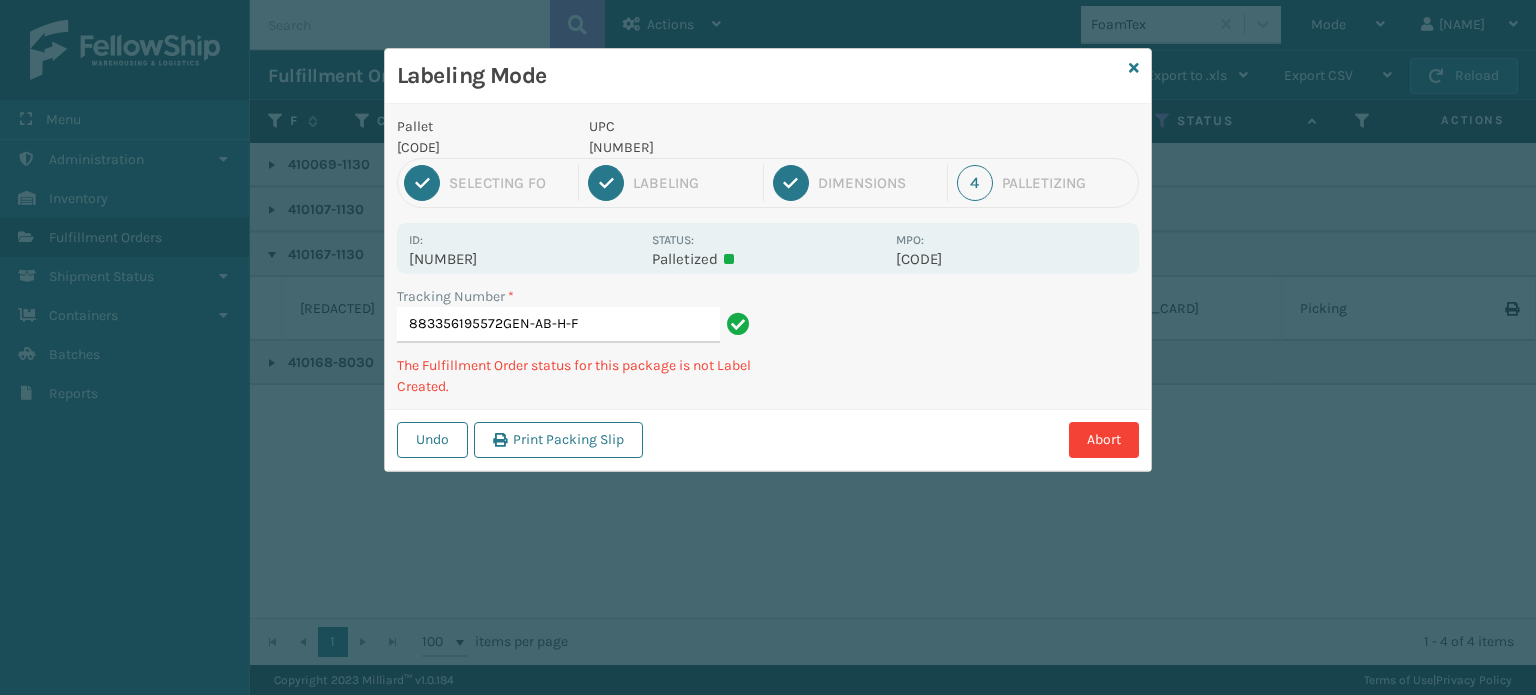 type on "883356195572GEN-AB-H-F" 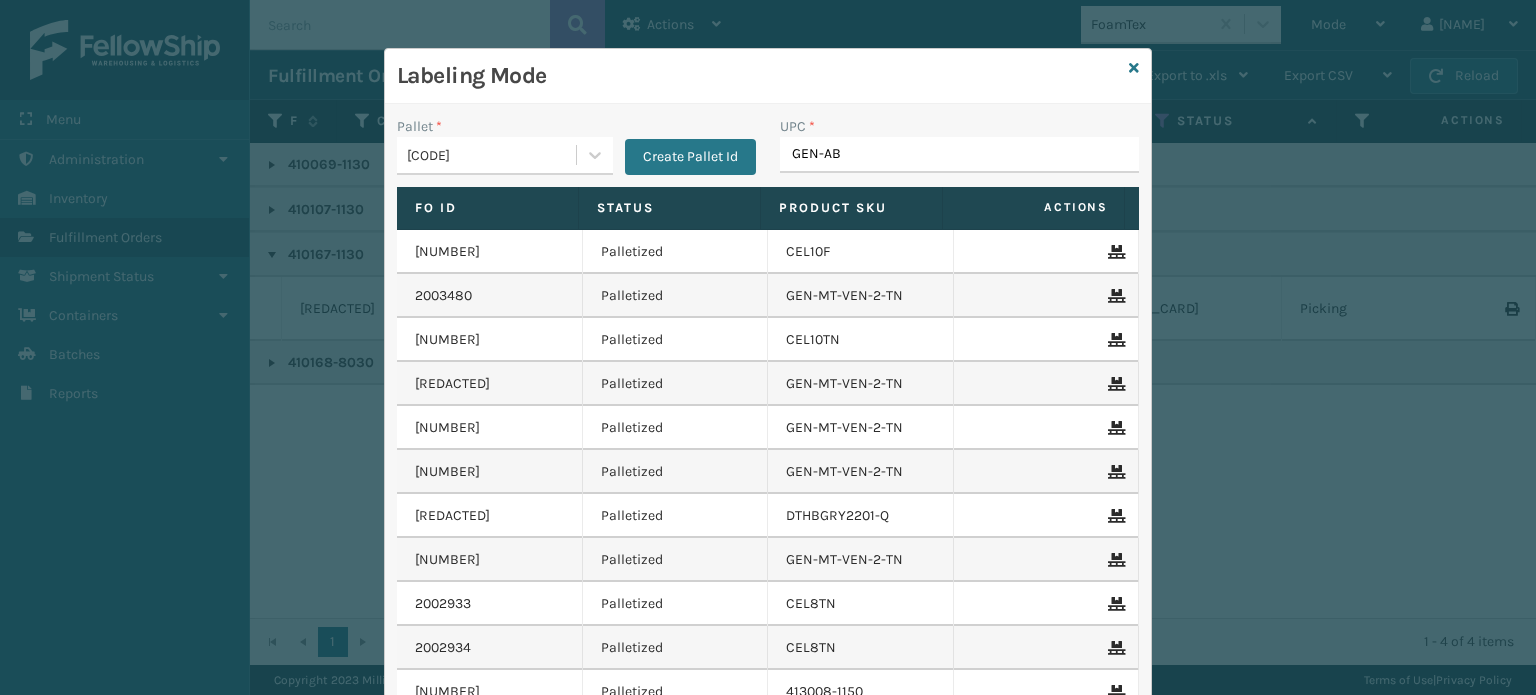 type on "GEN-AB-" 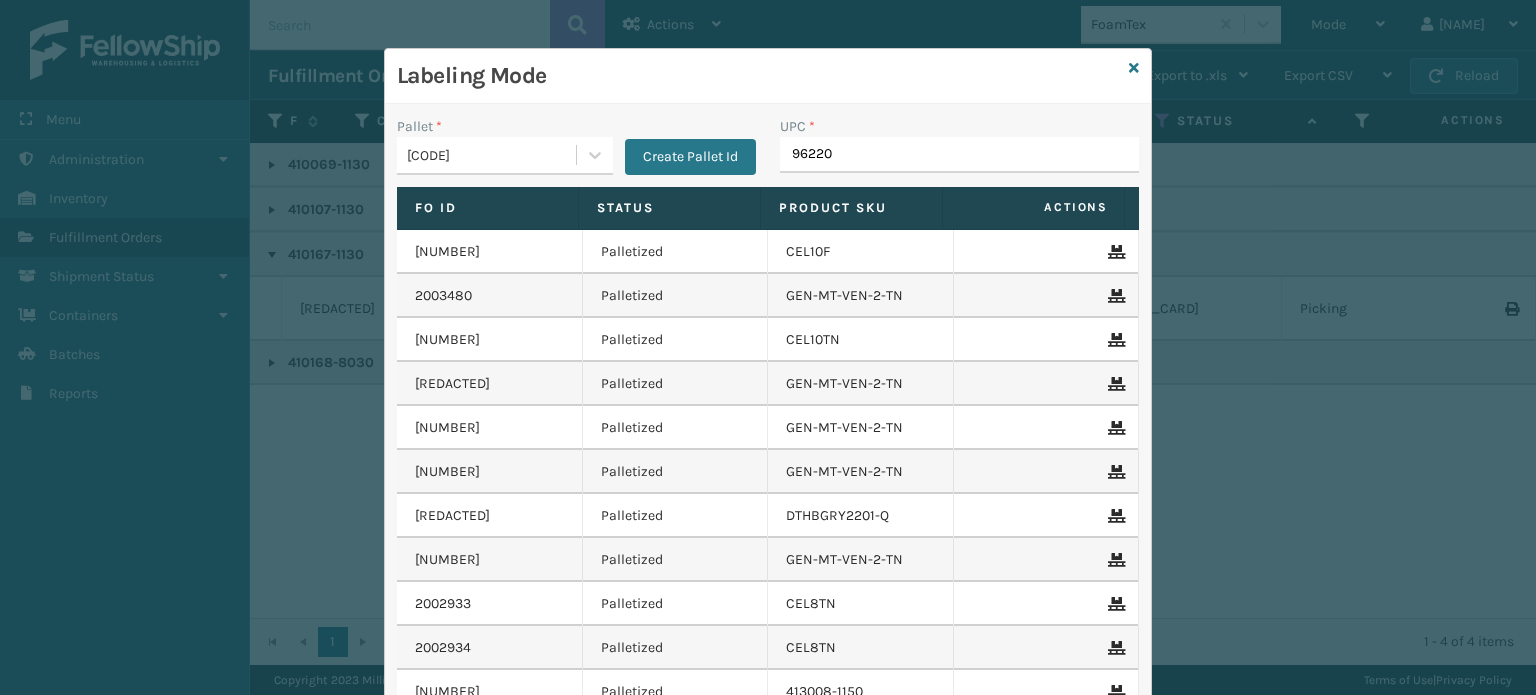 type on "962200" 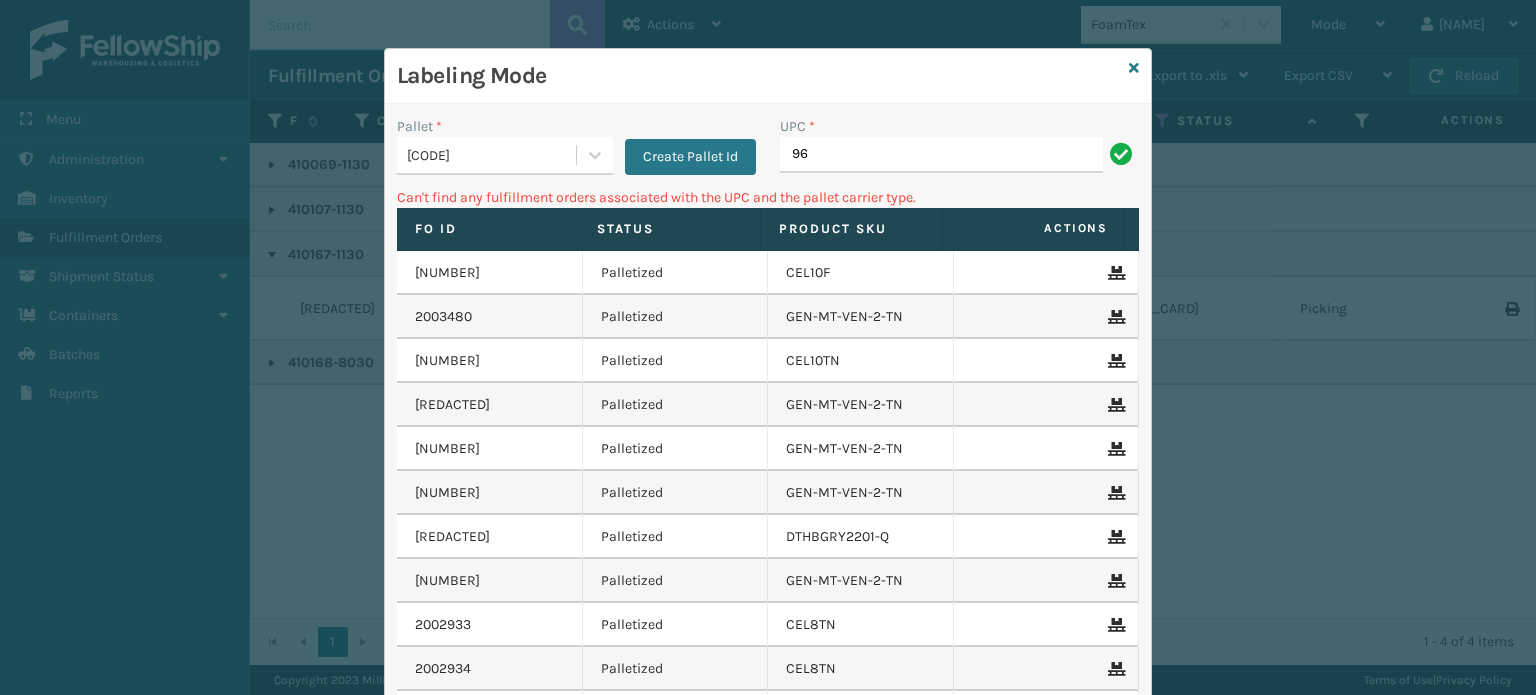 type on "9" 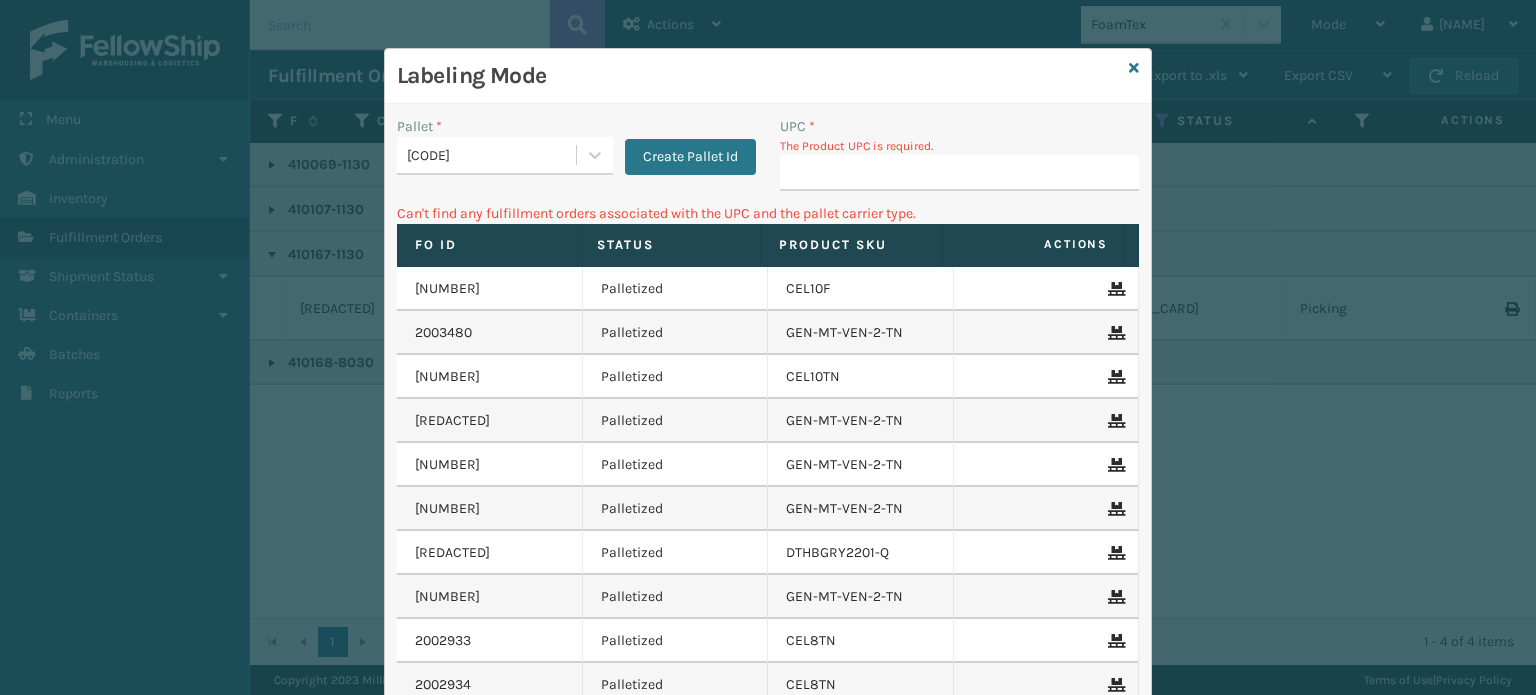 type 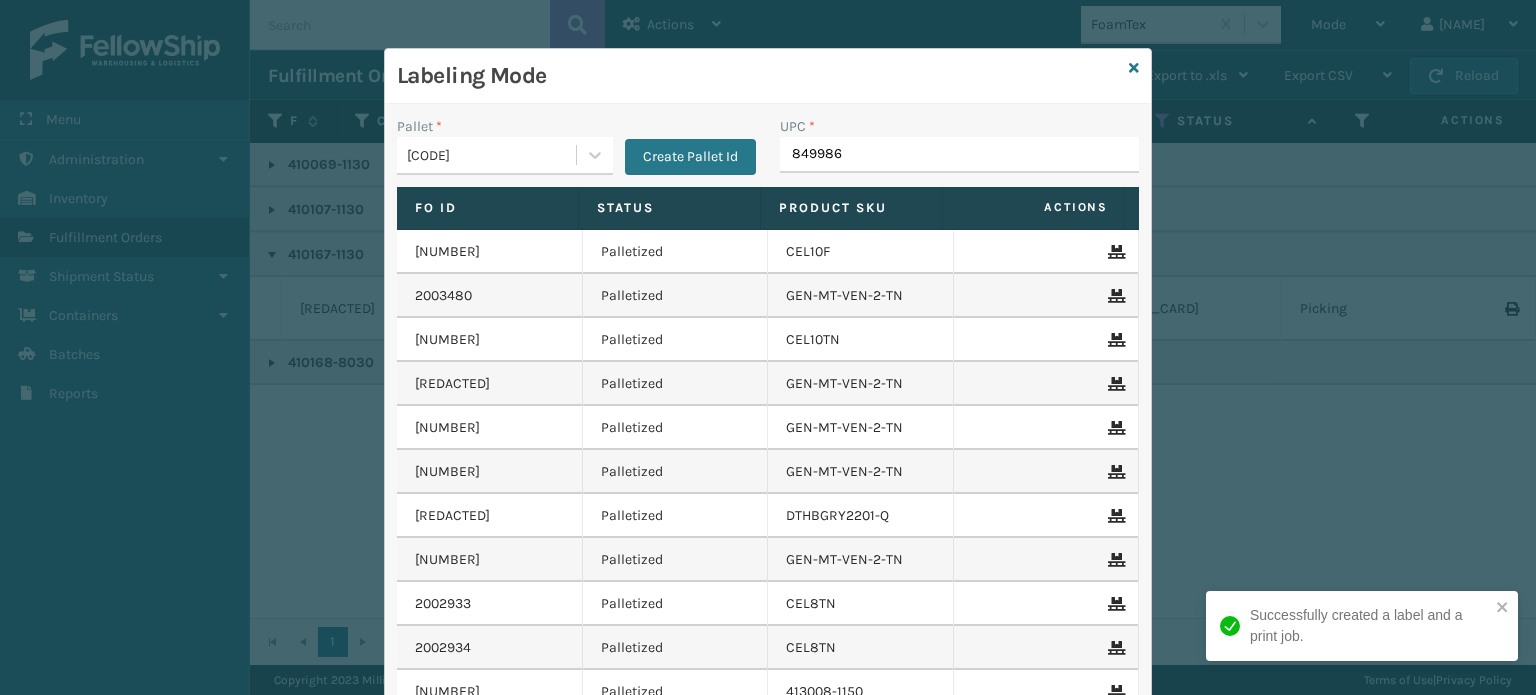 type on "8499860" 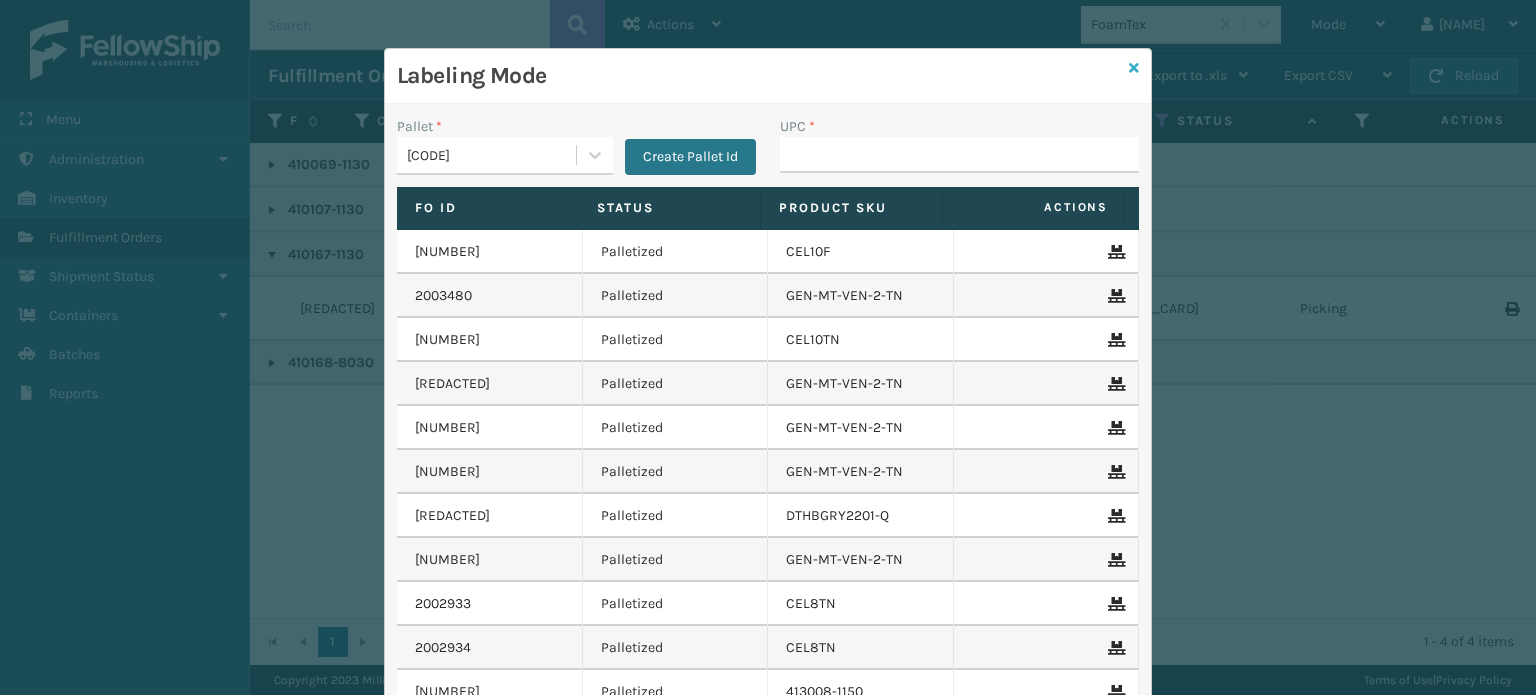 click at bounding box center [1134, 68] 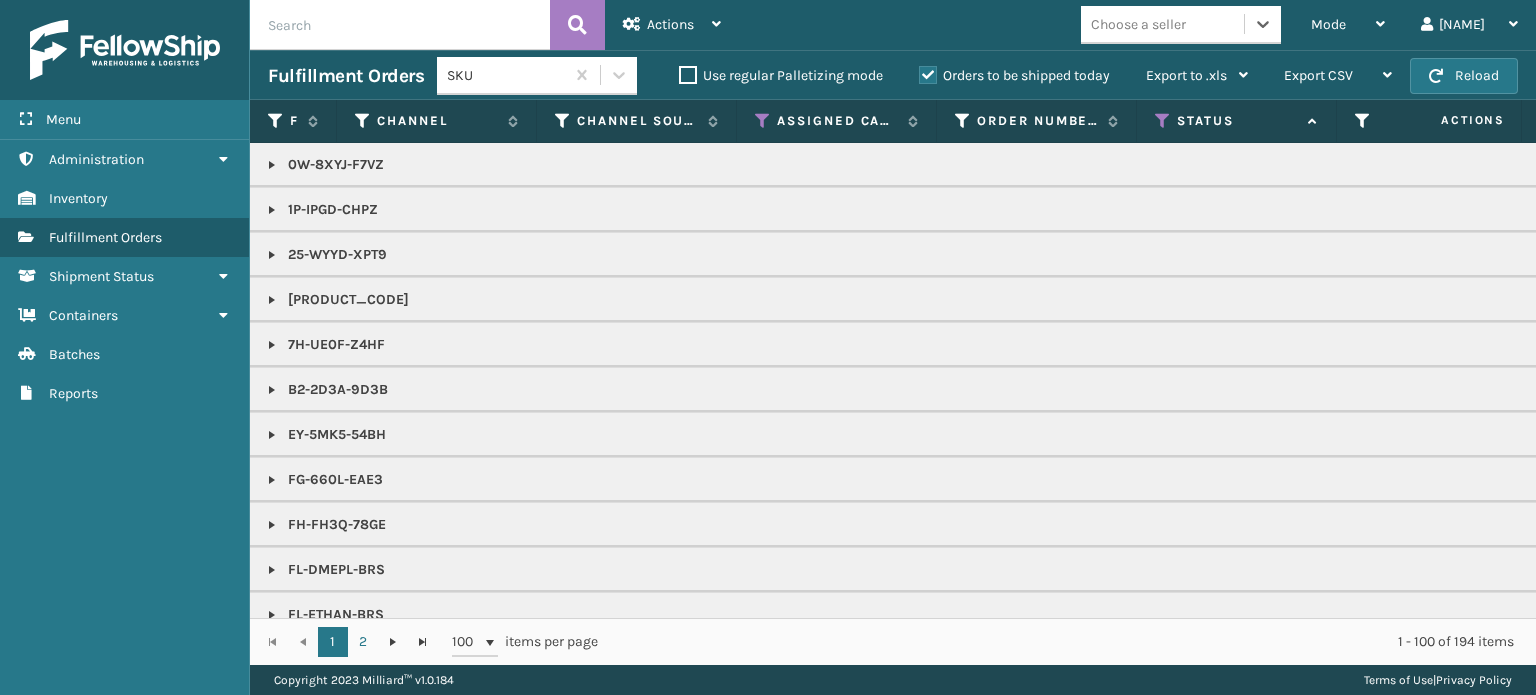 click at bounding box center [400, 25] 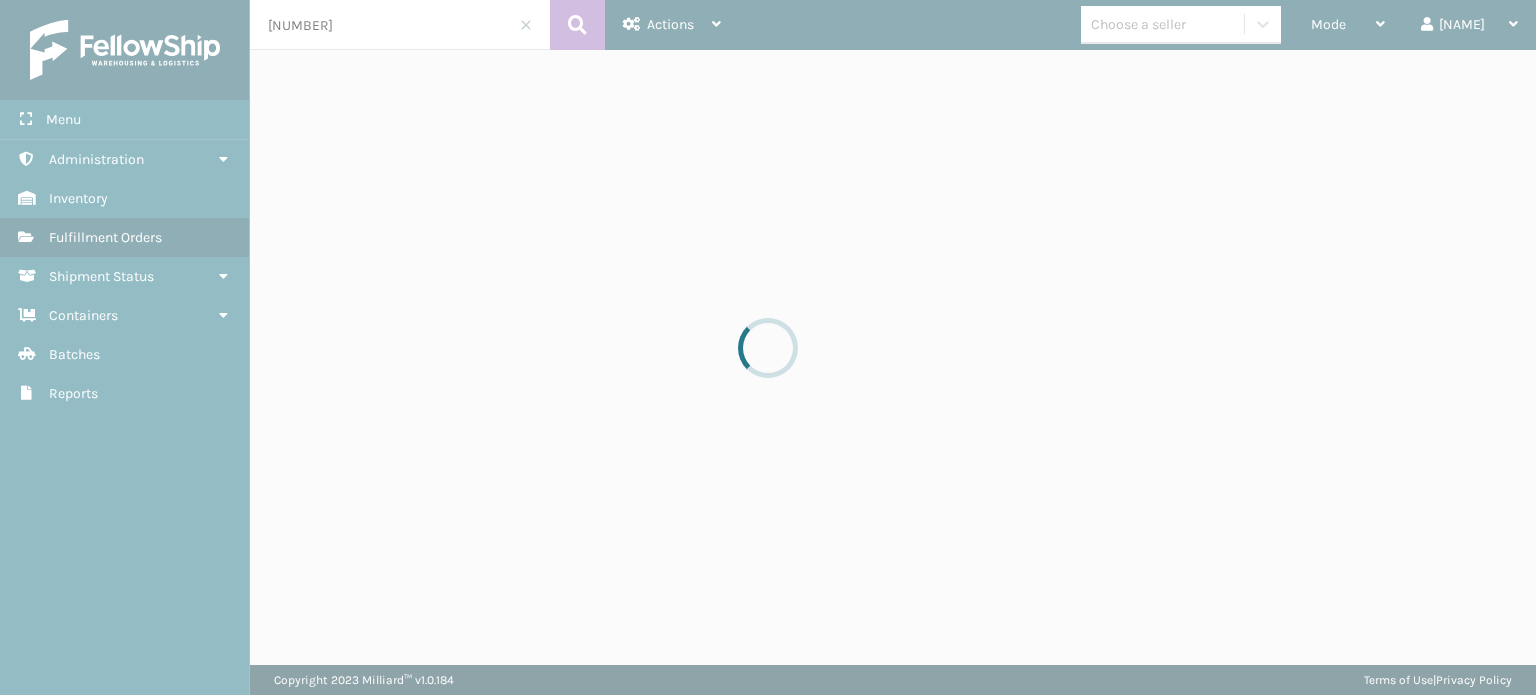 scroll, scrollTop: 0, scrollLeft: 24, axis: horizontal 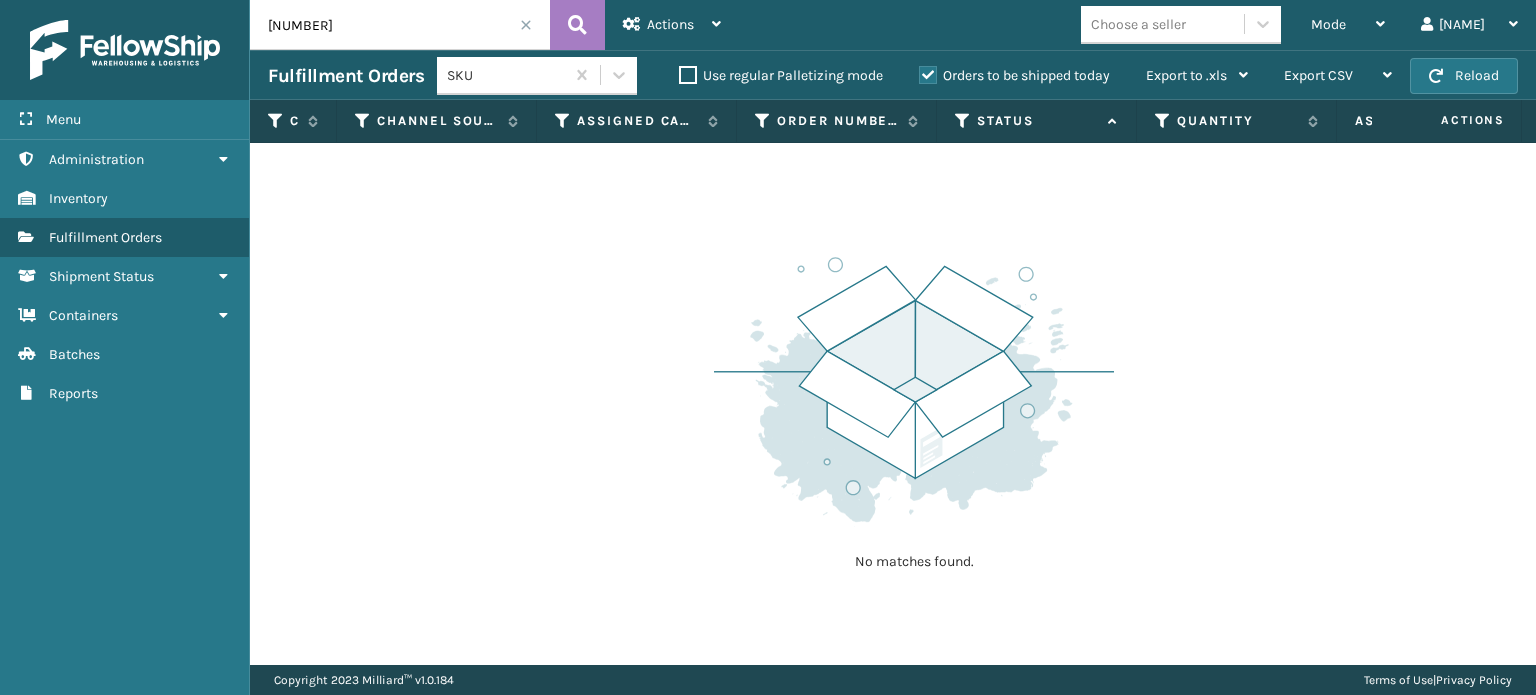 click on "[NUMBER]" at bounding box center (400, 25) 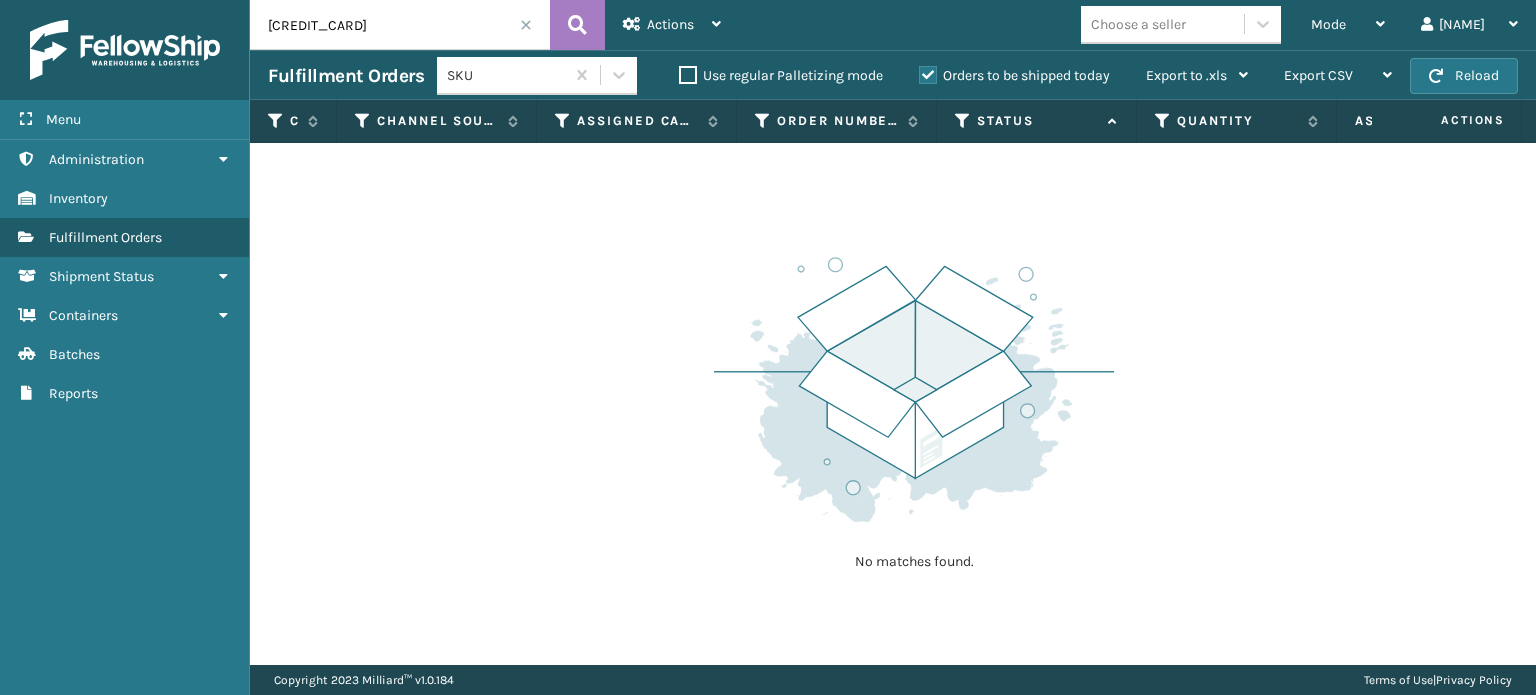 scroll, scrollTop: 0, scrollLeft: 0, axis: both 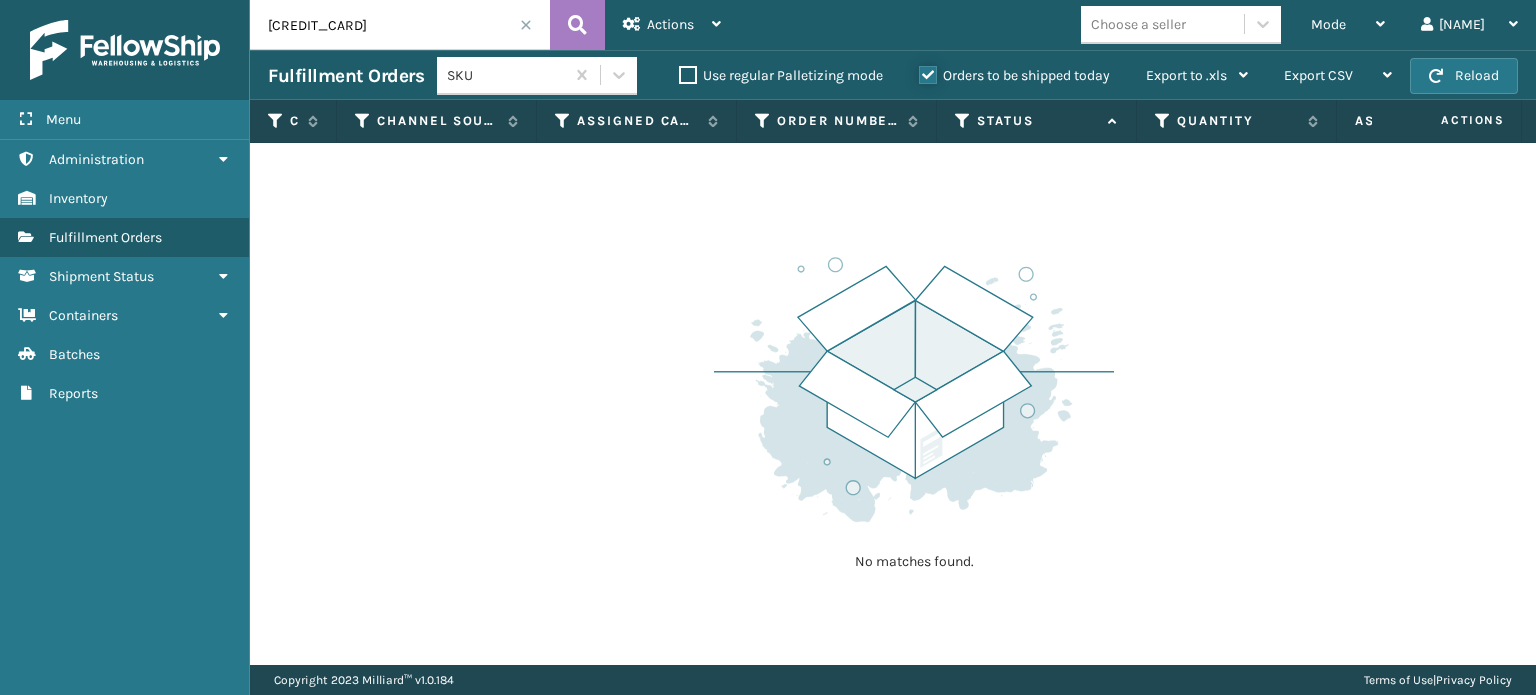 click on "Orders to be shipped today" at bounding box center [919, 70] 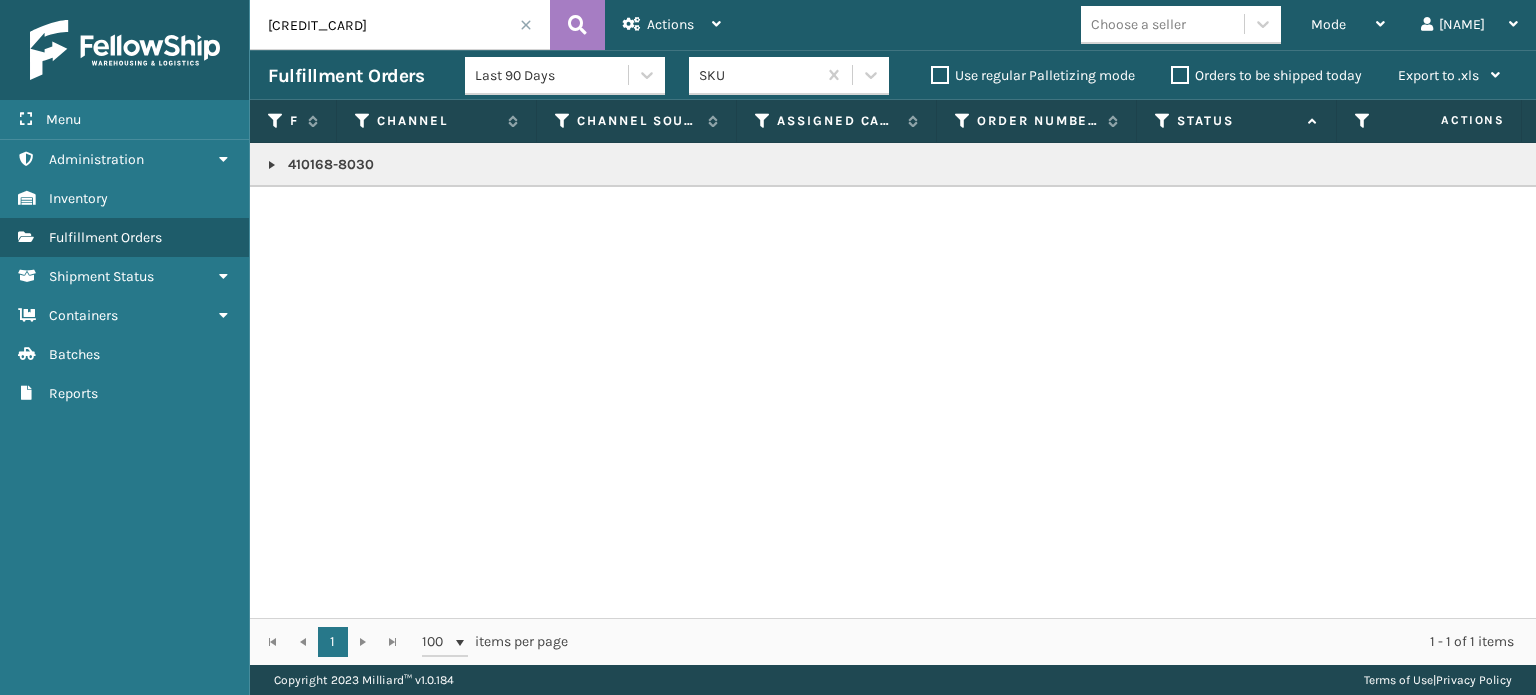 click at bounding box center (526, 25) 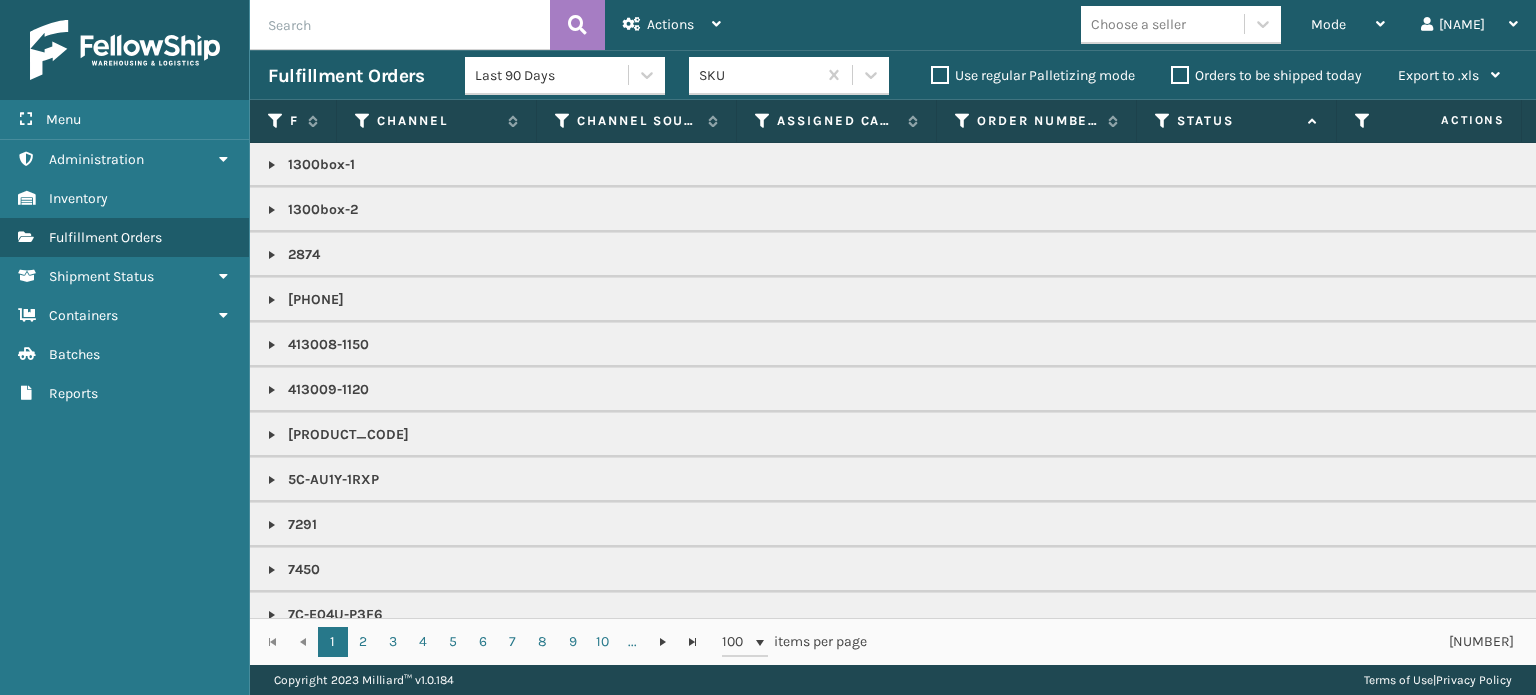 click at bounding box center [1163, 121] 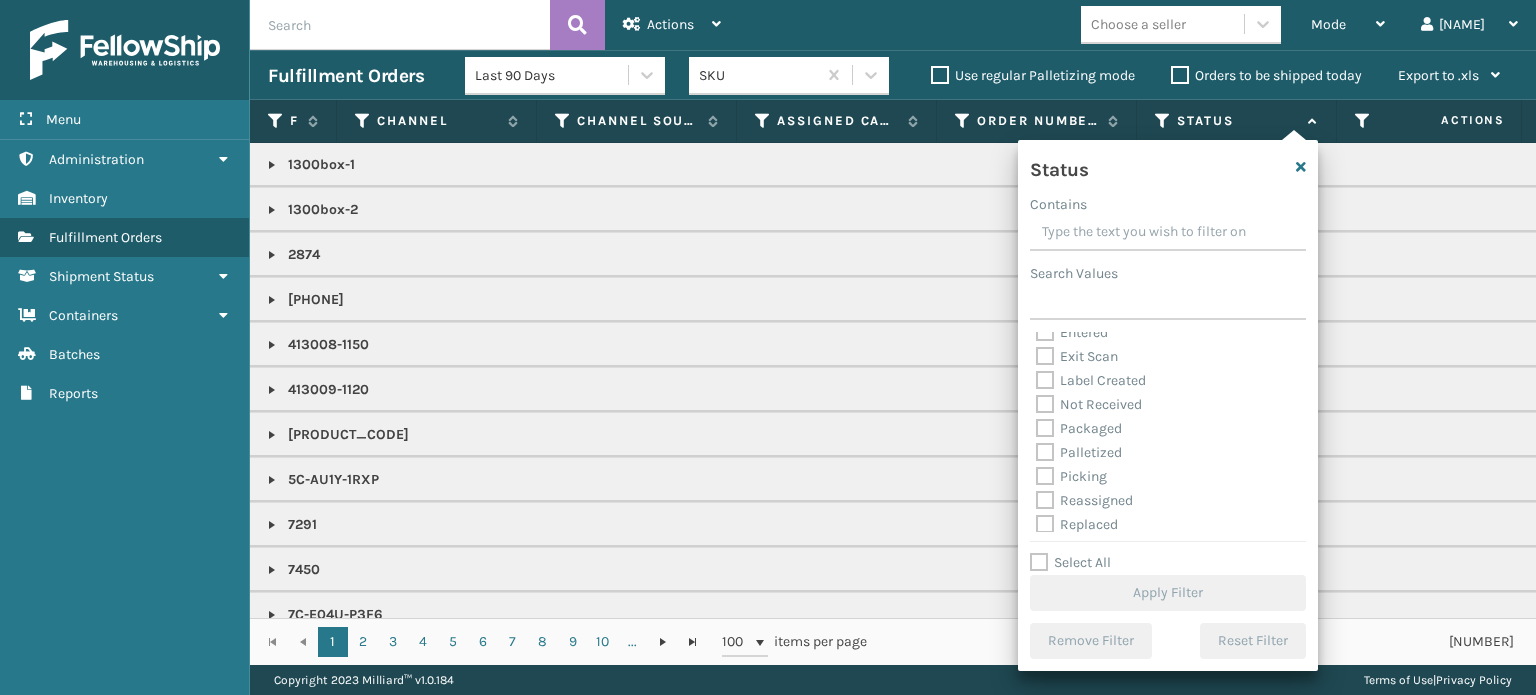 scroll, scrollTop: 112, scrollLeft: 0, axis: vertical 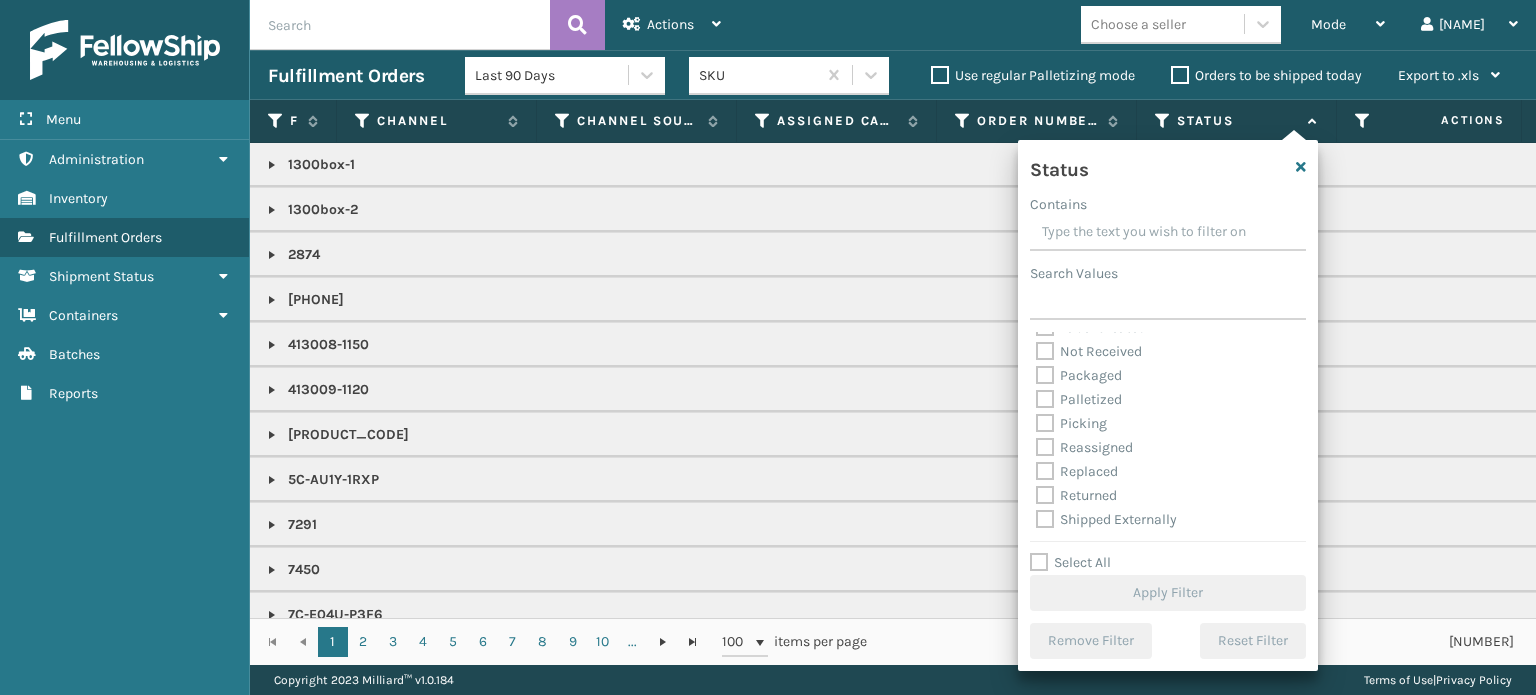click on "Picking" at bounding box center [1071, 423] 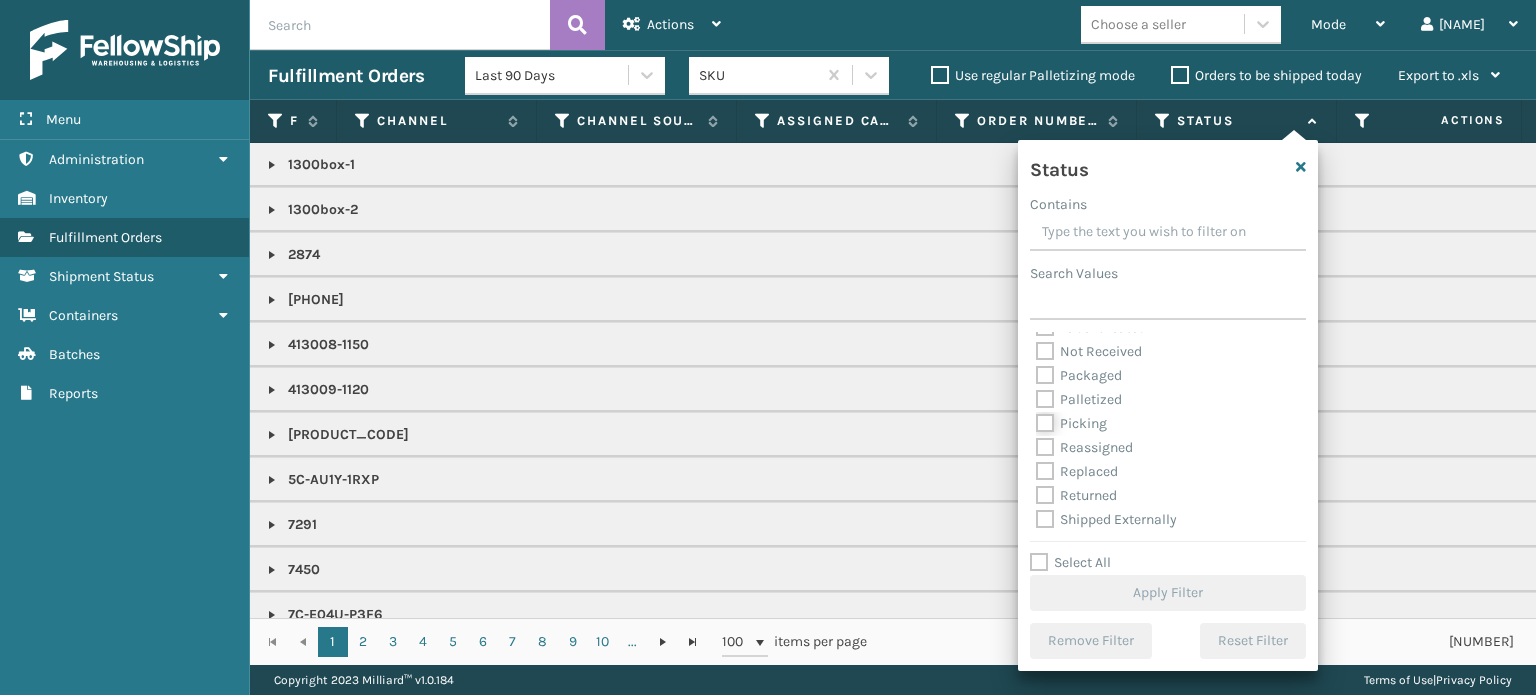 click on "Picking" at bounding box center (1036, 418) 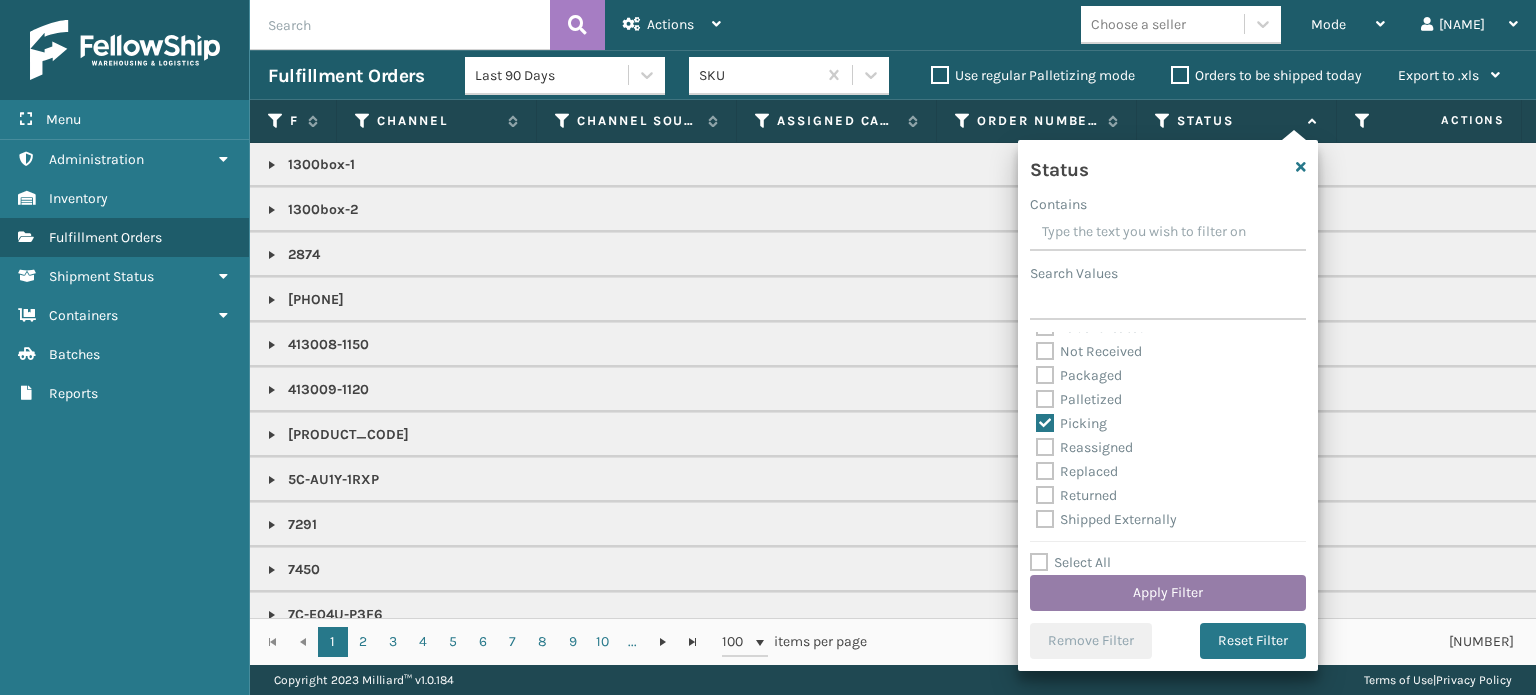 click on "Apply Filter" at bounding box center [1168, 593] 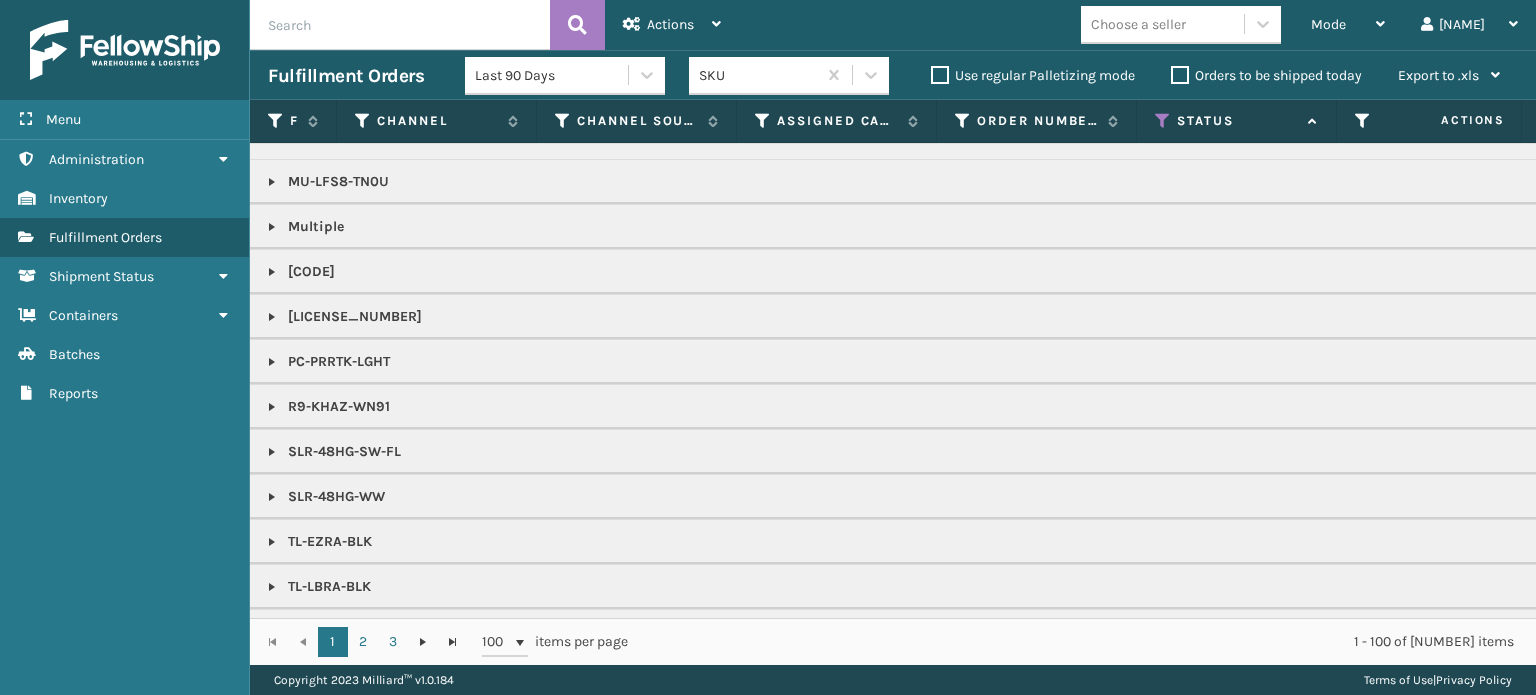 scroll, scrollTop: 2100, scrollLeft: 0, axis: vertical 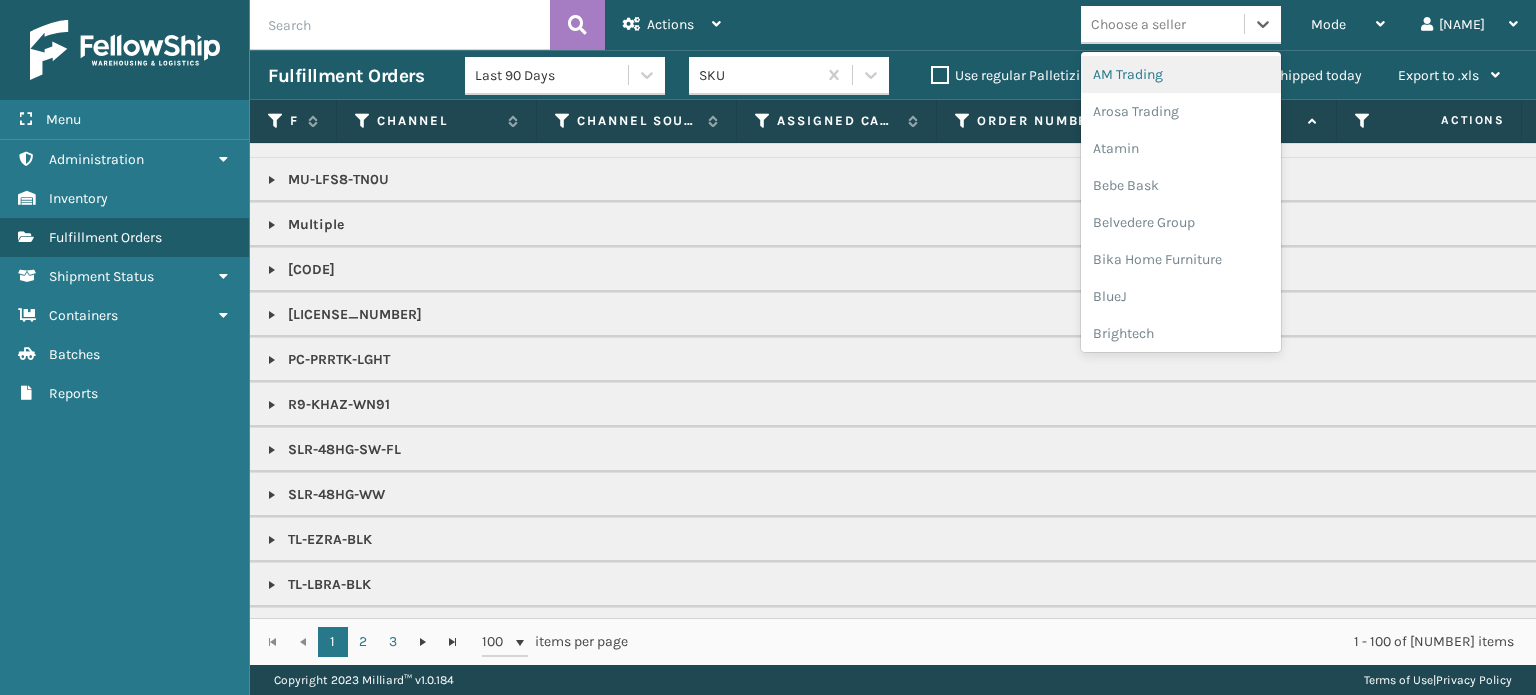 click on "Choose a seller" at bounding box center [1138, 24] 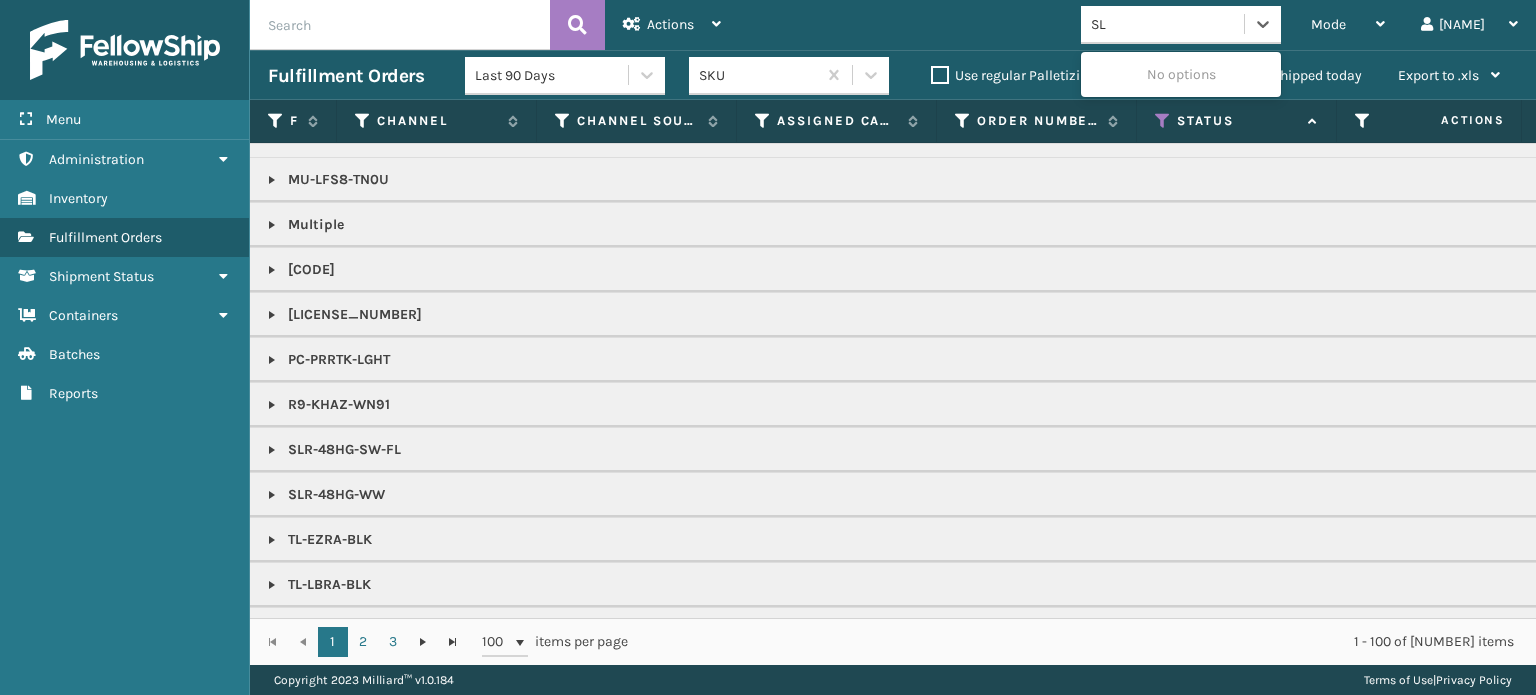 type on "SLE" 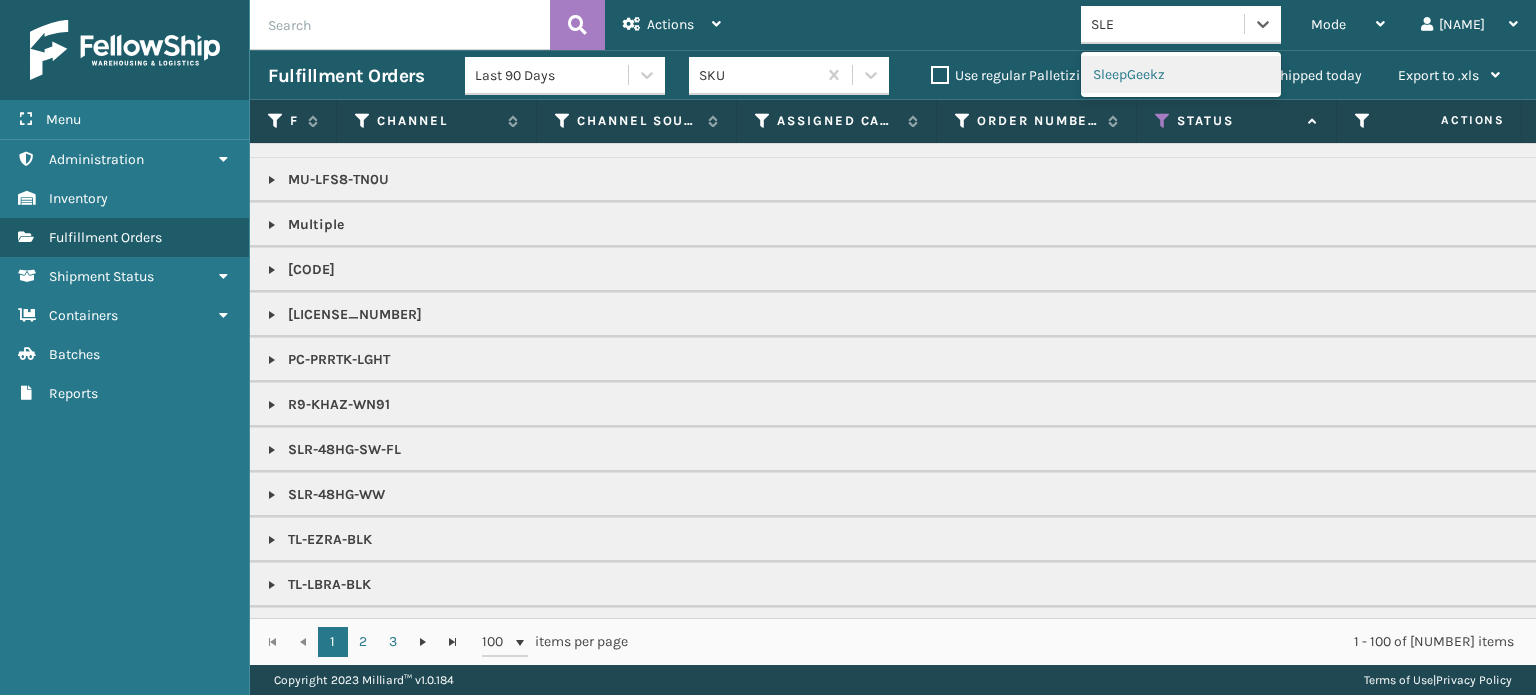 click on "SleepGeekz" at bounding box center [1181, 74] 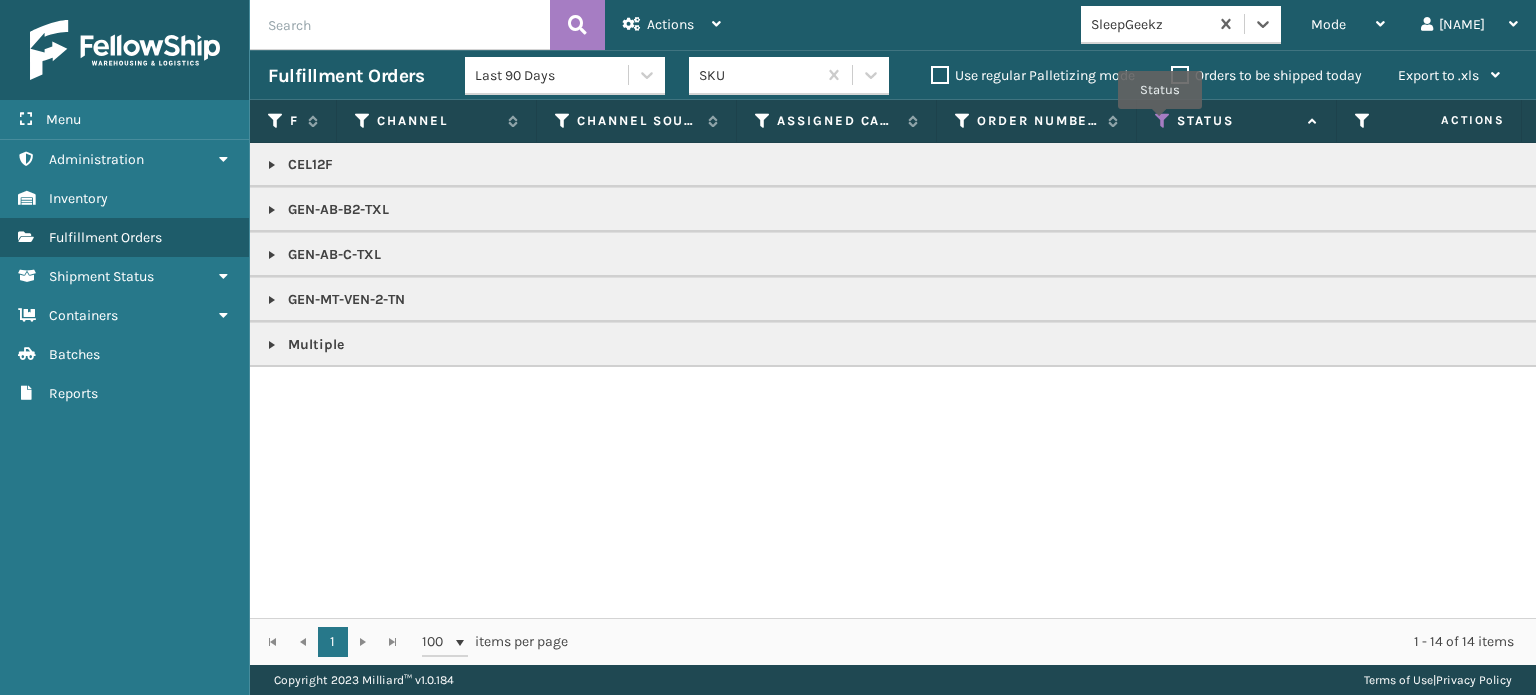 click at bounding box center [1163, 121] 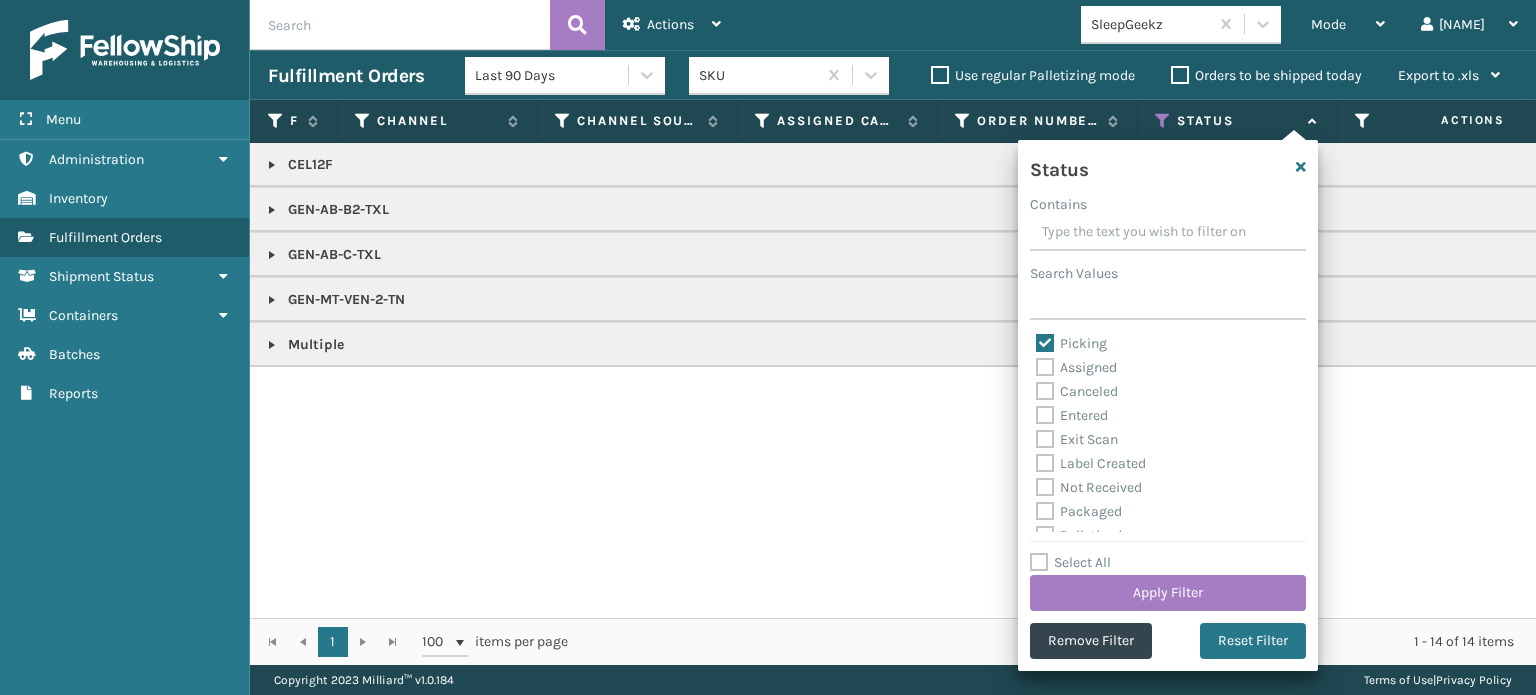 click on "Picking" at bounding box center [1071, 343] 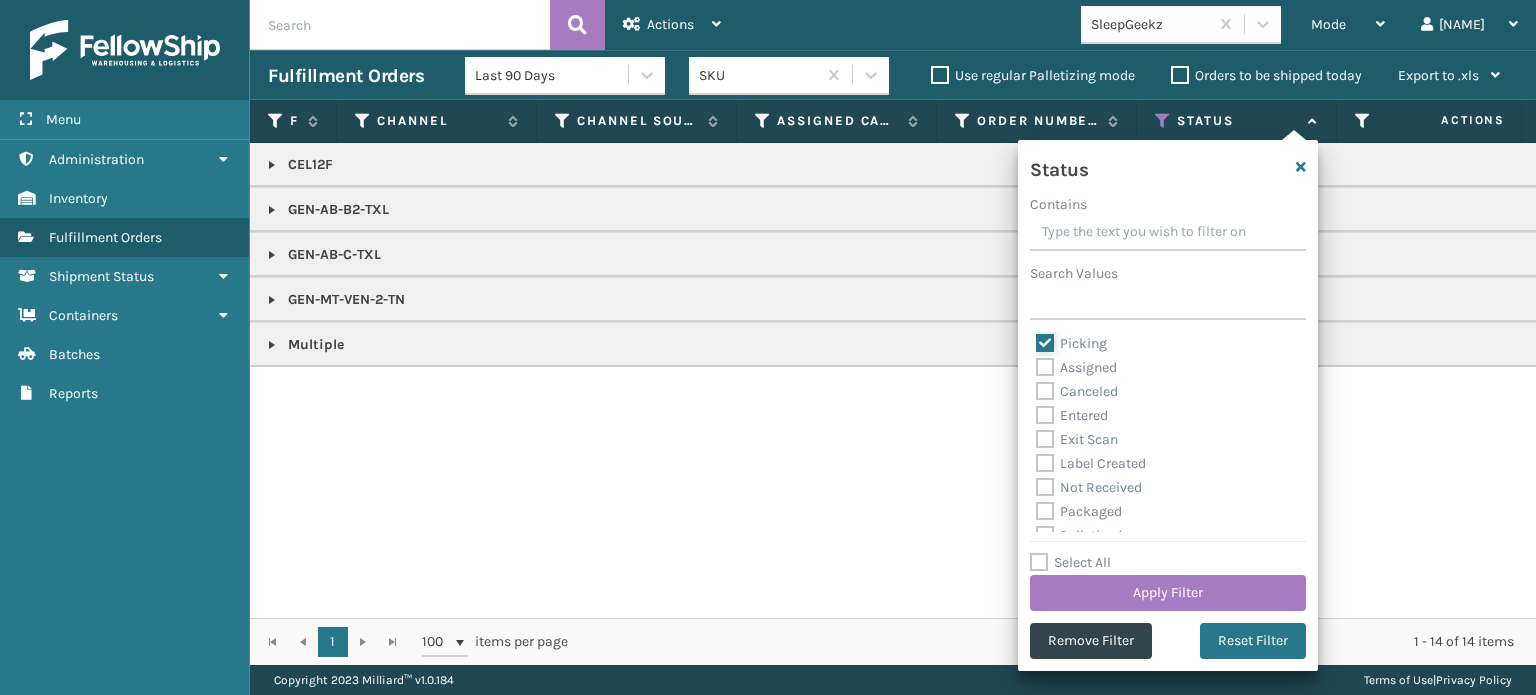click on "Picking" at bounding box center [1036, 338] 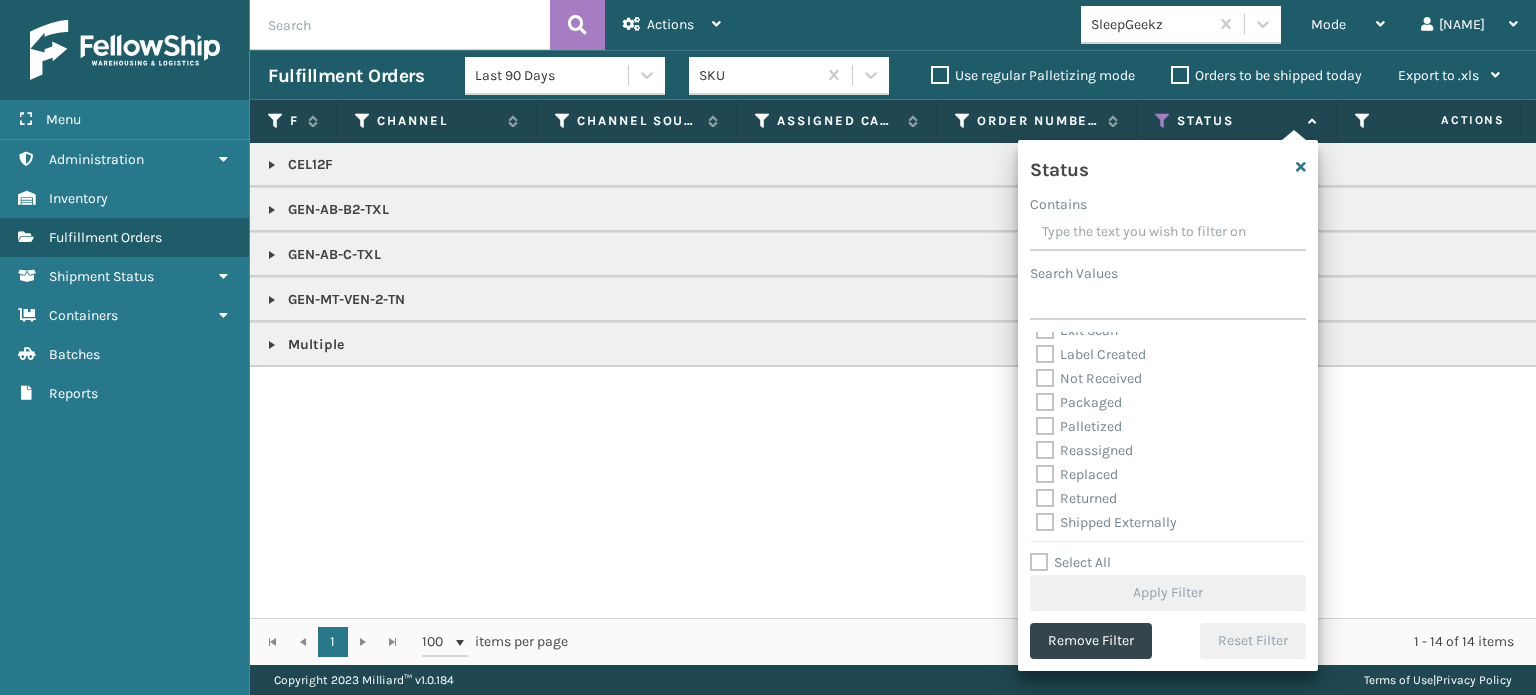 scroll, scrollTop: 112, scrollLeft: 0, axis: vertical 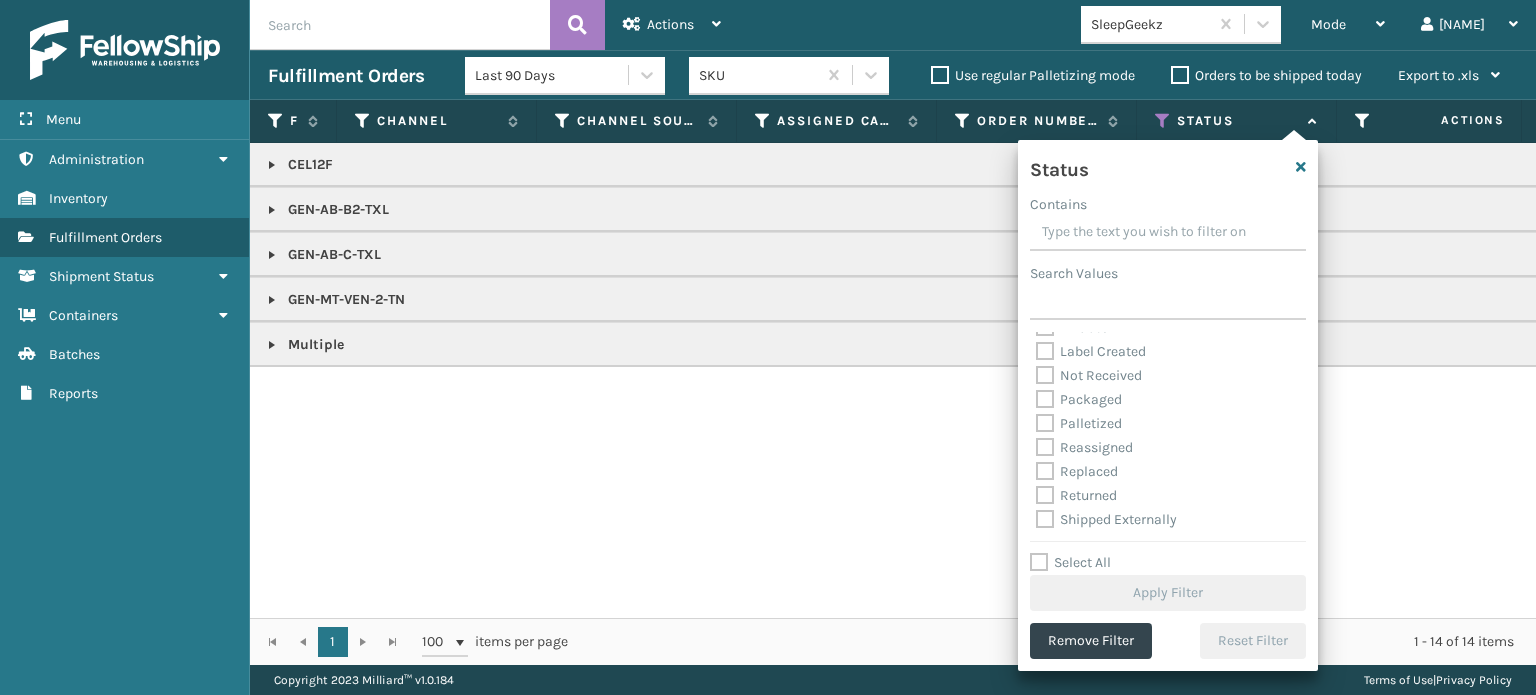 click on "Palletized" at bounding box center (1079, 423) 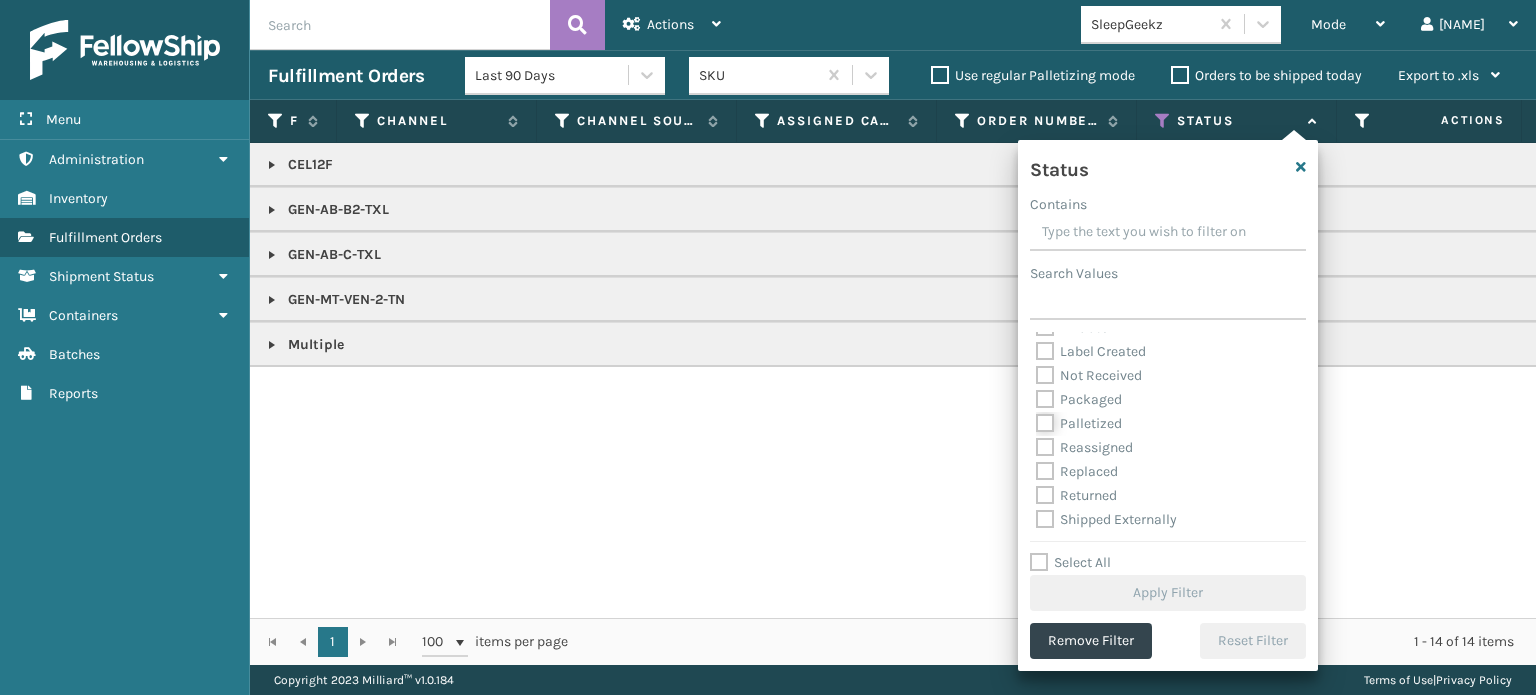 click on "Palletized" at bounding box center [1036, 418] 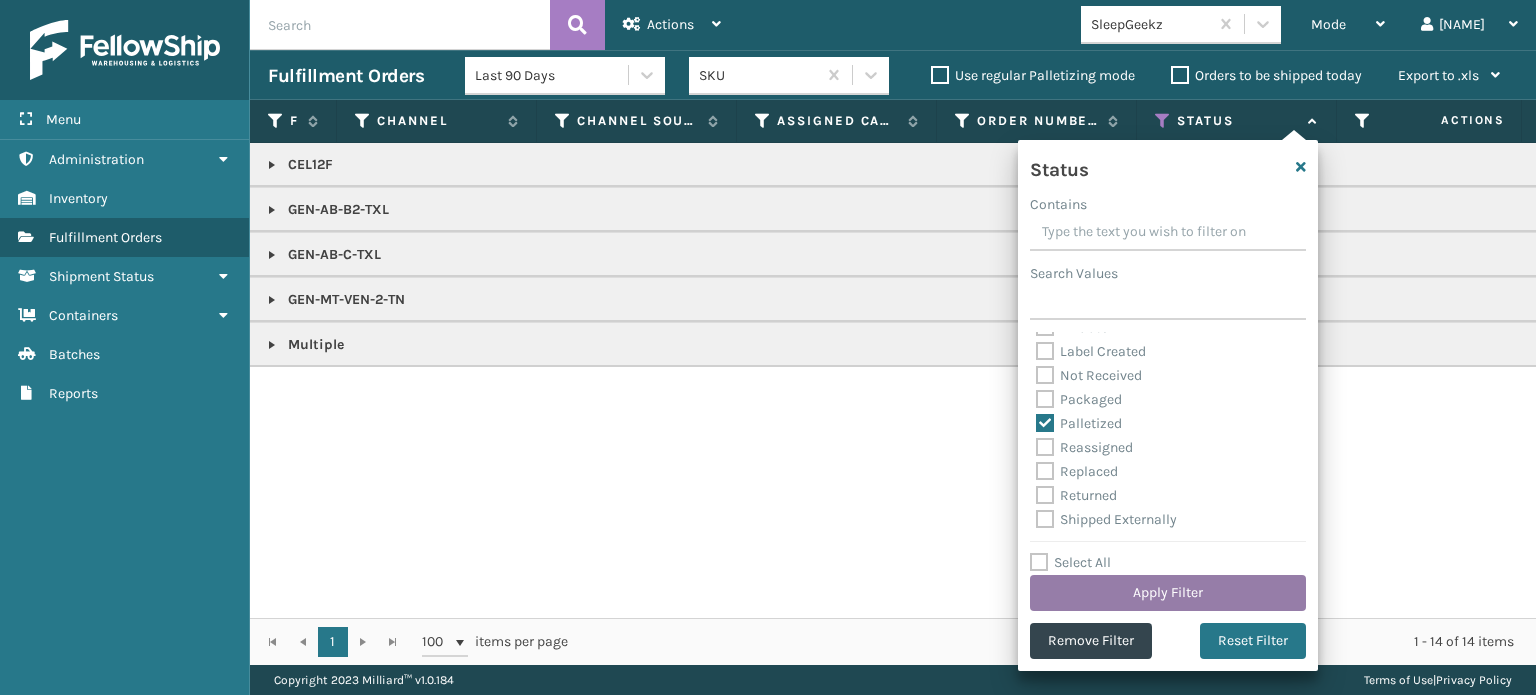 click on "Apply Filter" at bounding box center (1168, 593) 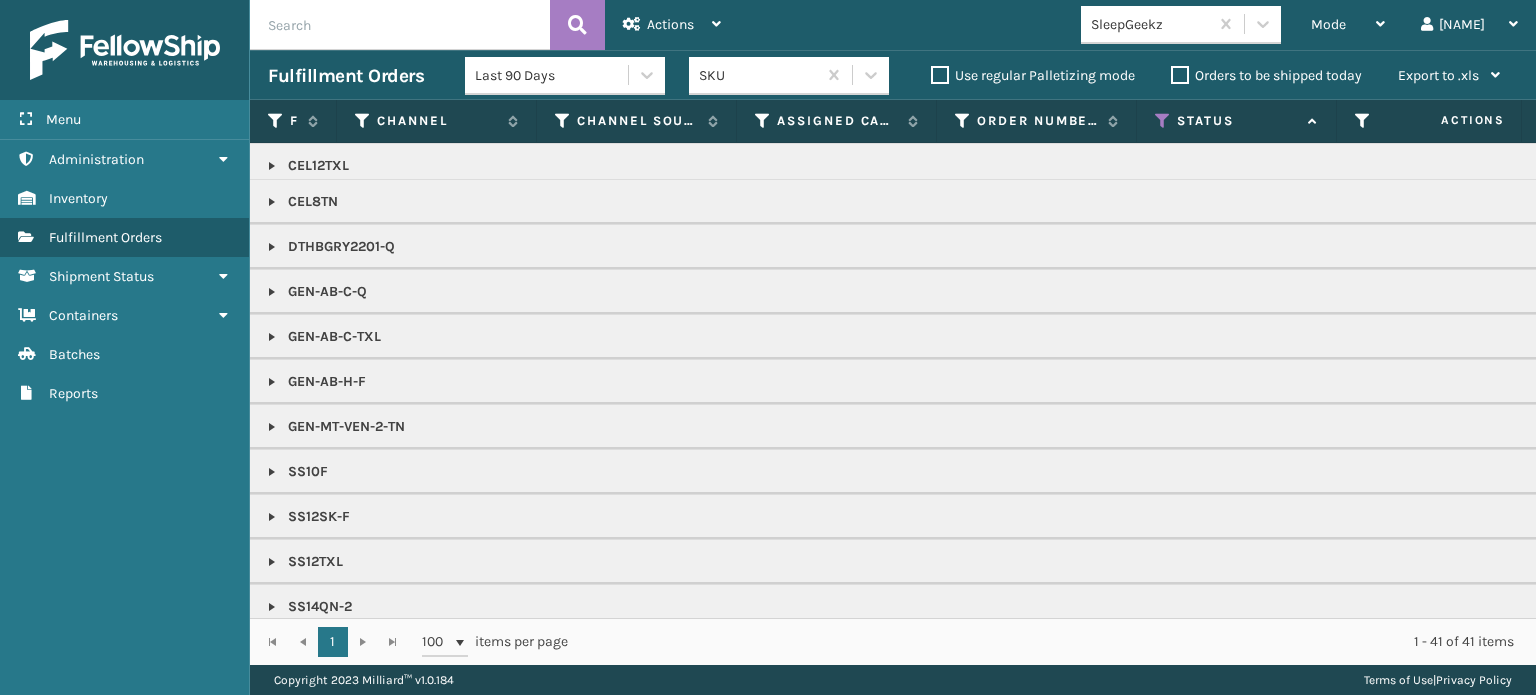 scroll, scrollTop: 300, scrollLeft: 0, axis: vertical 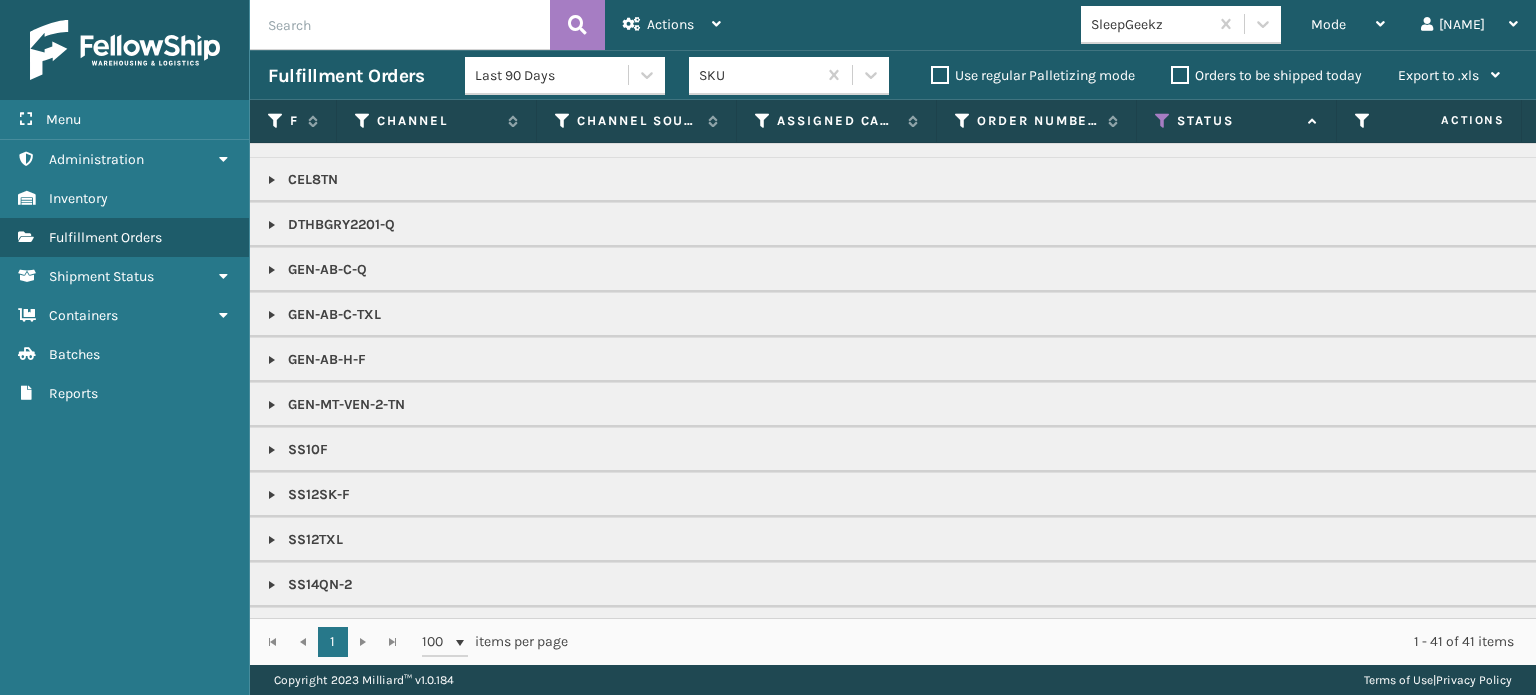 click at bounding box center (272, 270) 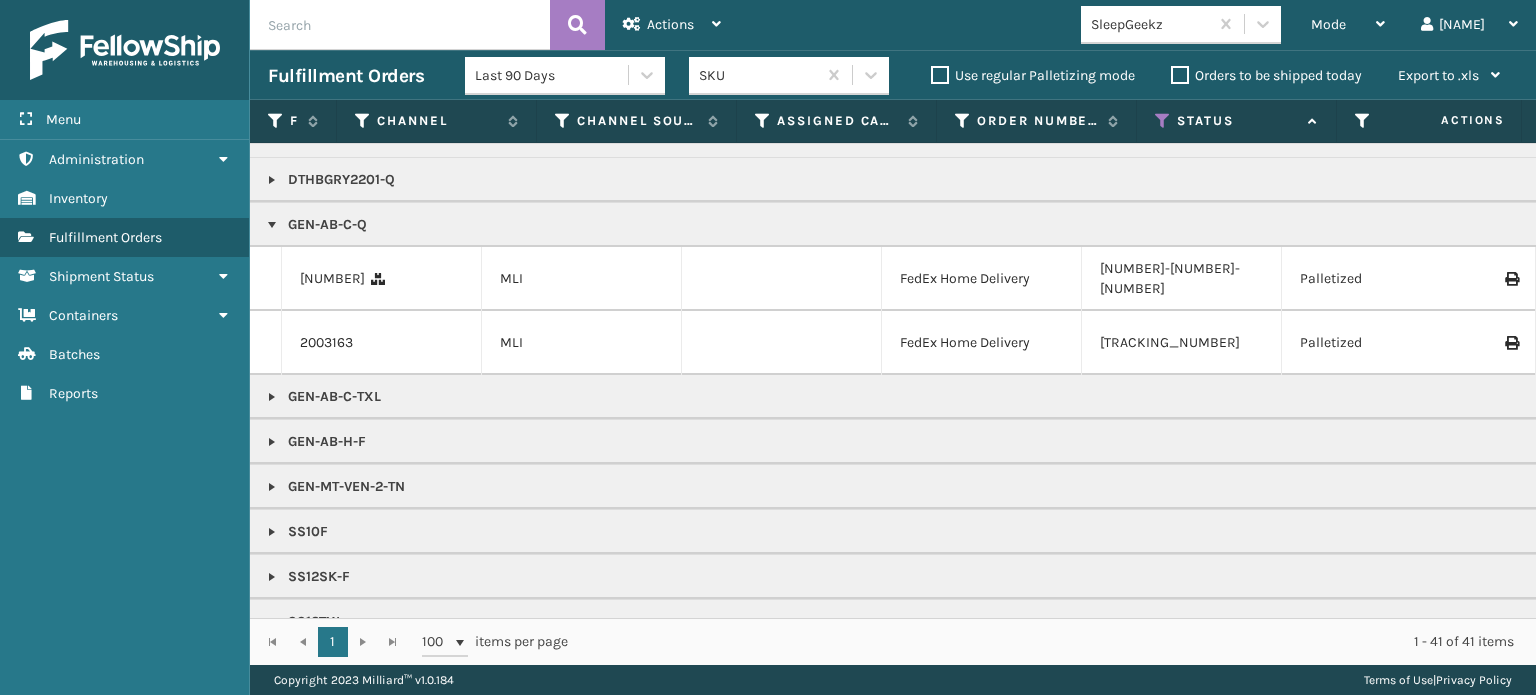 scroll, scrollTop: 312, scrollLeft: 0, axis: vertical 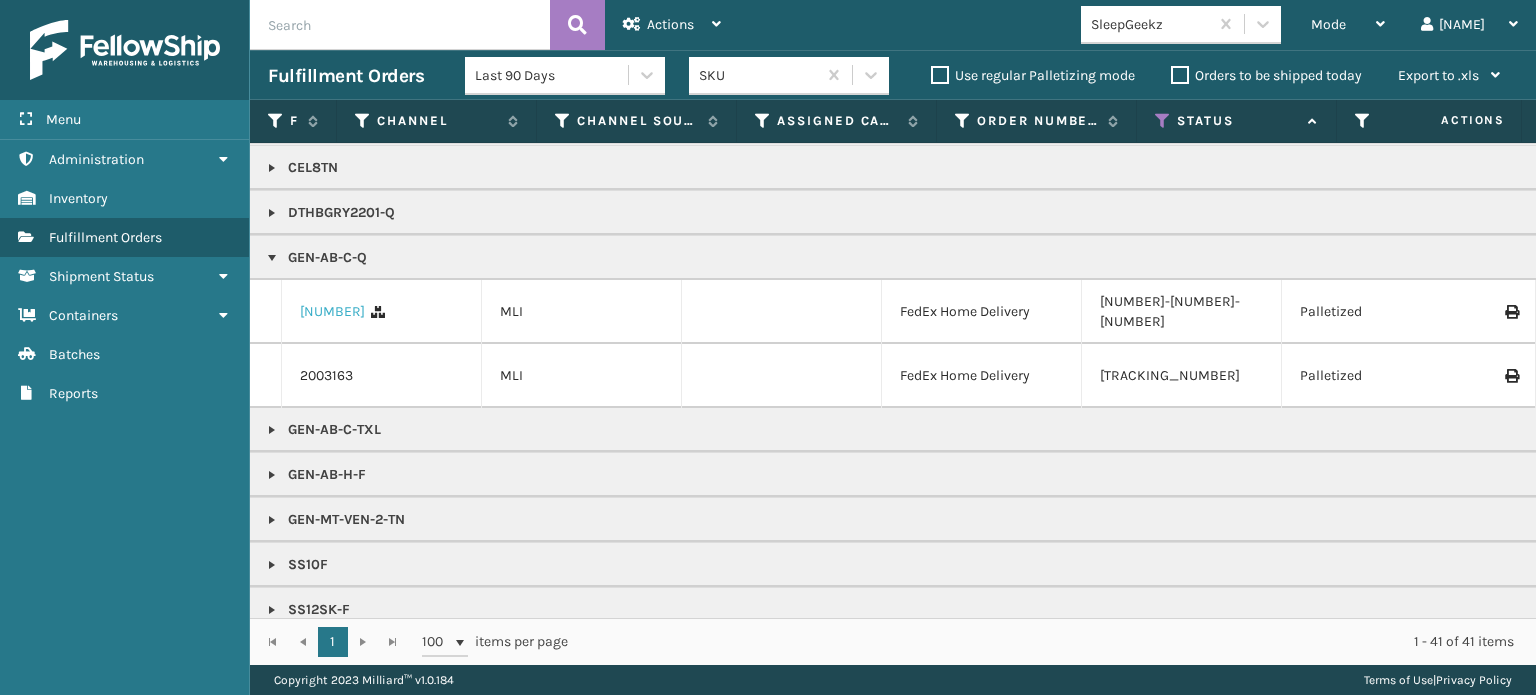 click on "[NUMBER]" at bounding box center [332, 312] 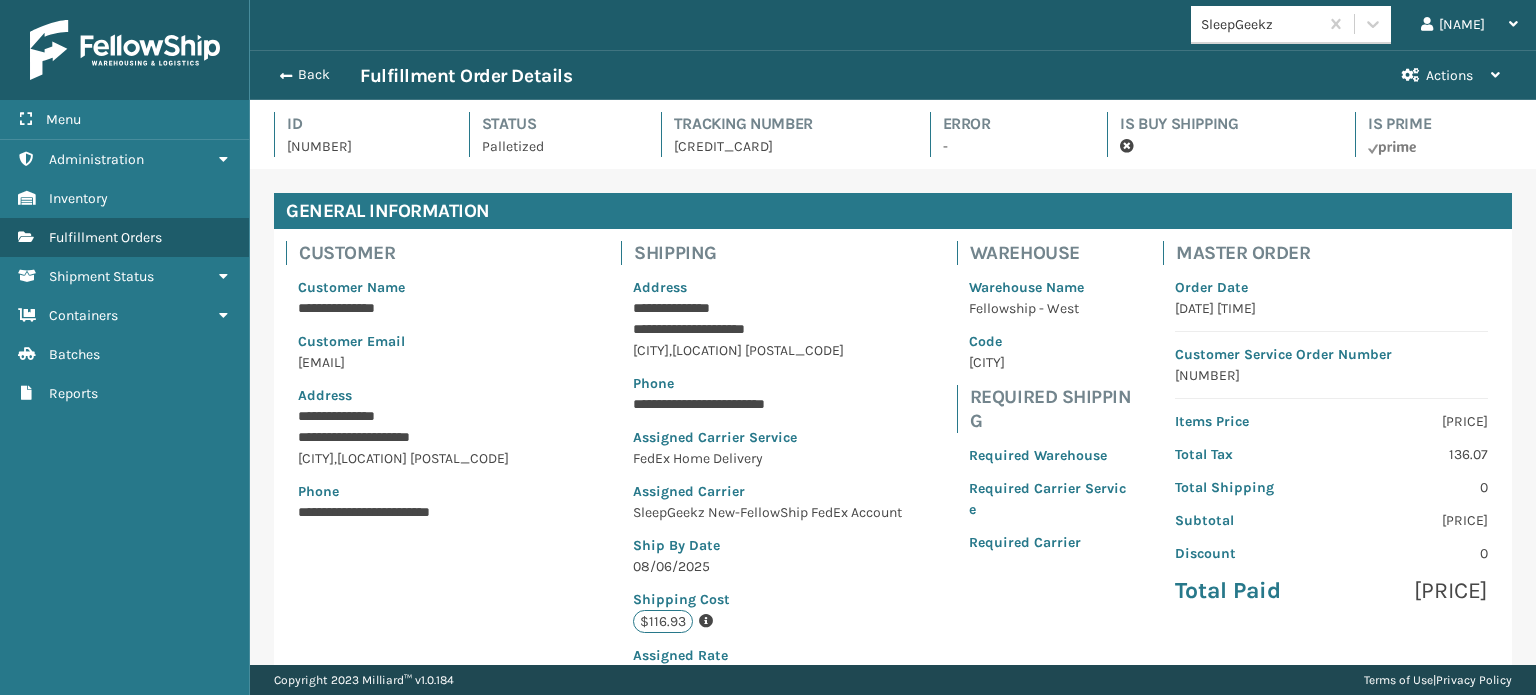 scroll, scrollTop: 99951, scrollLeft: 98713, axis: both 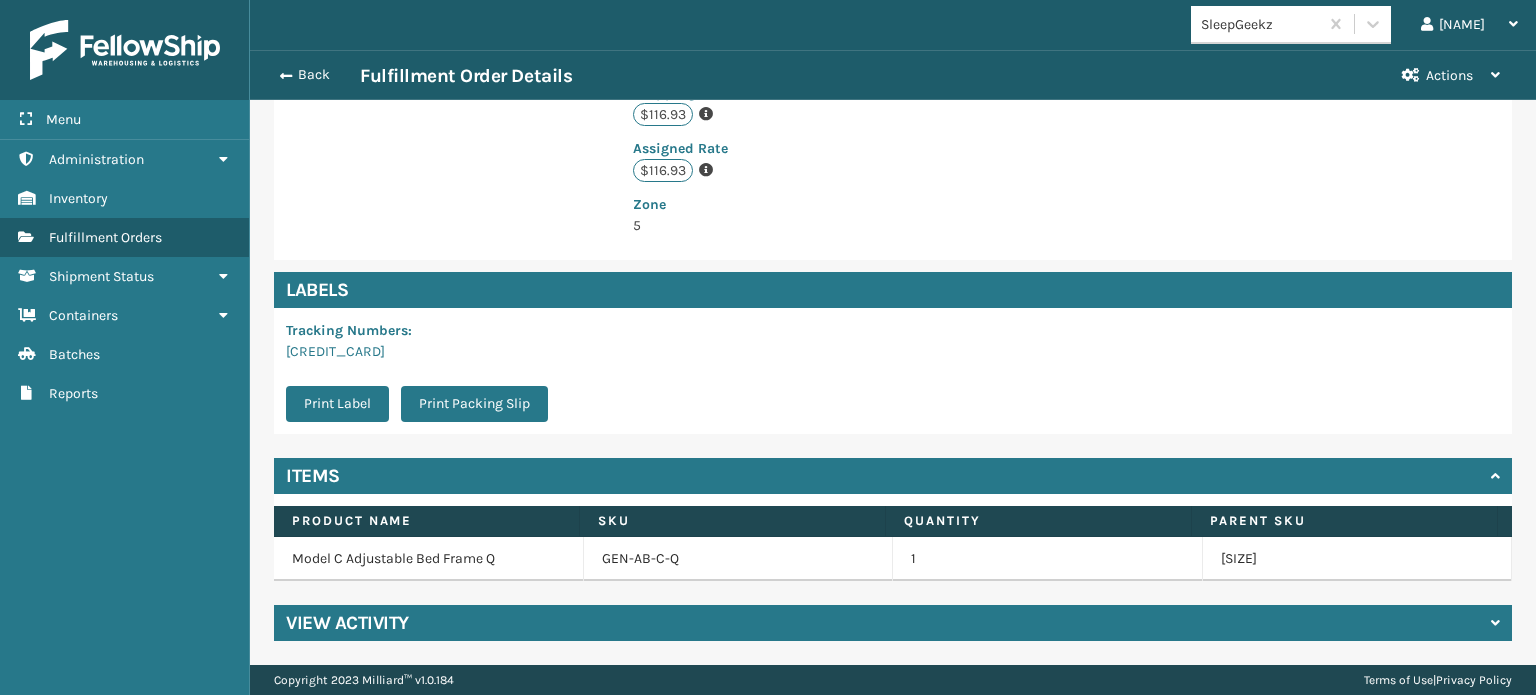 click on "View Activity" at bounding box center (893, 623) 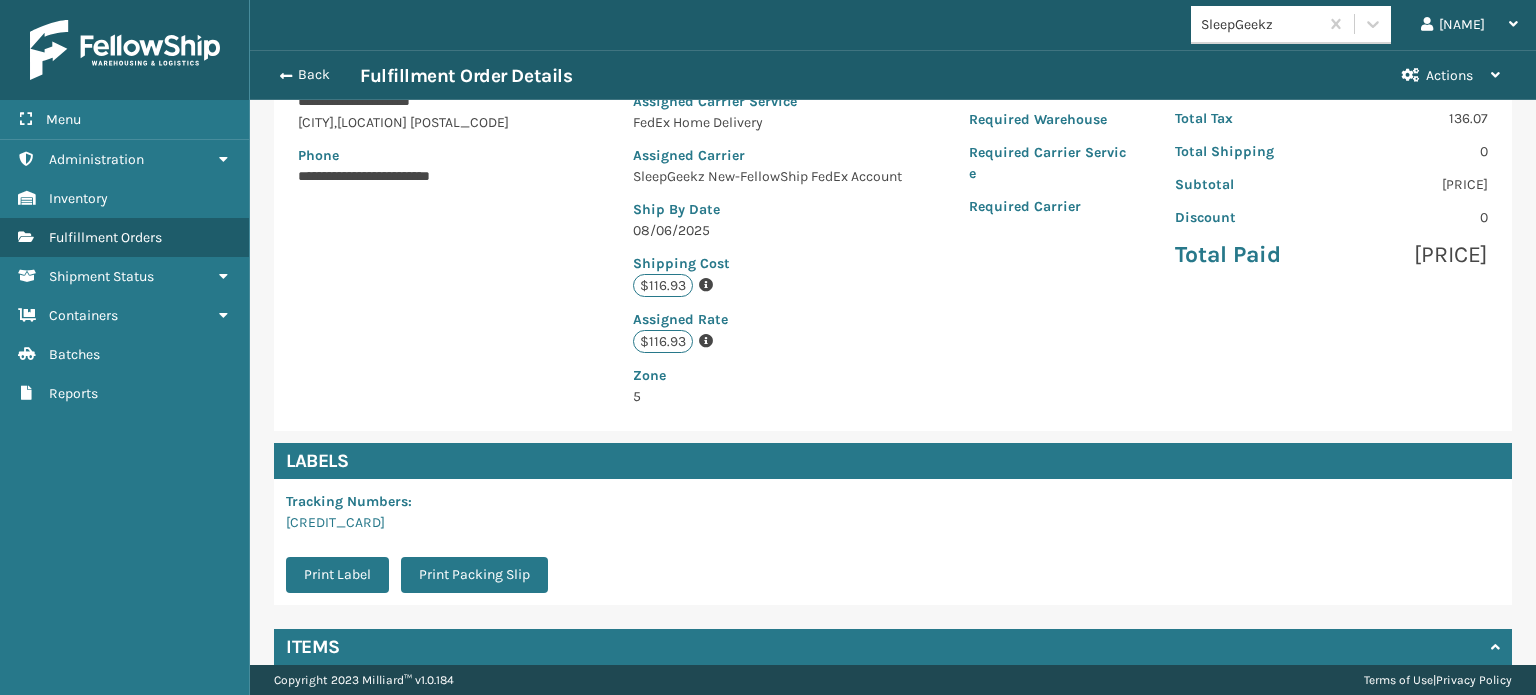 scroll, scrollTop: 280, scrollLeft: 0, axis: vertical 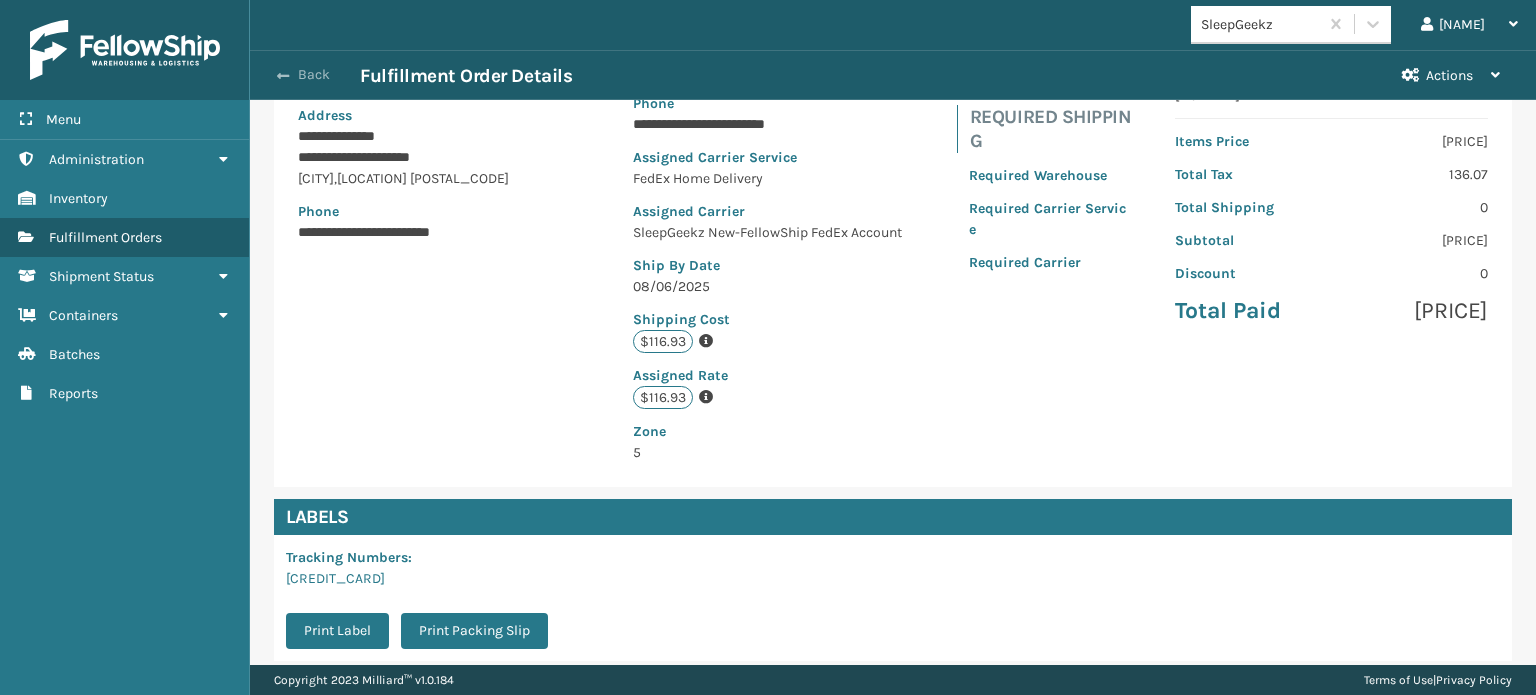 click on "Back" at bounding box center [314, 75] 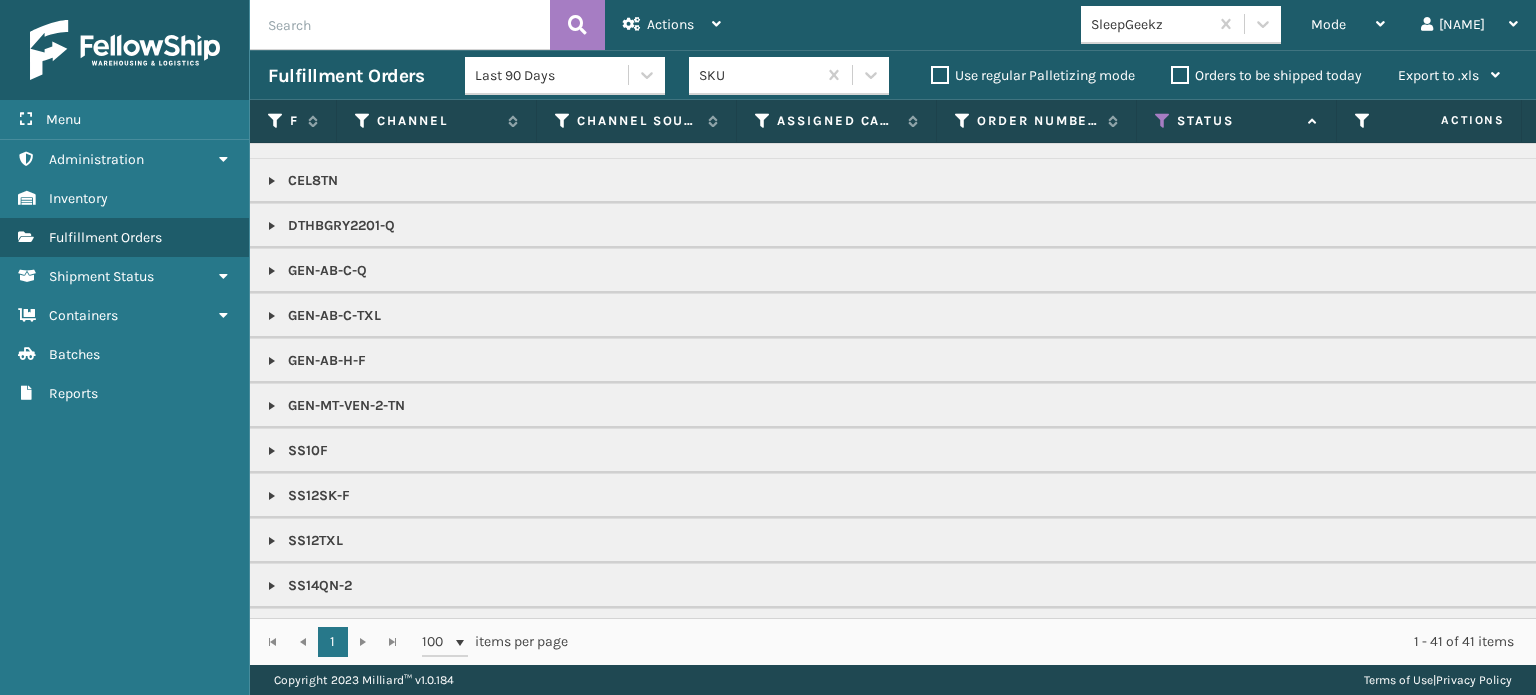 scroll, scrollTop: 300, scrollLeft: 0, axis: vertical 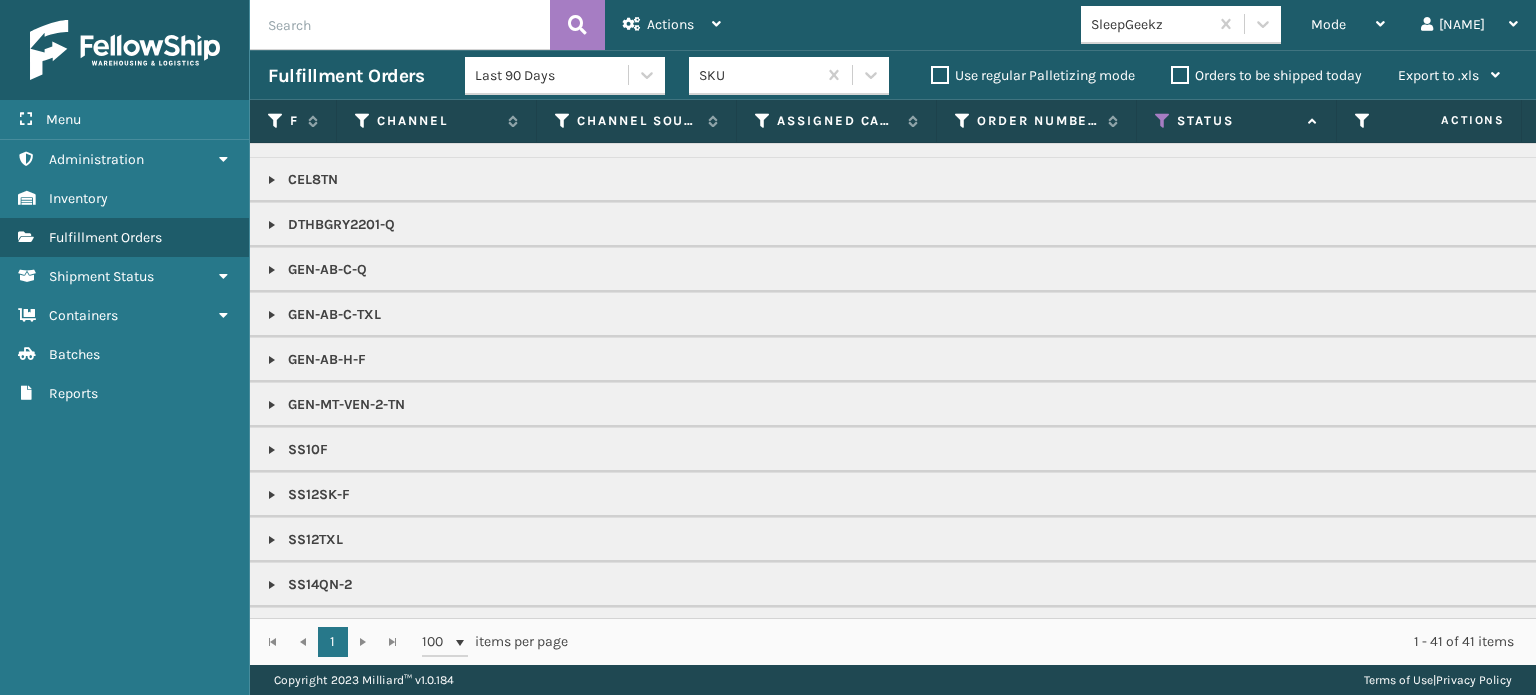 click at bounding box center [272, 270] 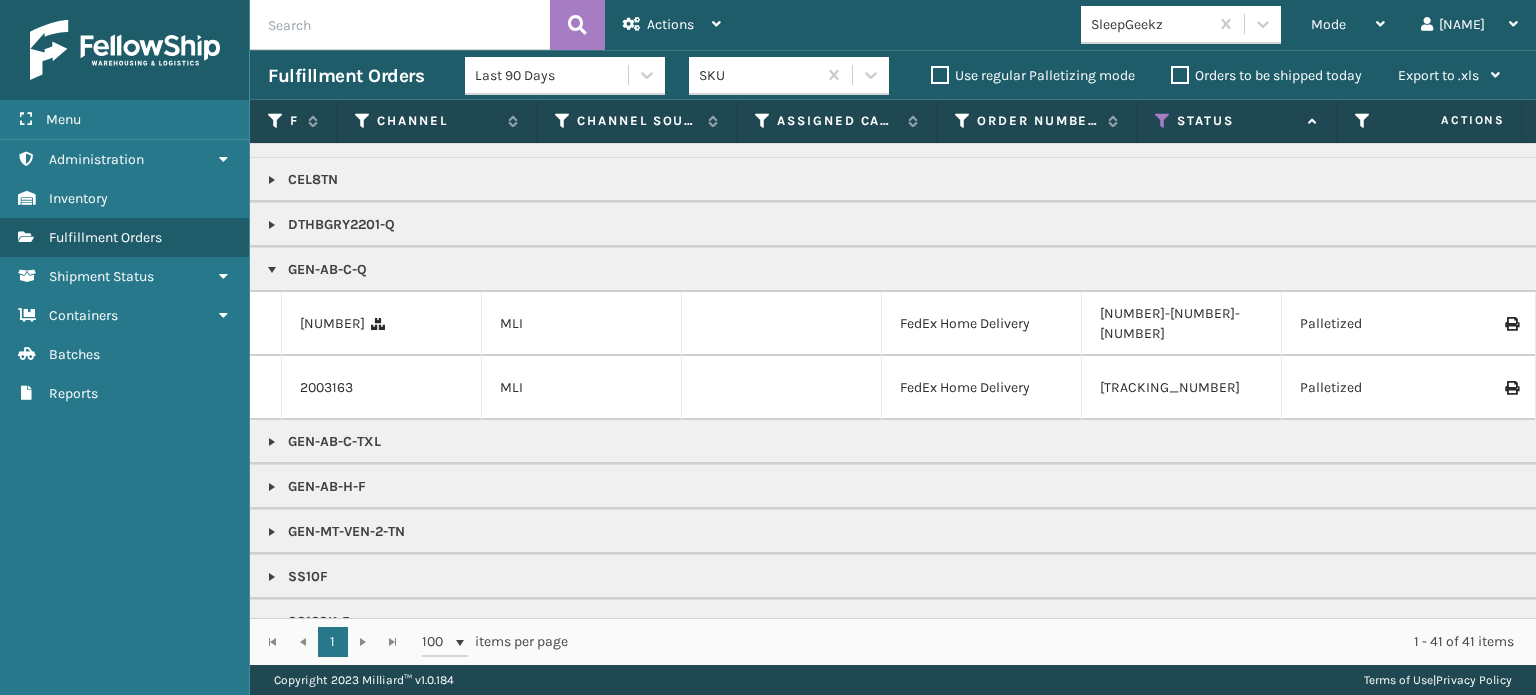 click at bounding box center (272, 487) 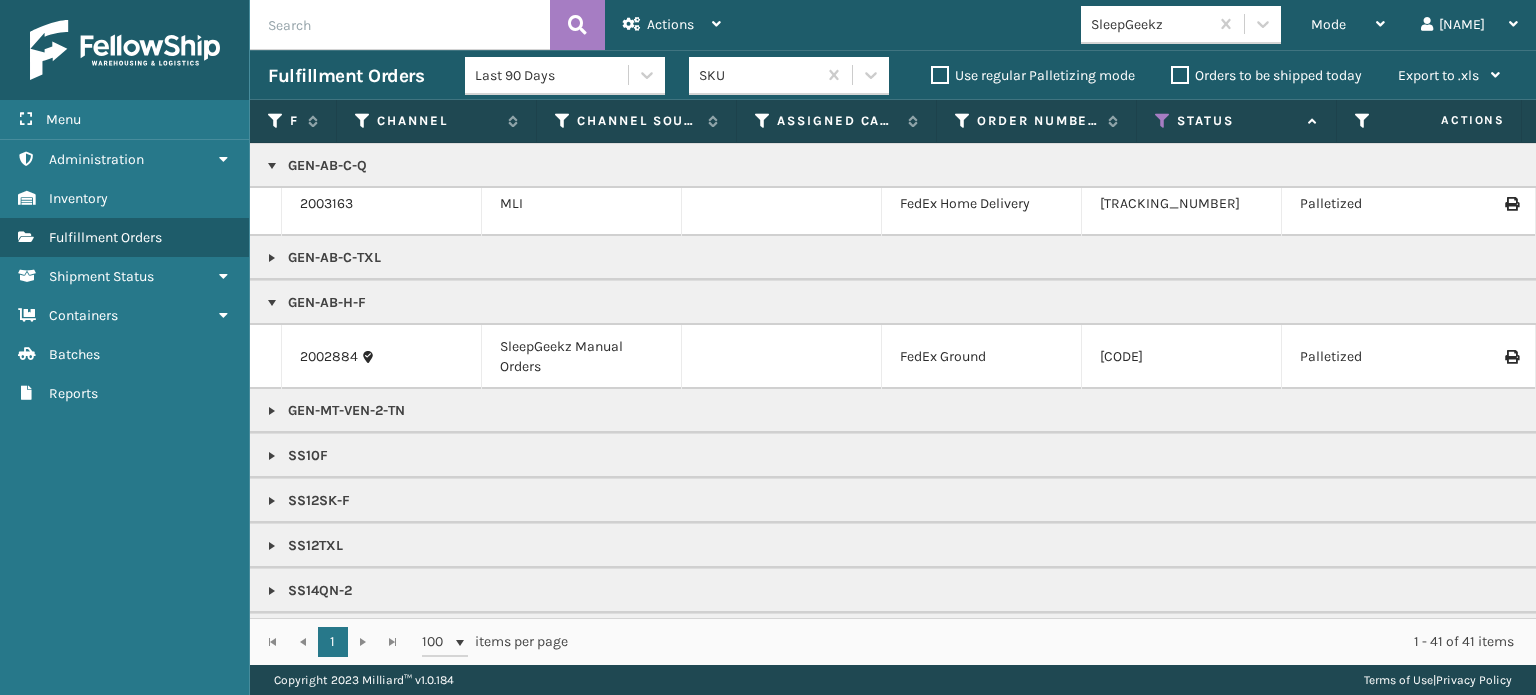 scroll, scrollTop: 500, scrollLeft: 0, axis: vertical 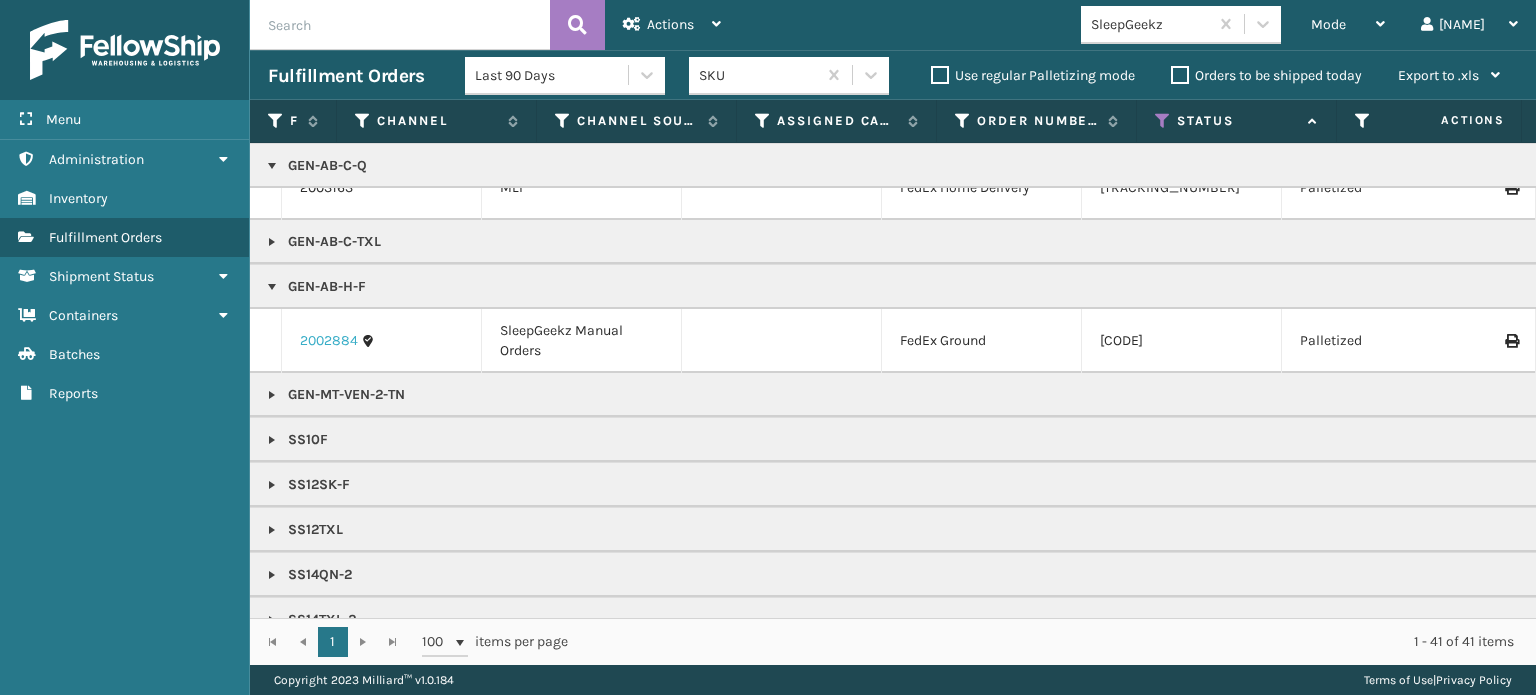 click on "2002884" at bounding box center [329, 341] 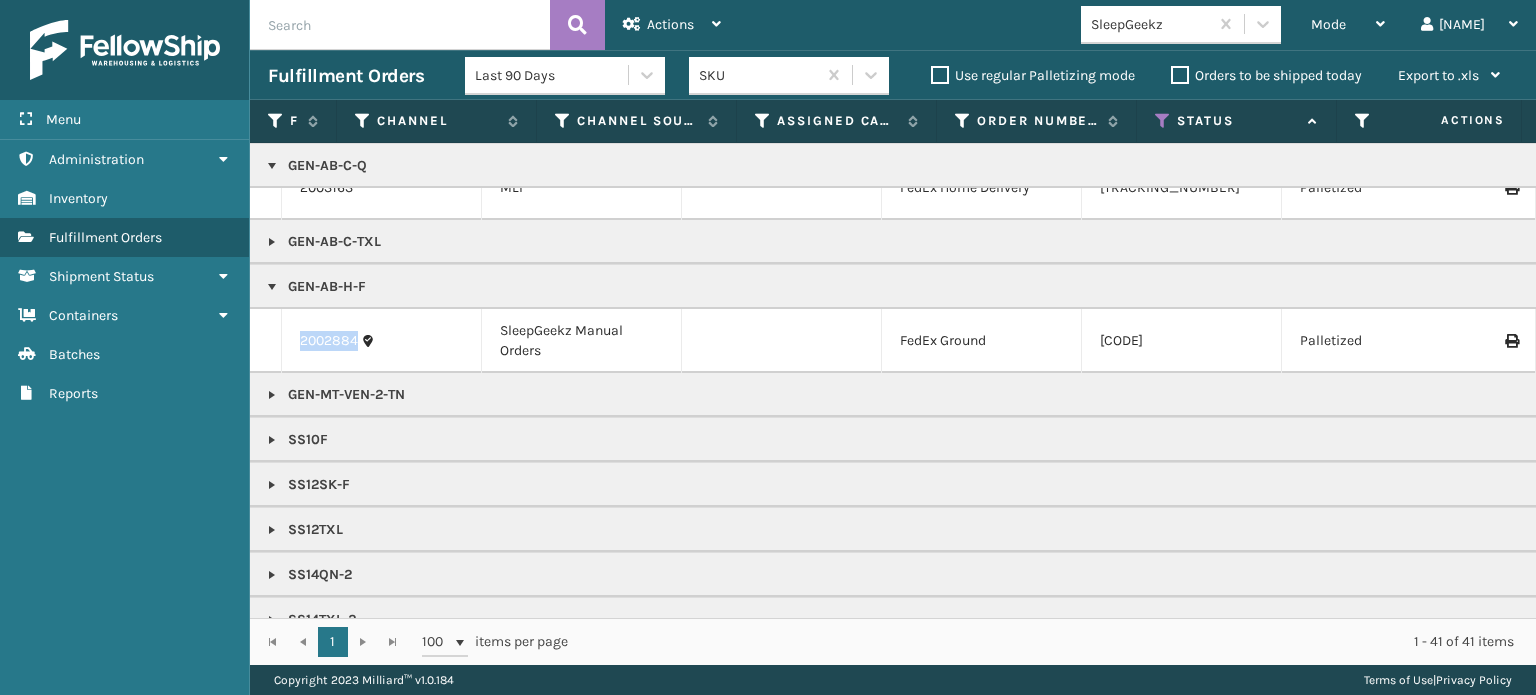 click on "2002884" at bounding box center [329, 341] 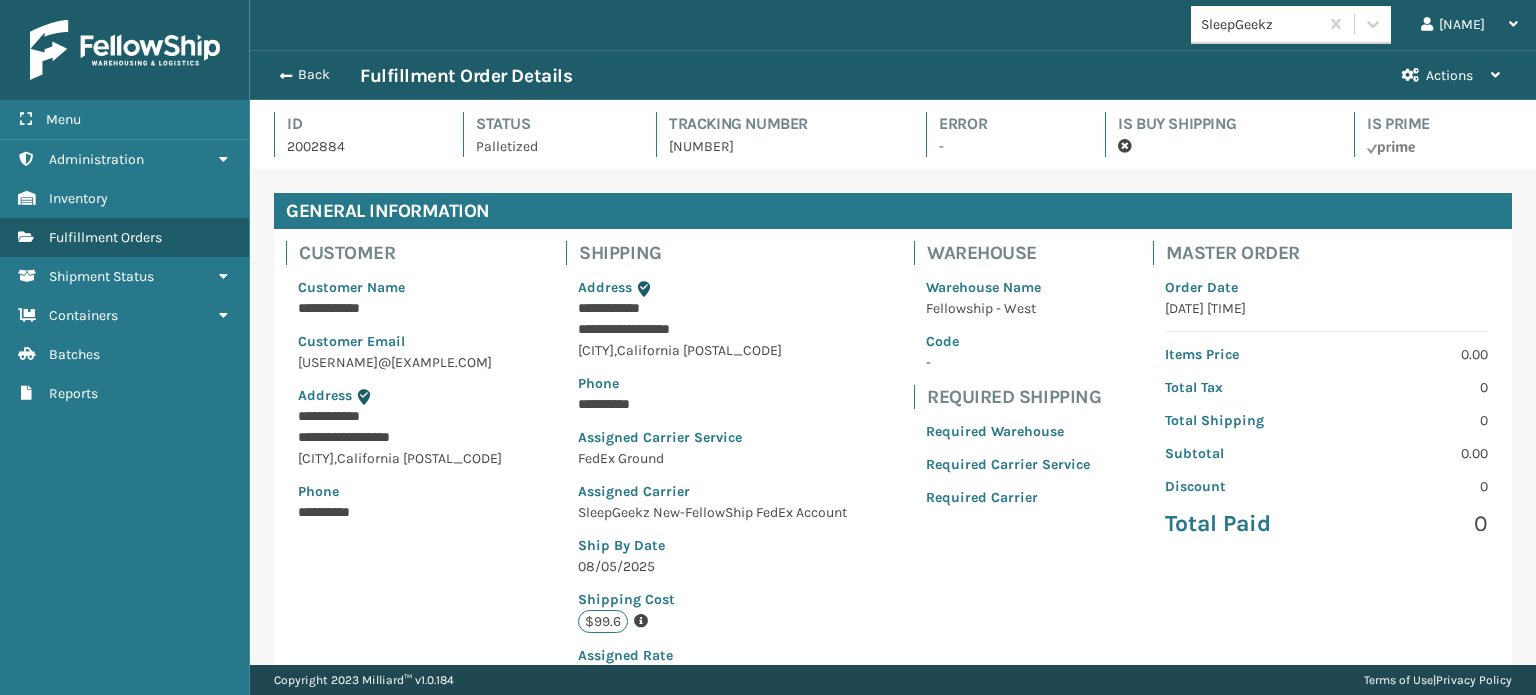 scroll, scrollTop: 99951, scrollLeft: 98713, axis: both 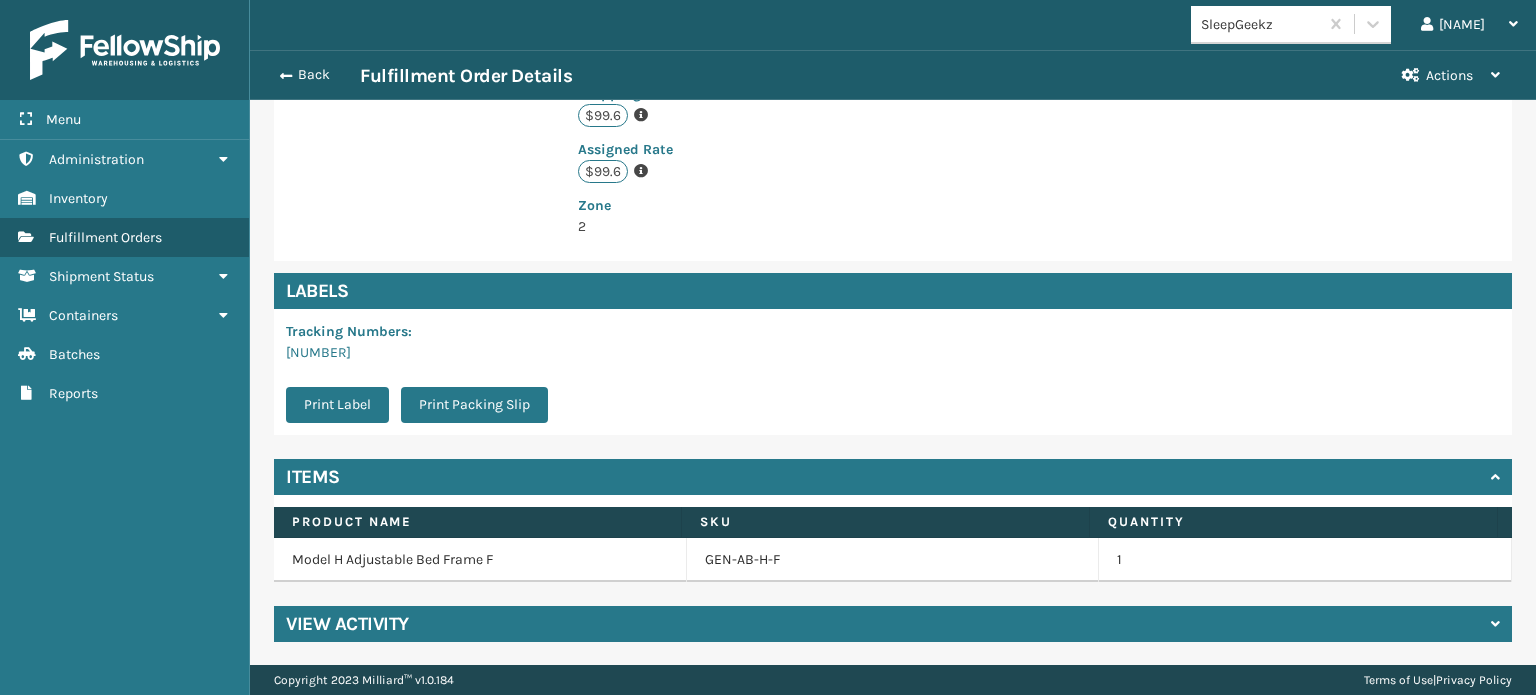 click on "View Activity" at bounding box center (893, 624) 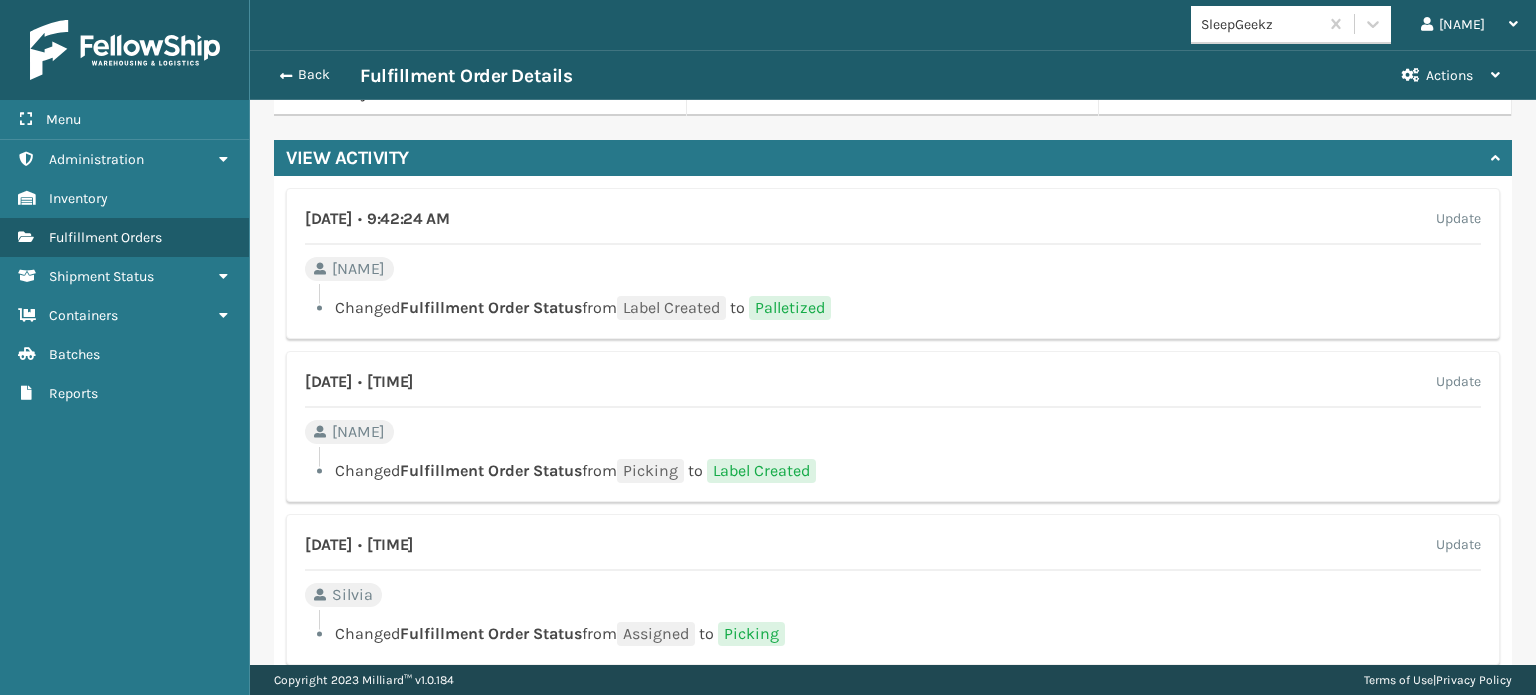 scroll, scrollTop: 906, scrollLeft: 0, axis: vertical 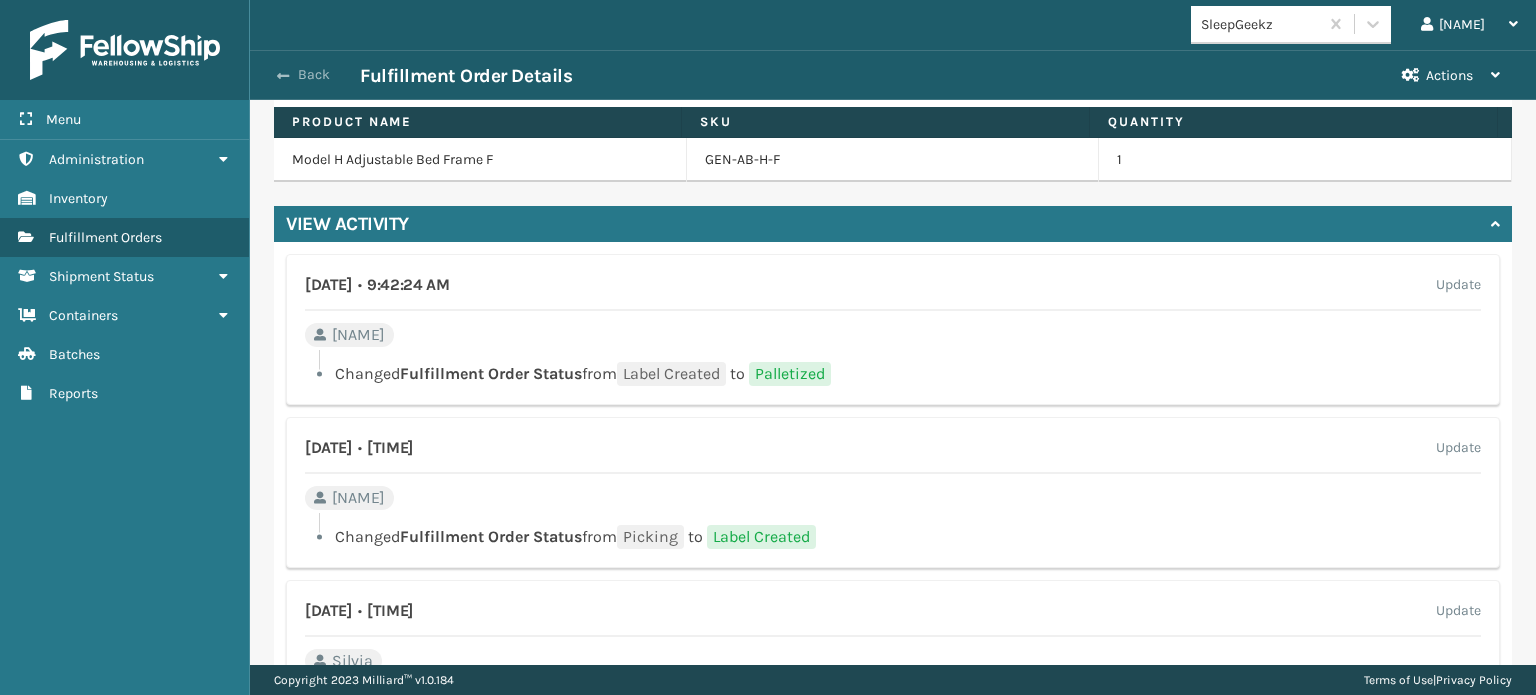 click on "Back" at bounding box center [314, 75] 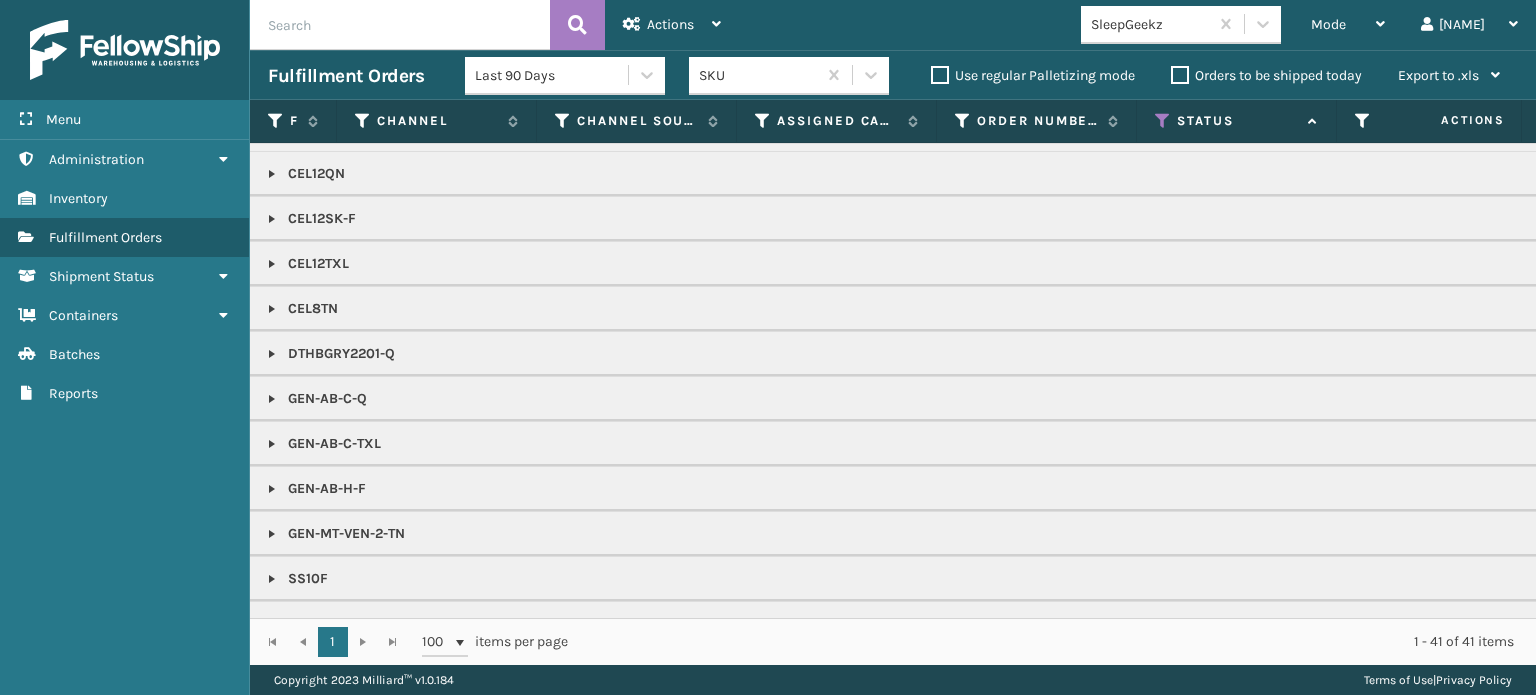scroll, scrollTop: 200, scrollLeft: 0, axis: vertical 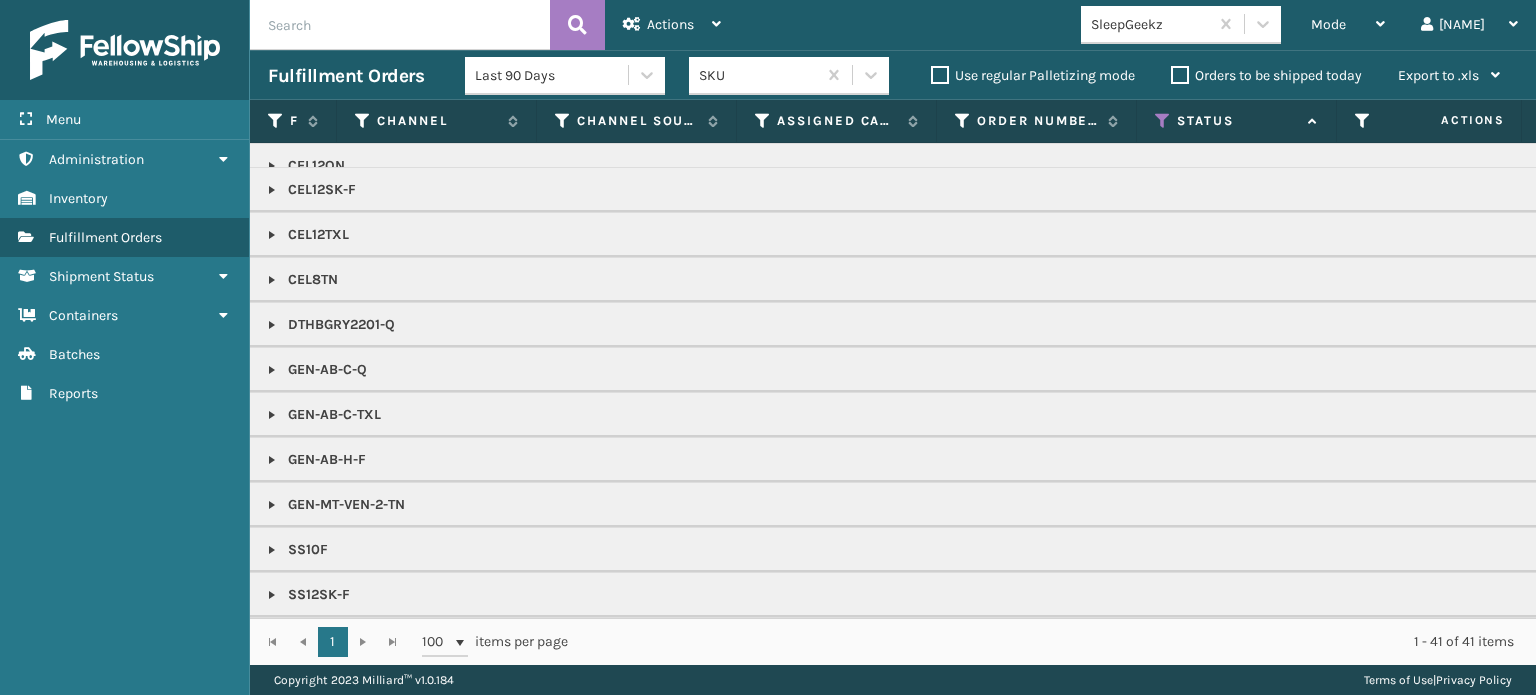click at bounding box center (272, 370) 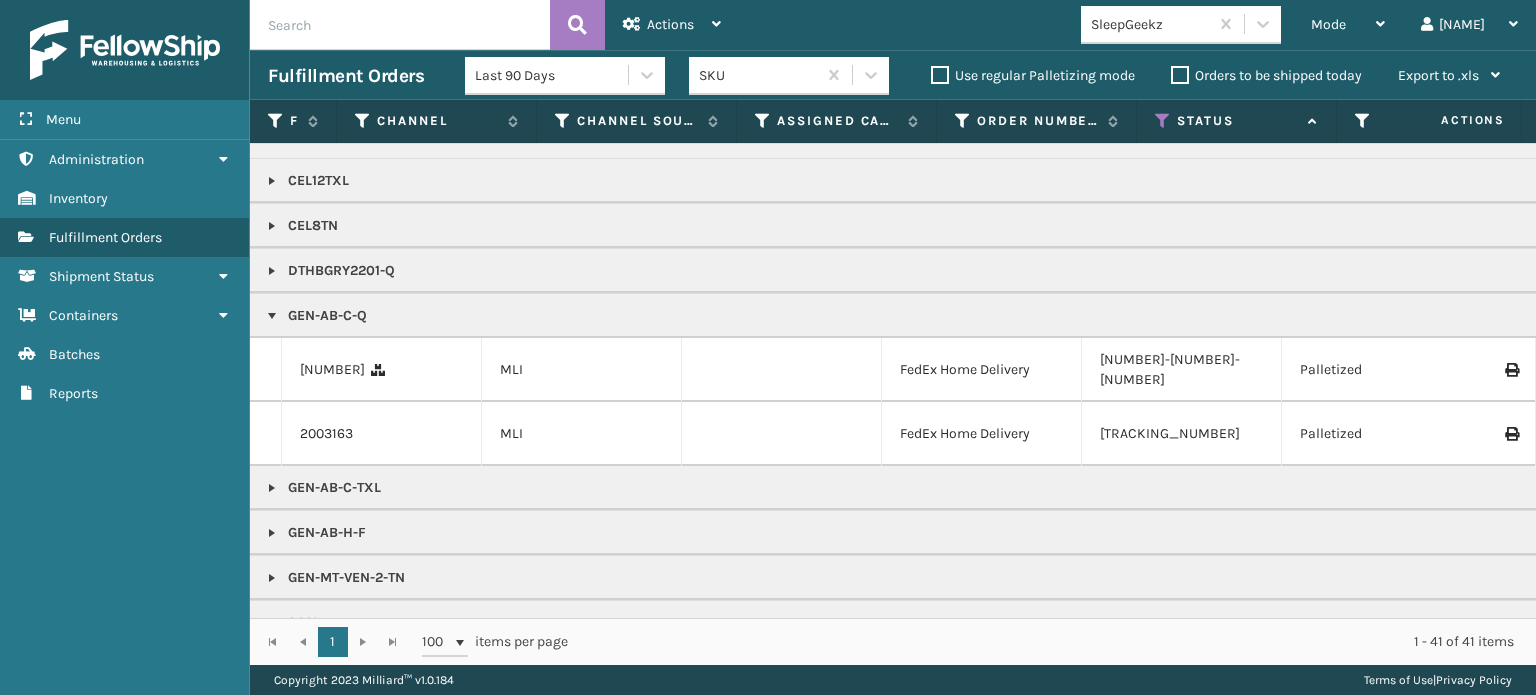 scroll, scrollTop: 300, scrollLeft: 0, axis: vertical 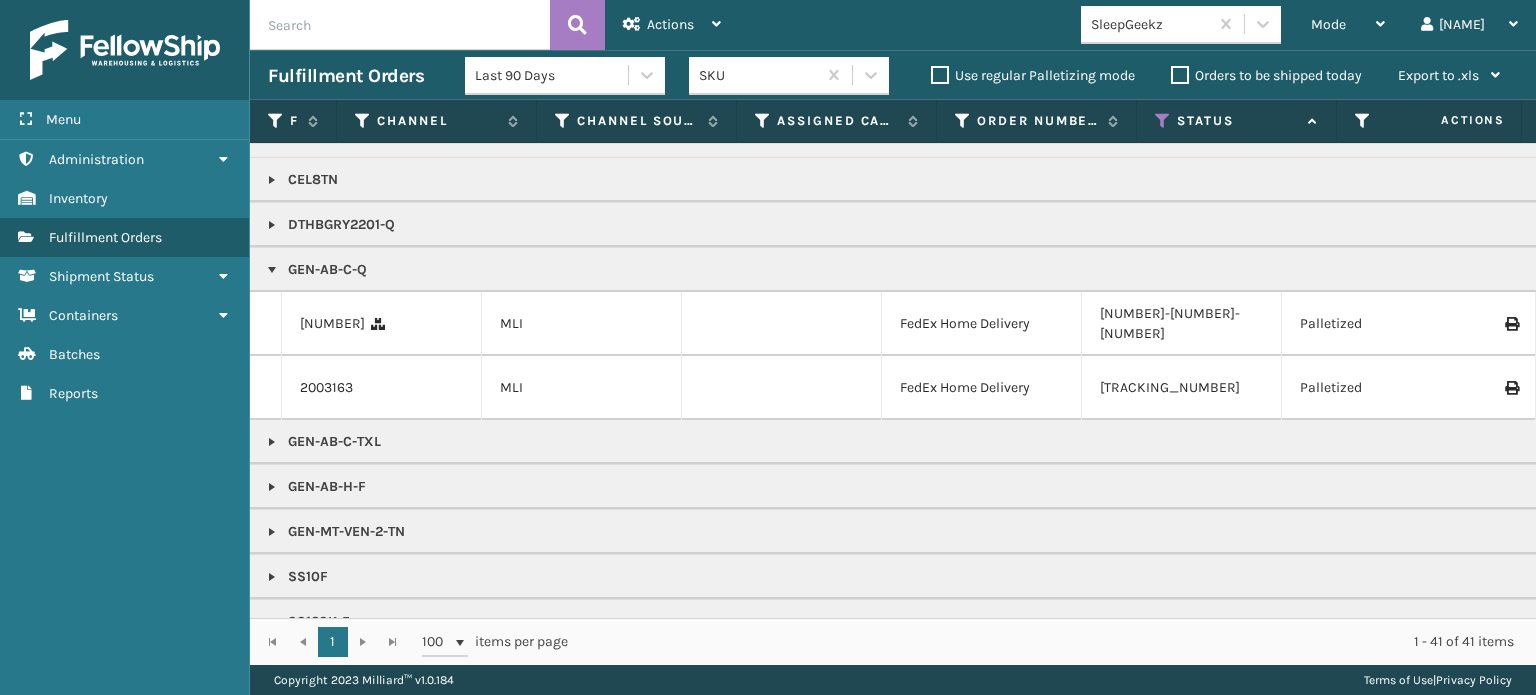 click at bounding box center [1163, 121] 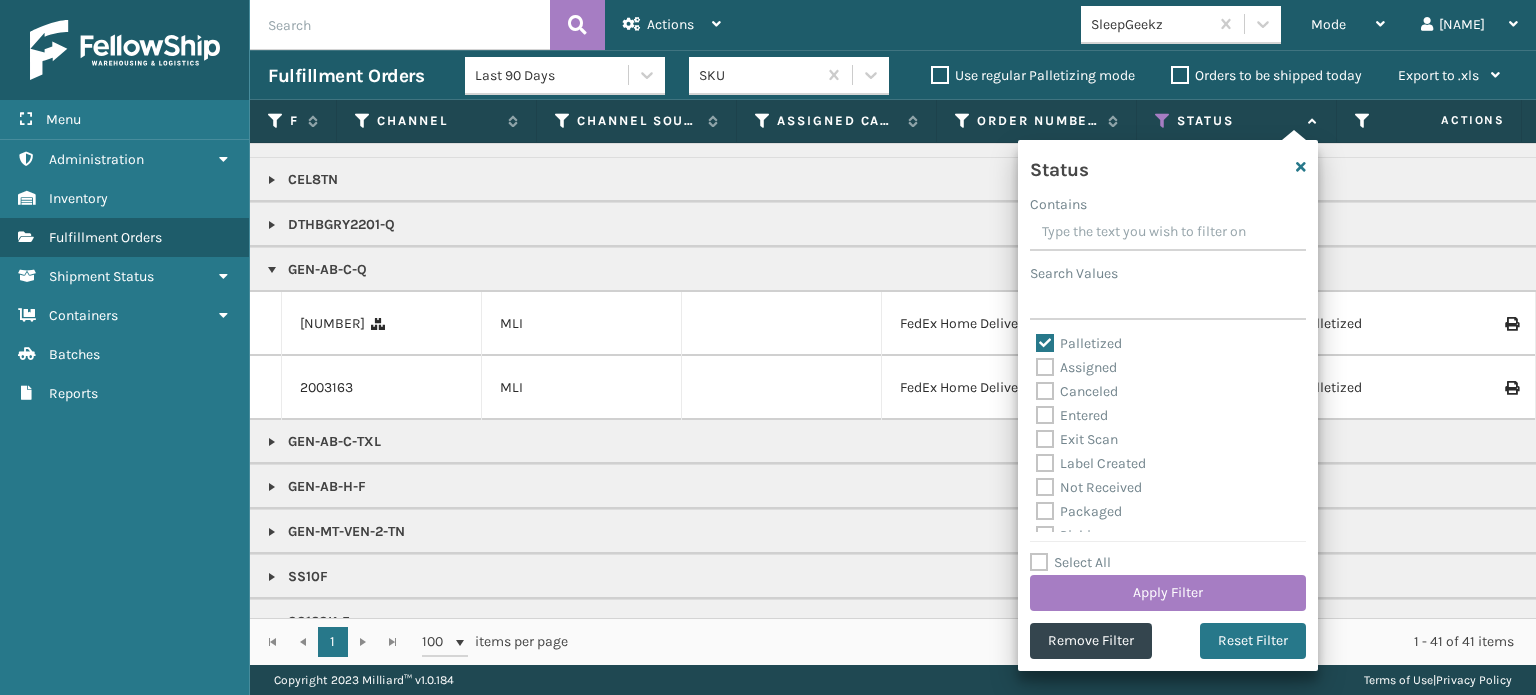 click on "Palletized" at bounding box center [1079, 343] 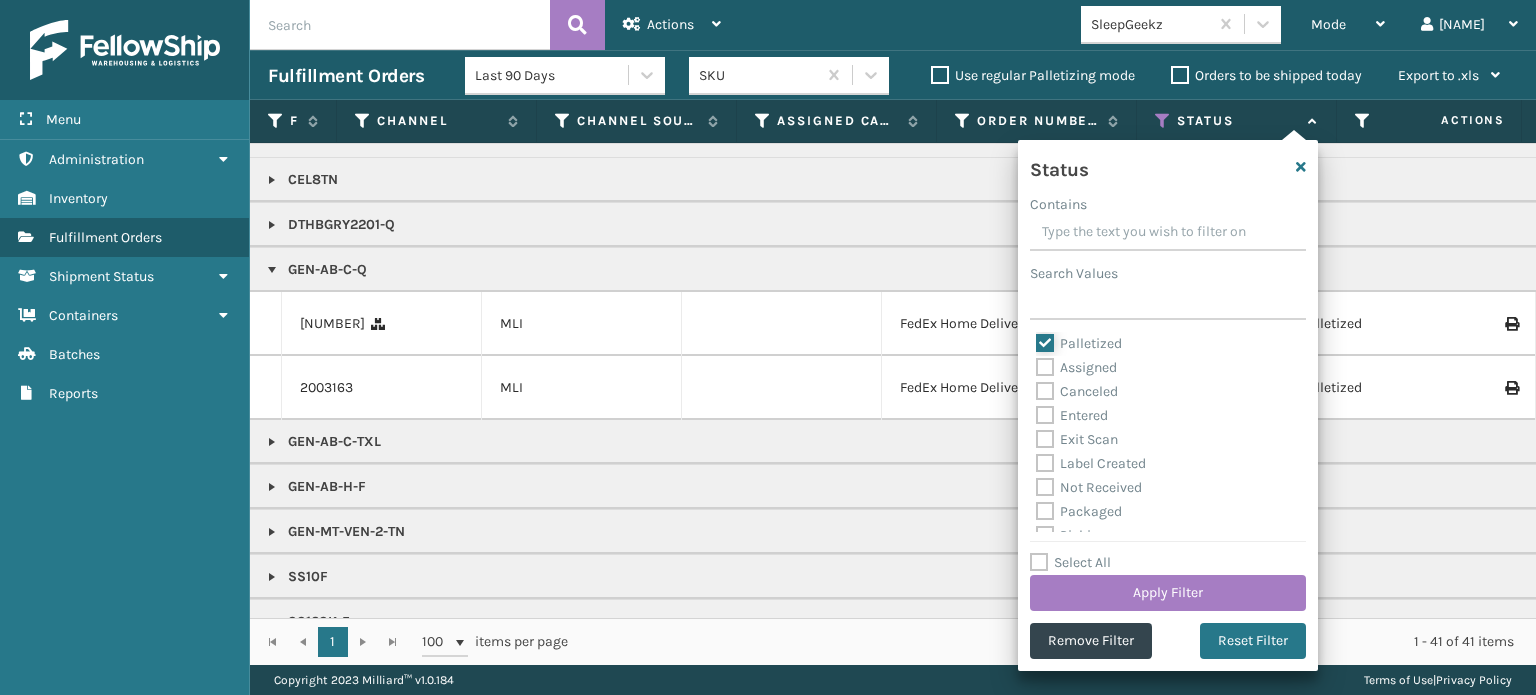 click on "Palletized" at bounding box center [1036, 338] 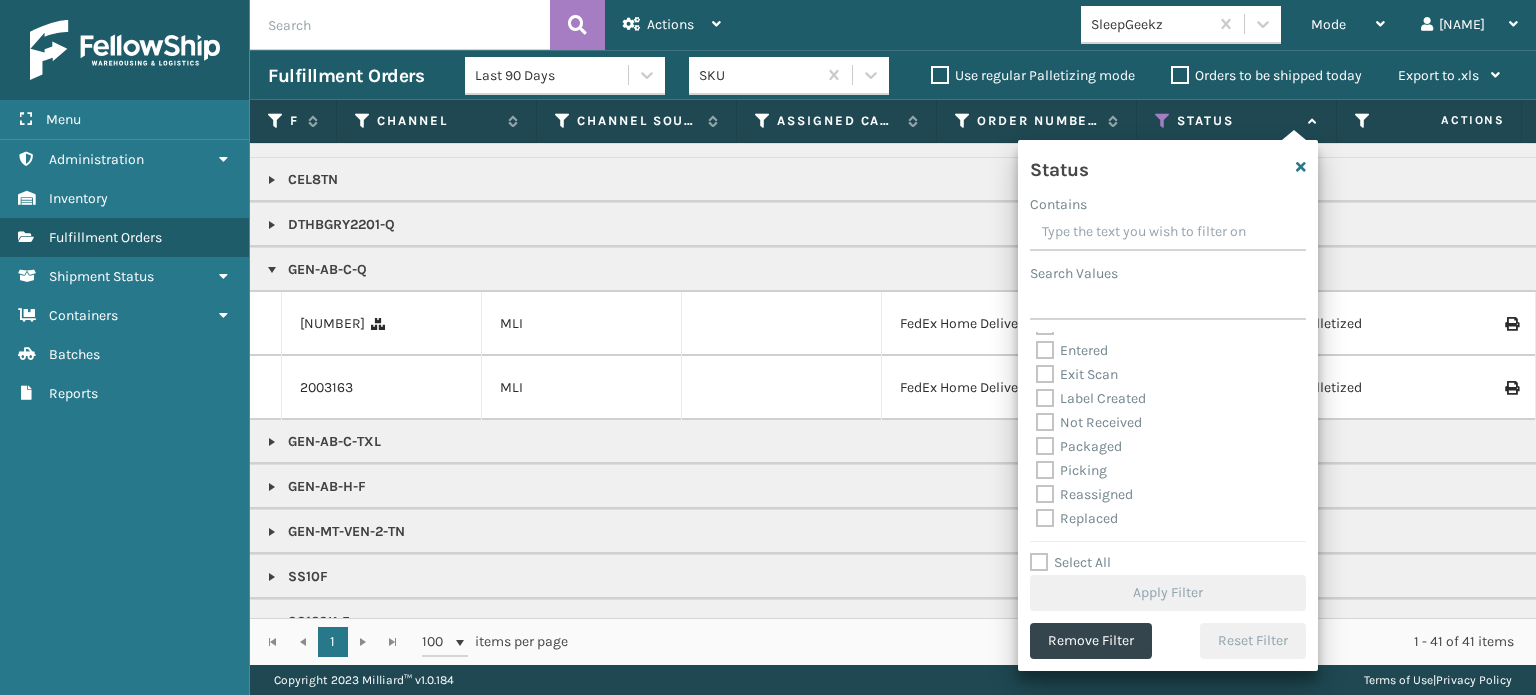 scroll, scrollTop: 100, scrollLeft: 0, axis: vertical 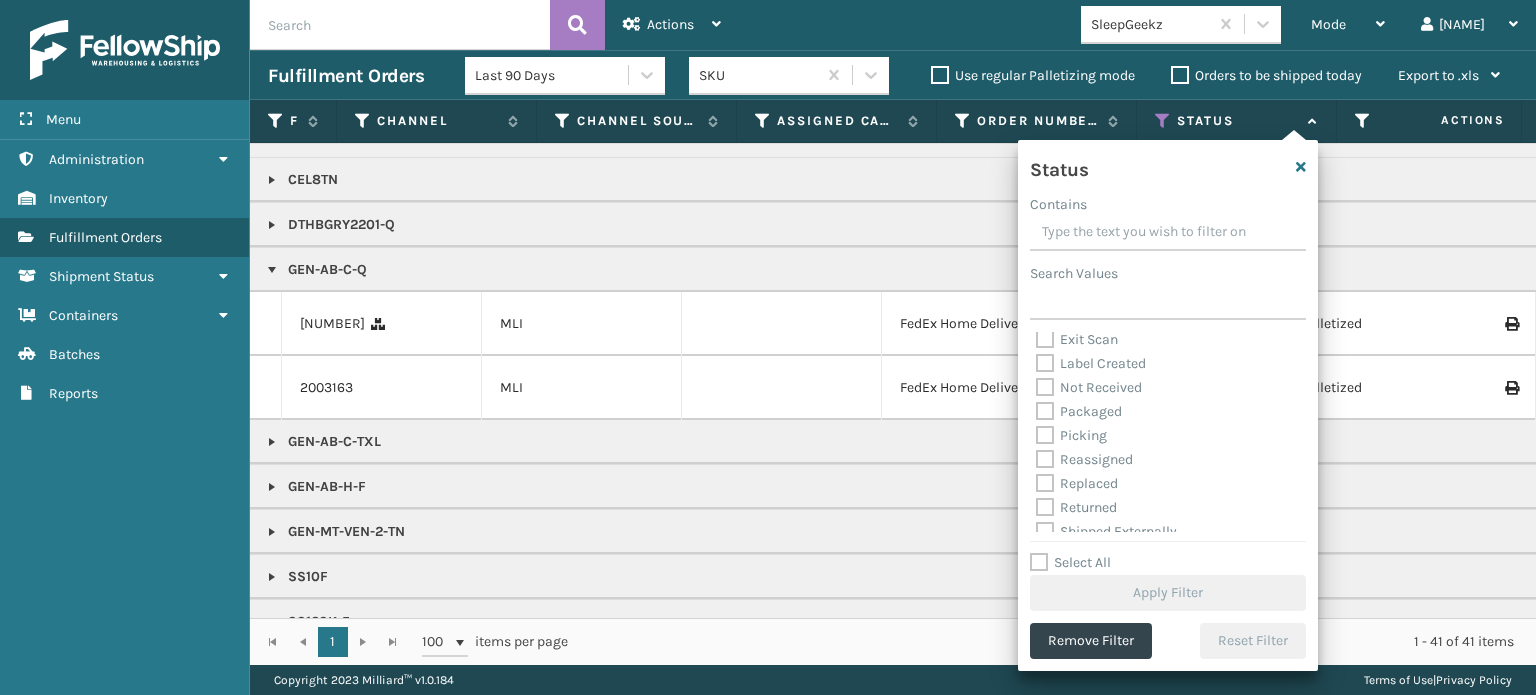drag, startPoint x: 1045, startPoint y: 438, endPoint x: 1052, endPoint y: 471, distance: 33.734257 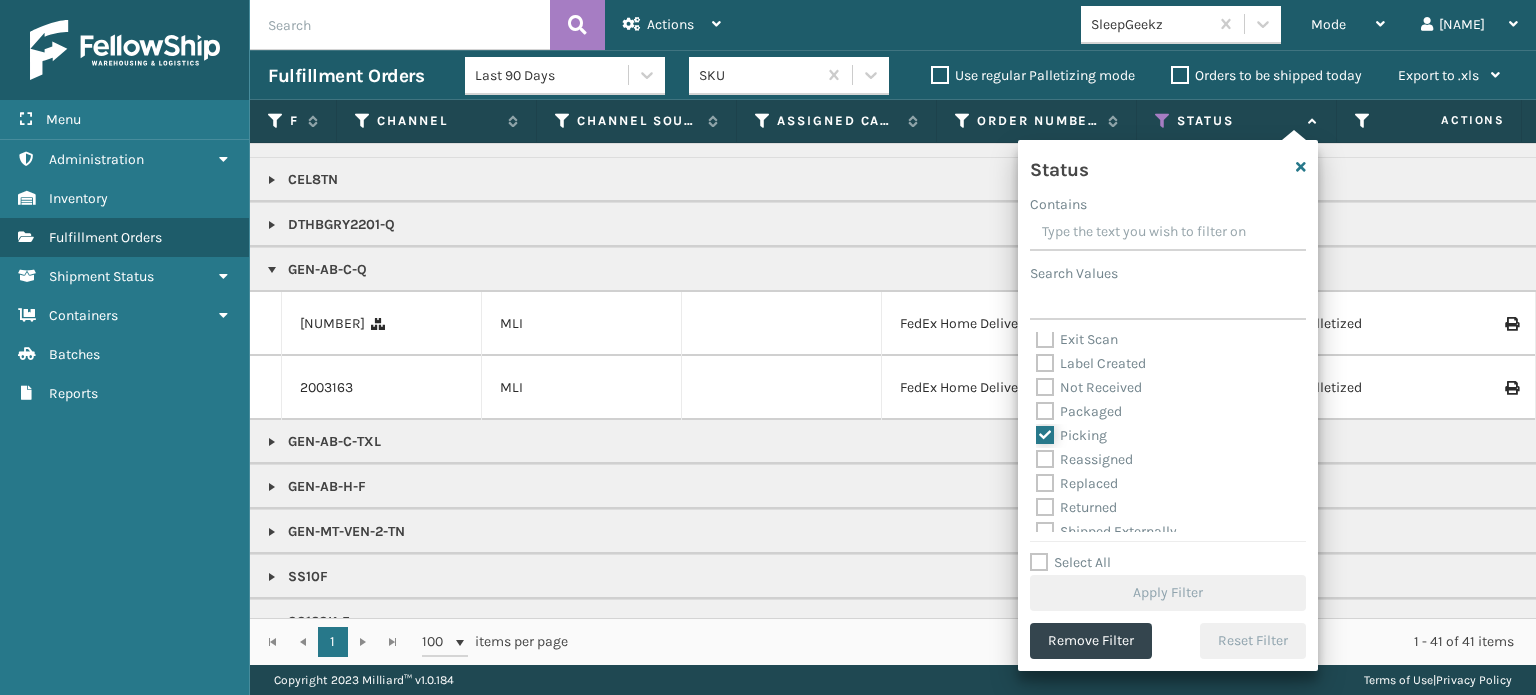 checkbox on "true" 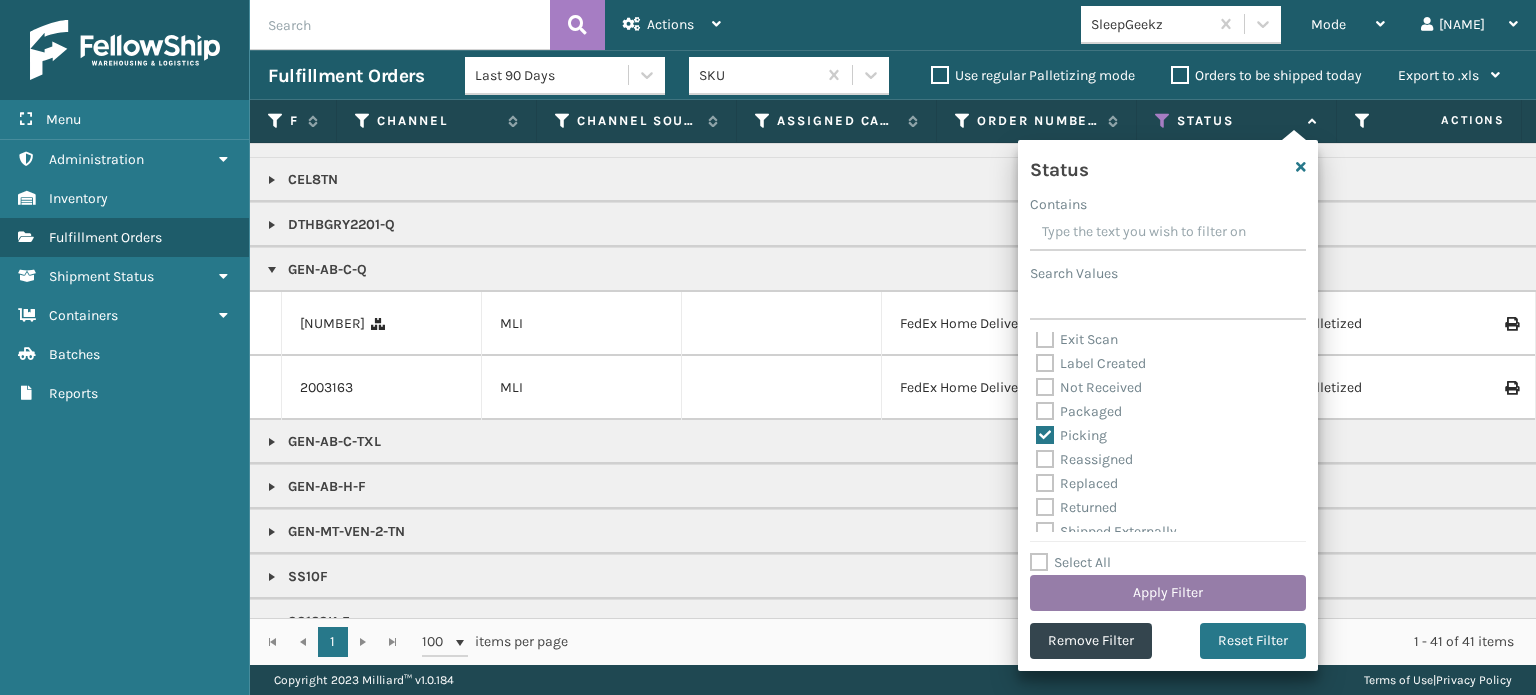 click on "Apply Filter" at bounding box center [1168, 593] 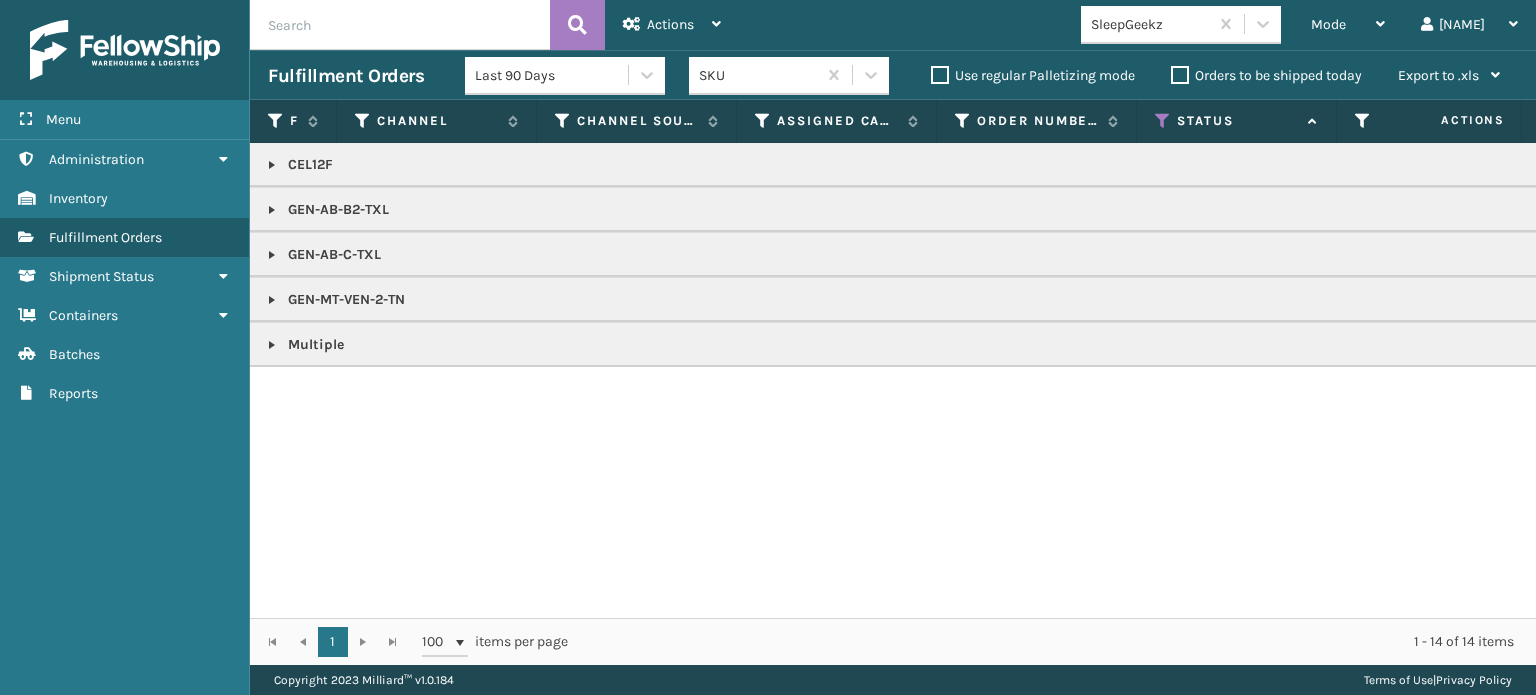 click at bounding box center [272, 345] 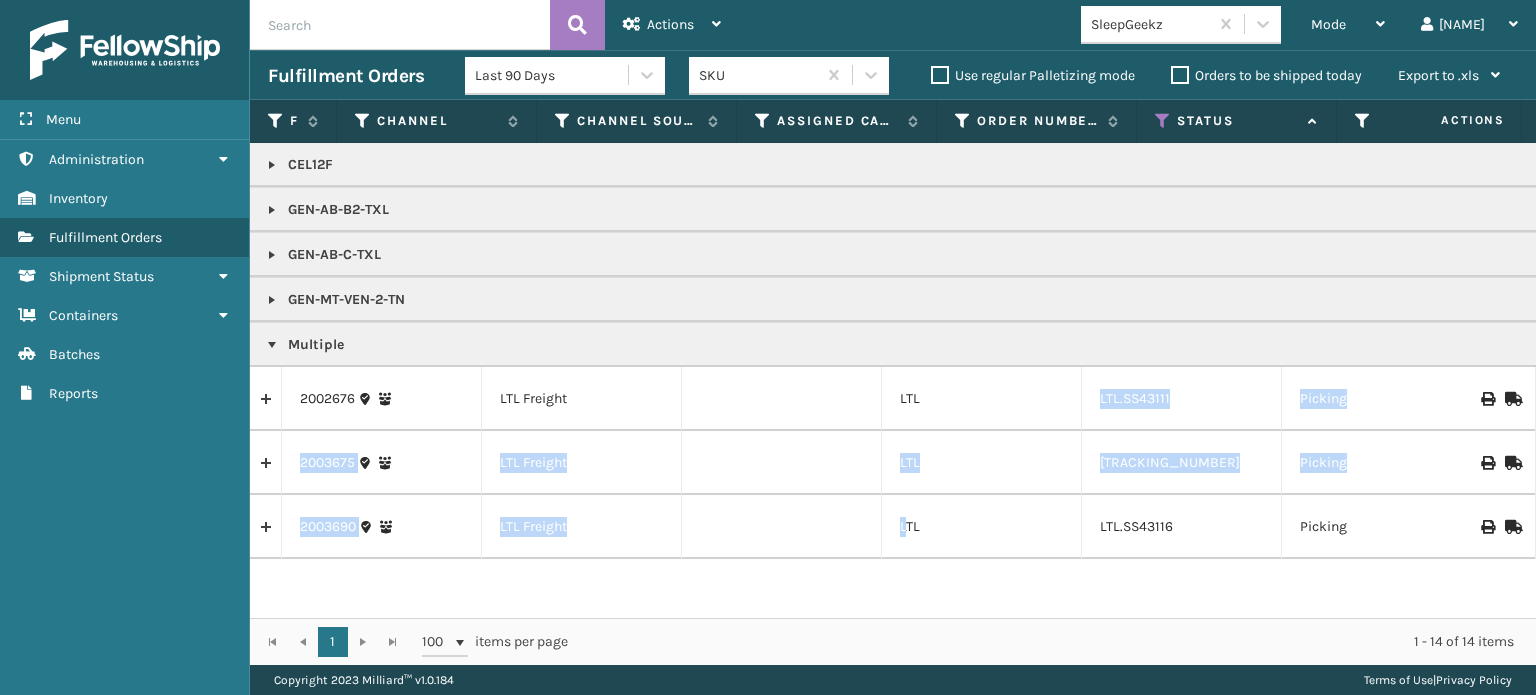 drag, startPoint x: 913, startPoint y: 471, endPoint x: 911, endPoint y: 508, distance: 37.054016 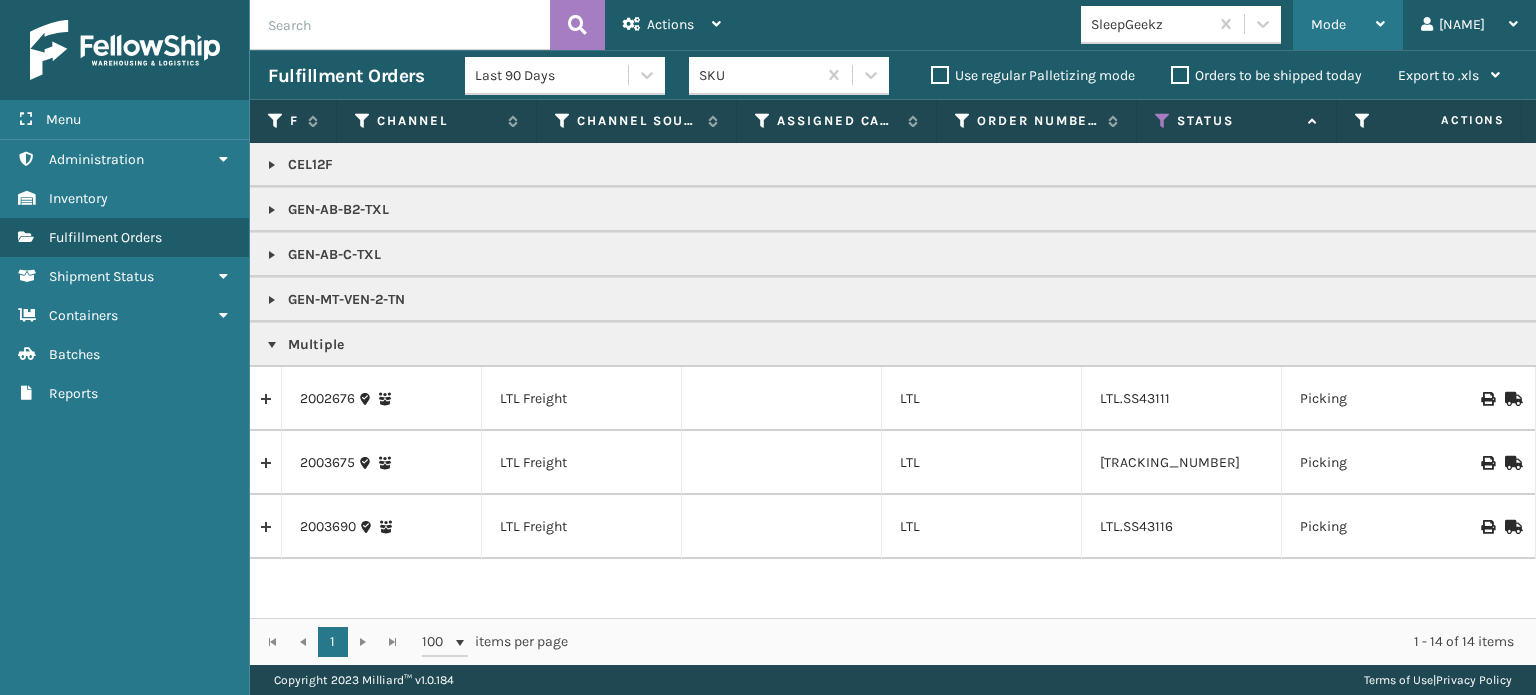 click on "Mode" at bounding box center (1348, 25) 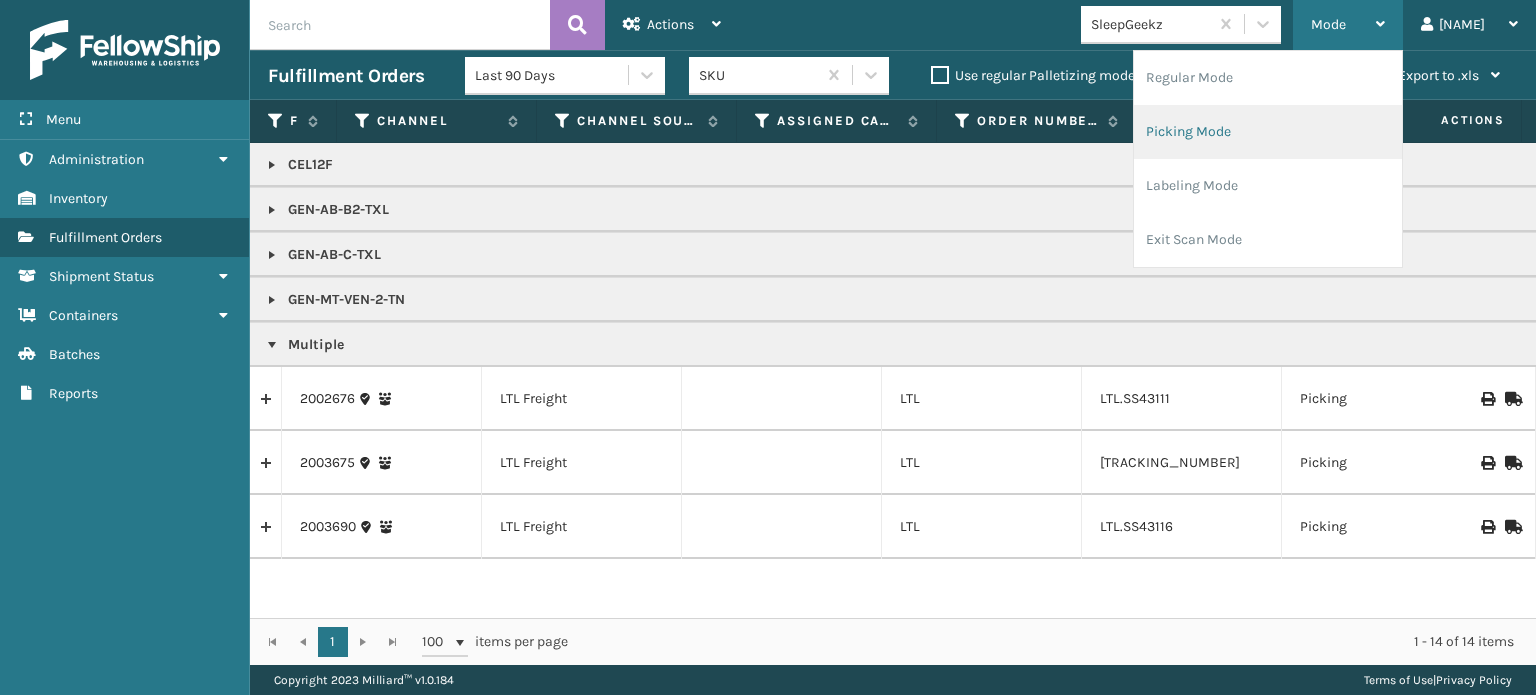 click on "Picking Mode" at bounding box center (1268, 132) 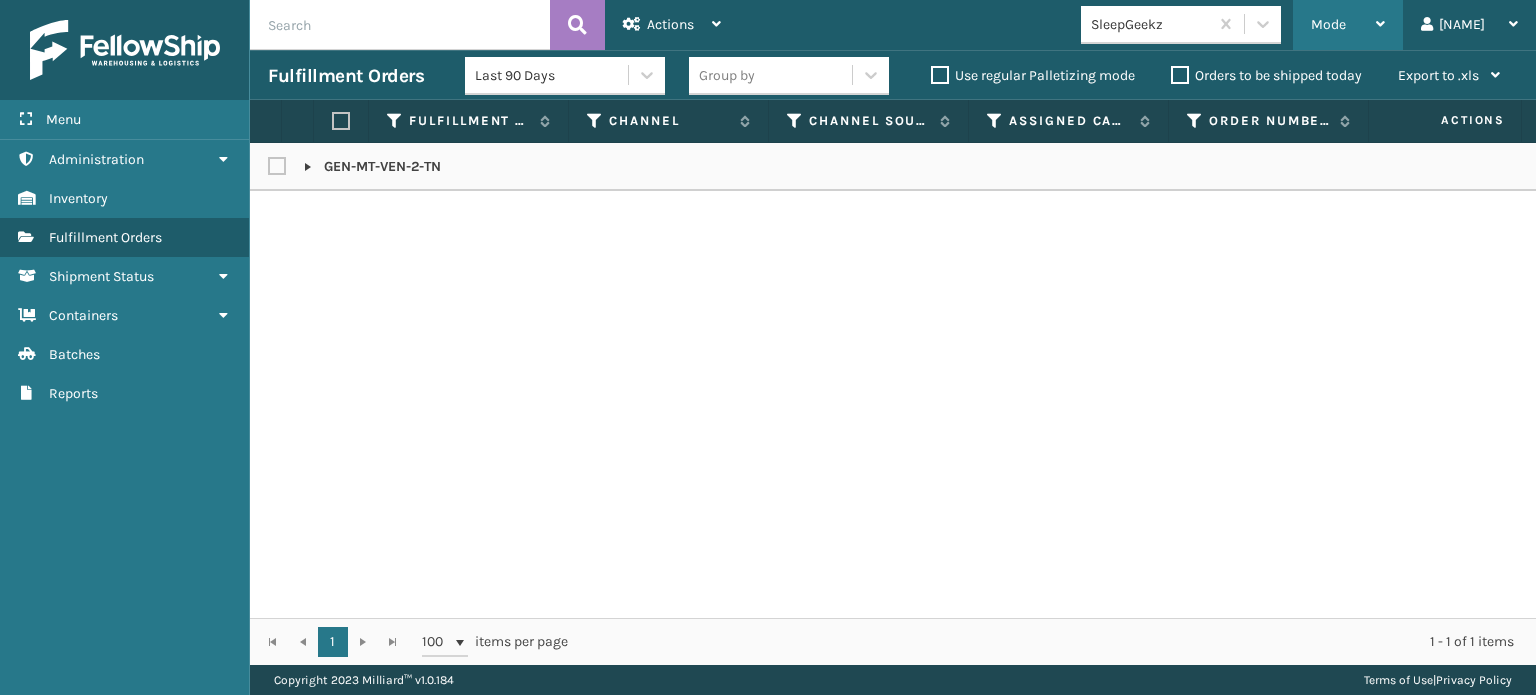 click on "Mode" at bounding box center [1328, 24] 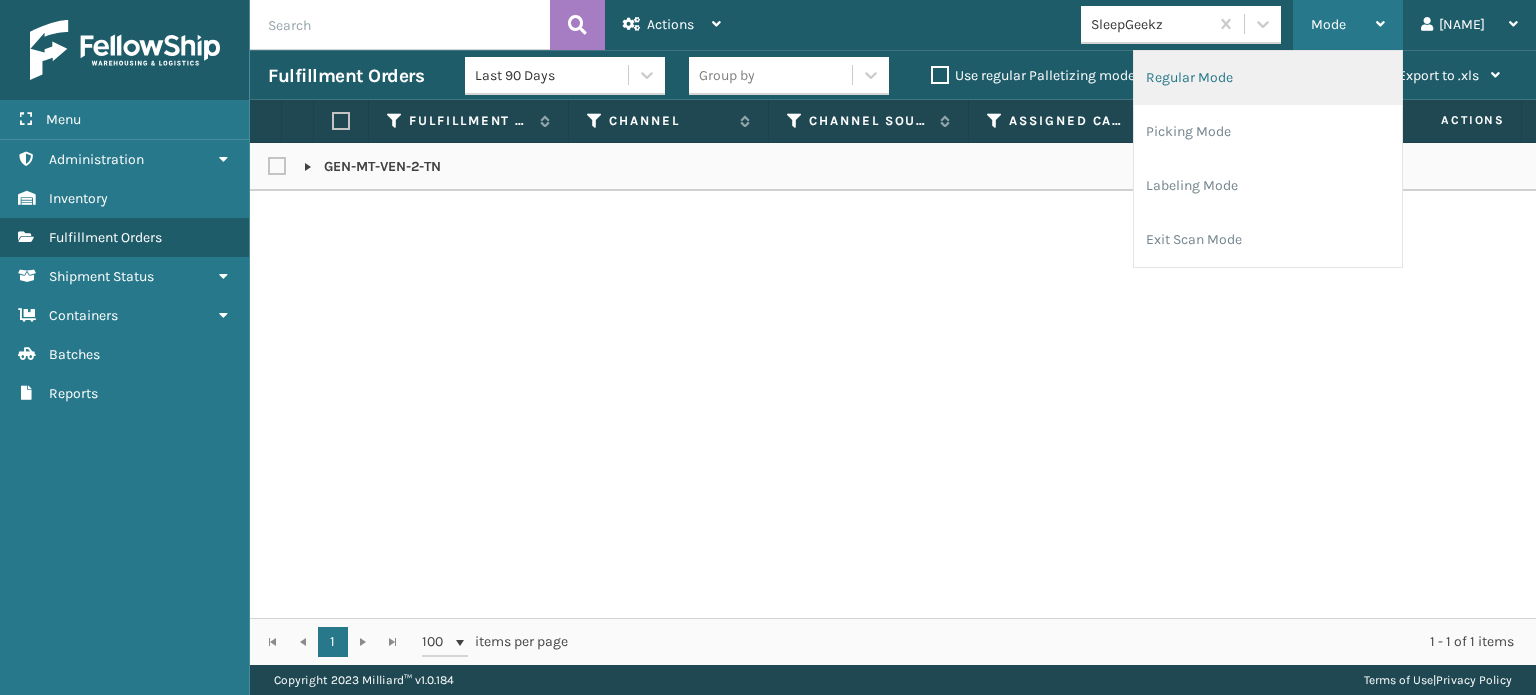 click on "Regular Mode" at bounding box center [1268, 78] 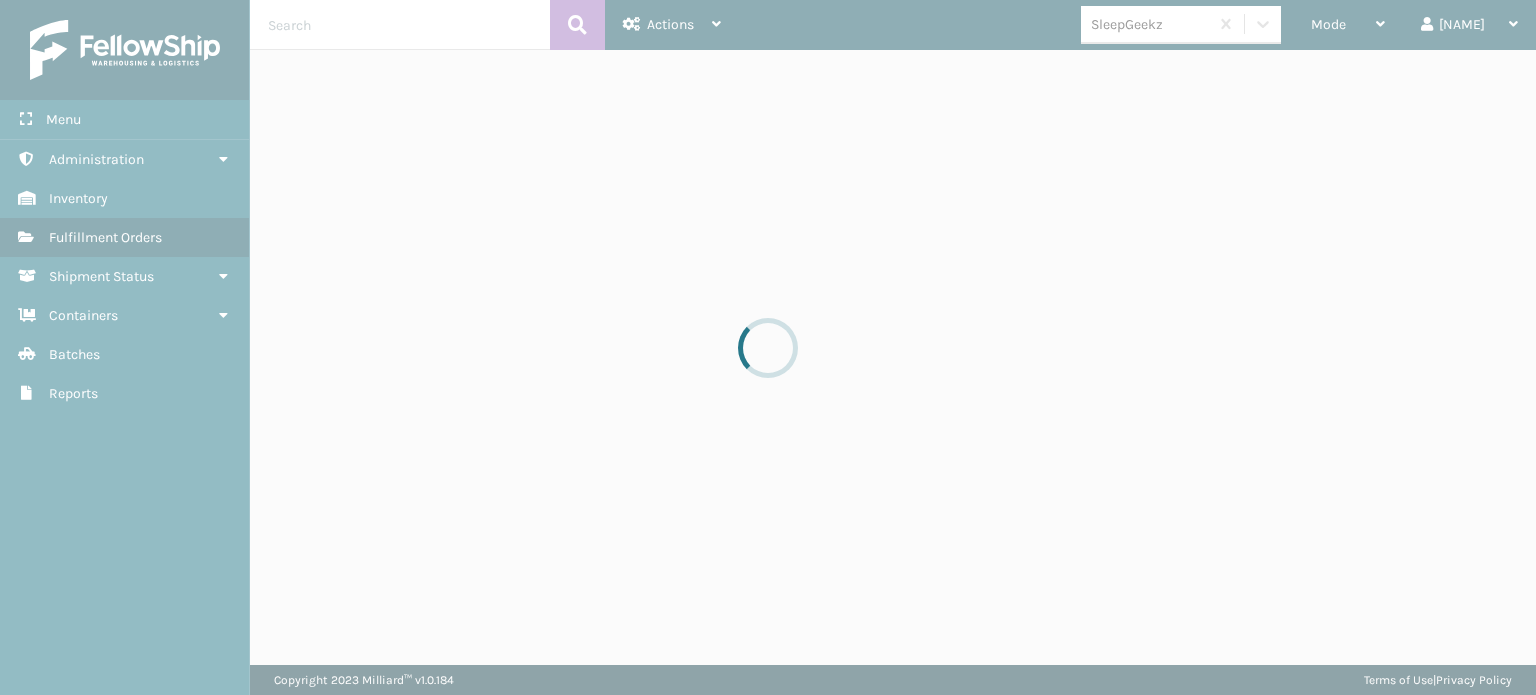 click at bounding box center [768, 347] 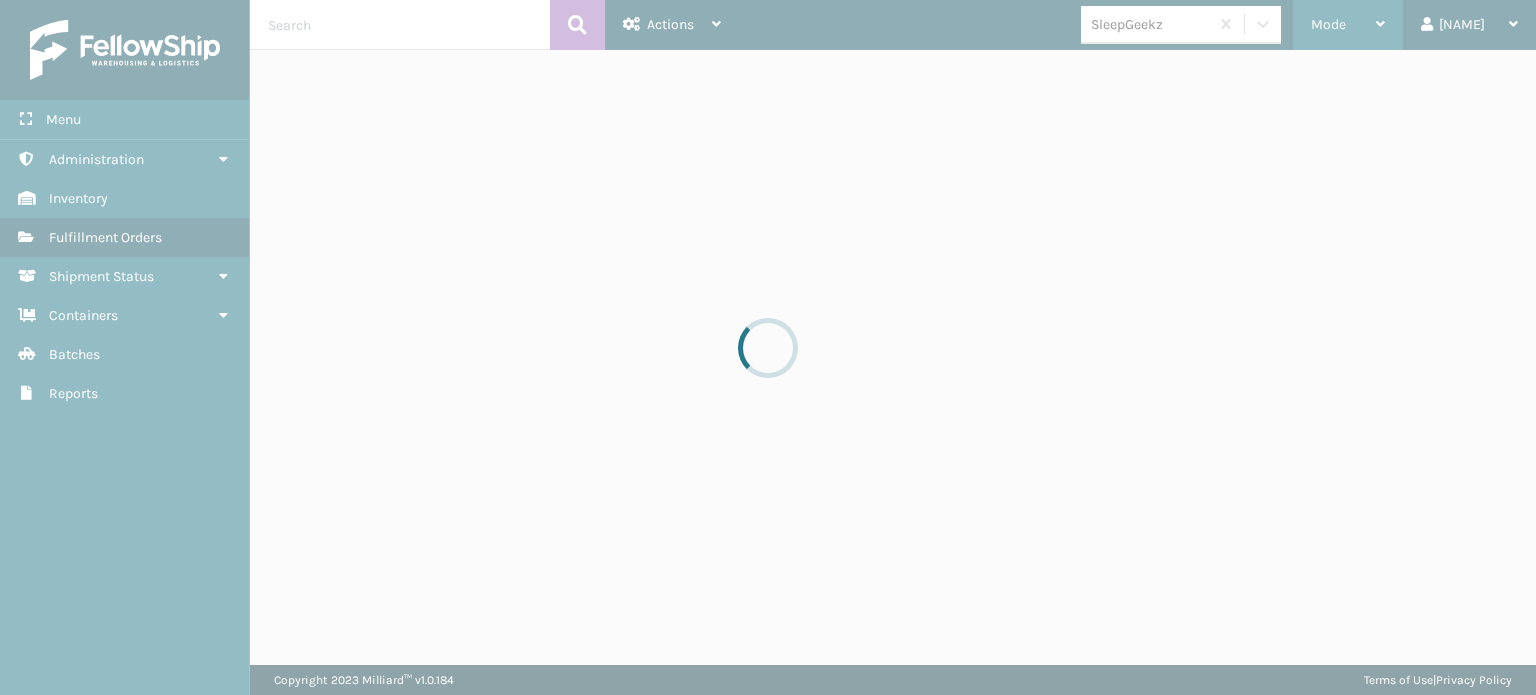 drag, startPoint x: 1349, startPoint y: 18, endPoint x: 1338, endPoint y: 22, distance: 11.7046995 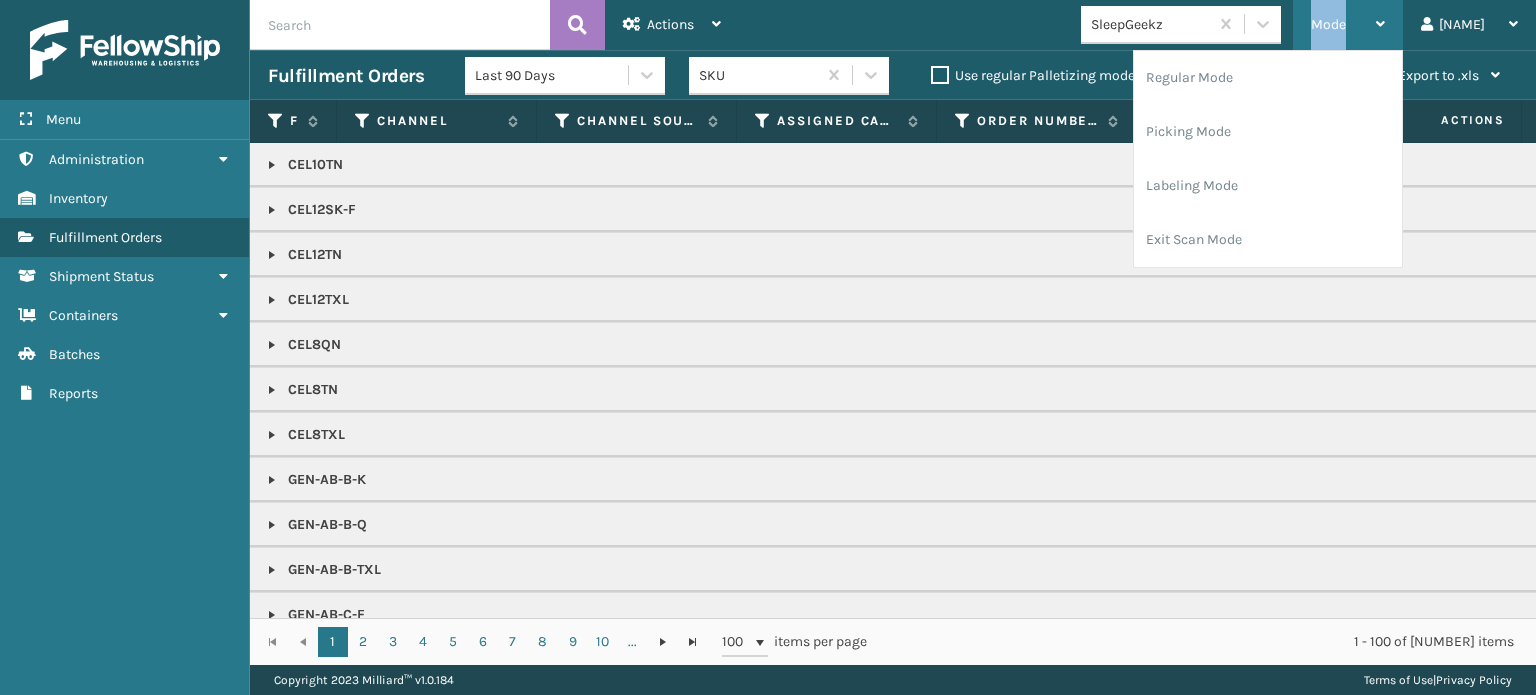 drag, startPoint x: 1338, startPoint y: 22, endPoint x: 1316, endPoint y: 27, distance: 22.561028 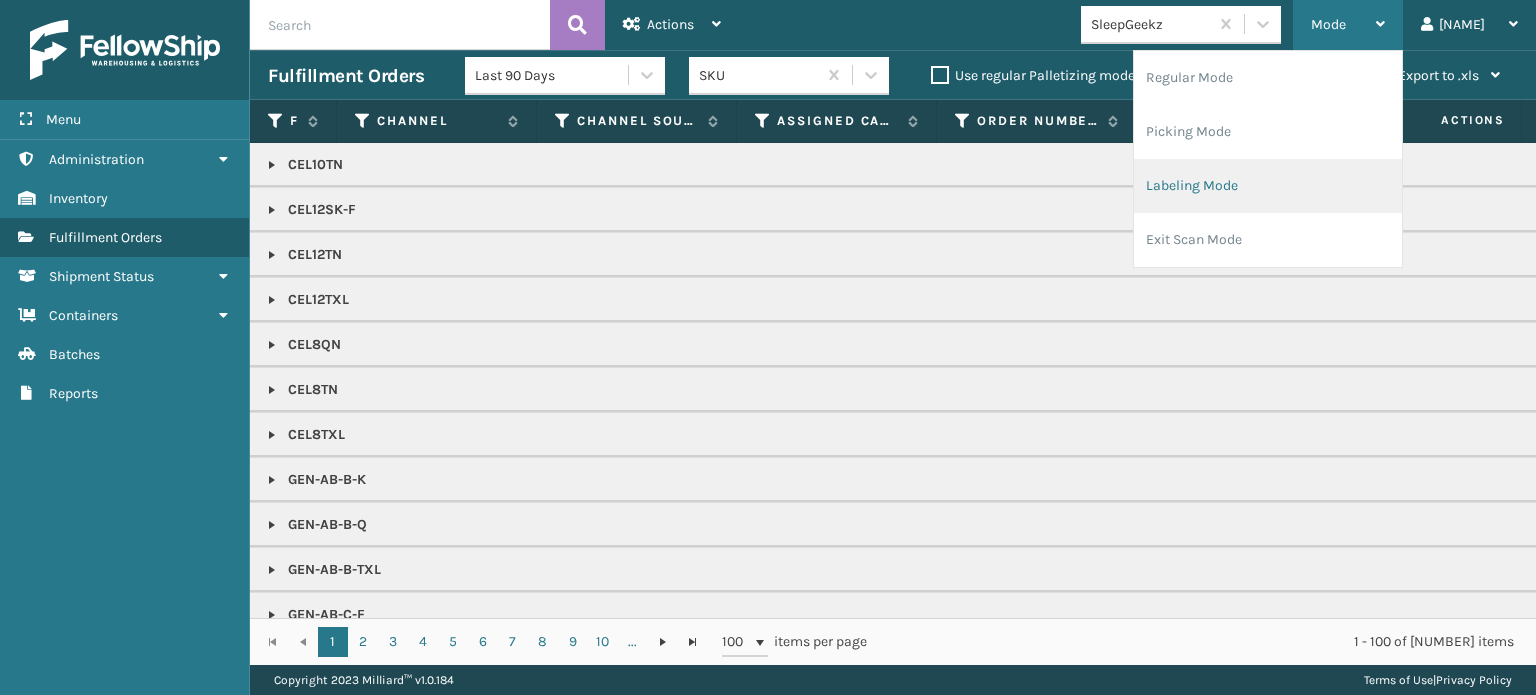 click on "Labeling Mode" at bounding box center [1268, 186] 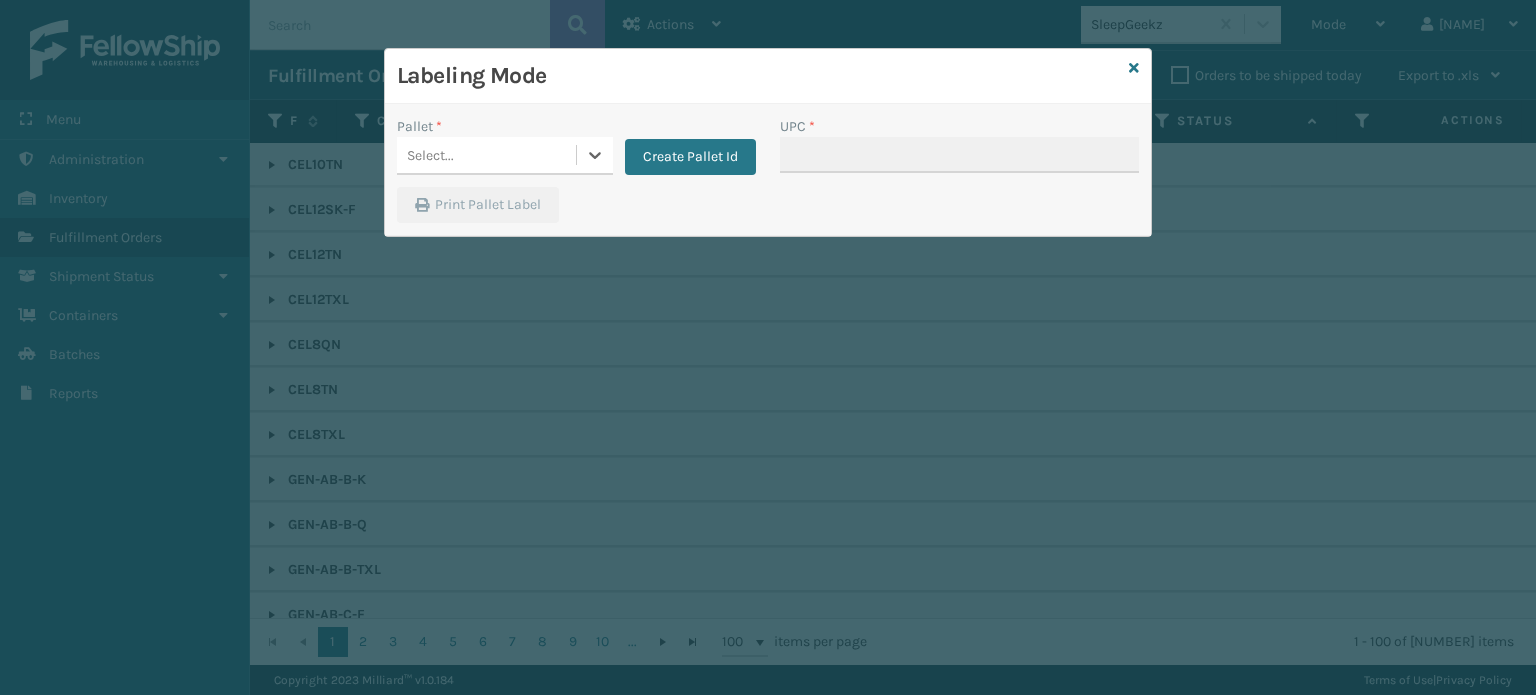 drag, startPoint x: 517, startPoint y: 171, endPoint x: 504, endPoint y: 162, distance: 15.811388 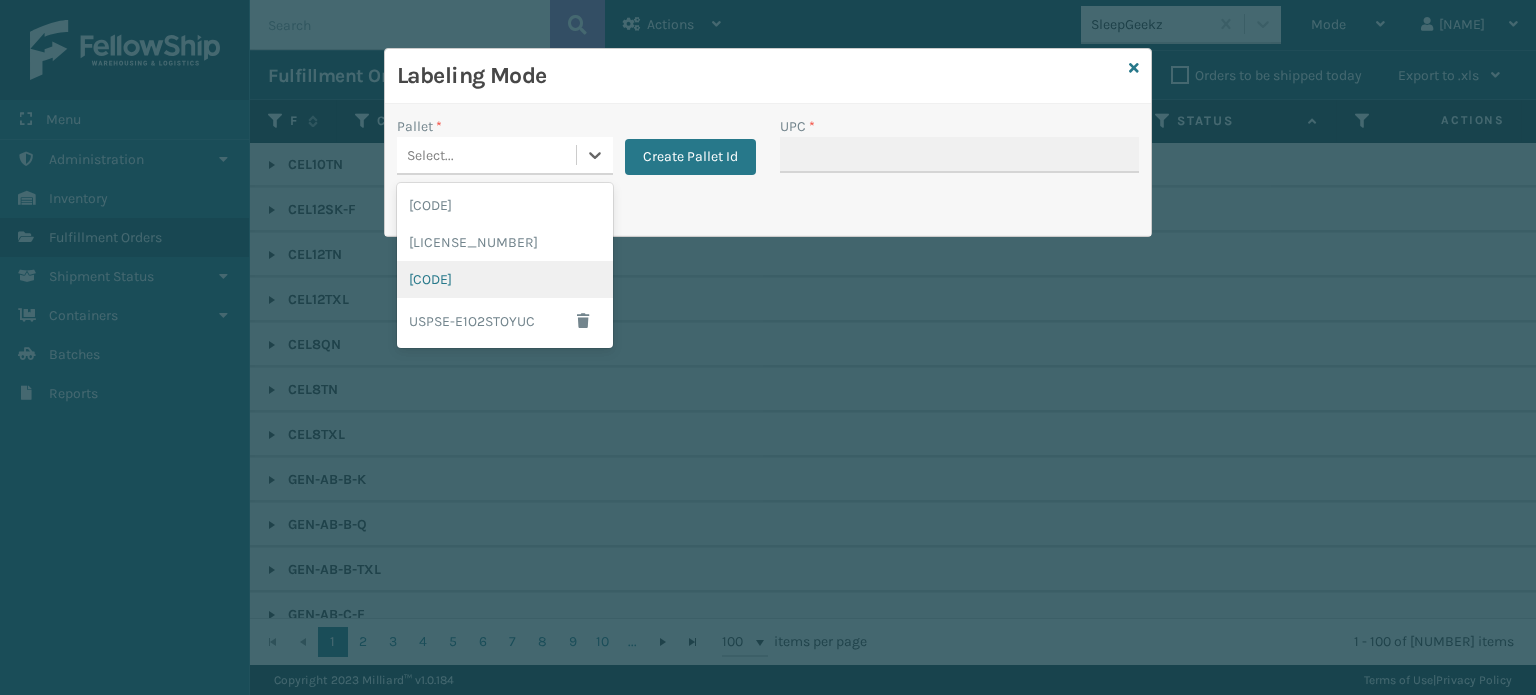 click on "[CODE]" at bounding box center (505, 279) 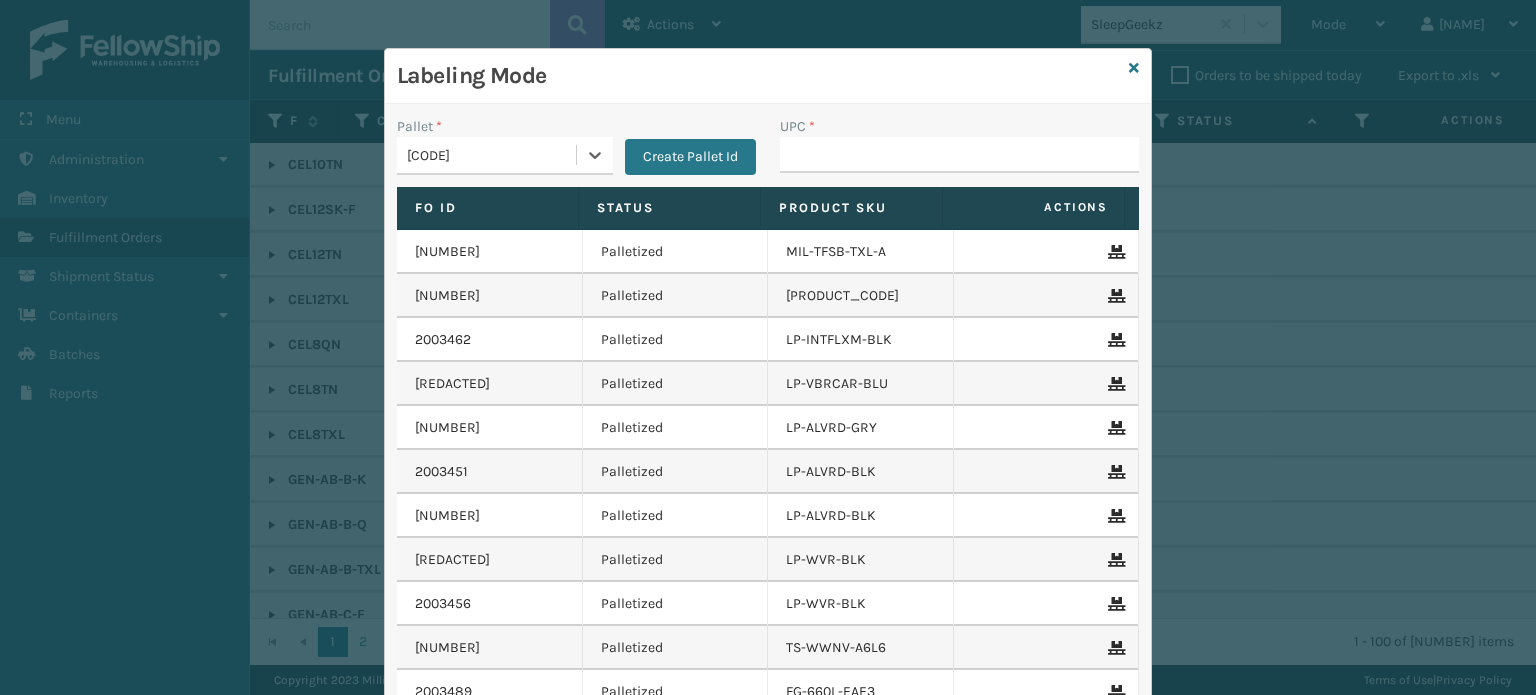 click on "[CODE]" at bounding box center (492, 155) 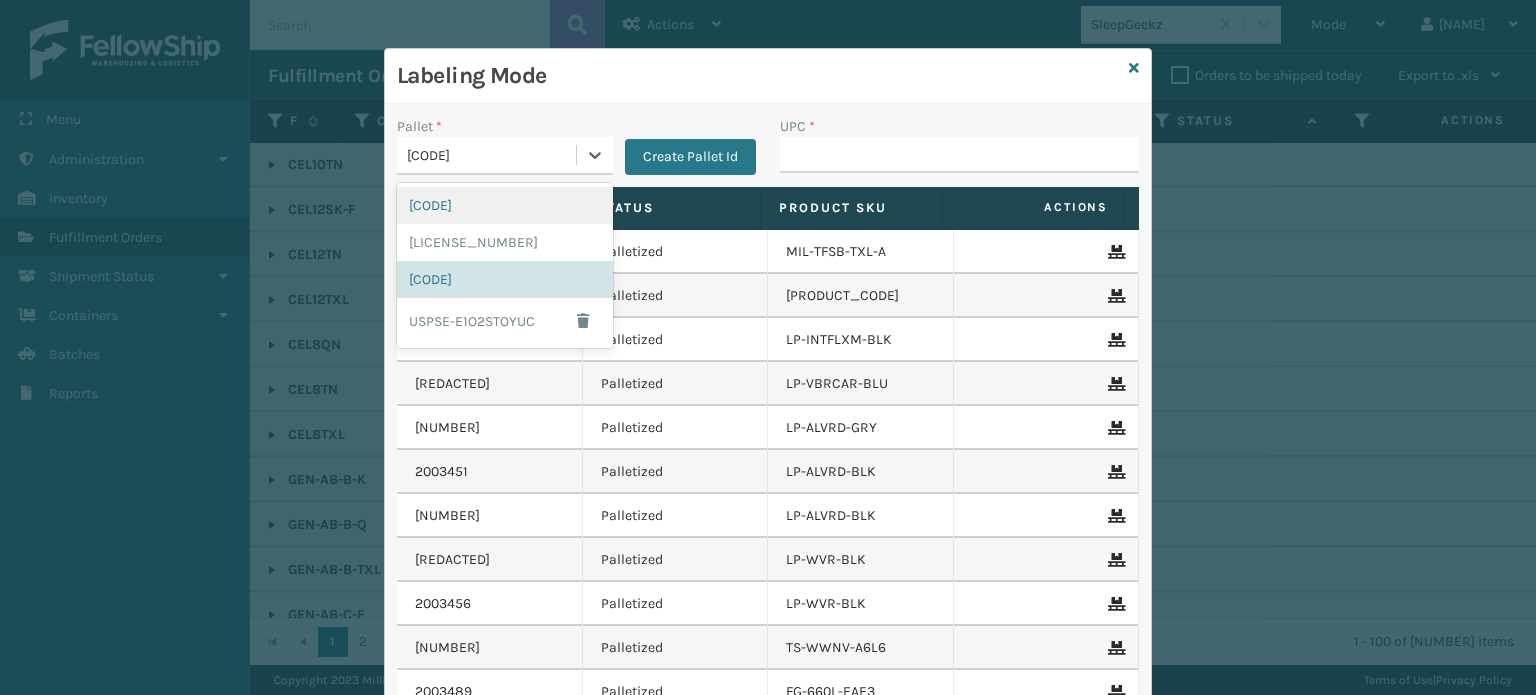 click on "[CODE]" at bounding box center [505, 205] 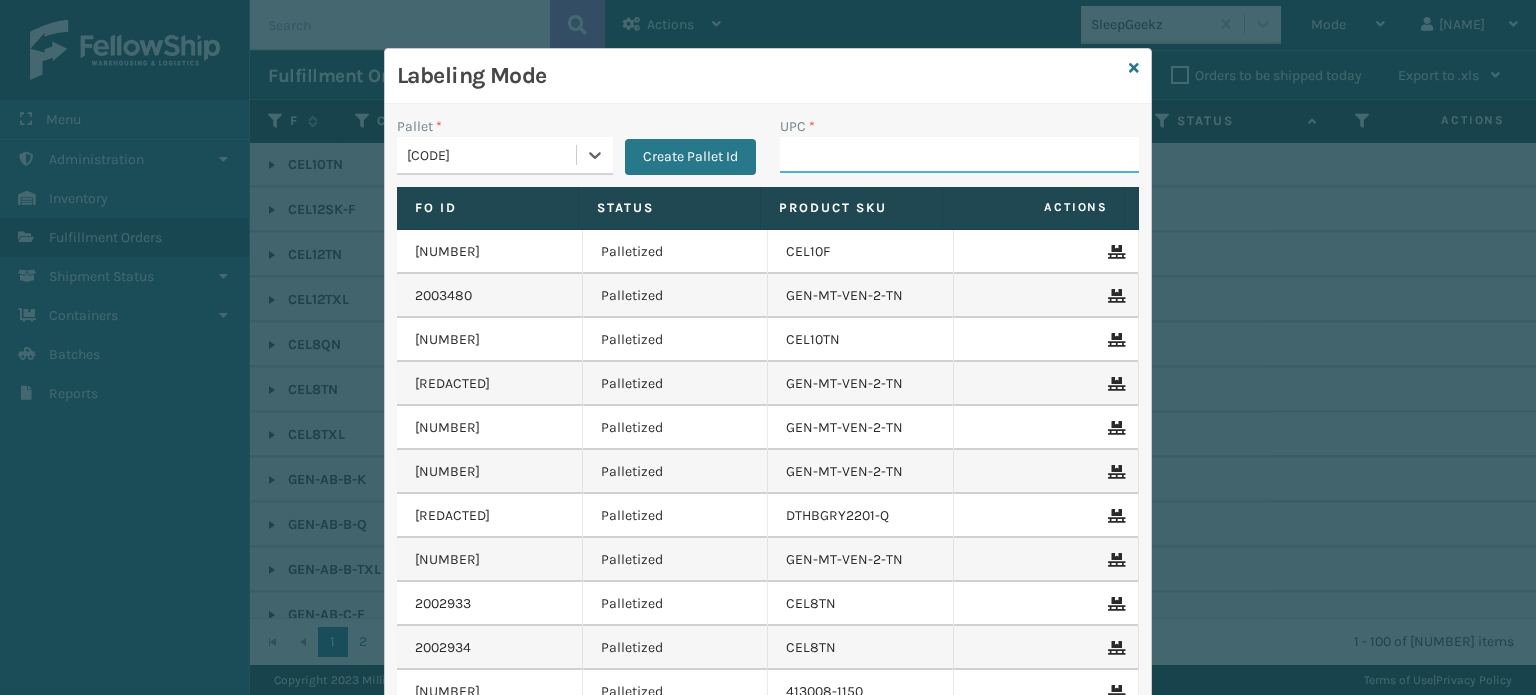 click on "UPC   *" at bounding box center (959, 155) 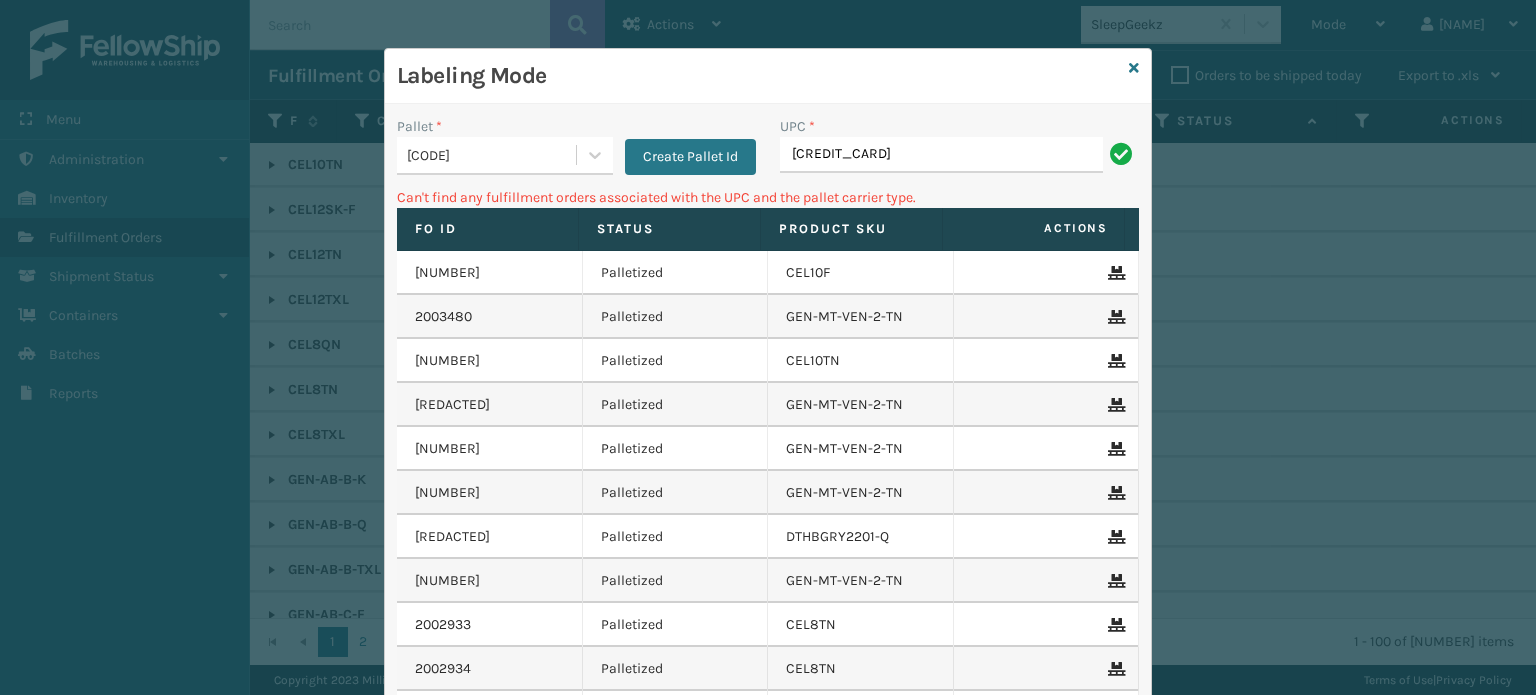 click on "[CODE]" at bounding box center (486, 155) 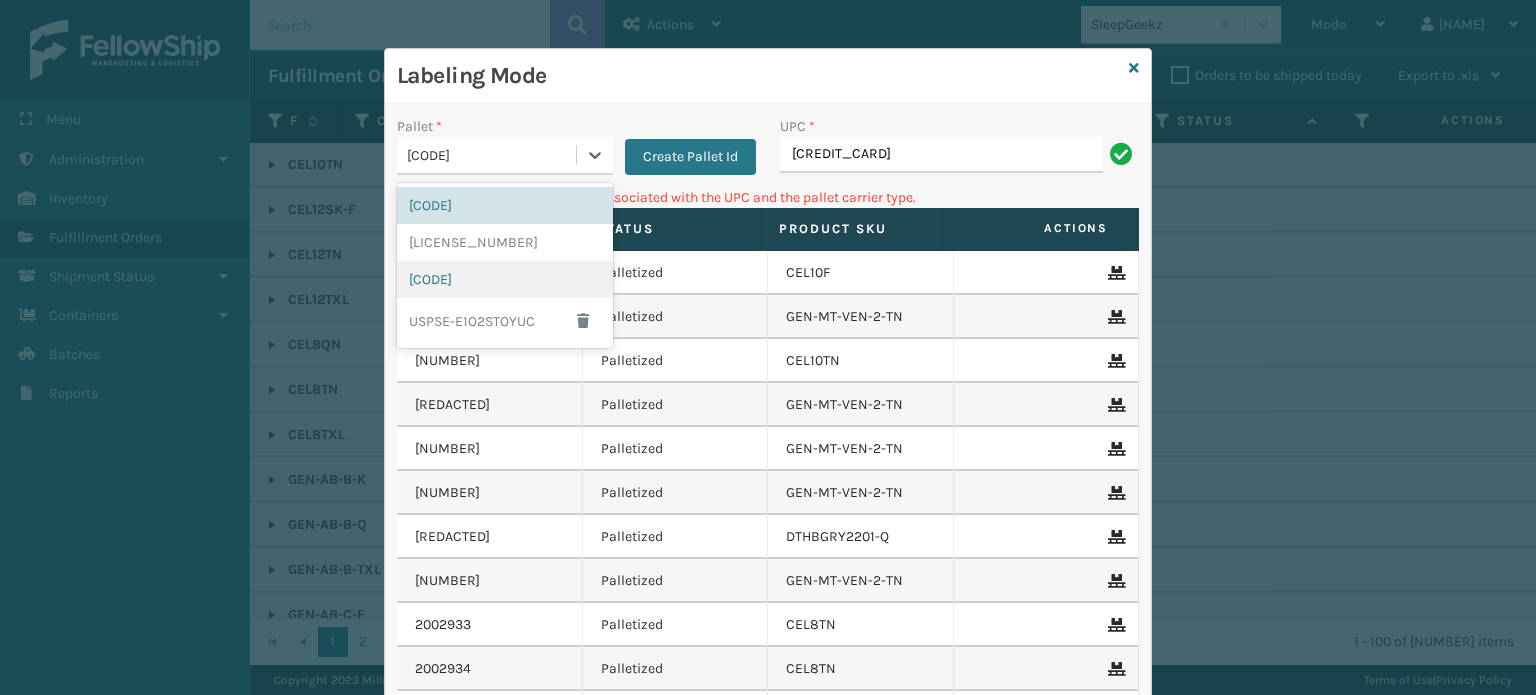 click on "[CODE]" at bounding box center [505, 279] 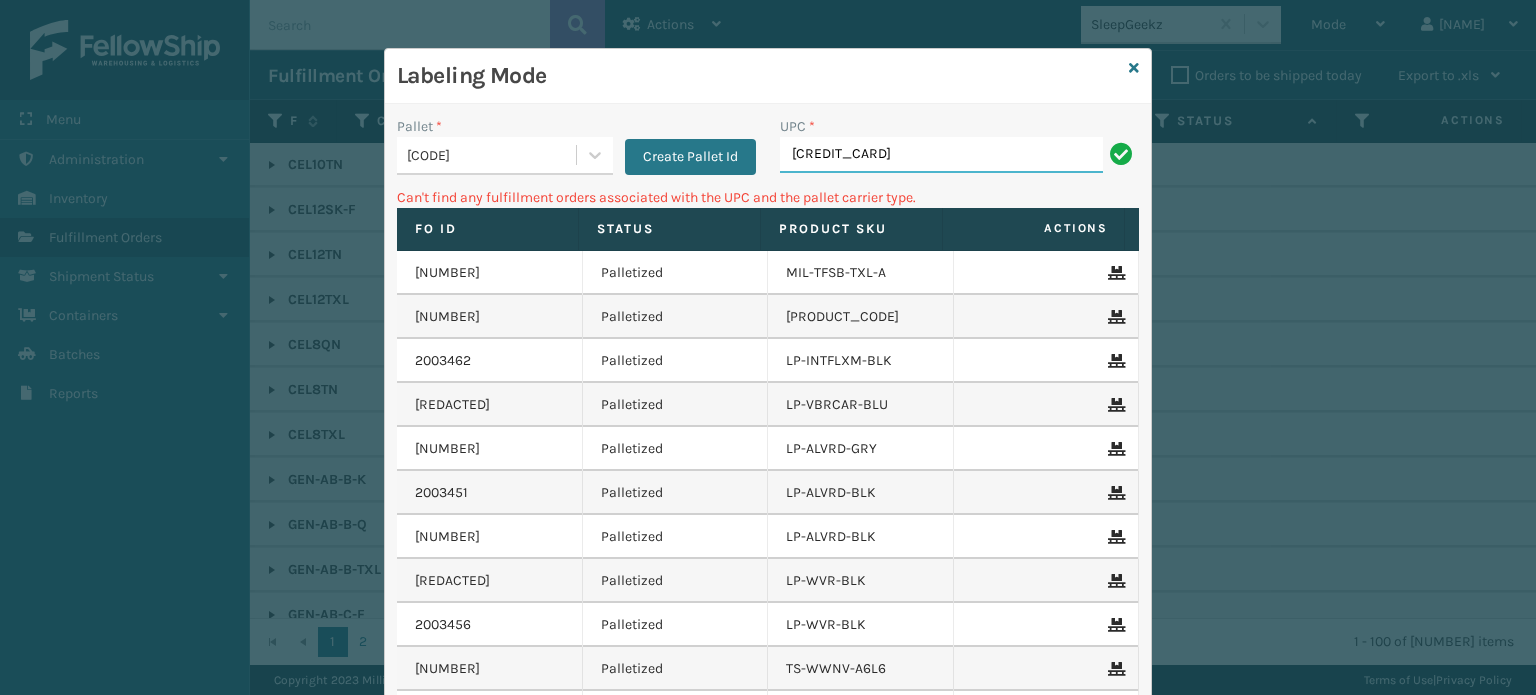 click on "[CREDIT_CARD]" at bounding box center [941, 155] 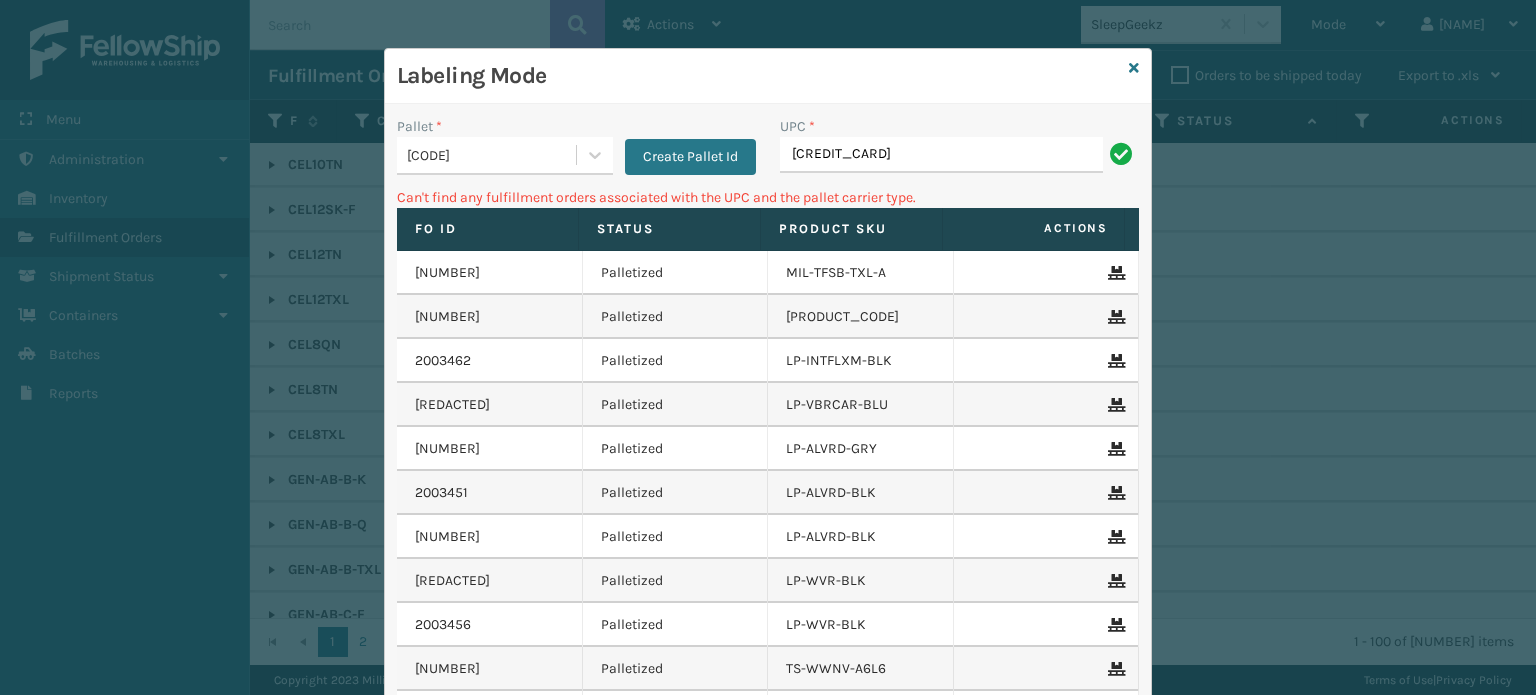 click on "[CODE]" at bounding box center (492, 155) 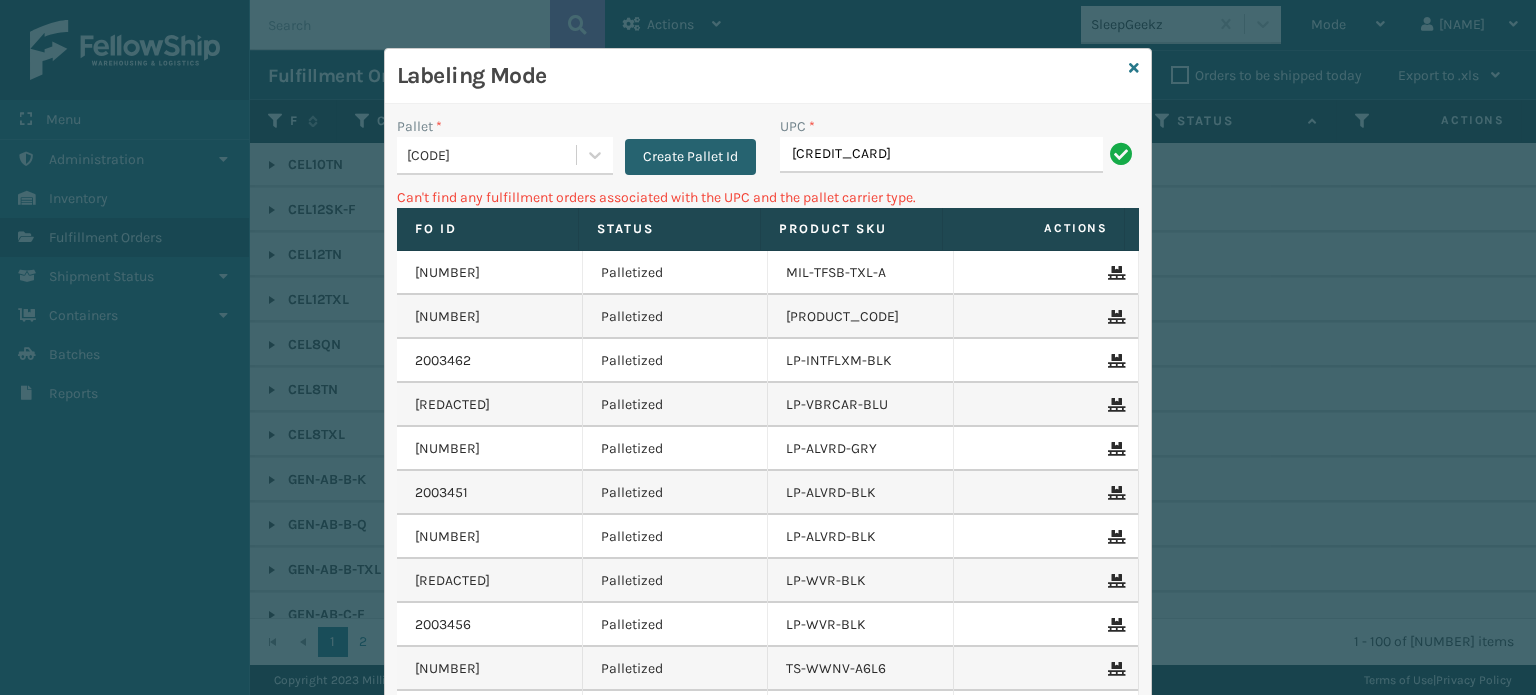 click on "Create Pallet Id" at bounding box center (690, 157) 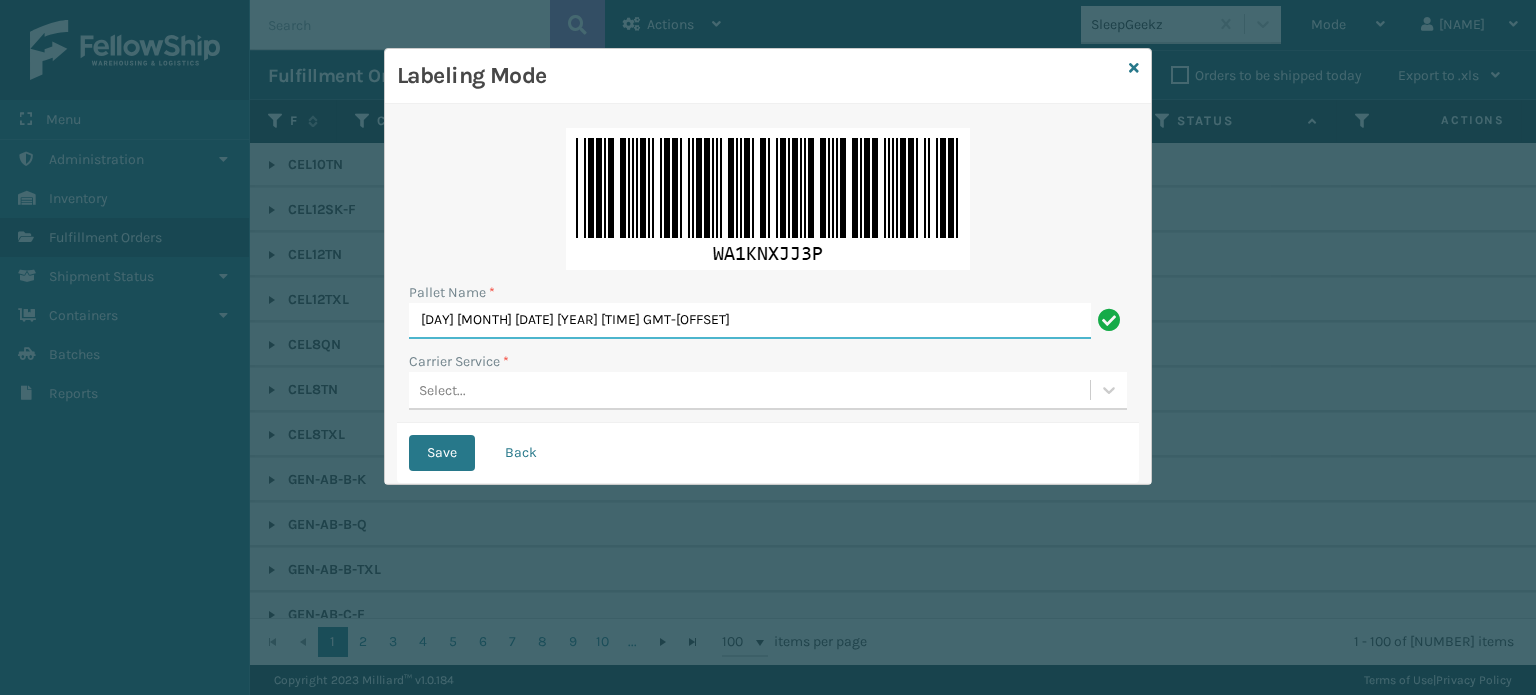click on "[DAY] [MONTH] [DATE] [YEAR] [TIME] GMT-[OFFSET]" at bounding box center (750, 321) 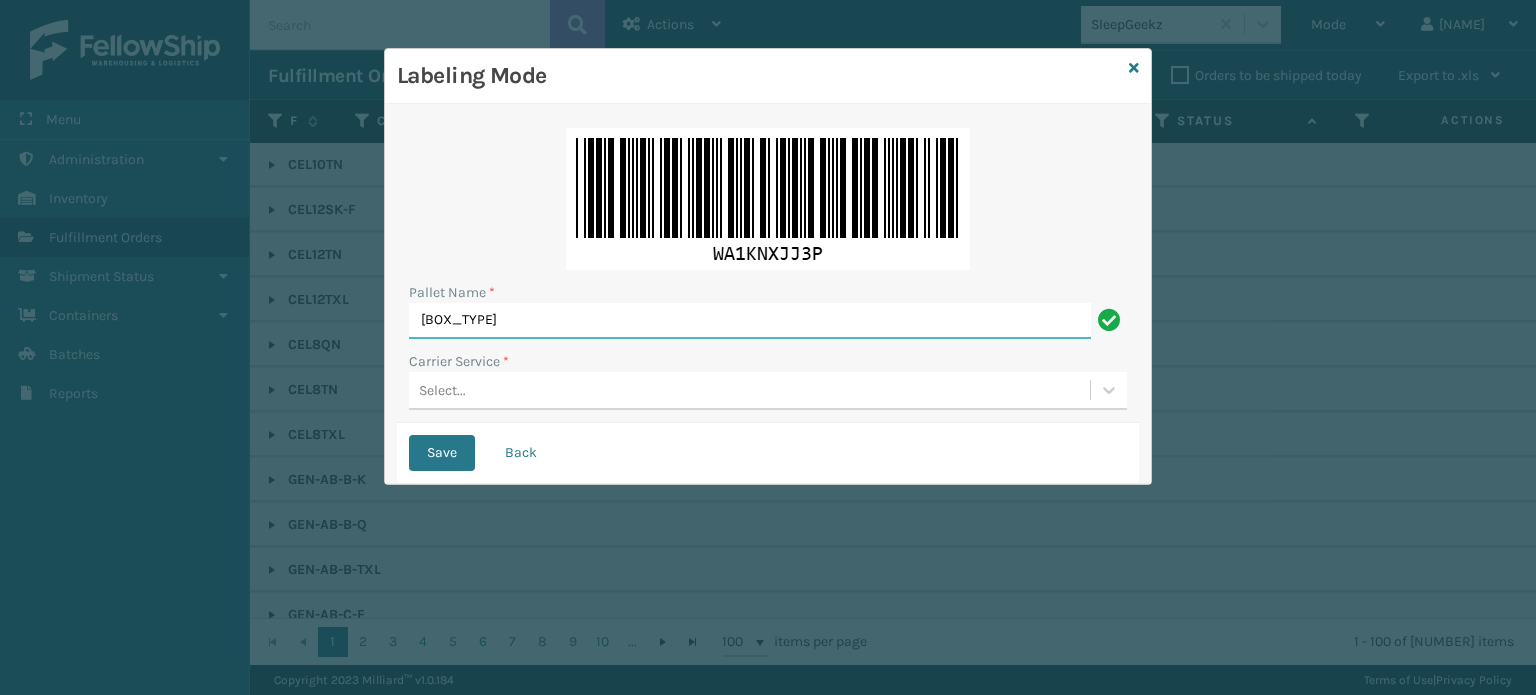 type on "BOX TRUCK" 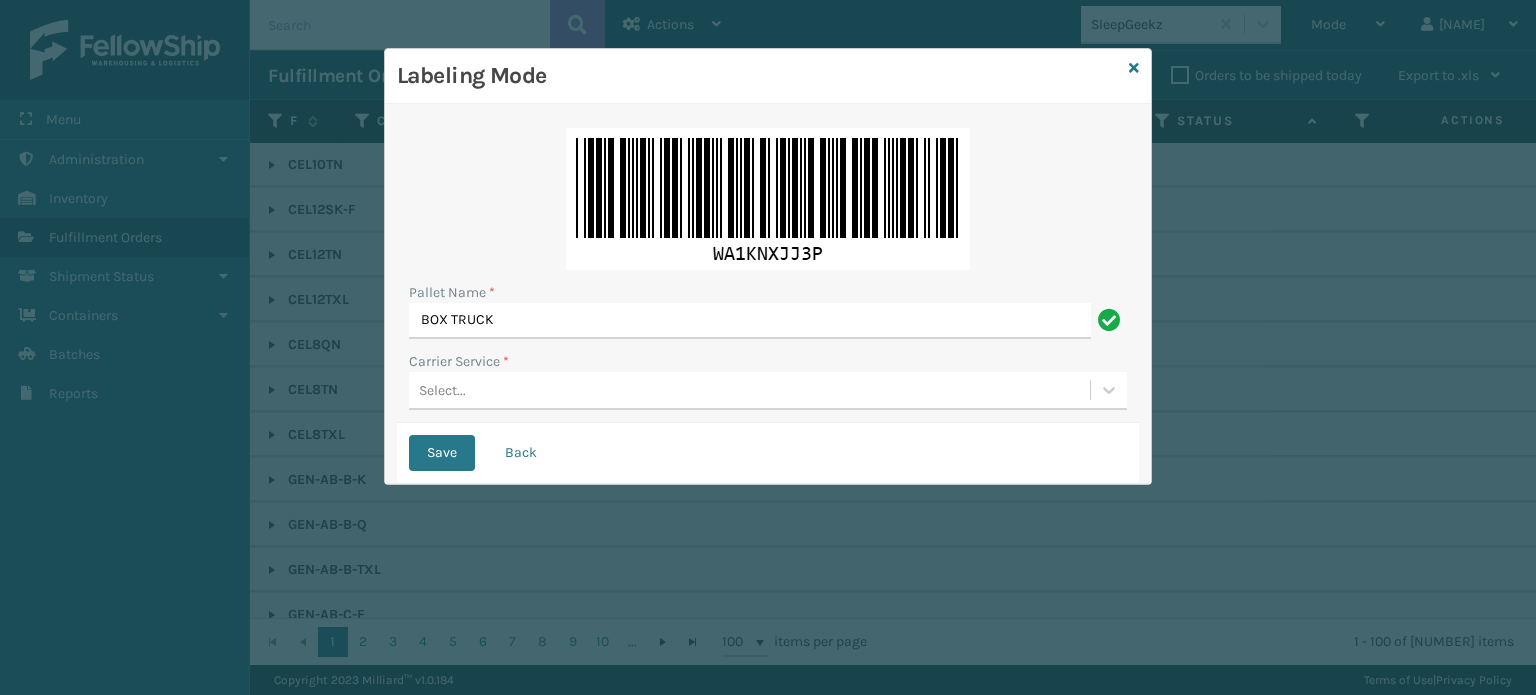click on "Select..." at bounding box center [749, 390] 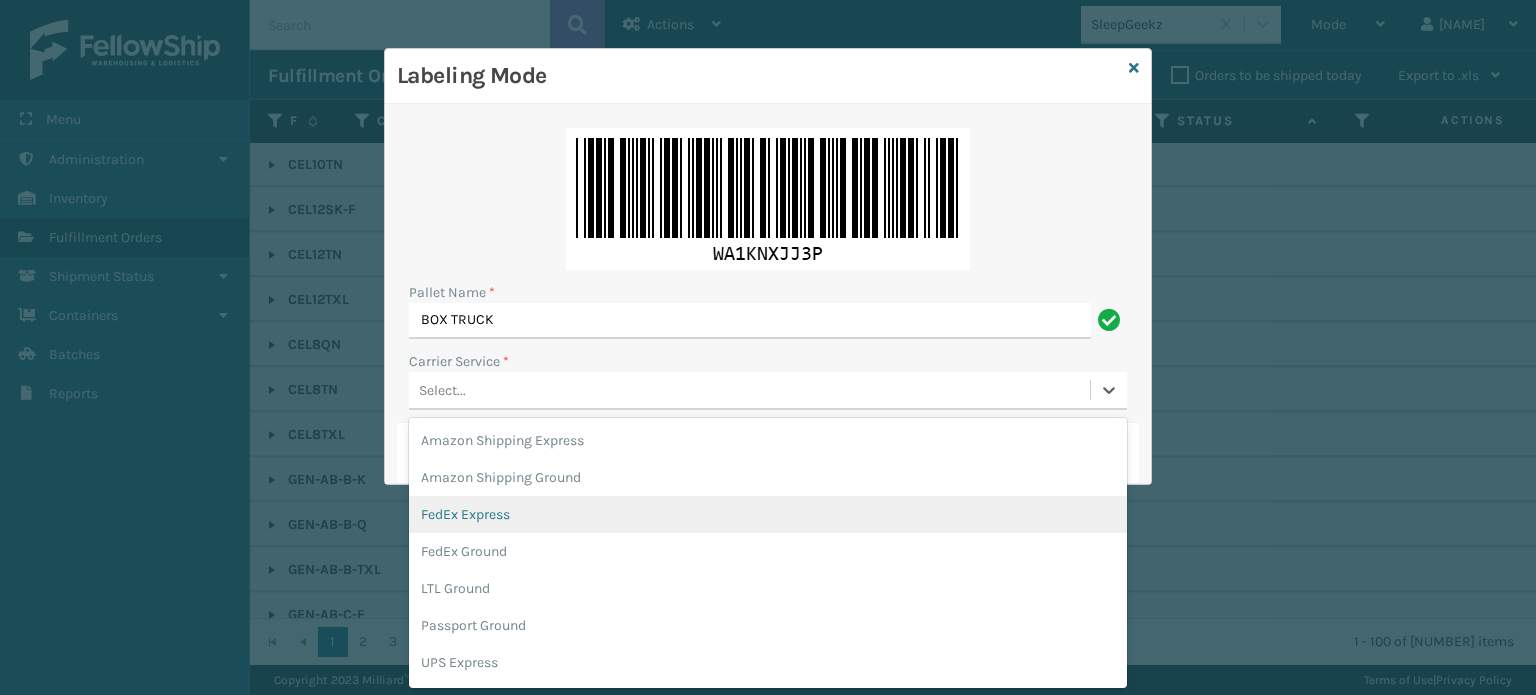 click on "FedEx Express" at bounding box center [768, 514] 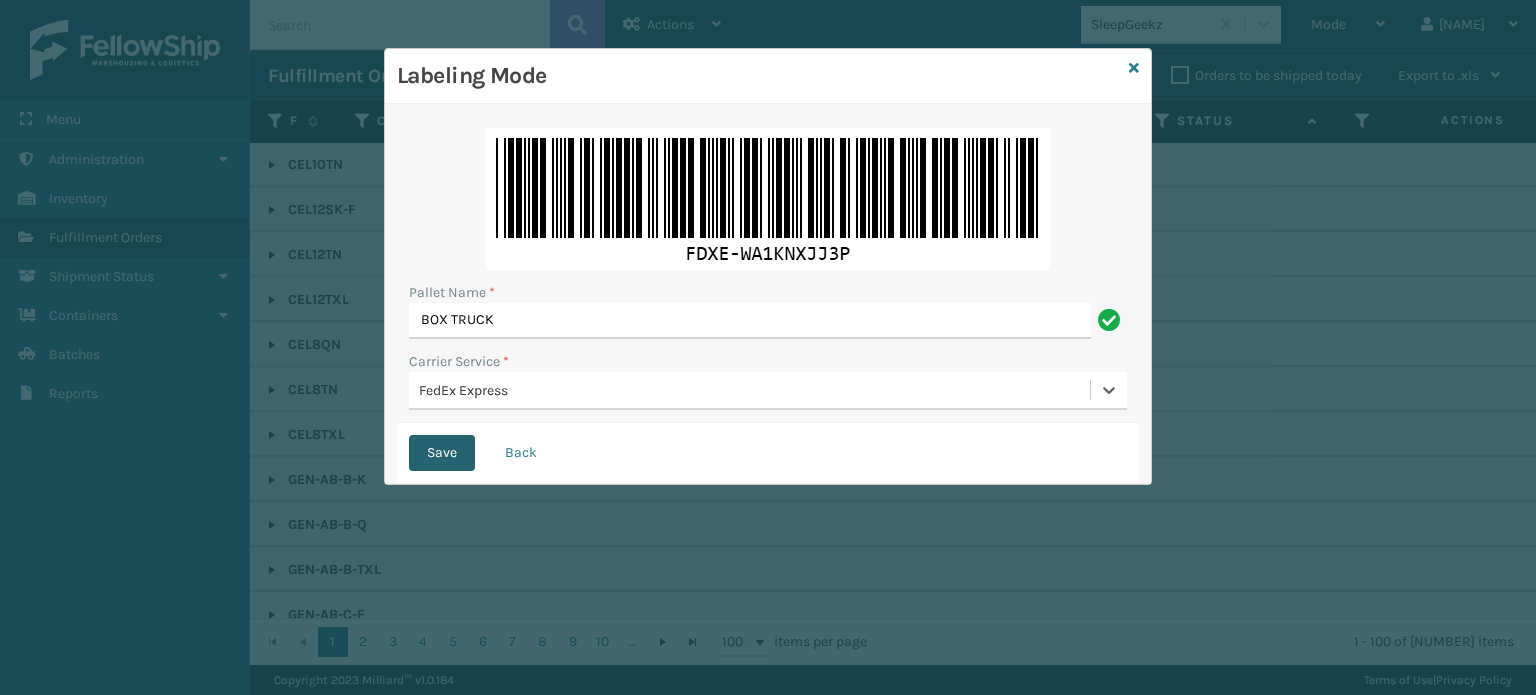 click on "Save" at bounding box center [442, 453] 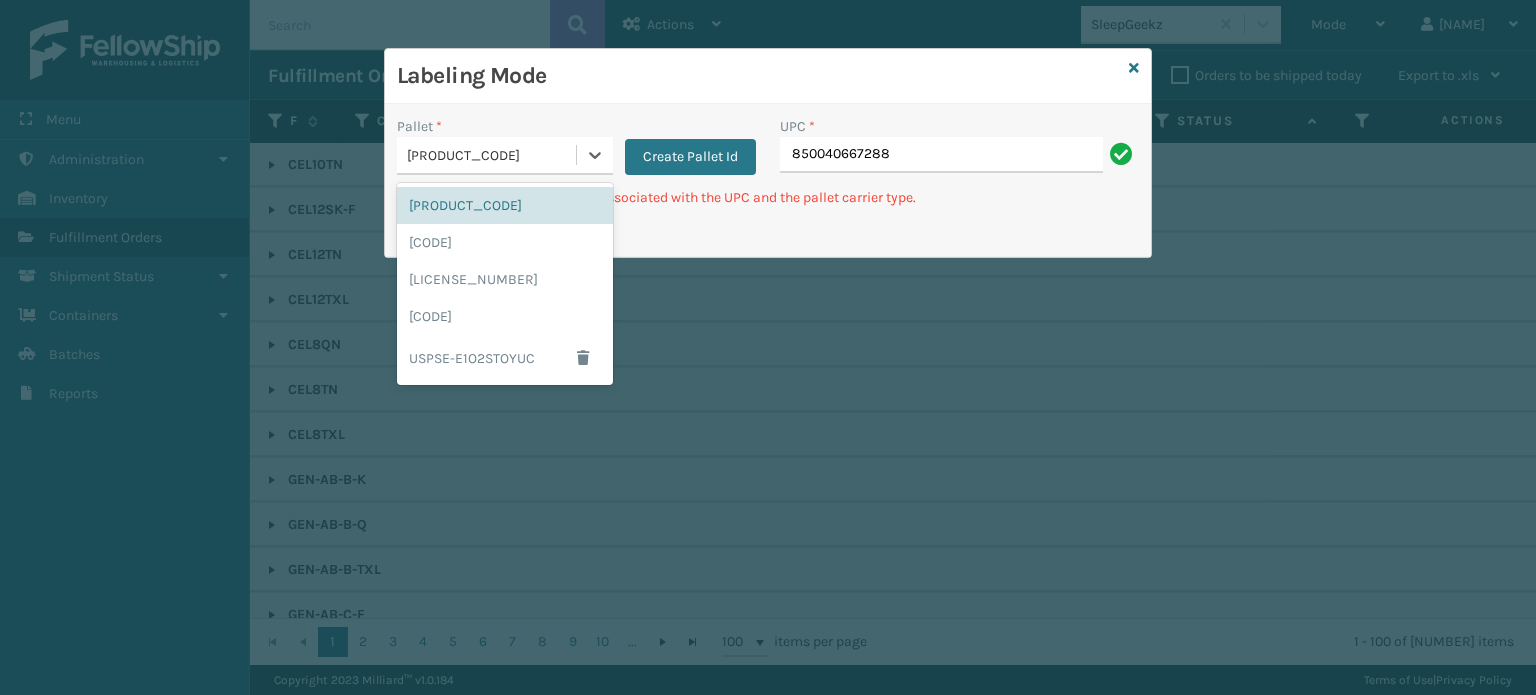 click on "[PRODUCT_CODE]" at bounding box center [486, 155] 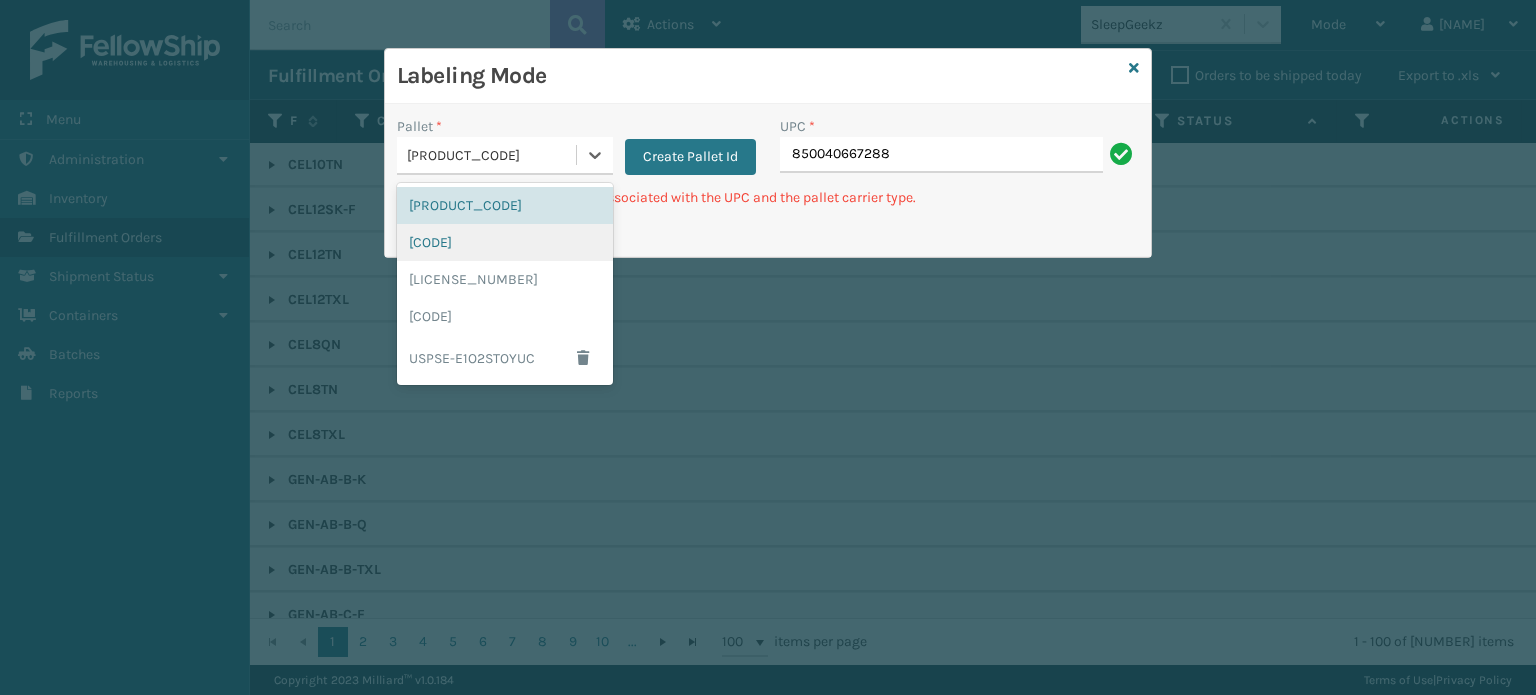 click on "[CODE]" at bounding box center (505, 242) 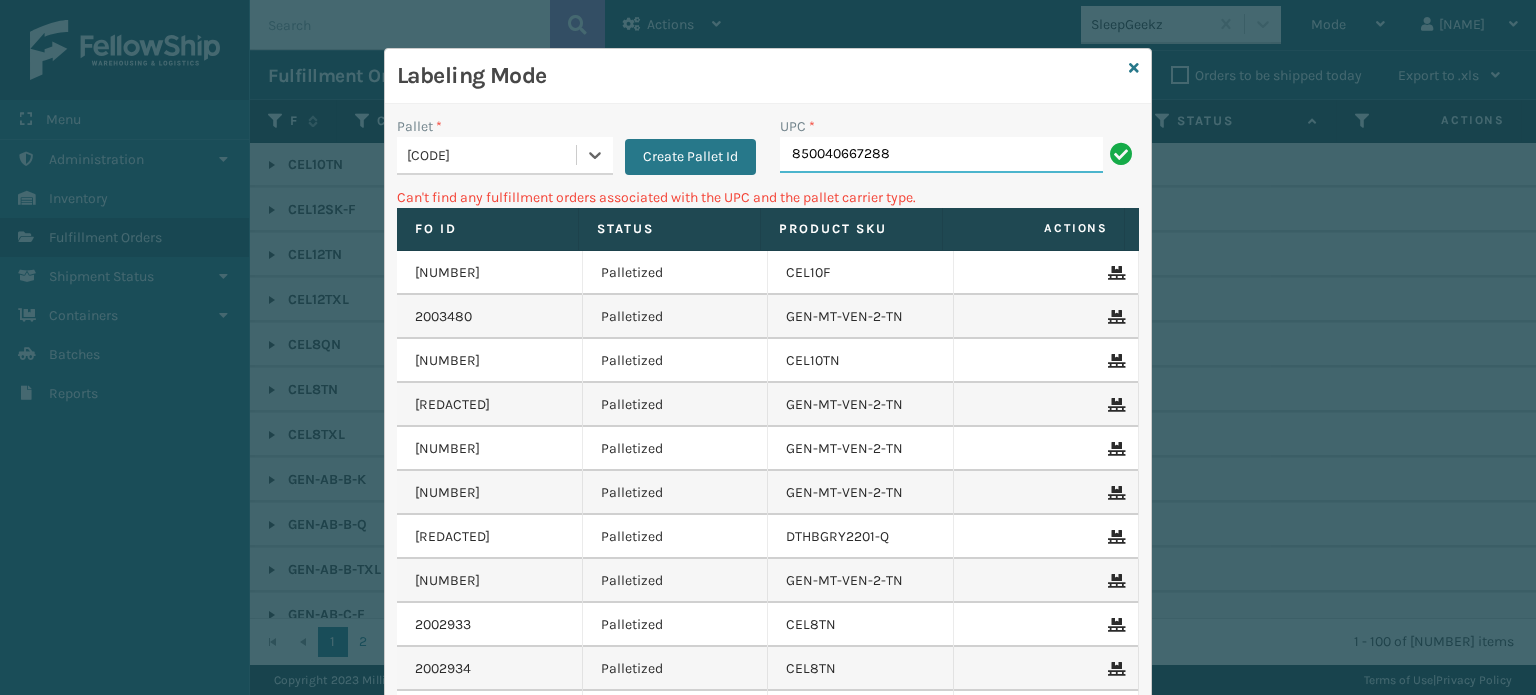 click on "850040667288" at bounding box center [941, 155] 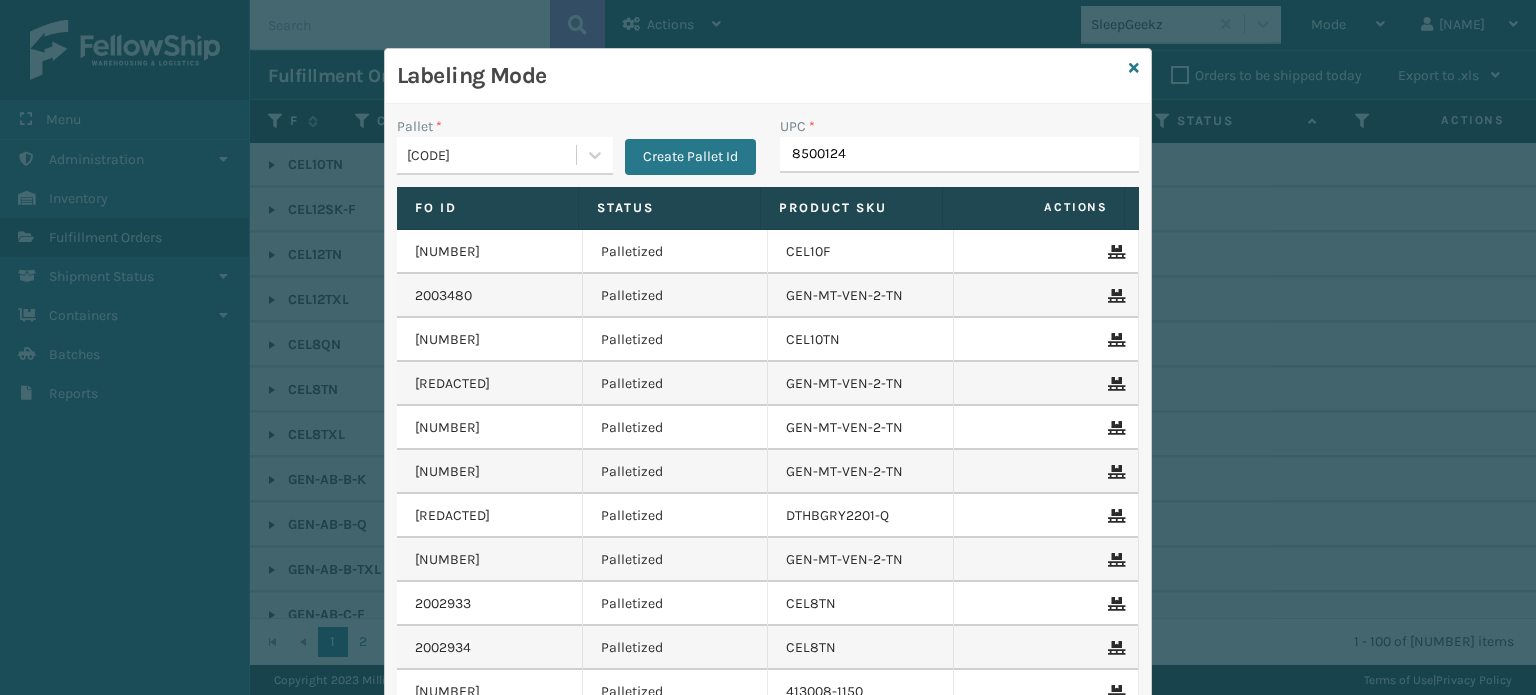 type on "85001248" 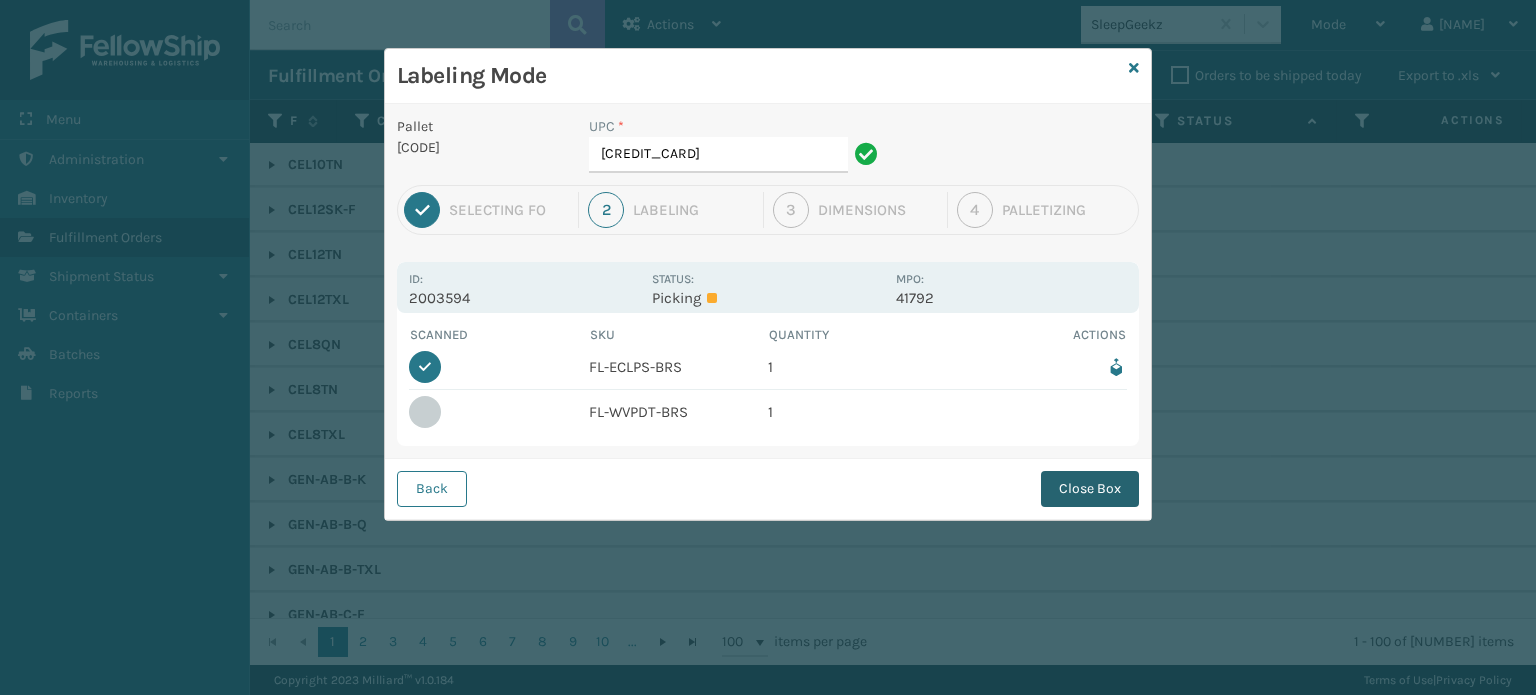 click on "Close Box" at bounding box center [1090, 489] 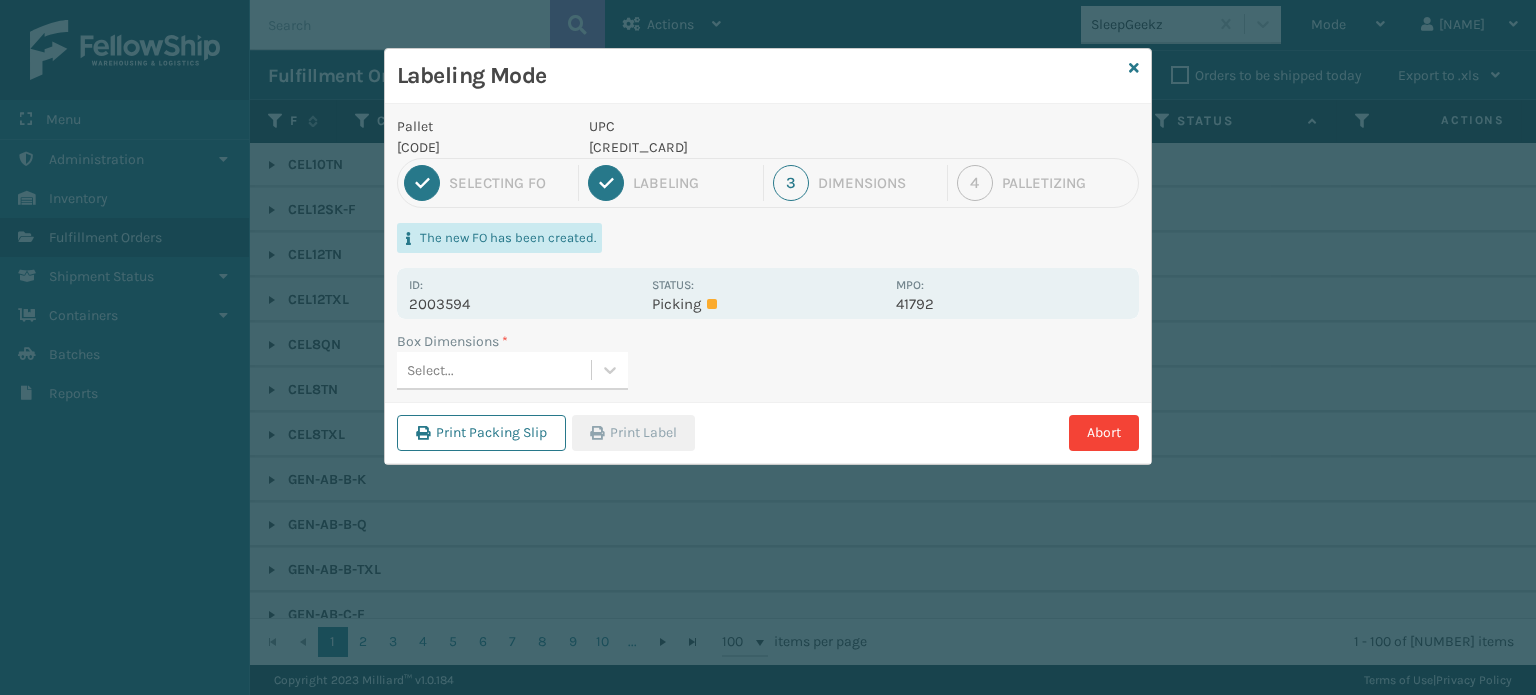 click on "Select..." at bounding box center (430, 370) 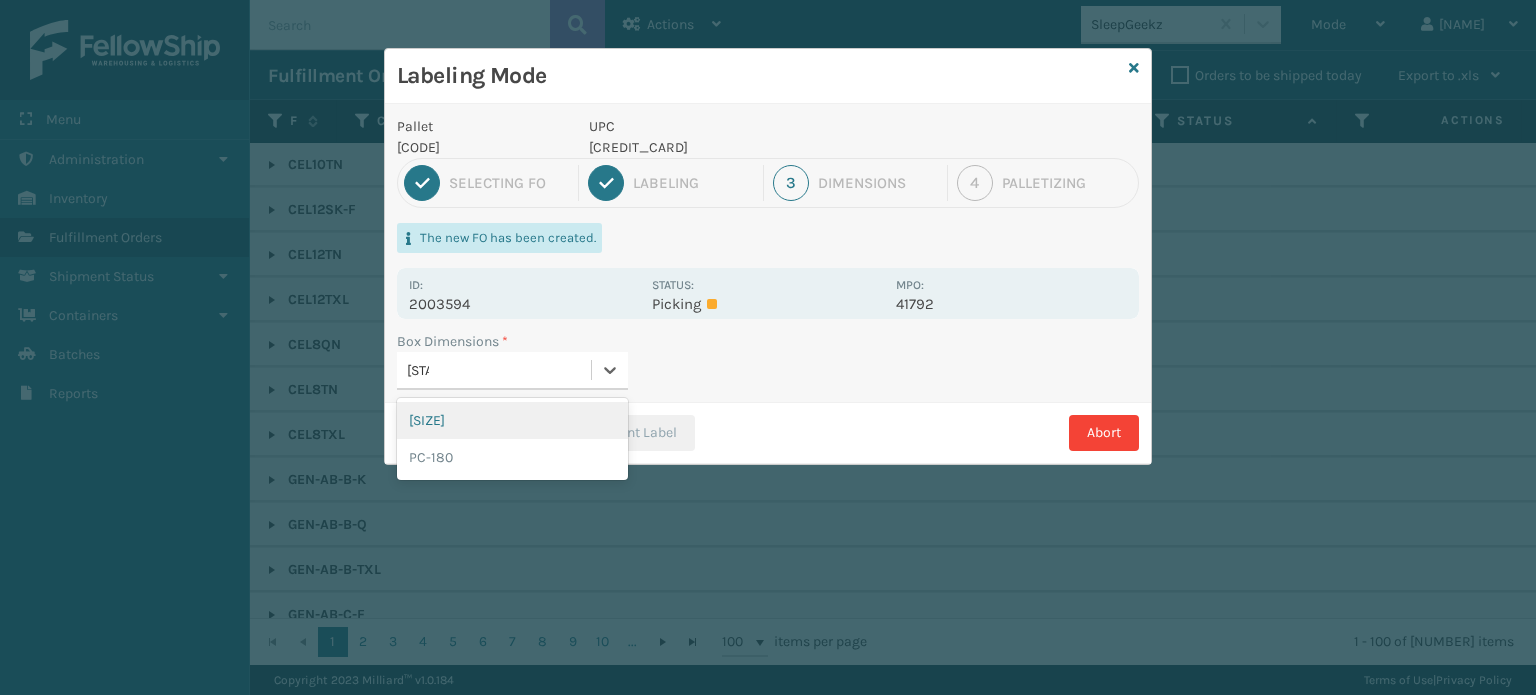 type on "[SIZE]" 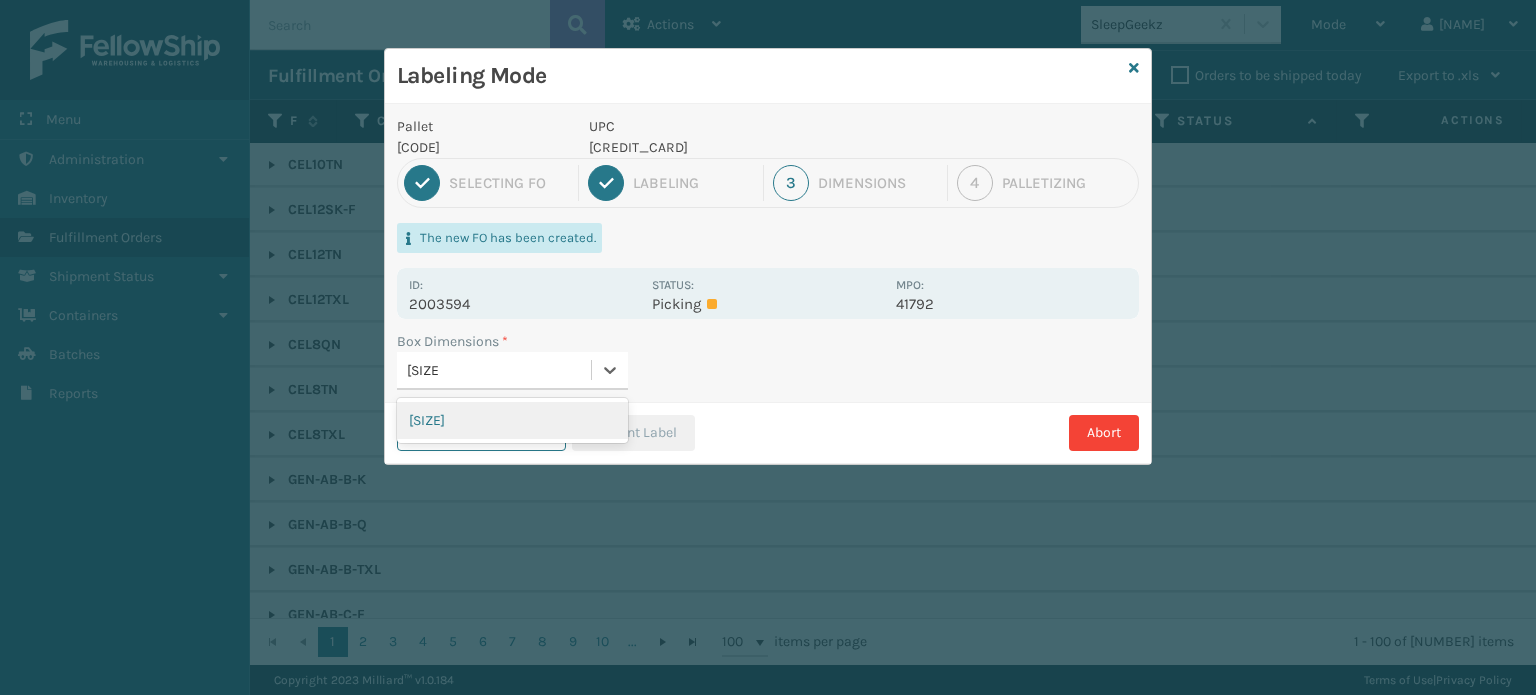 type 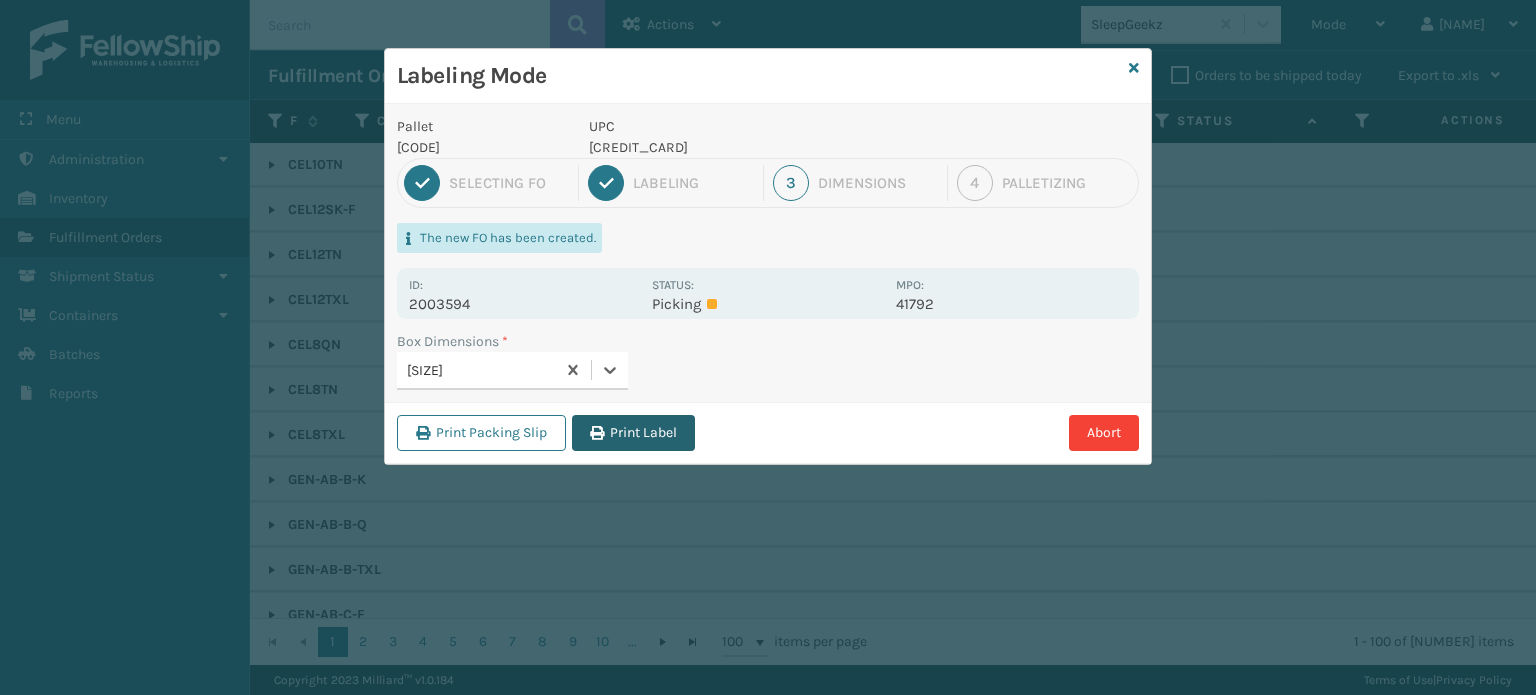 click on "Print Label" at bounding box center [633, 433] 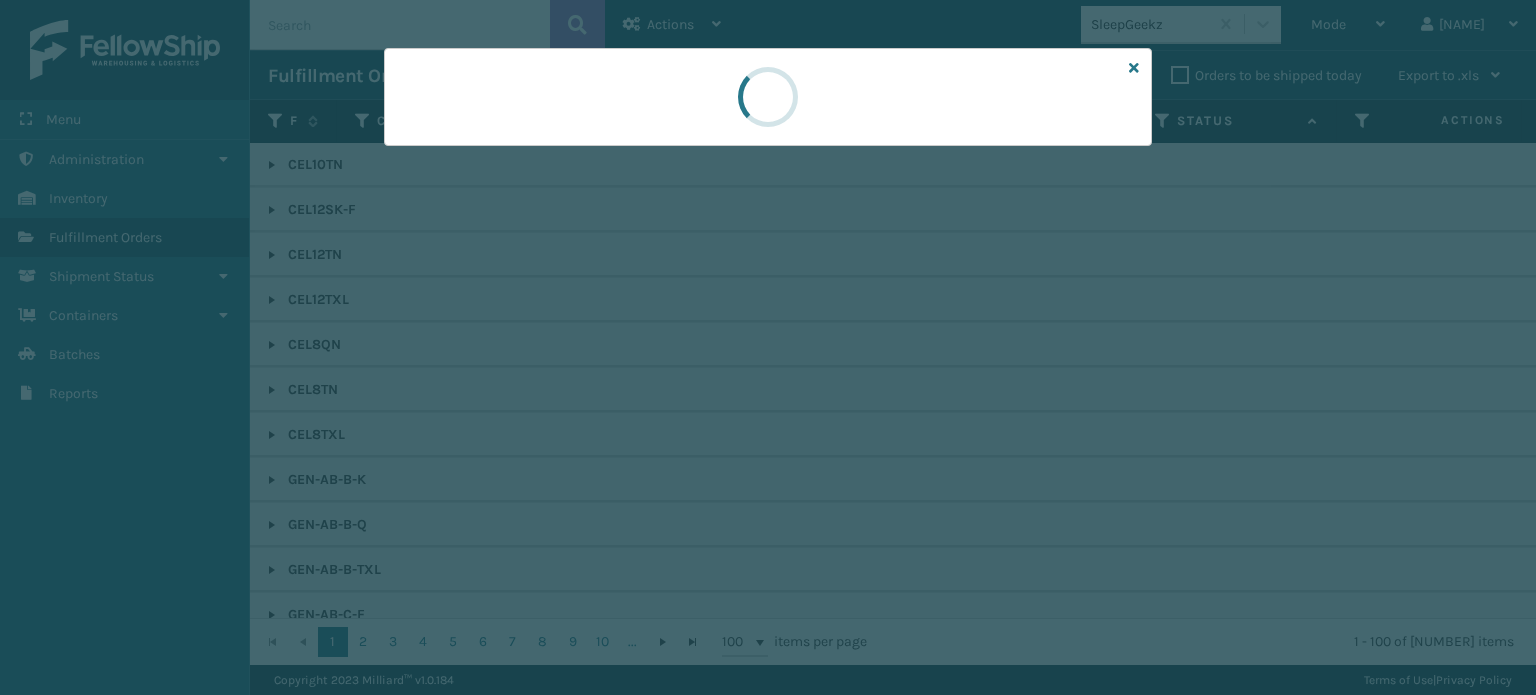click at bounding box center (768, 347) 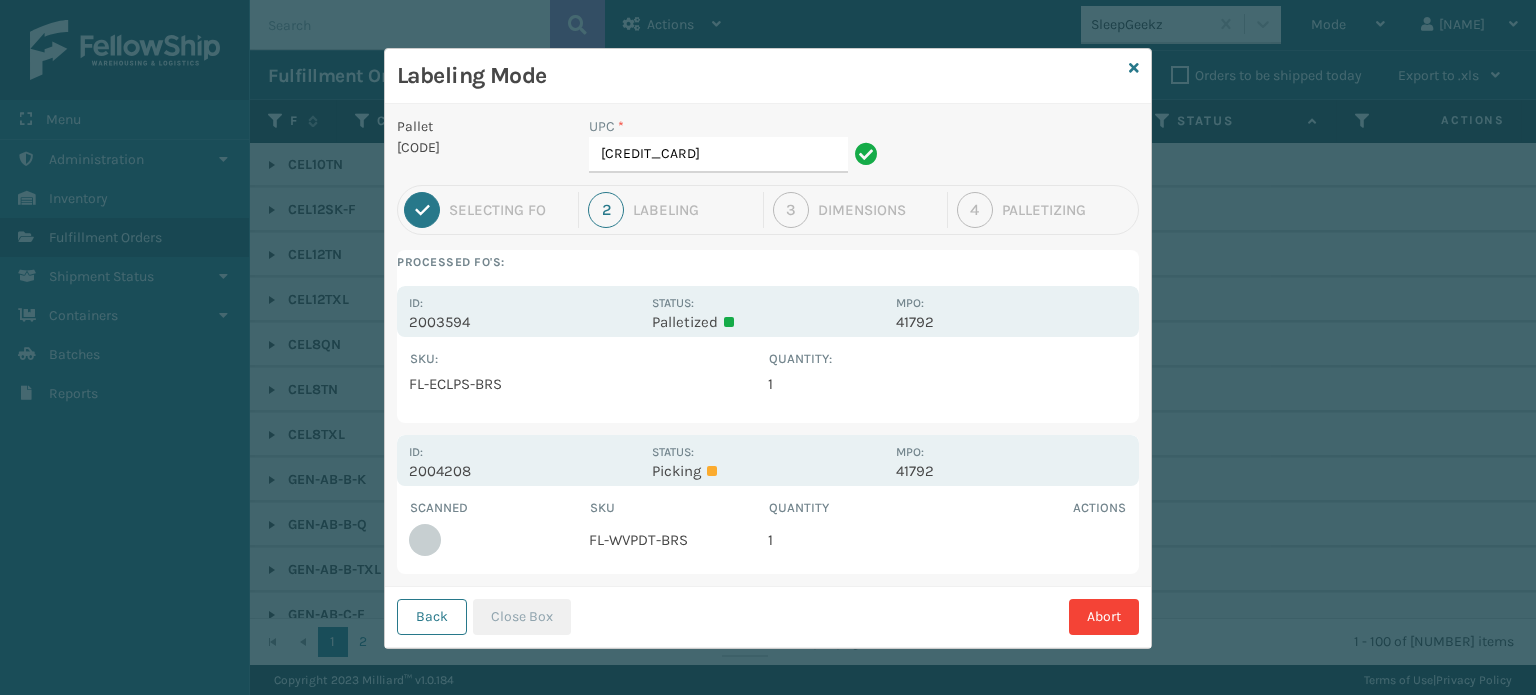 click on "UPC   * [NUMBER]" at bounding box center (736, 150) 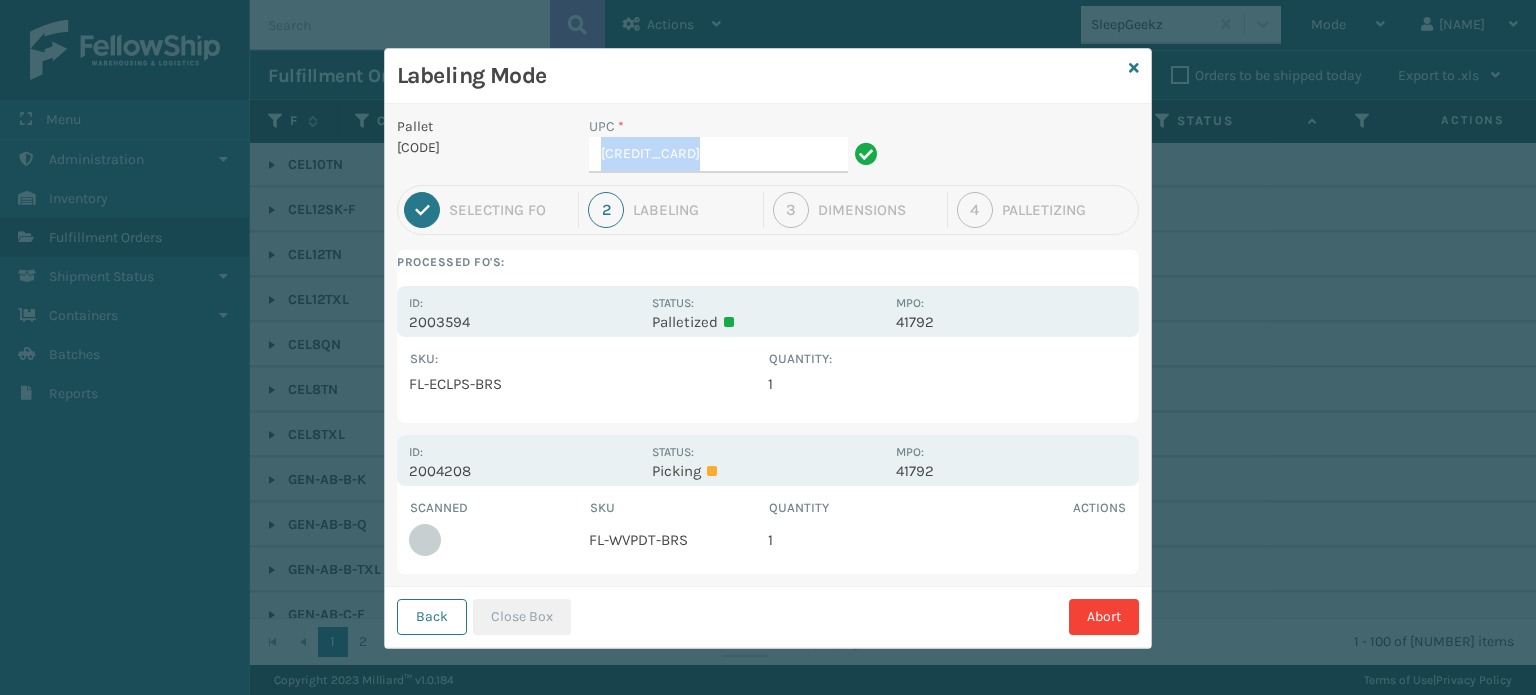 click on "UPC   * [NUMBER]" at bounding box center (736, 150) 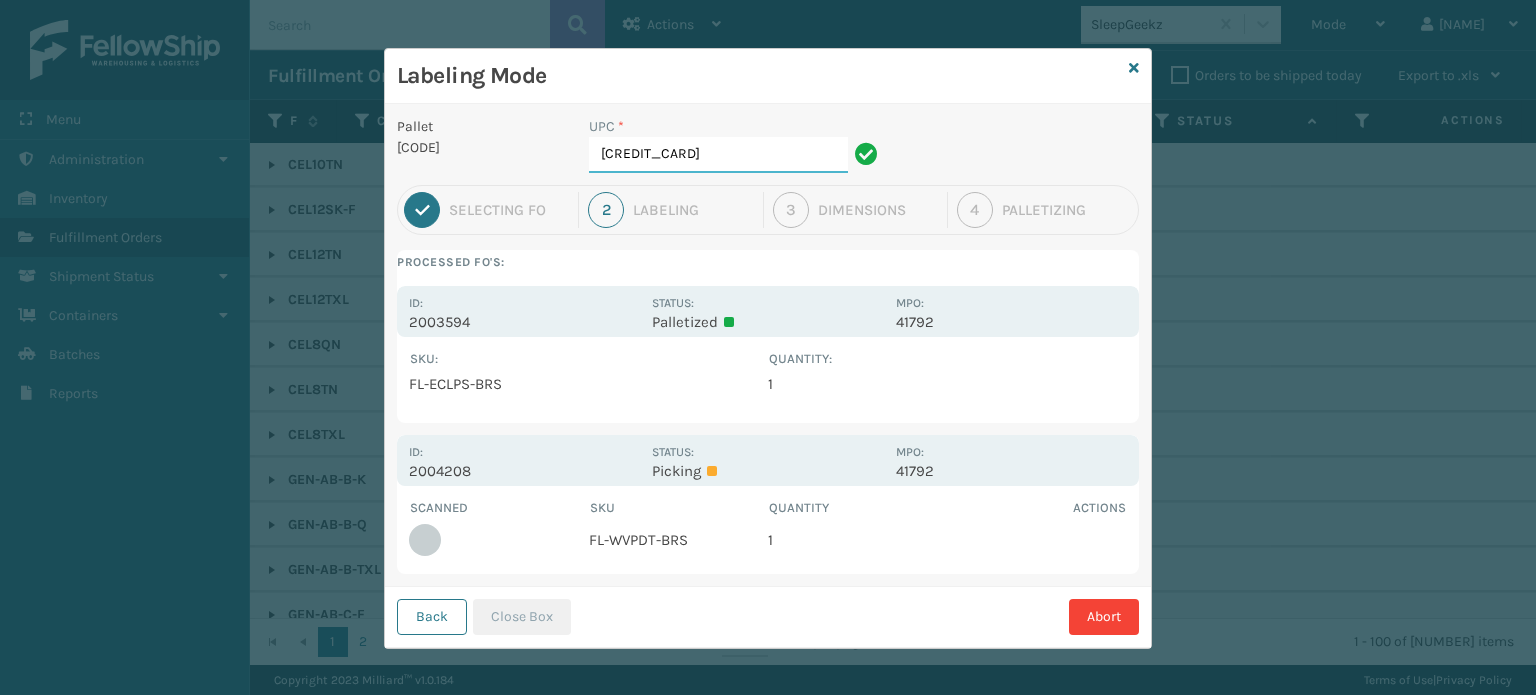click on "[CREDIT_CARD]" at bounding box center (718, 155) 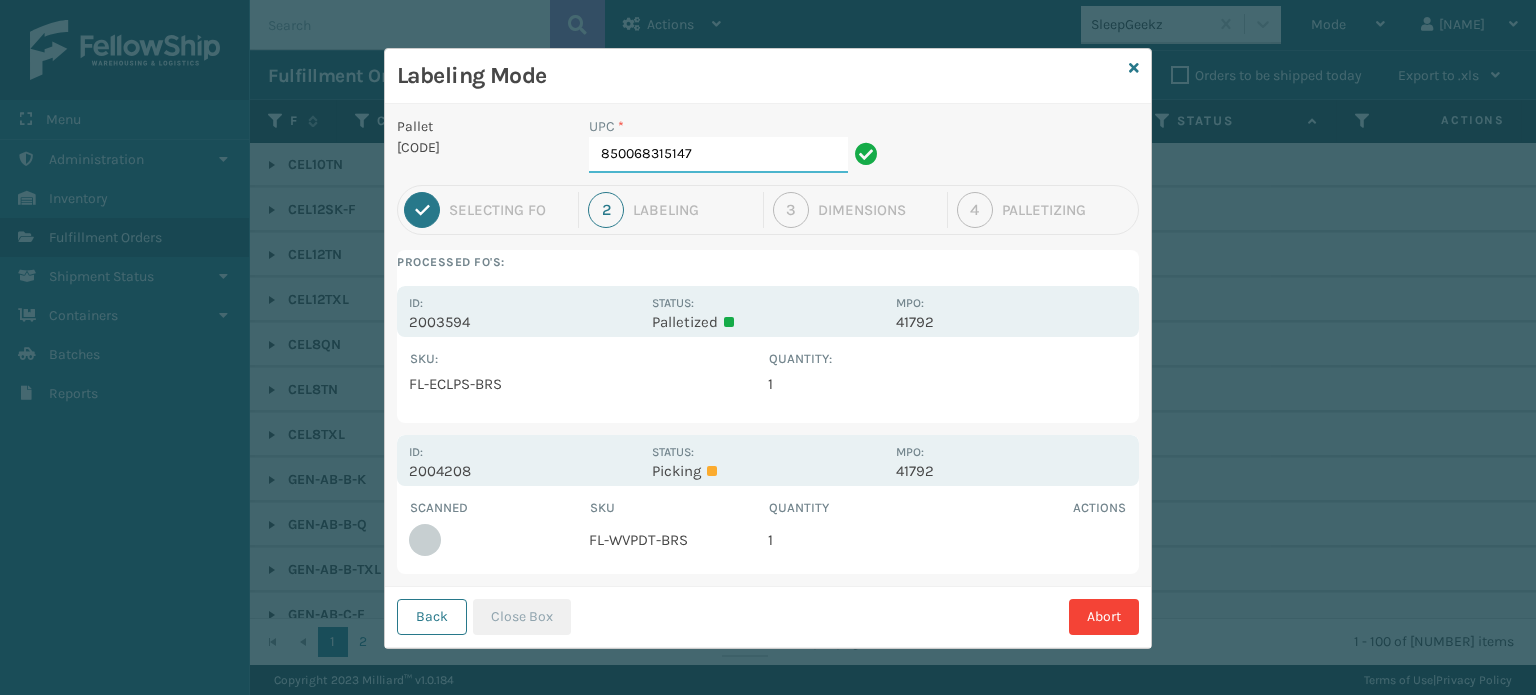 click on "850068315147" at bounding box center [718, 155] 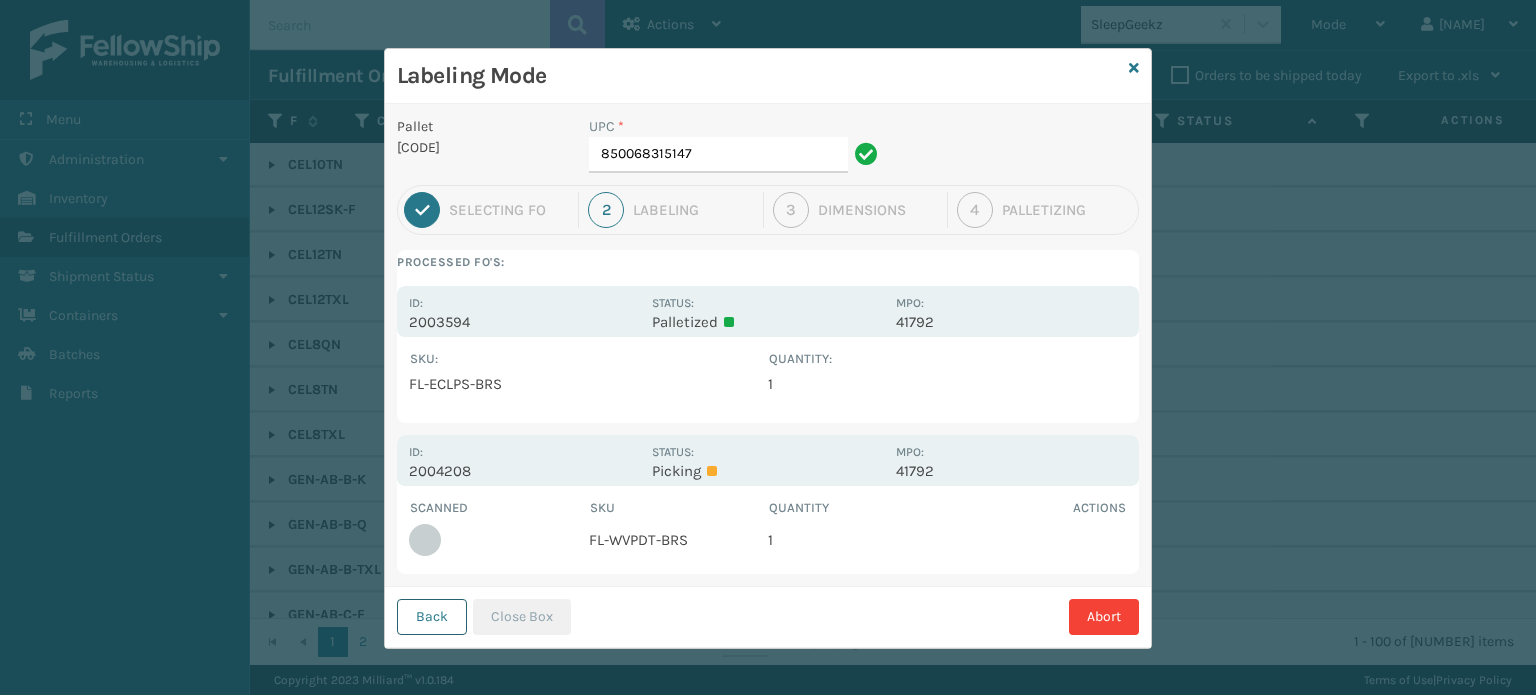 click on "Back" at bounding box center [432, 617] 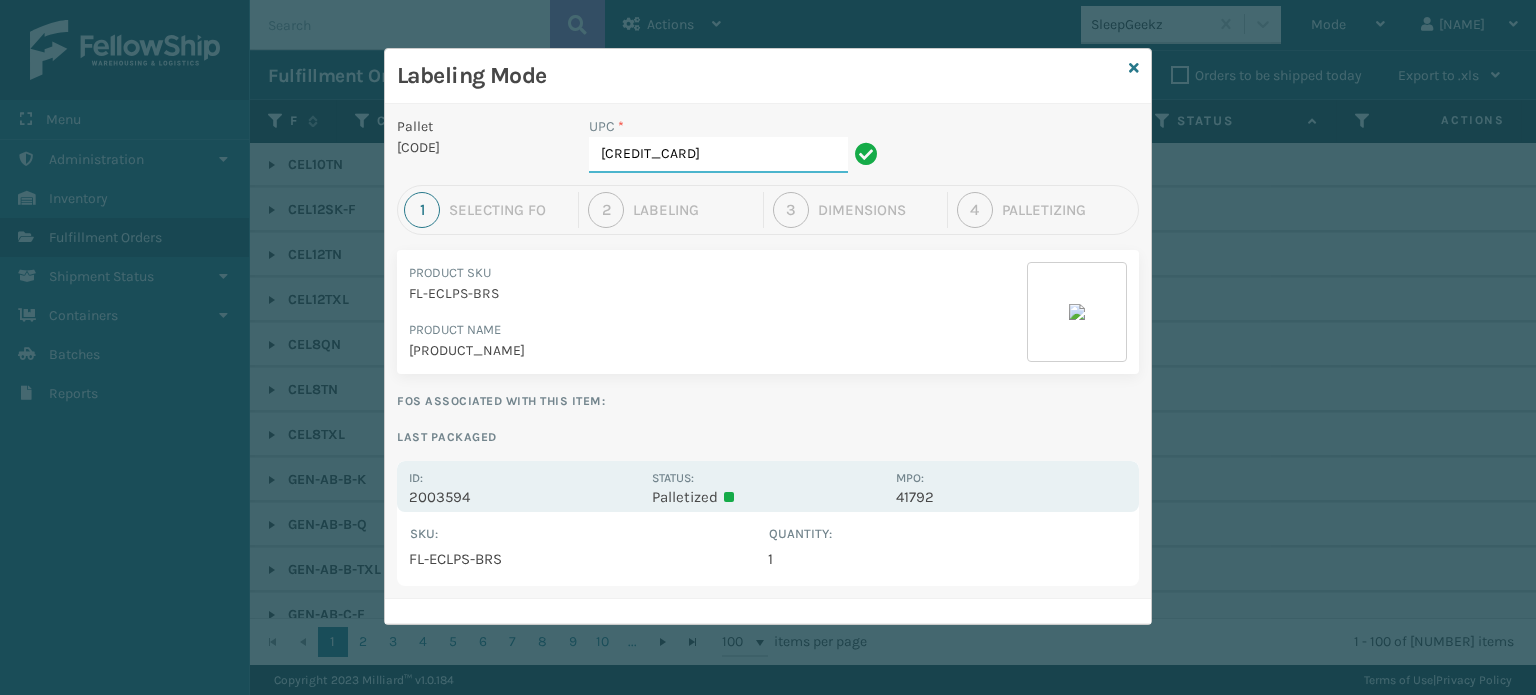 click on "[CREDIT_CARD]" at bounding box center (718, 155) 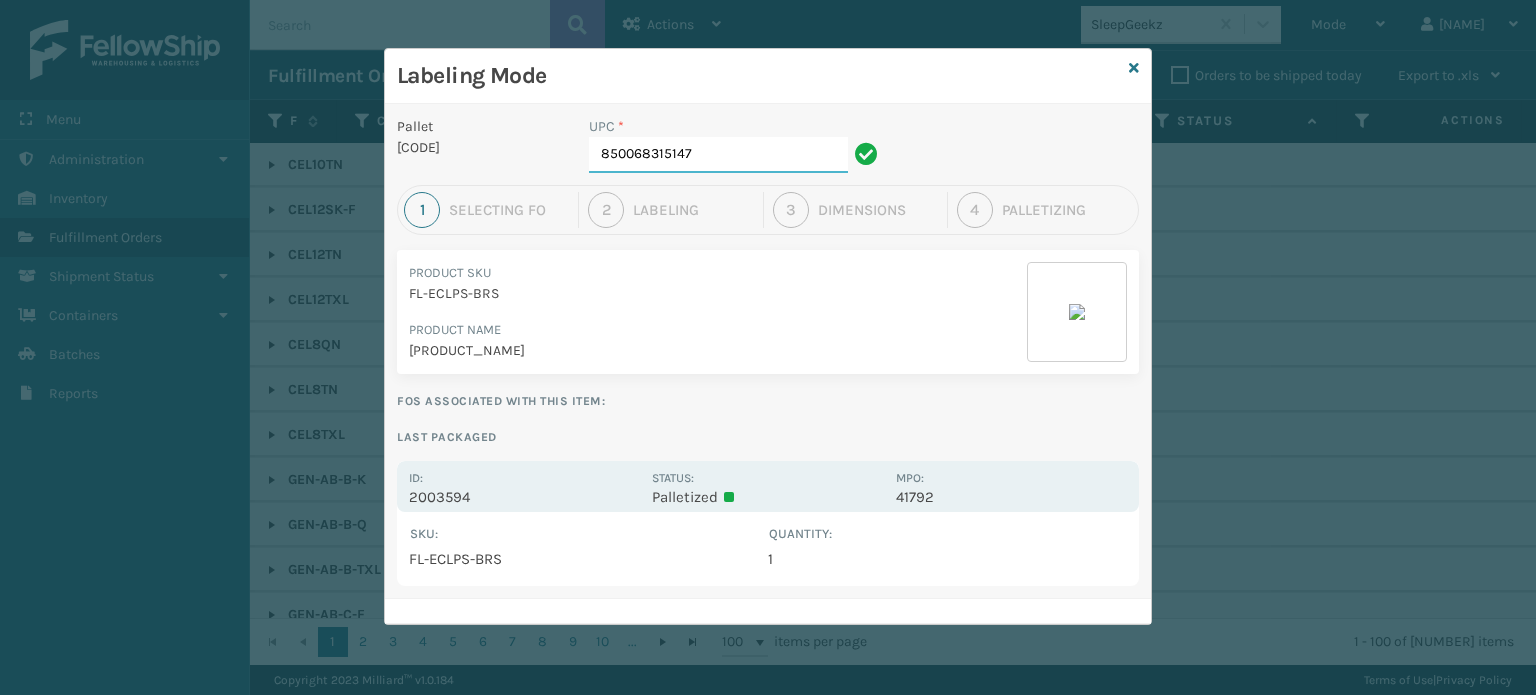 type on "850068315147" 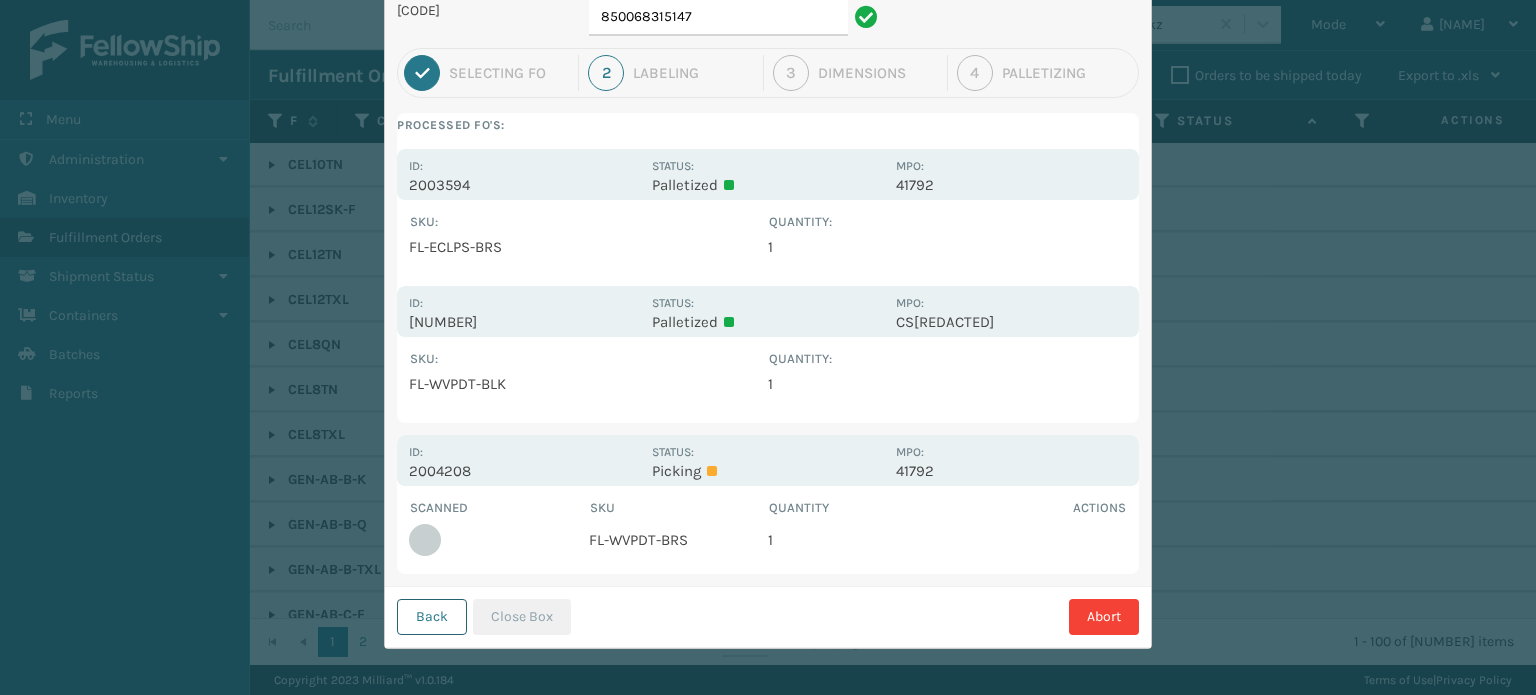 click on "Back" at bounding box center (432, 617) 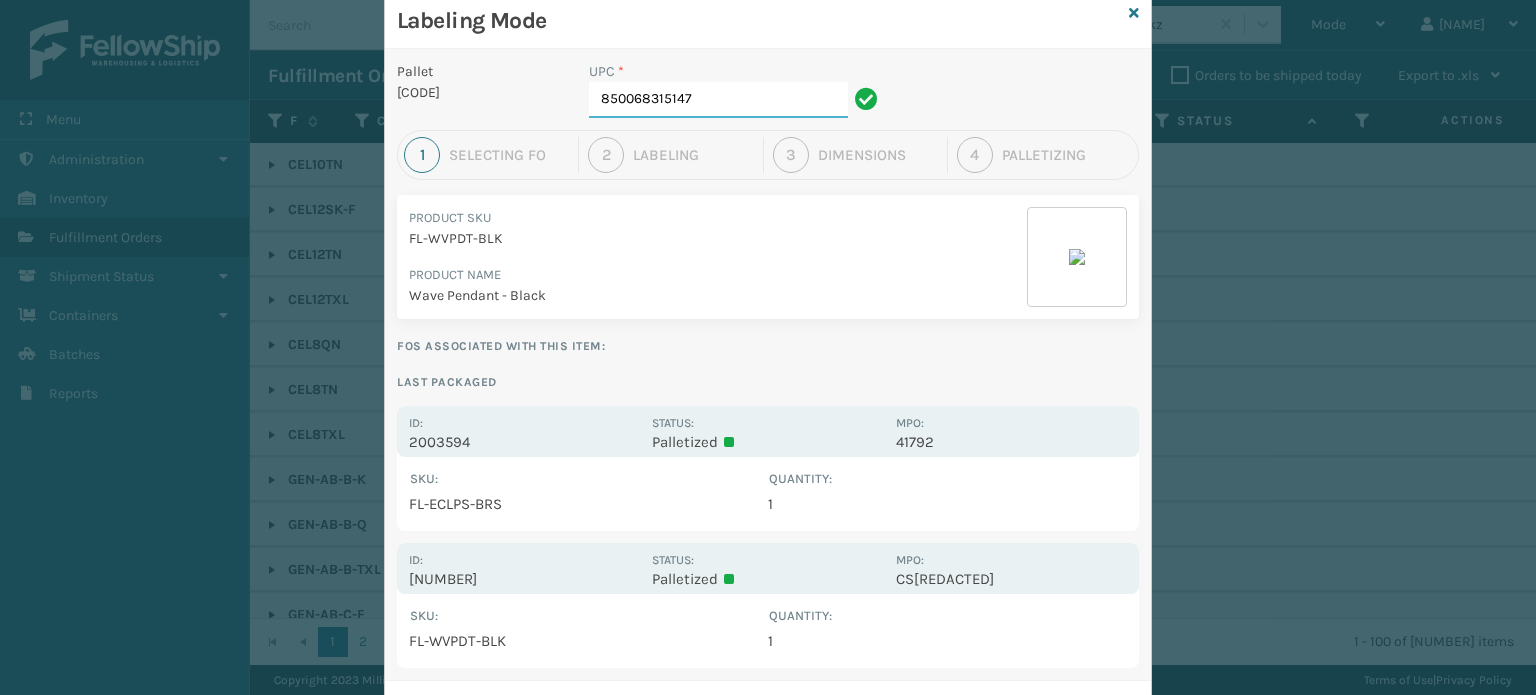 scroll, scrollTop: 0, scrollLeft: 0, axis: both 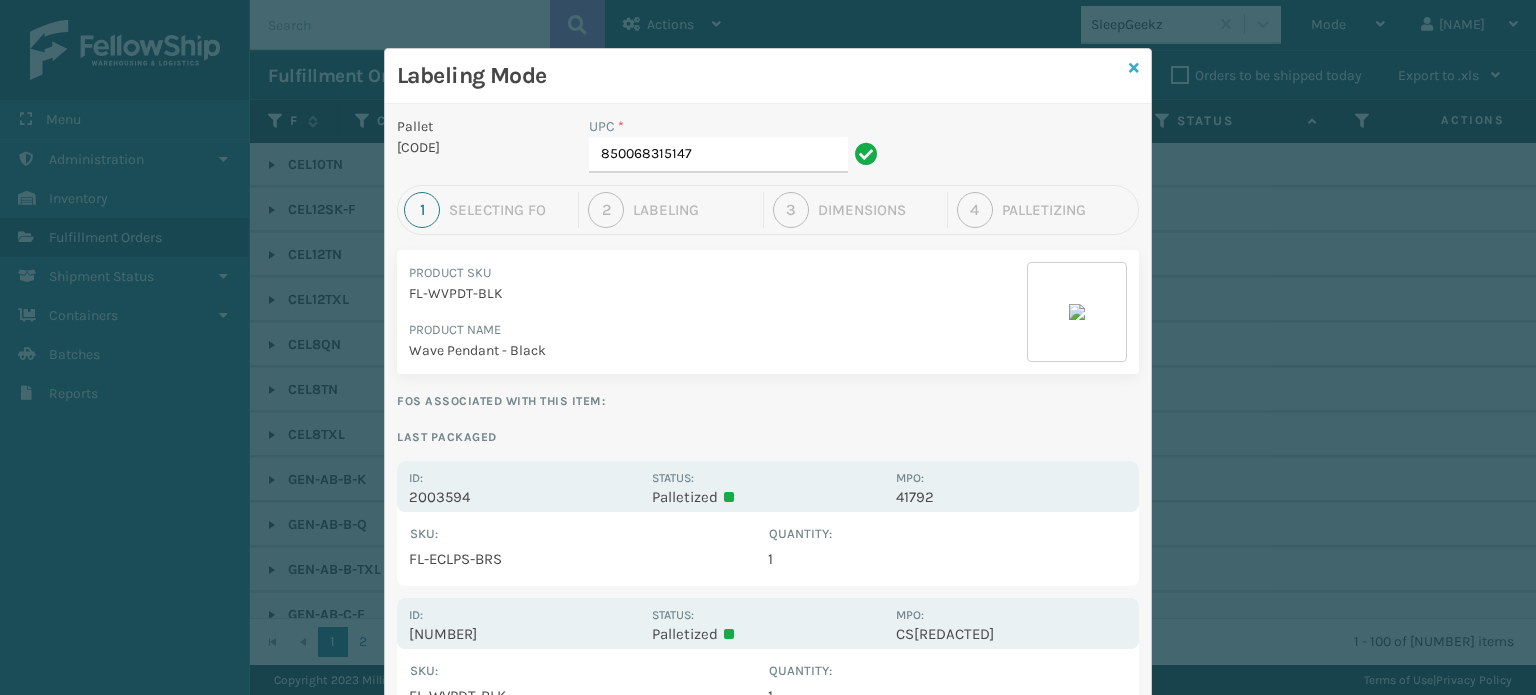 click at bounding box center [1134, 68] 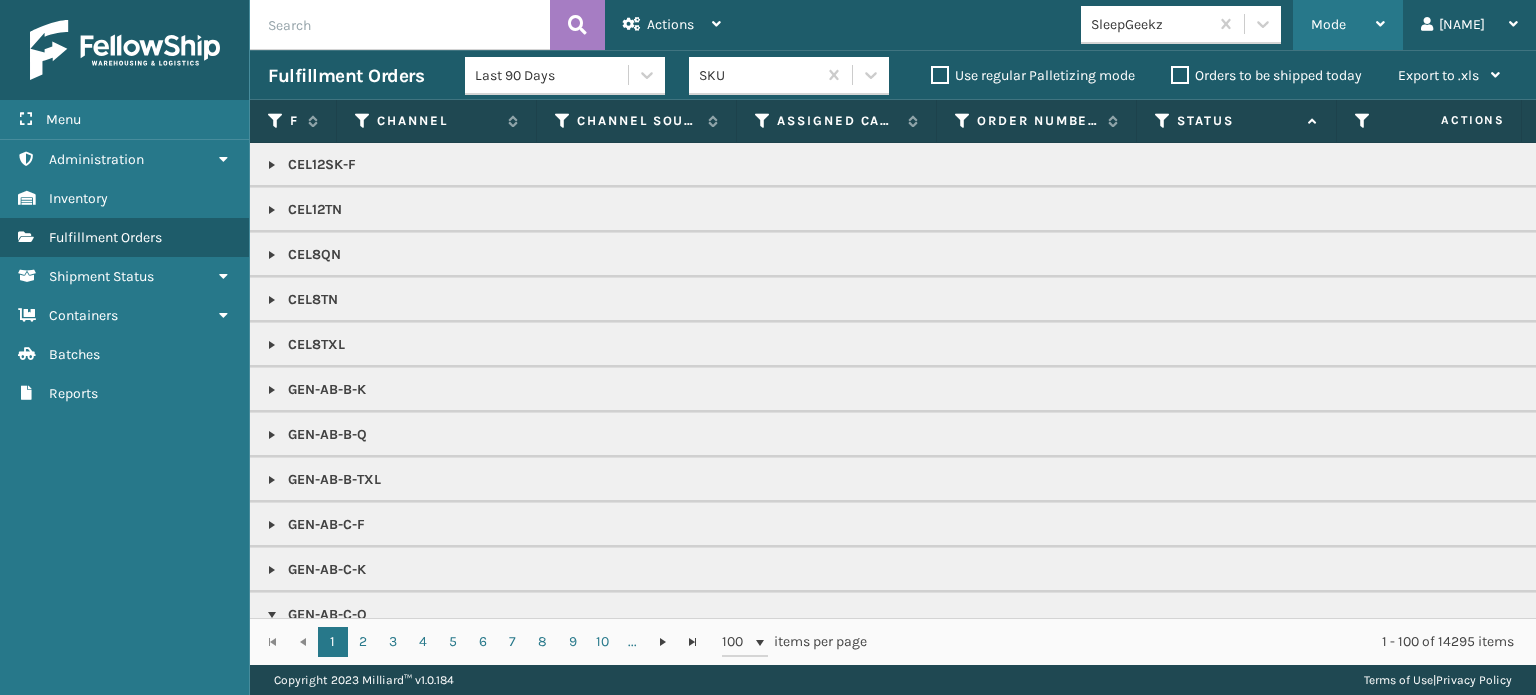 click on "Mode" at bounding box center (1328, 24) 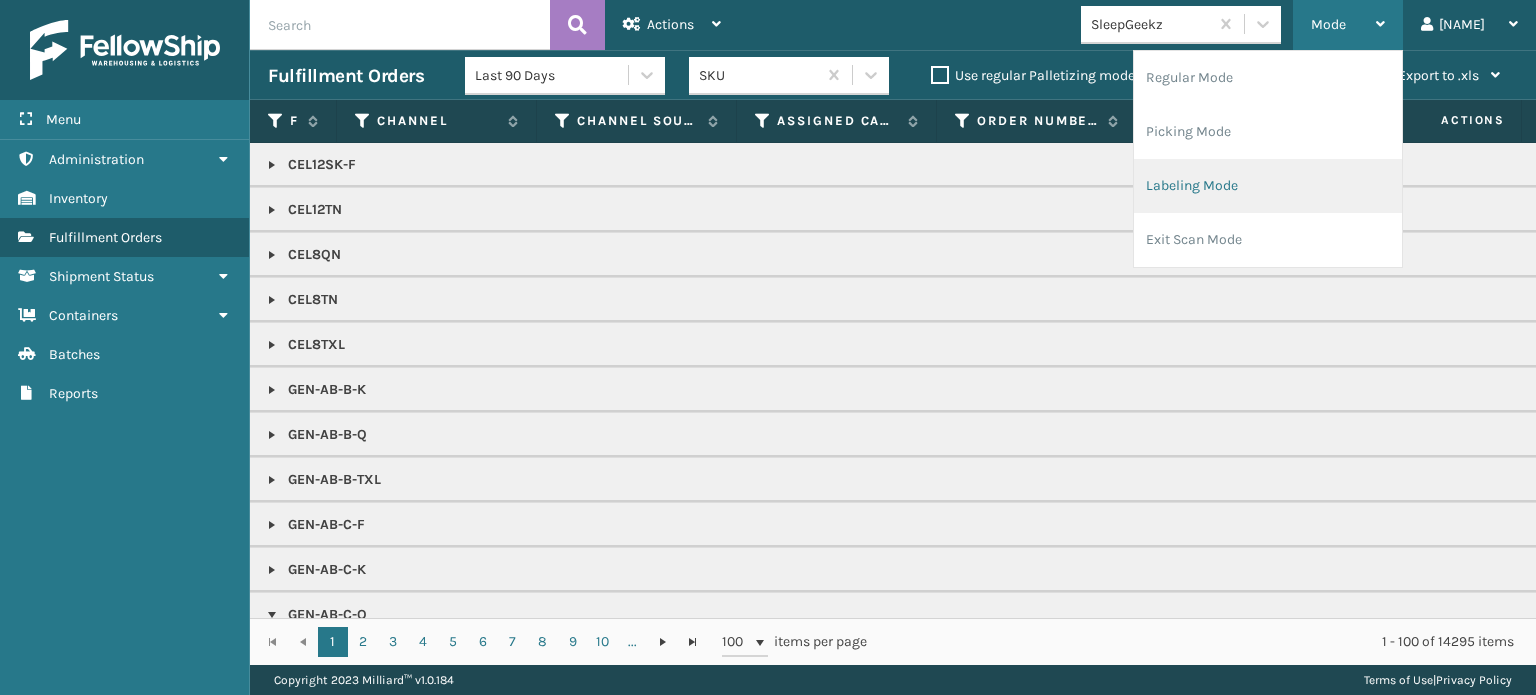 click on "Labeling Mode" at bounding box center (1268, 186) 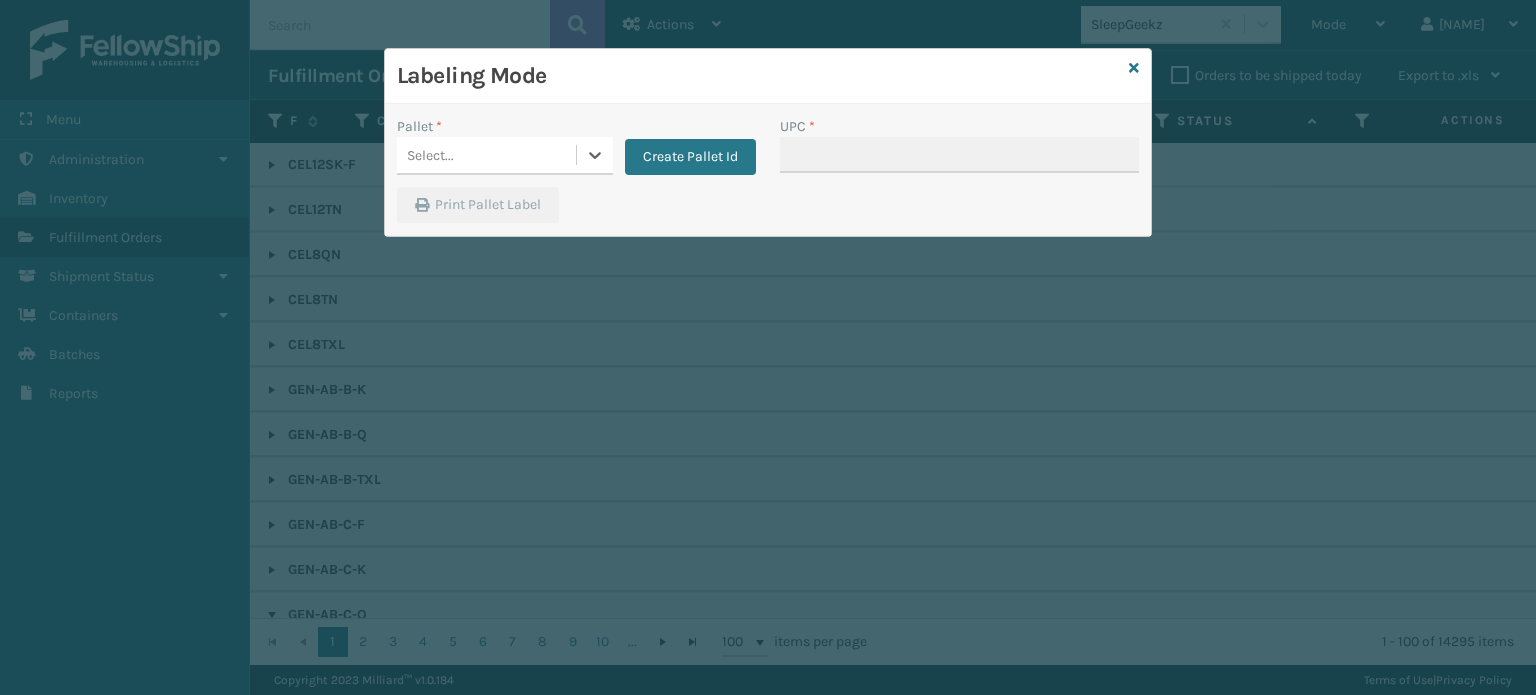 click on "Select..." at bounding box center (486, 155) 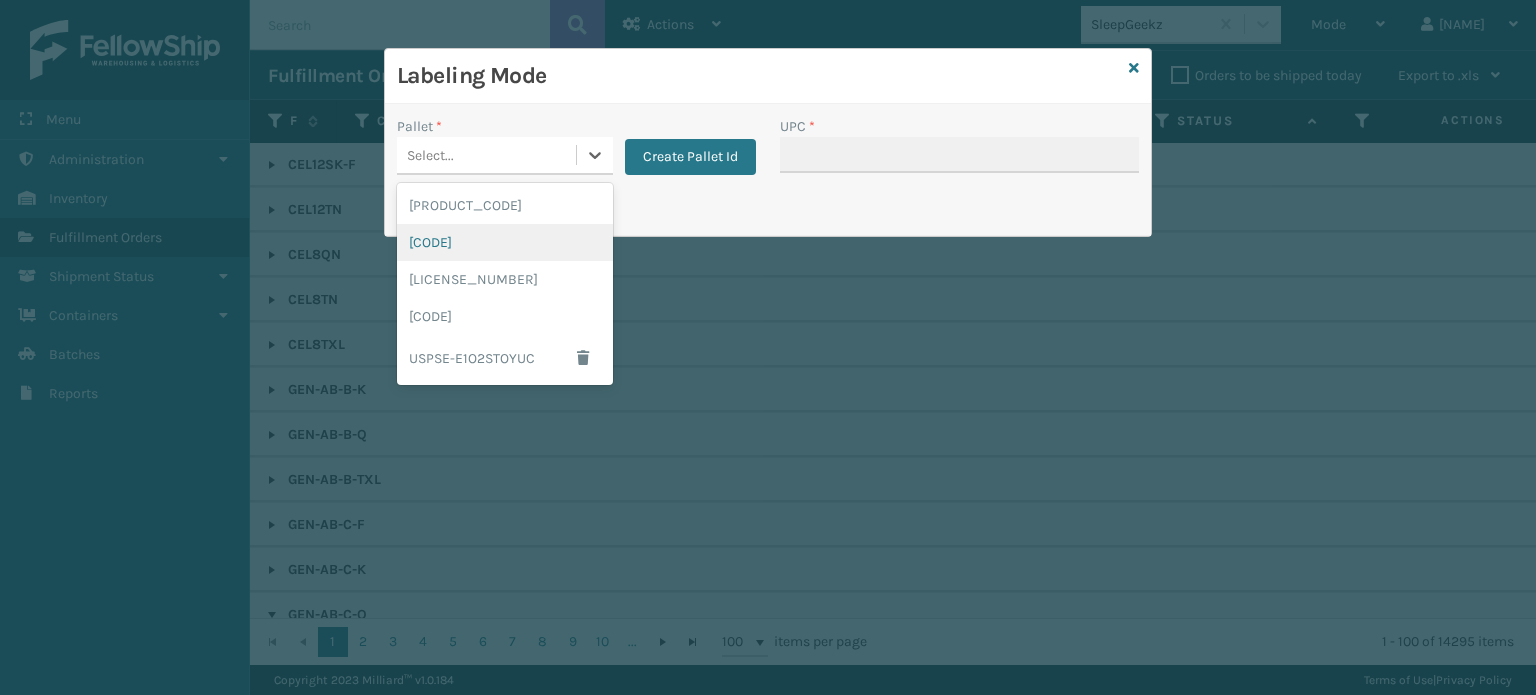 click on "[CODE]" at bounding box center [505, 242] 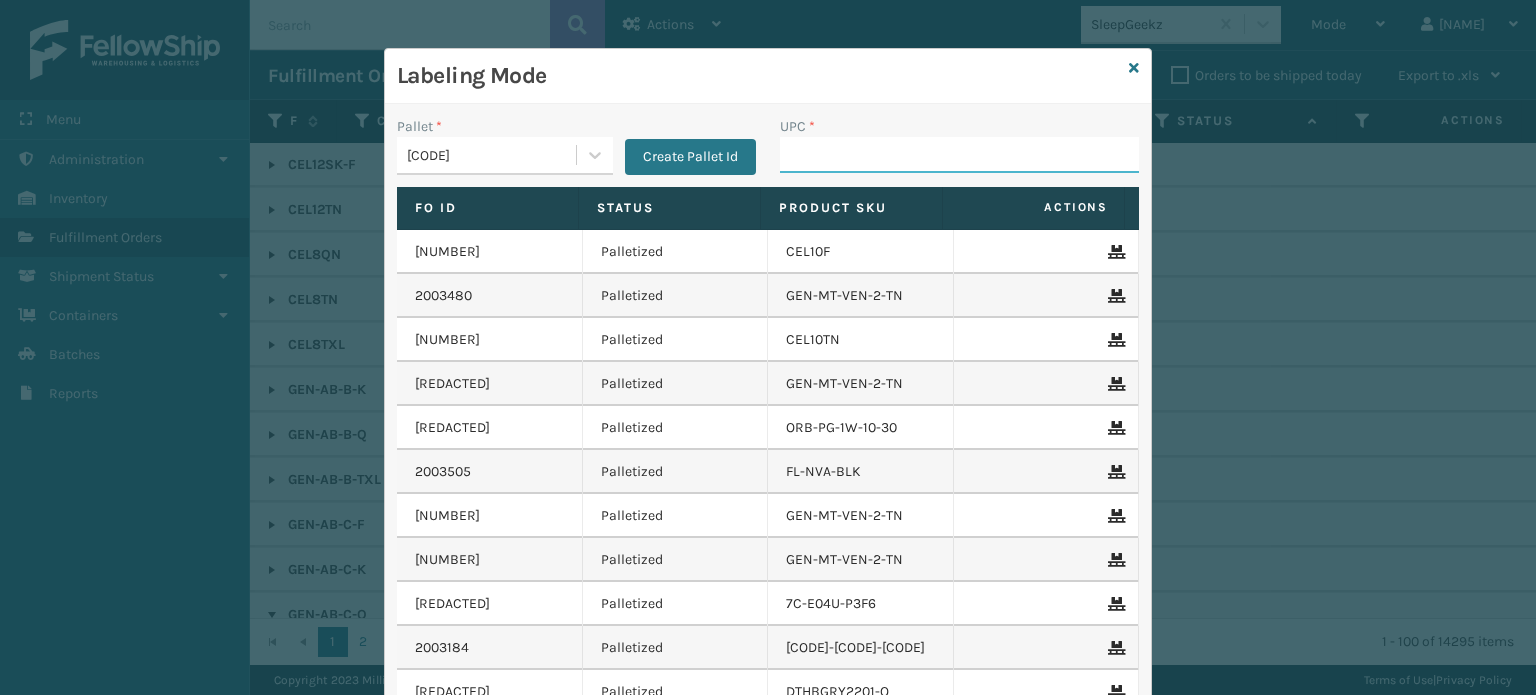 click on "UPC   *" at bounding box center (959, 155) 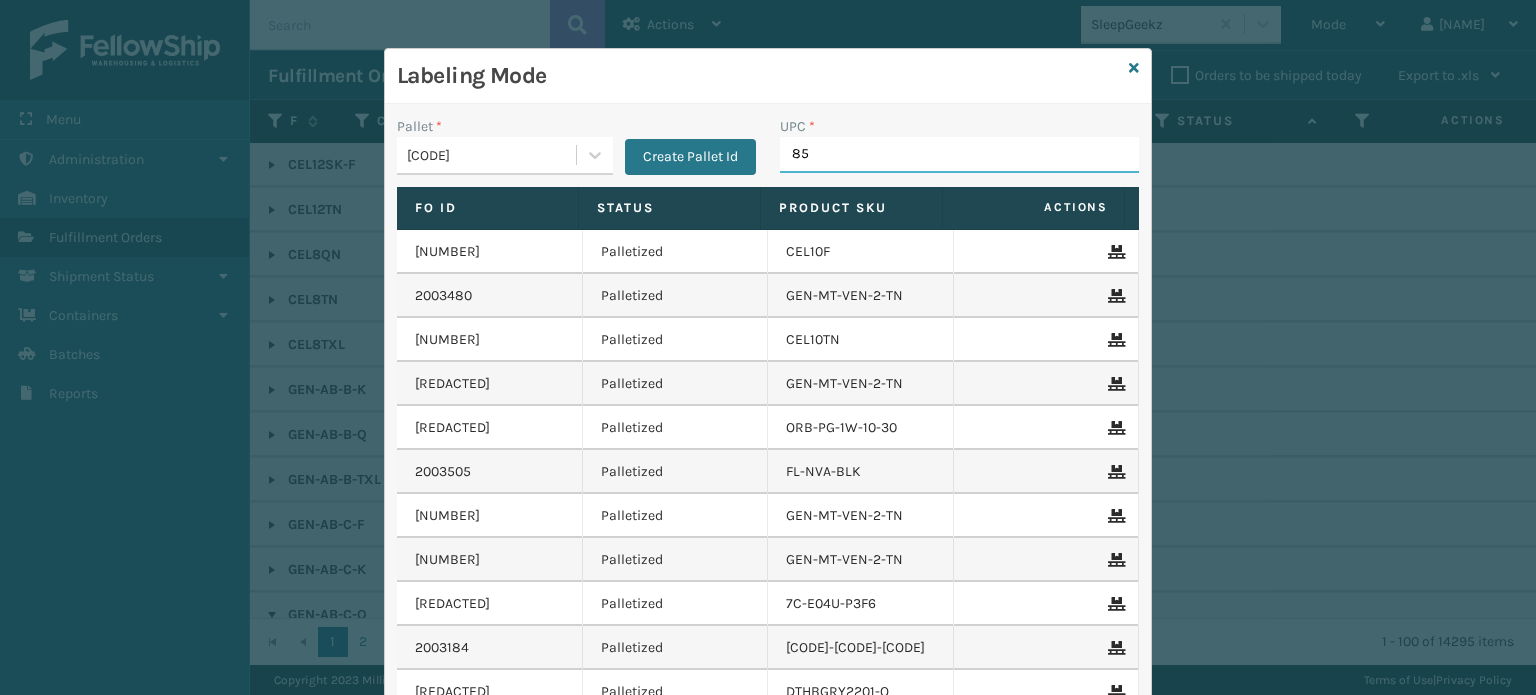 type on "854" 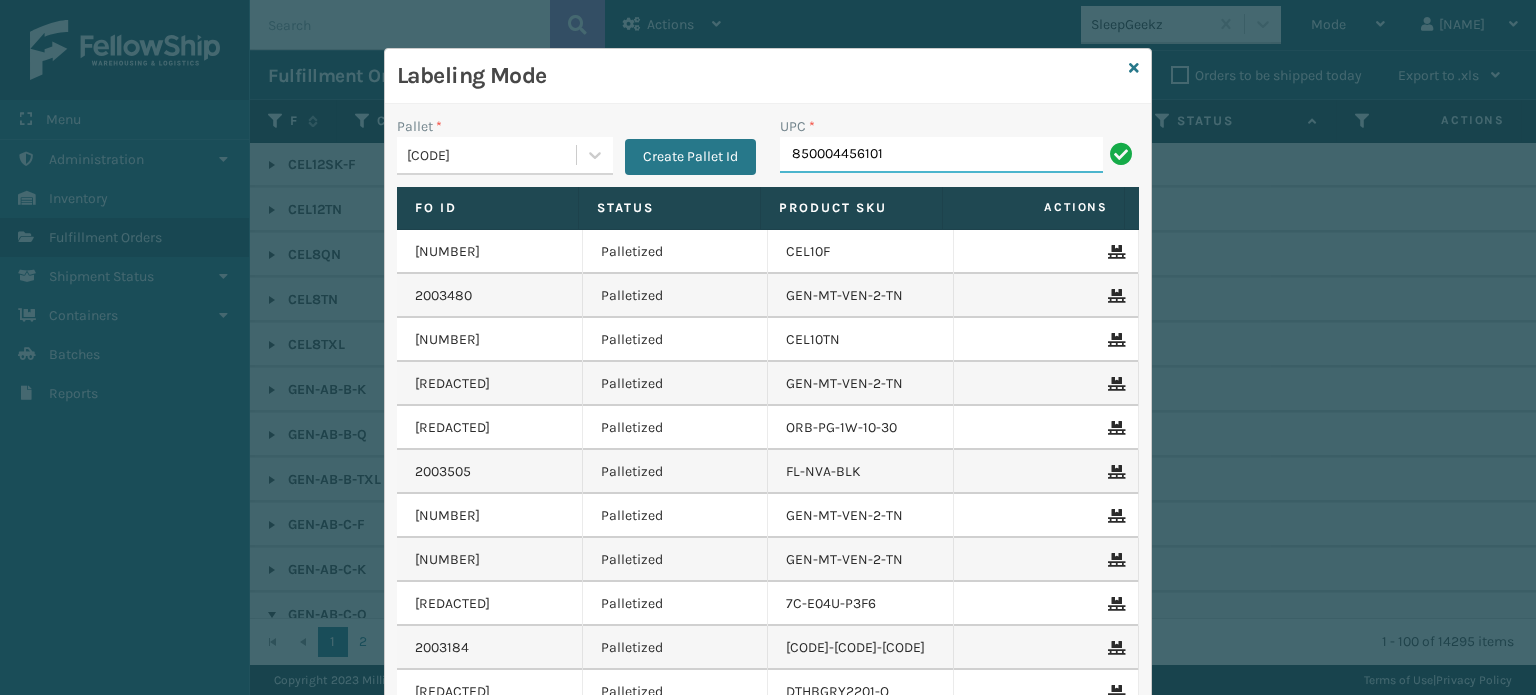 type on "850004456101" 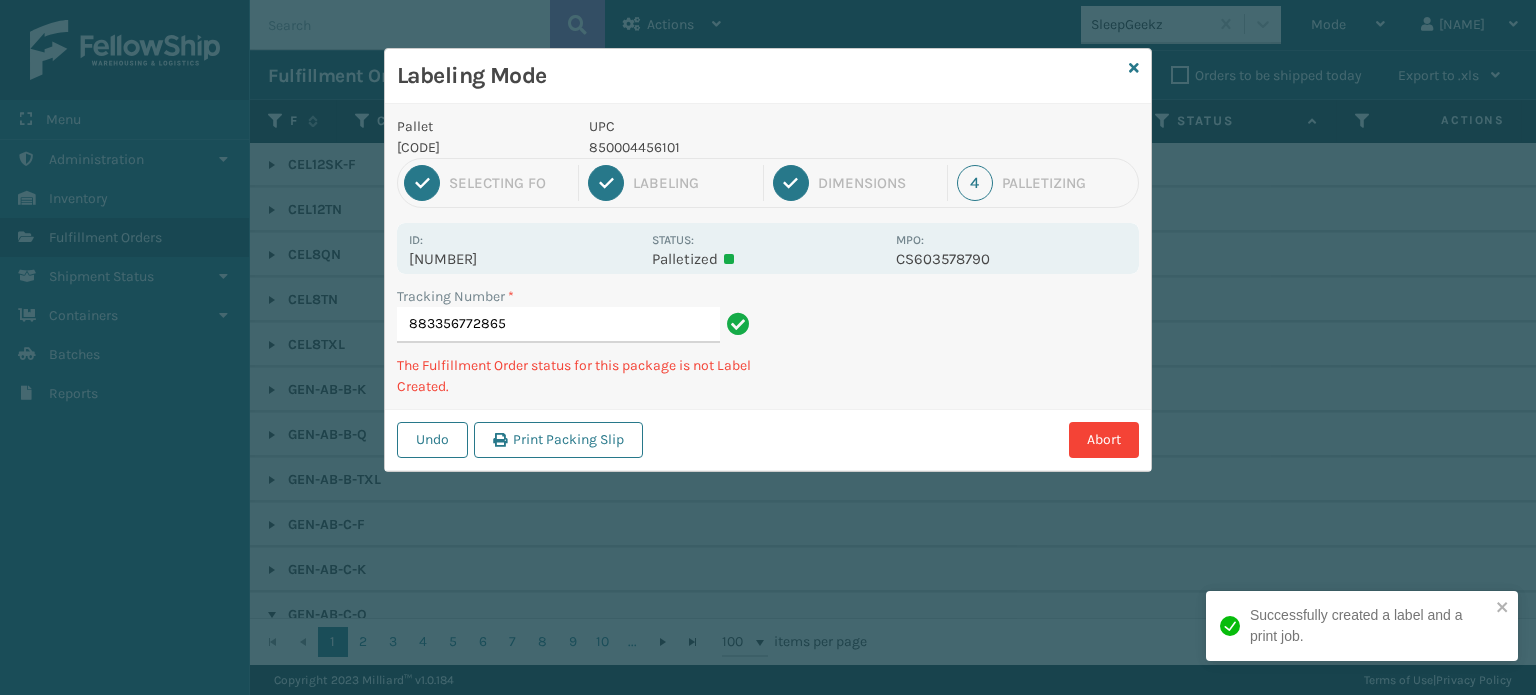 click on "850004456101" at bounding box center [736, 147] 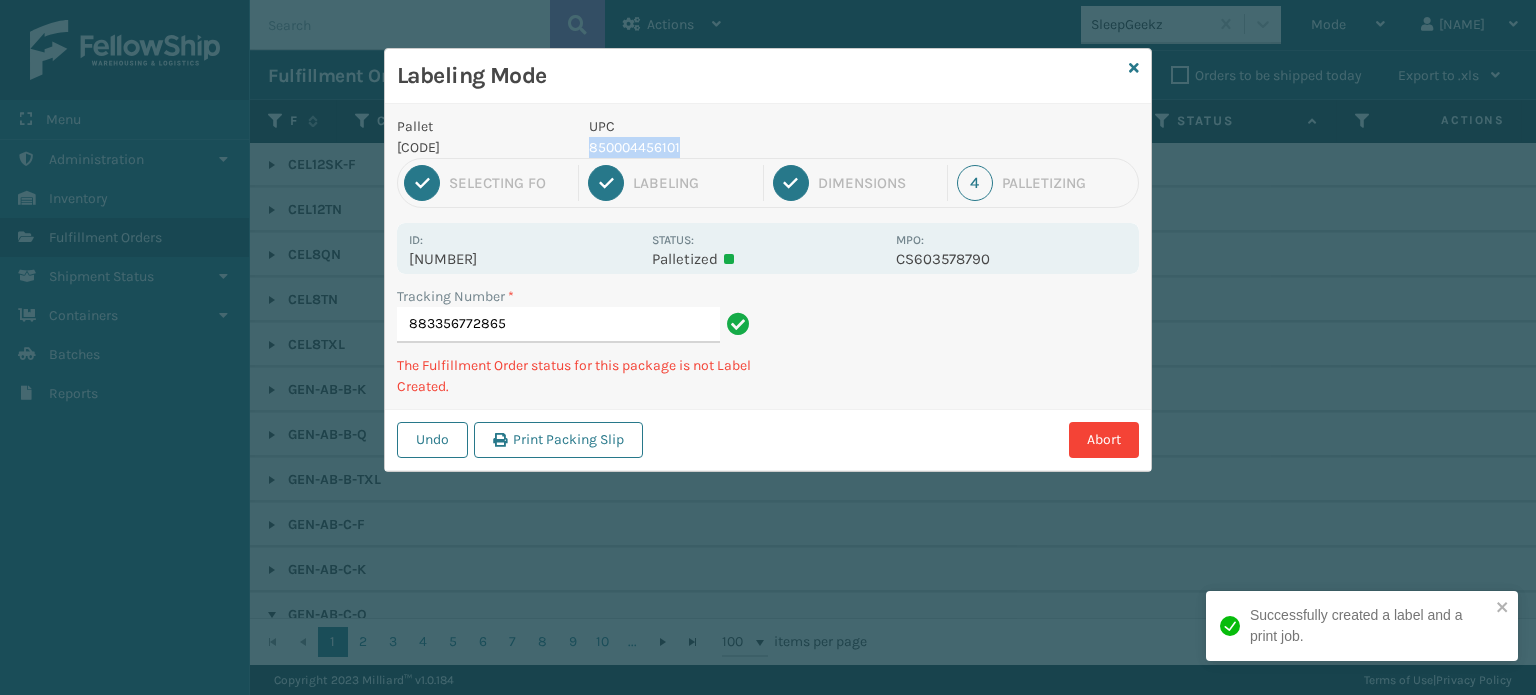 click on "850004456101" at bounding box center [736, 147] 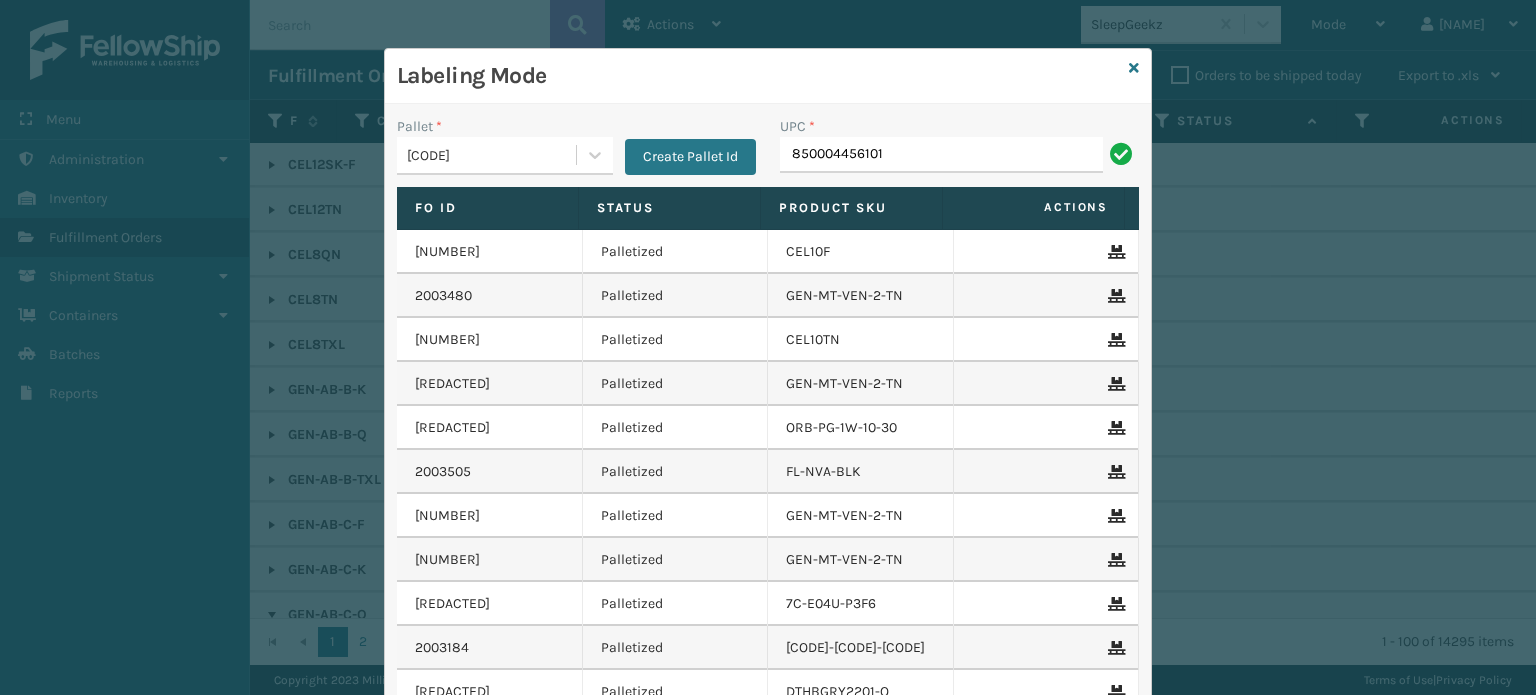 type on "850004456101" 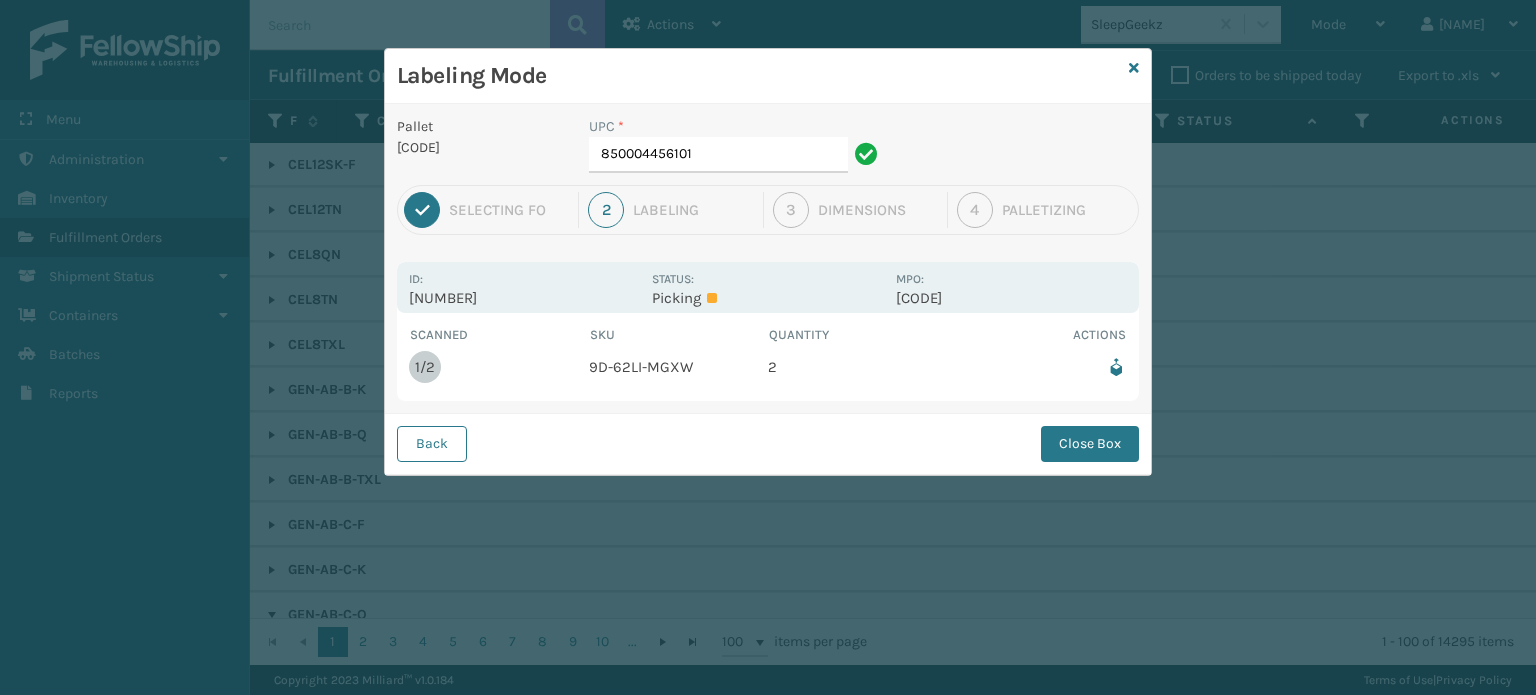 click on "UPC   * [PHONE]" at bounding box center (736, 144) 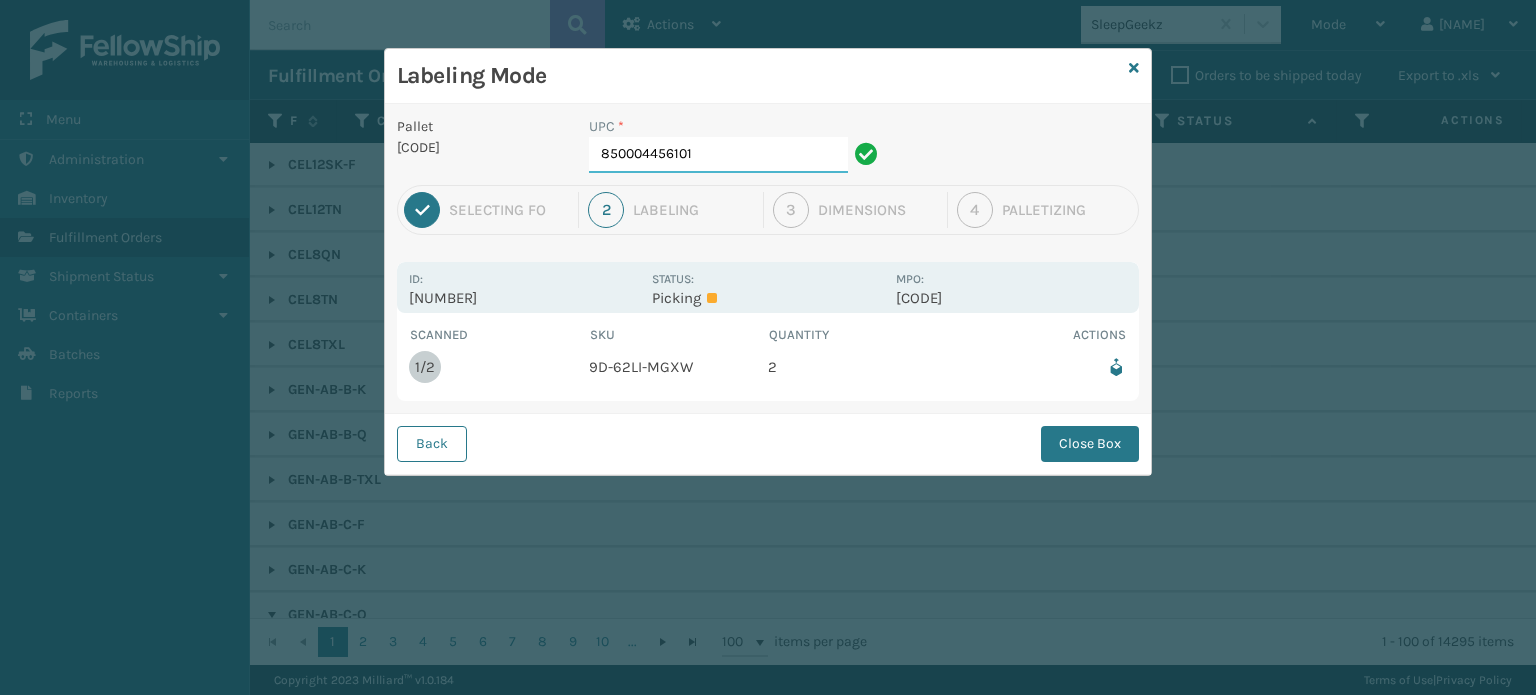 click on "850004456101" at bounding box center [718, 155] 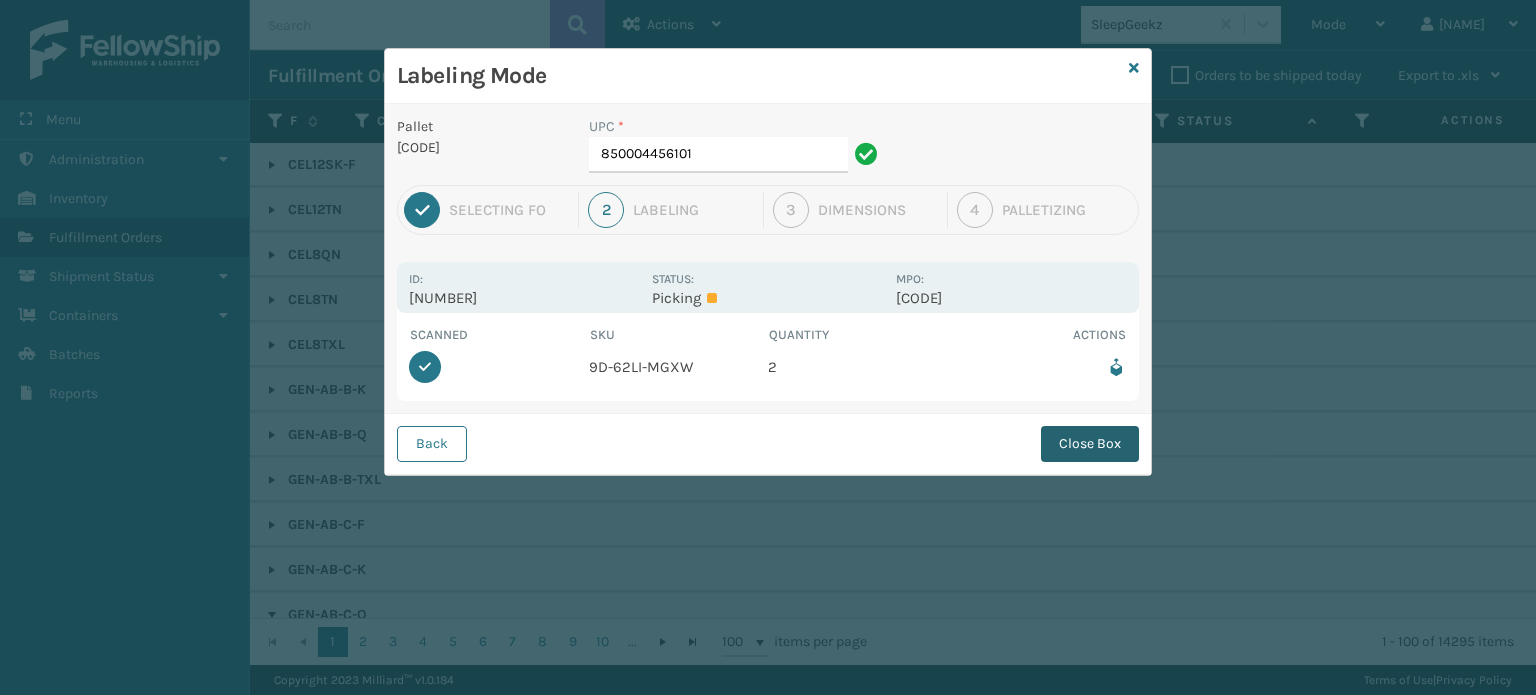 click on "Close Box" at bounding box center (1090, 444) 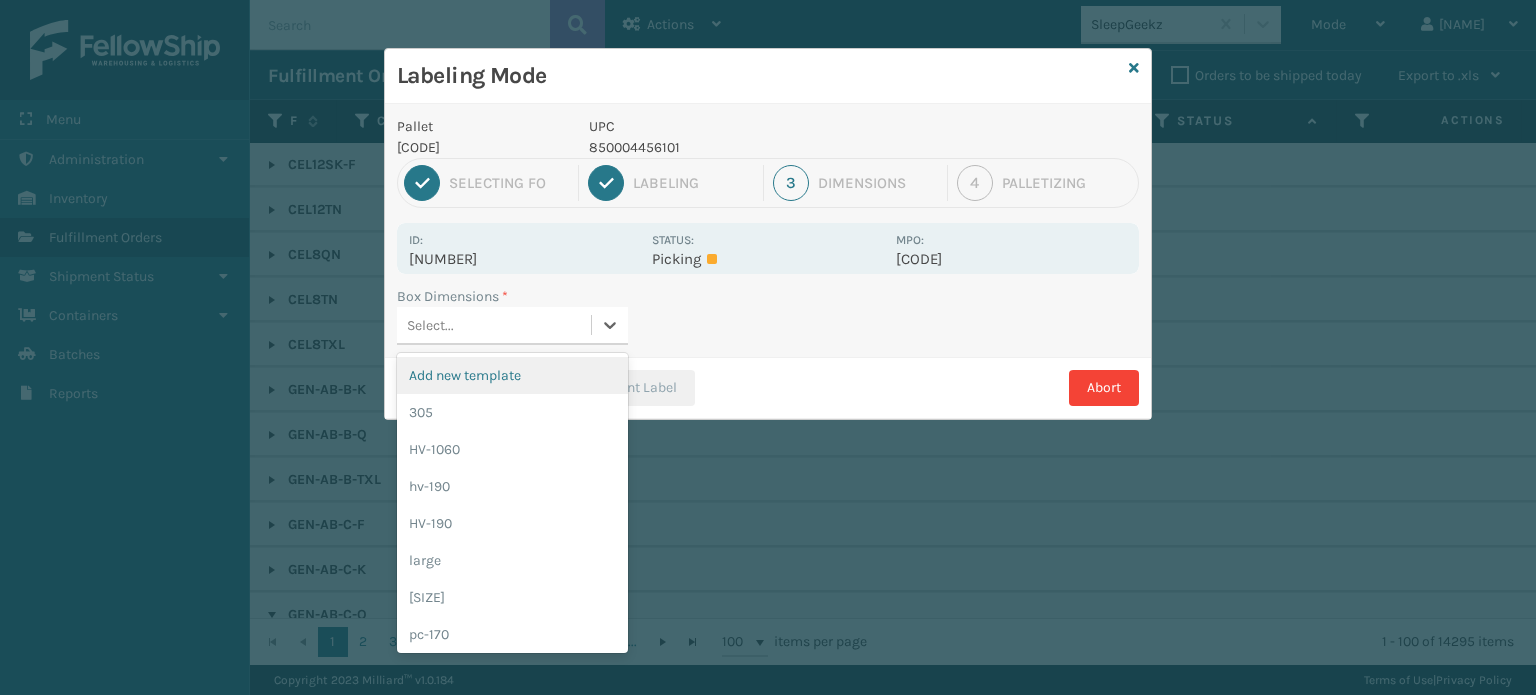 click on "Select..." at bounding box center [494, 325] 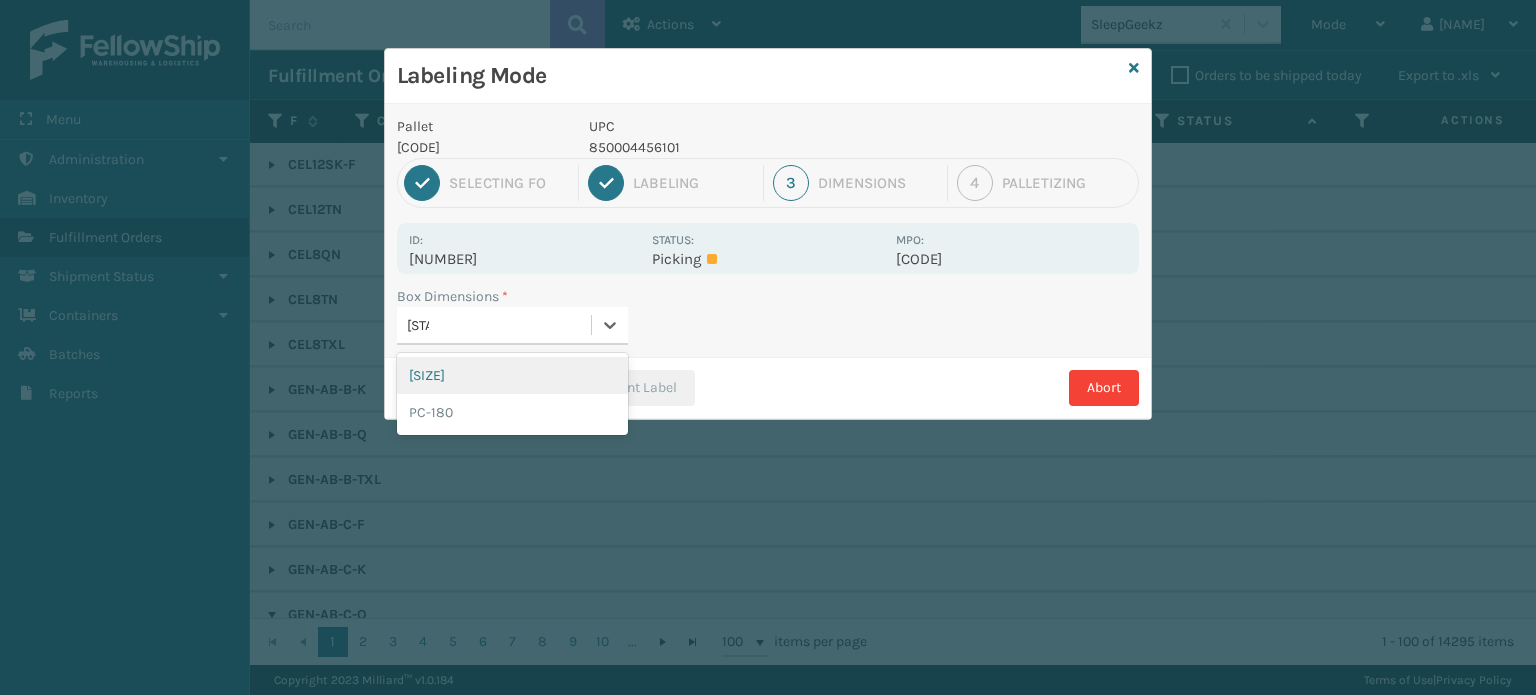 type on "[SIZE]" 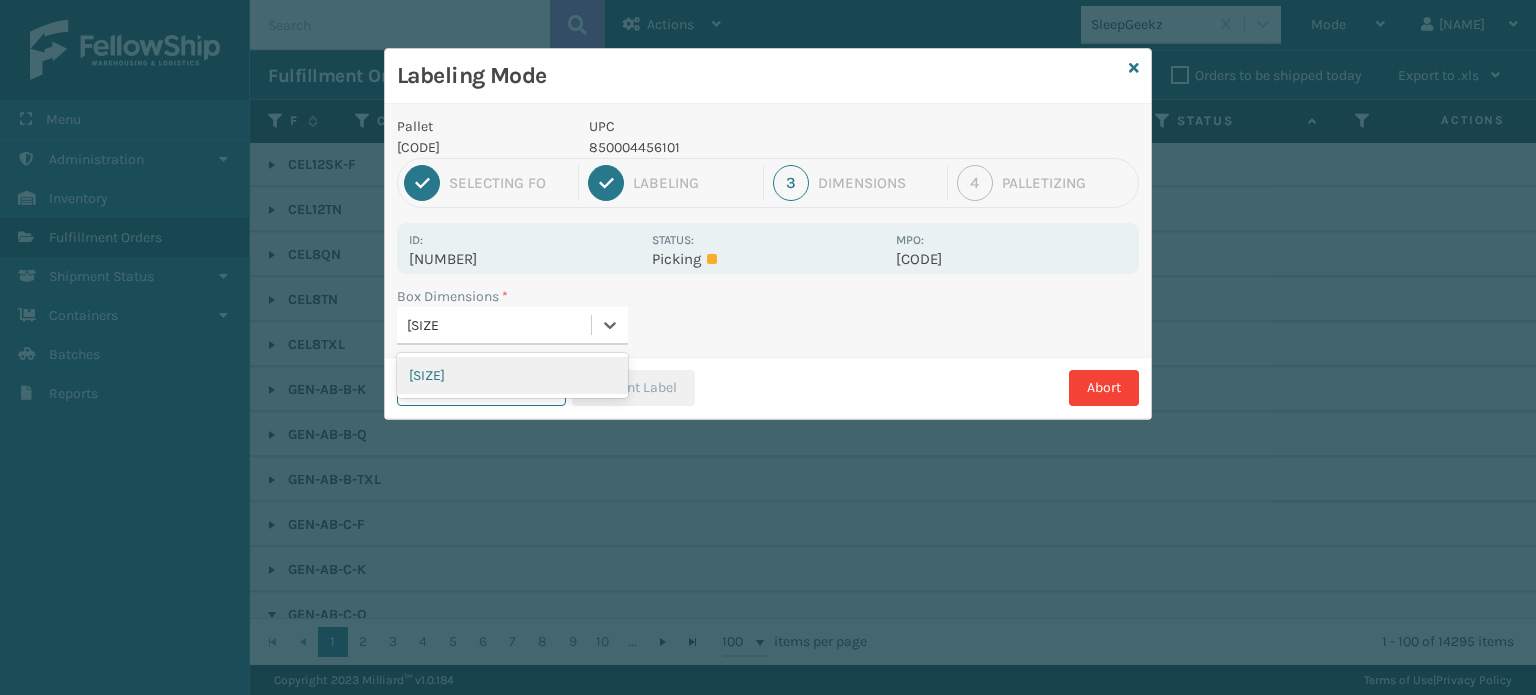 type 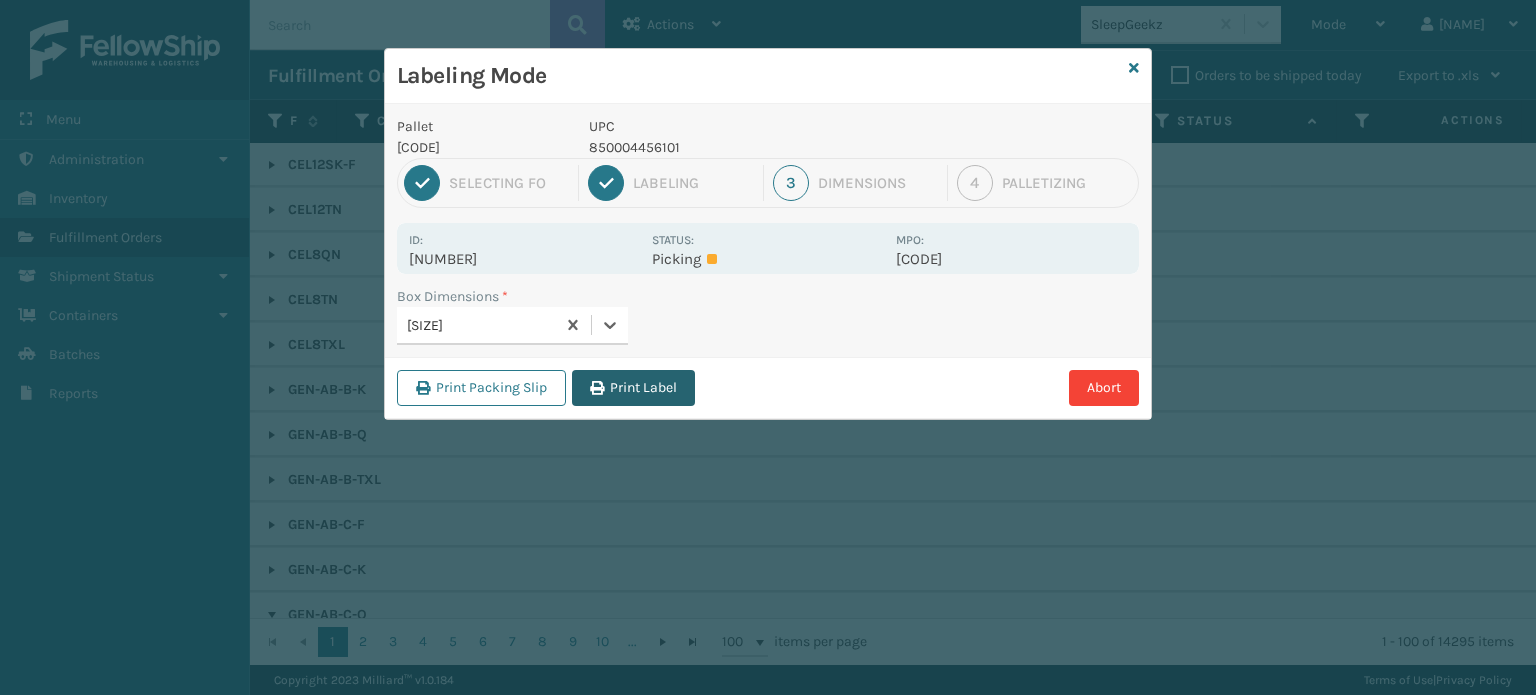 click on "Print Label" at bounding box center [633, 388] 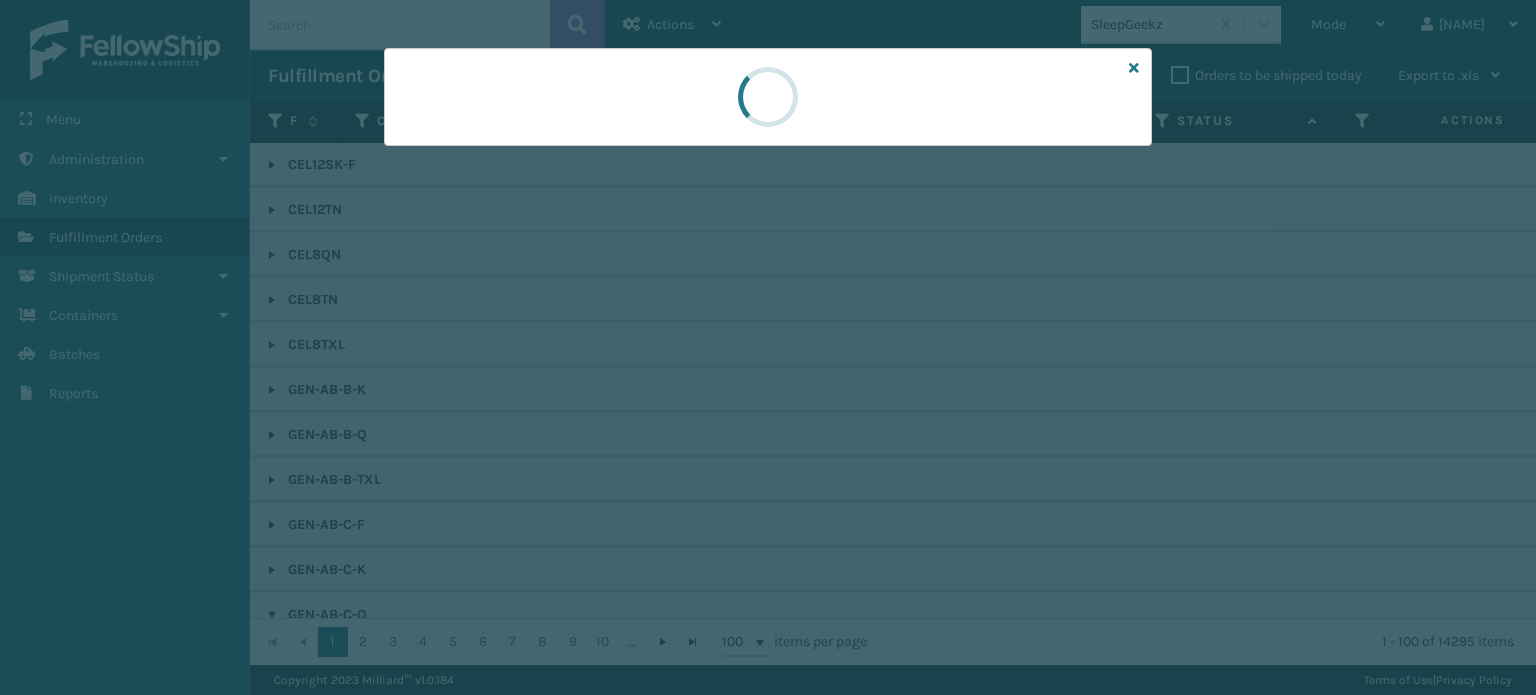 click at bounding box center [768, 347] 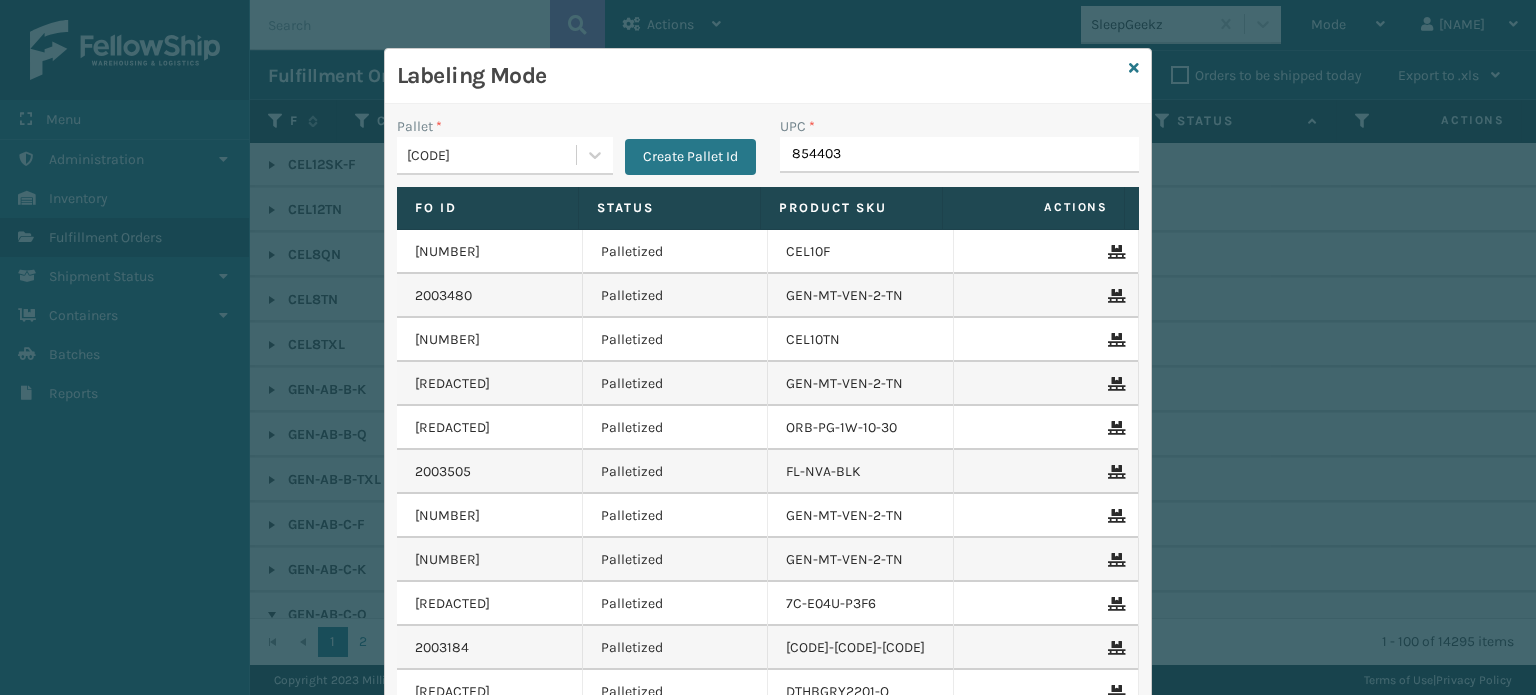 type on "8544030" 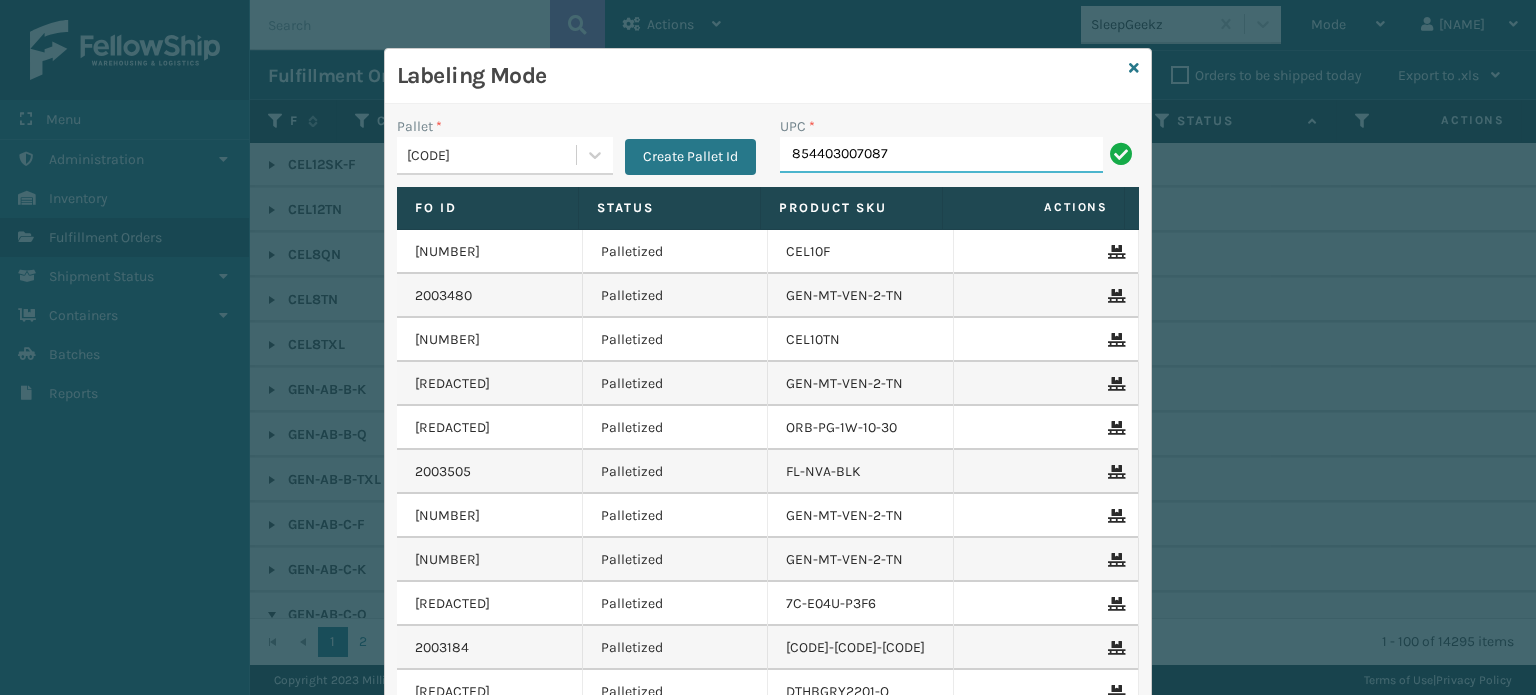 type on "854403007087" 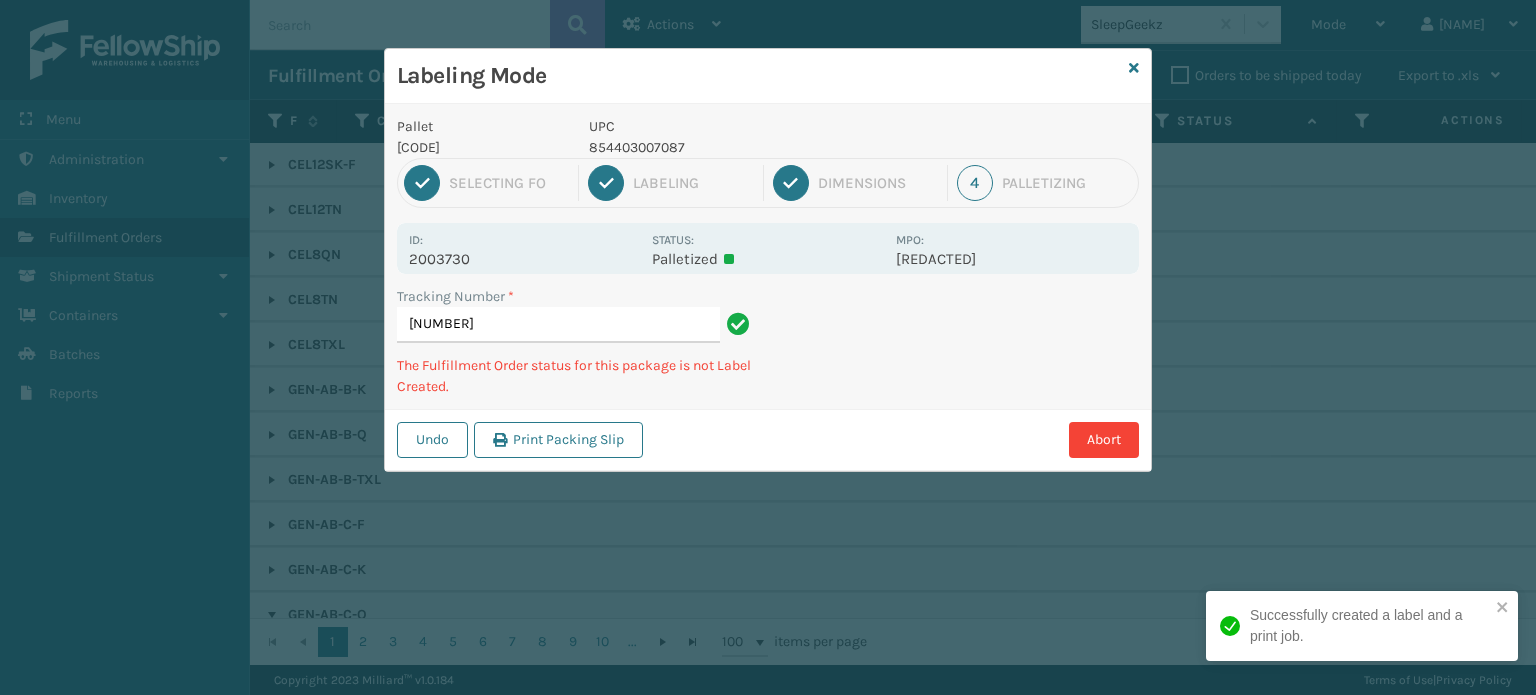 click on "854403007087" at bounding box center [736, 147] 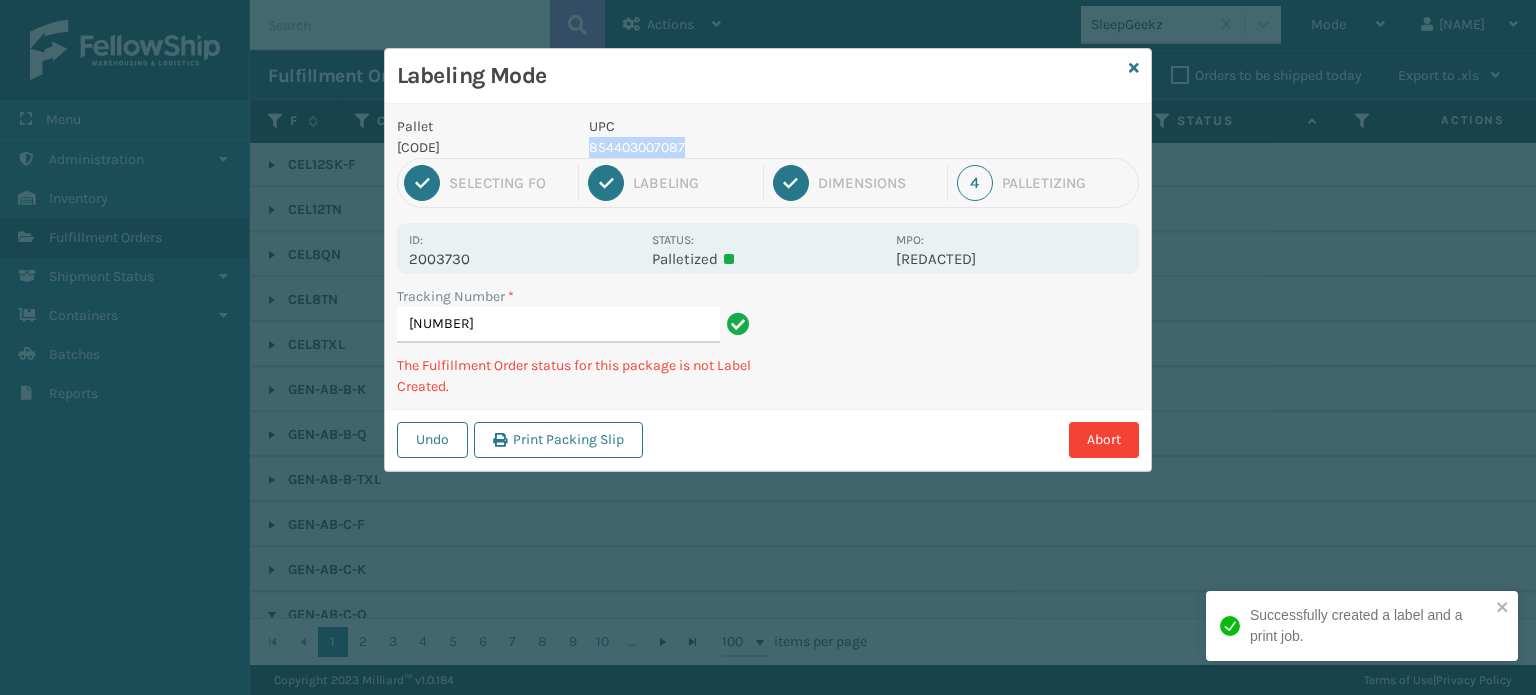 click on "854403007087" at bounding box center (736, 147) 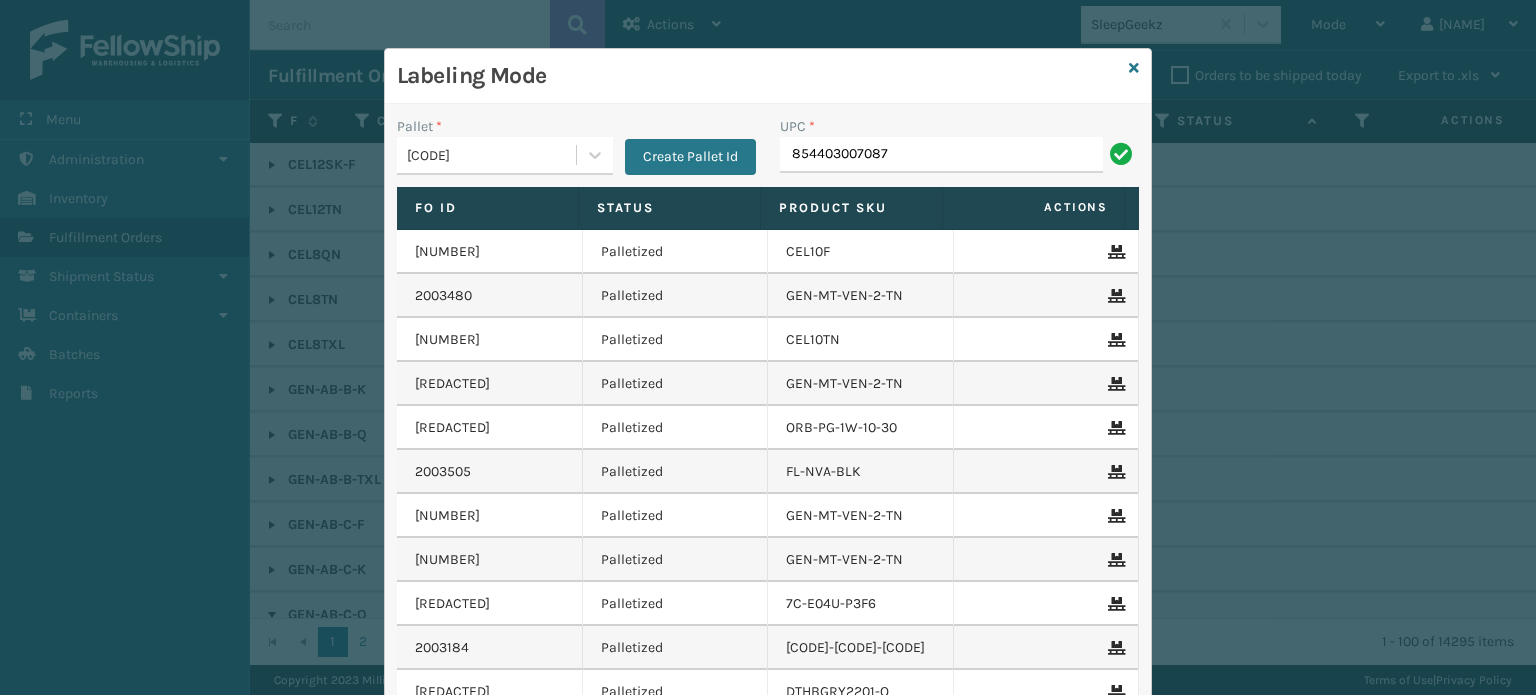 type on "854403007087" 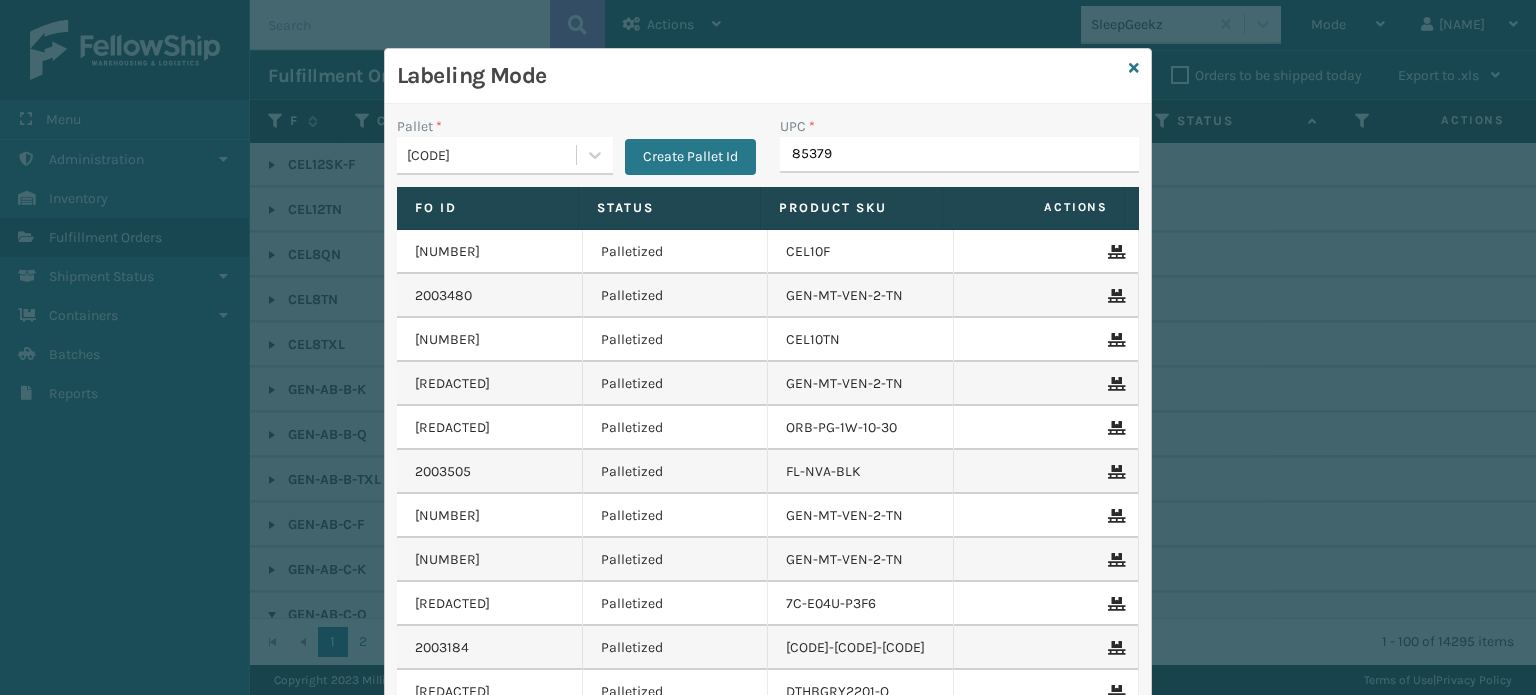 type on "853799" 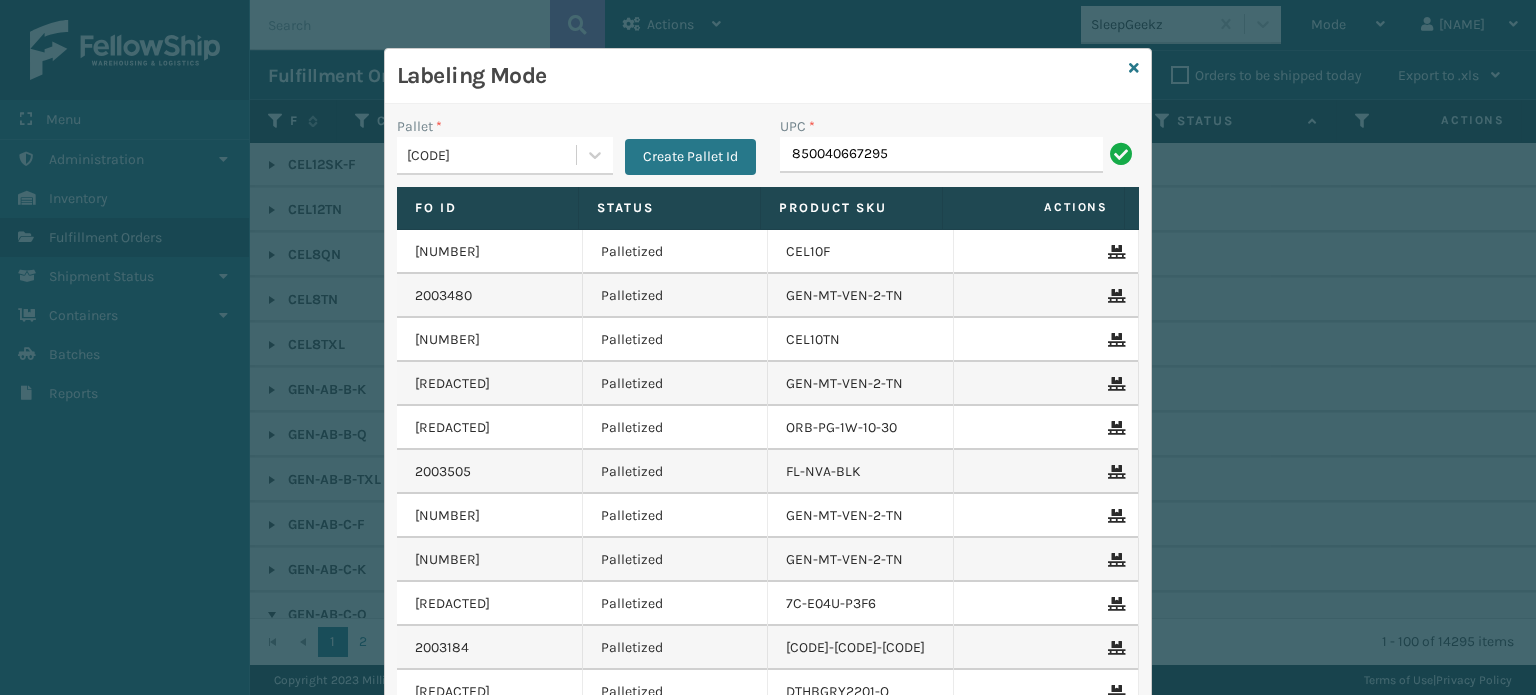 type on "850040667295" 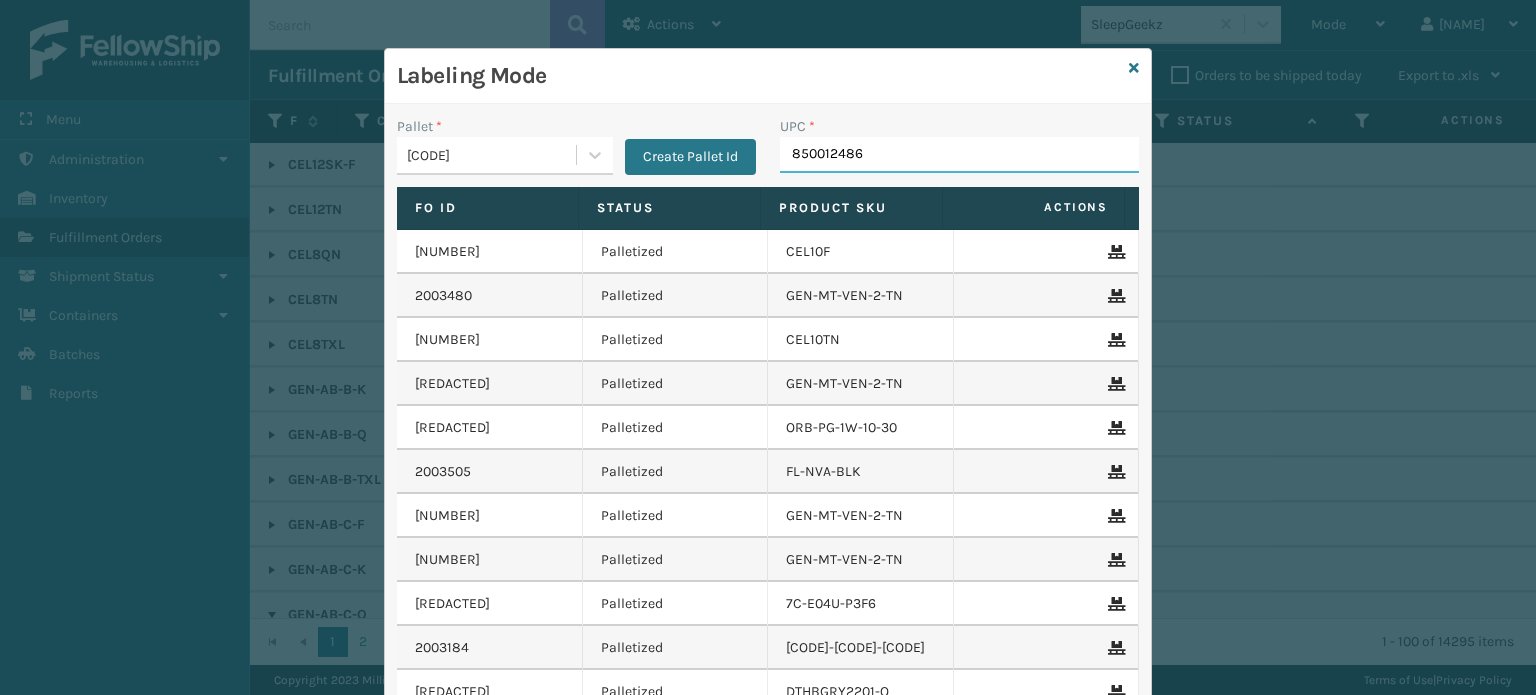 type on "8500124861" 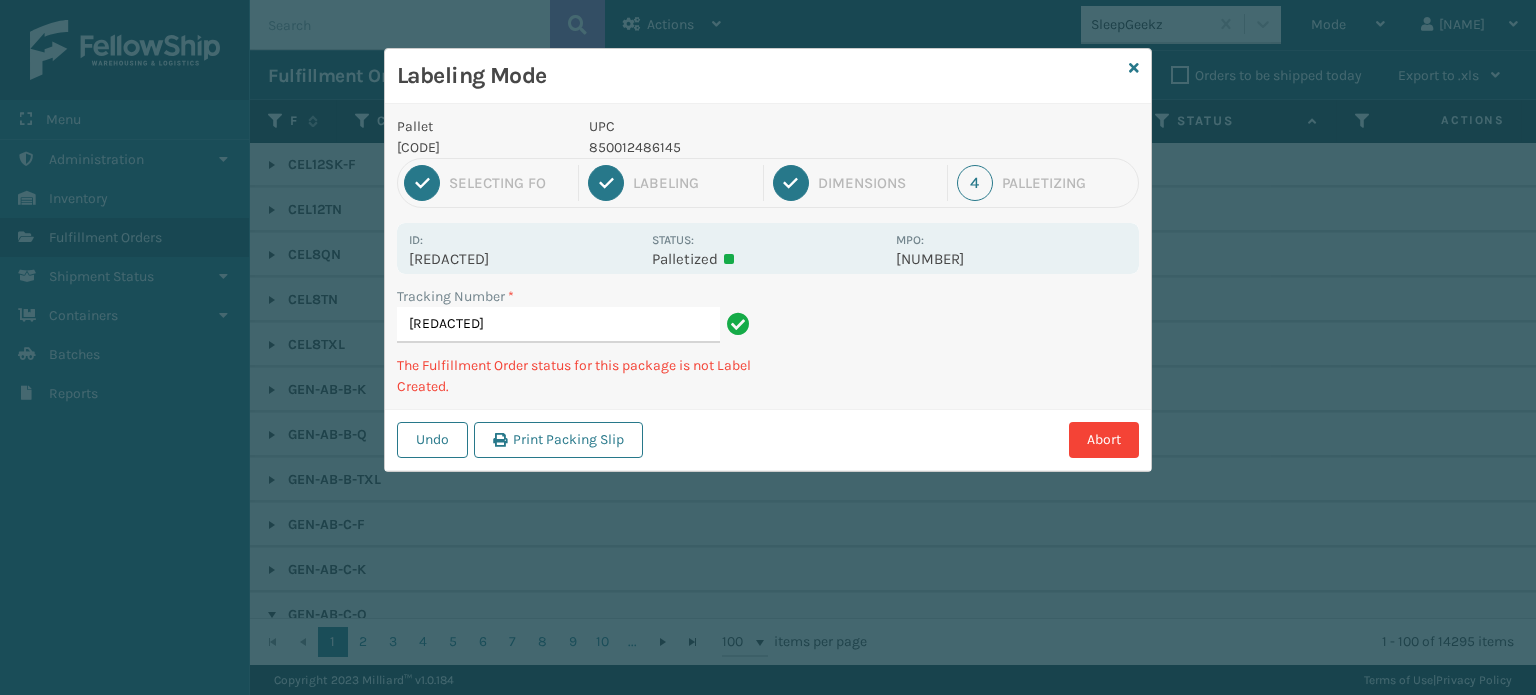 type on "[REDACTED]" 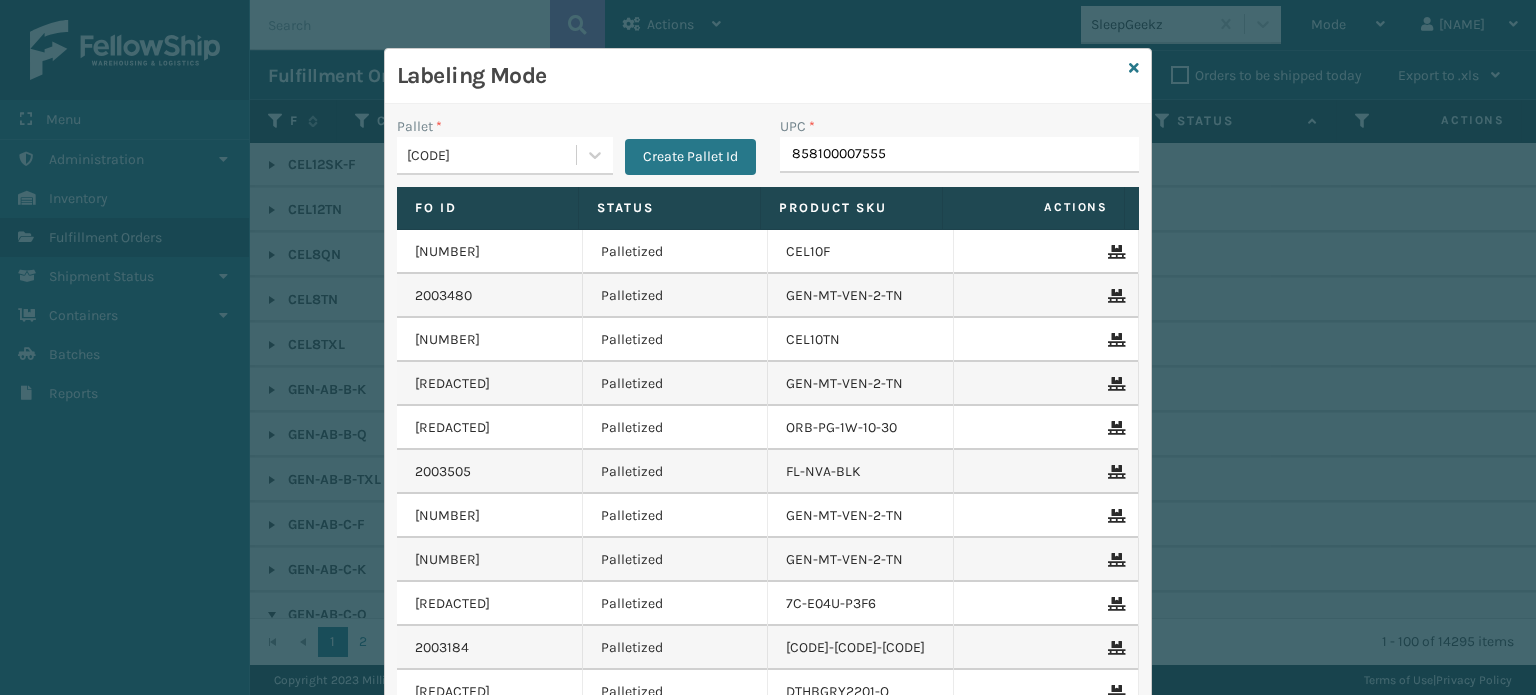 type on "858100007555" 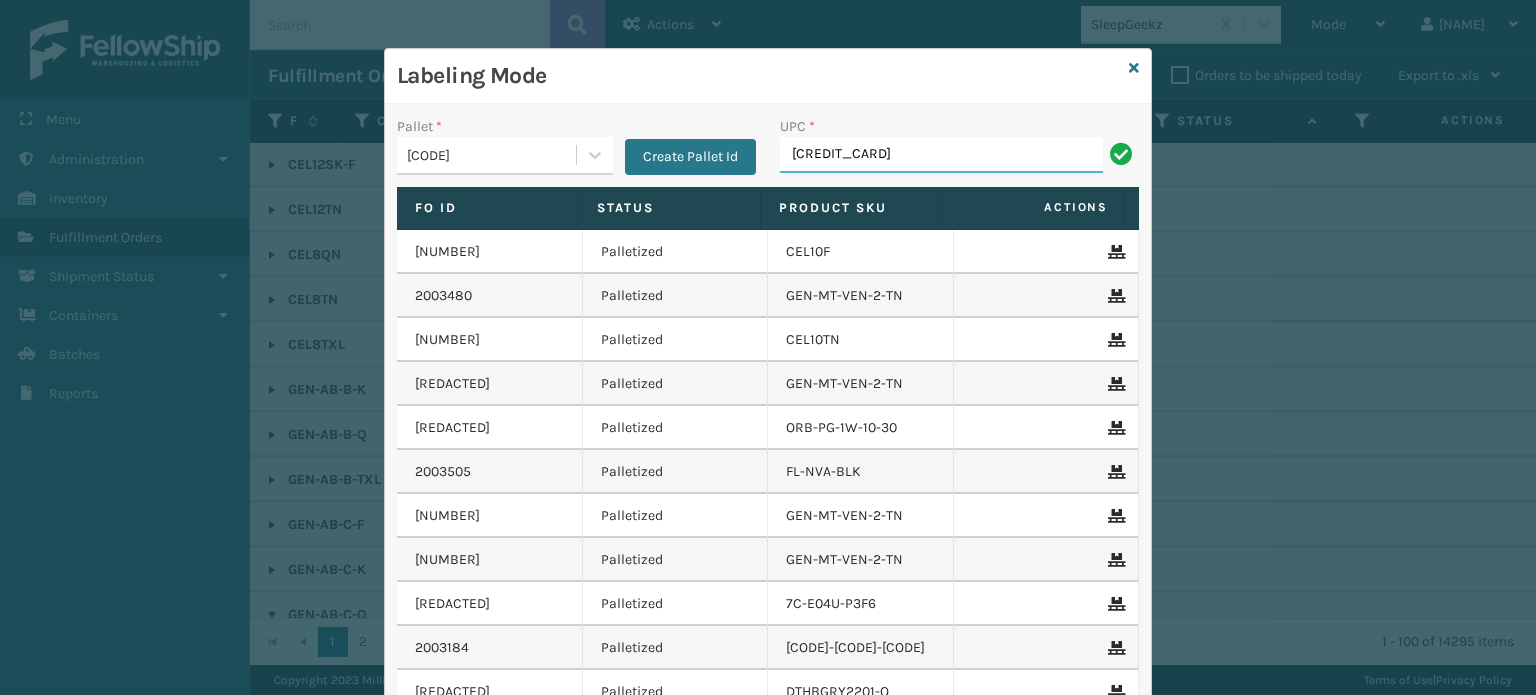type on "[CREDIT_CARD]" 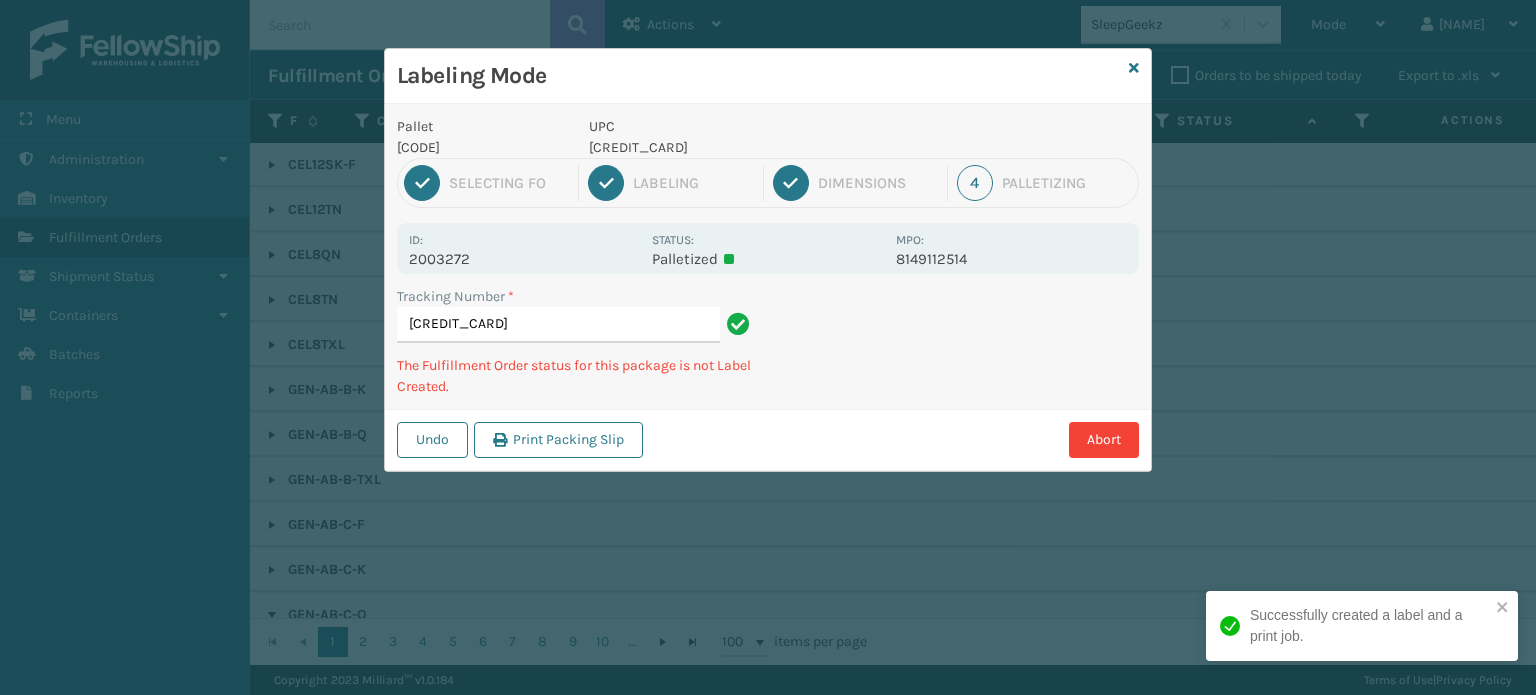 click on "[CREDIT_CARD]" at bounding box center (736, 147) 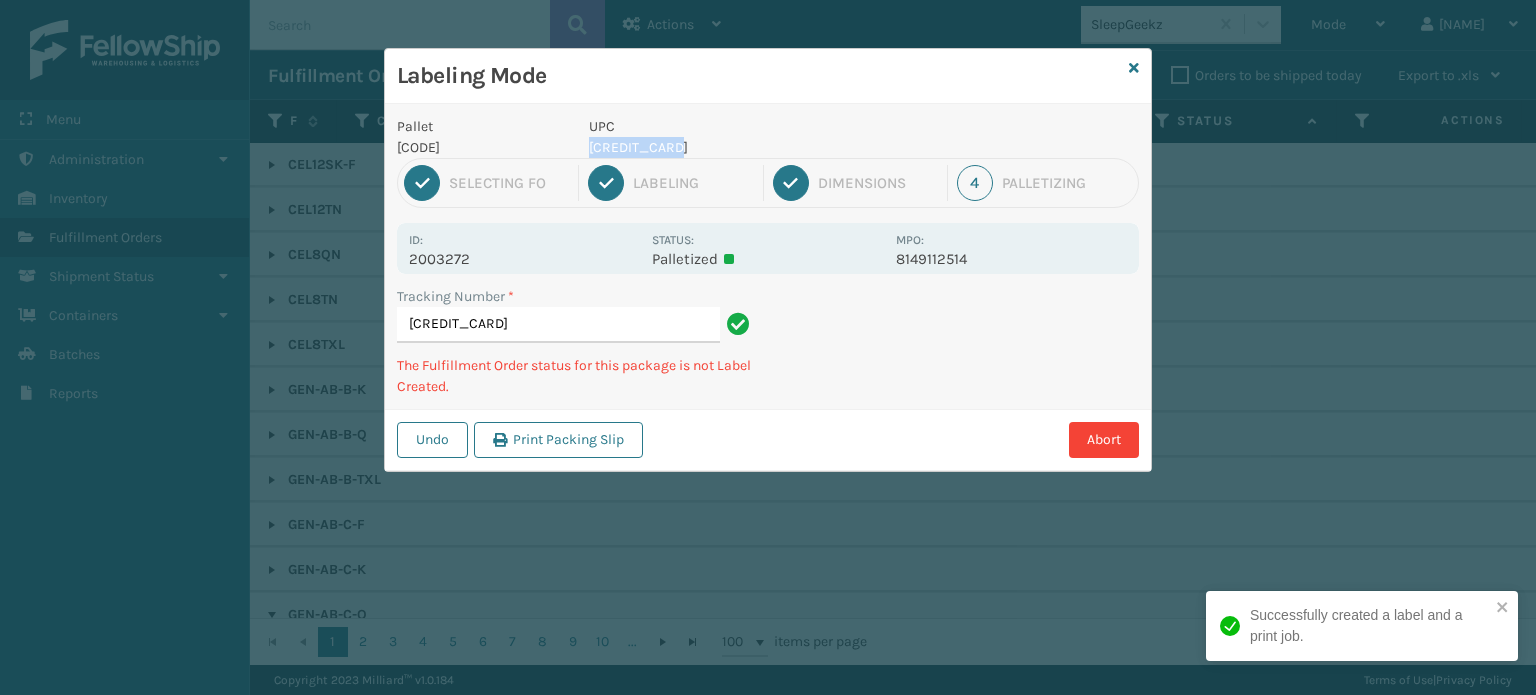 click on "[CREDIT_CARD]" at bounding box center [736, 147] 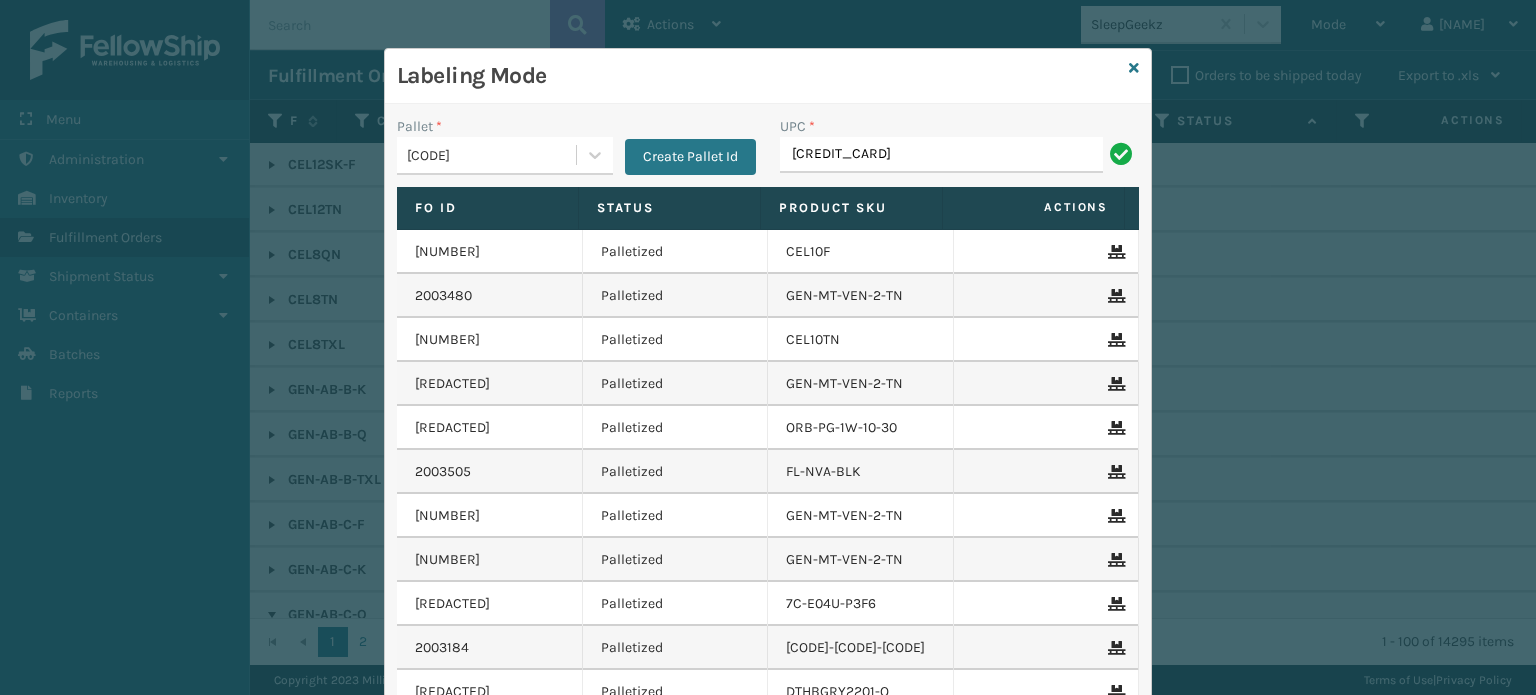 type on "[CREDIT_CARD]" 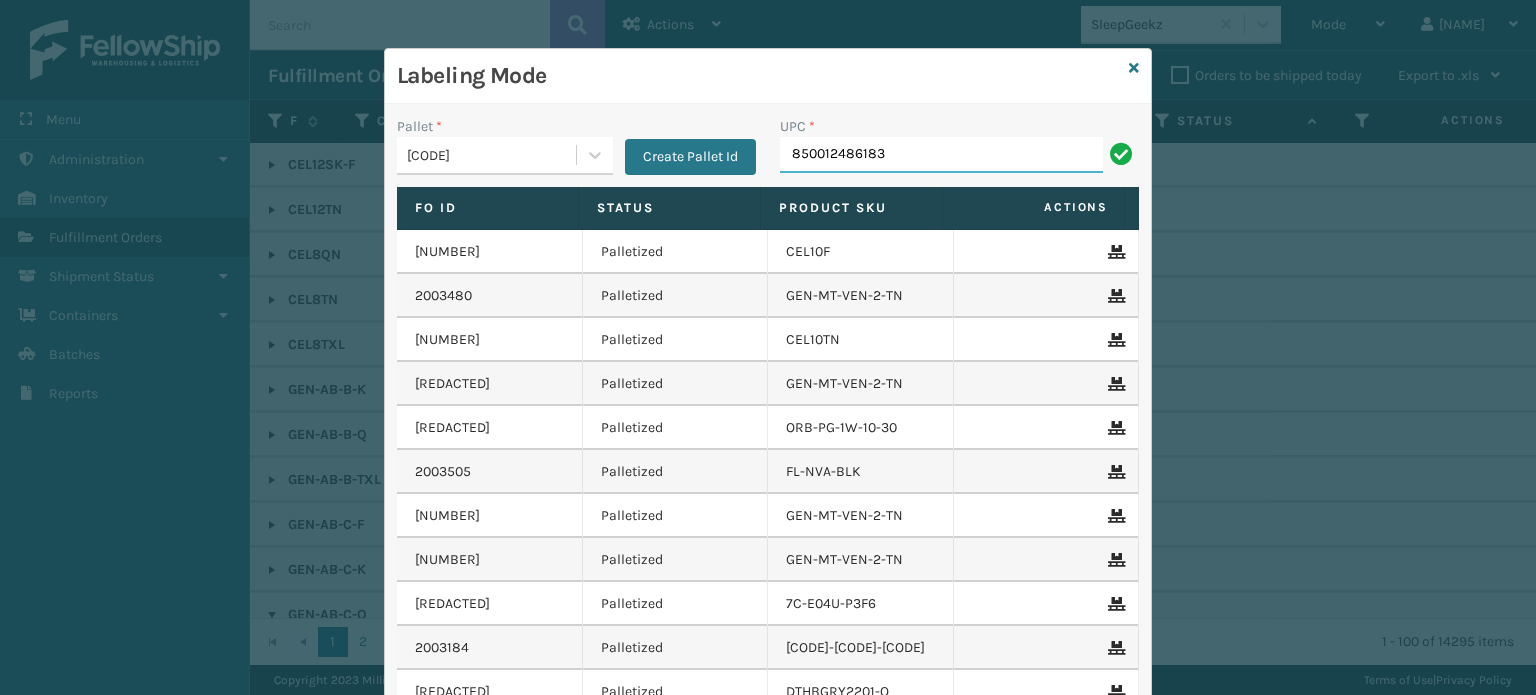 type on "850012486183" 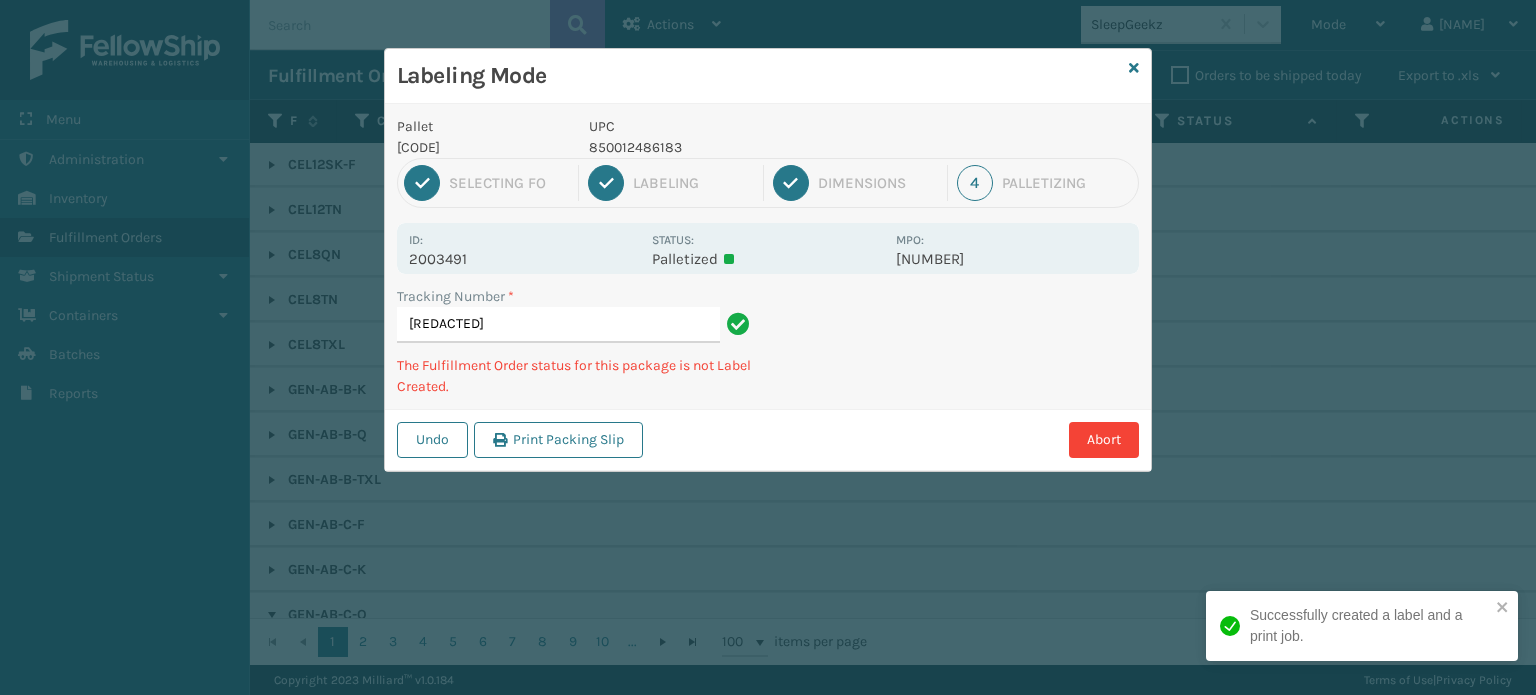 click on "850012486183" at bounding box center [736, 147] 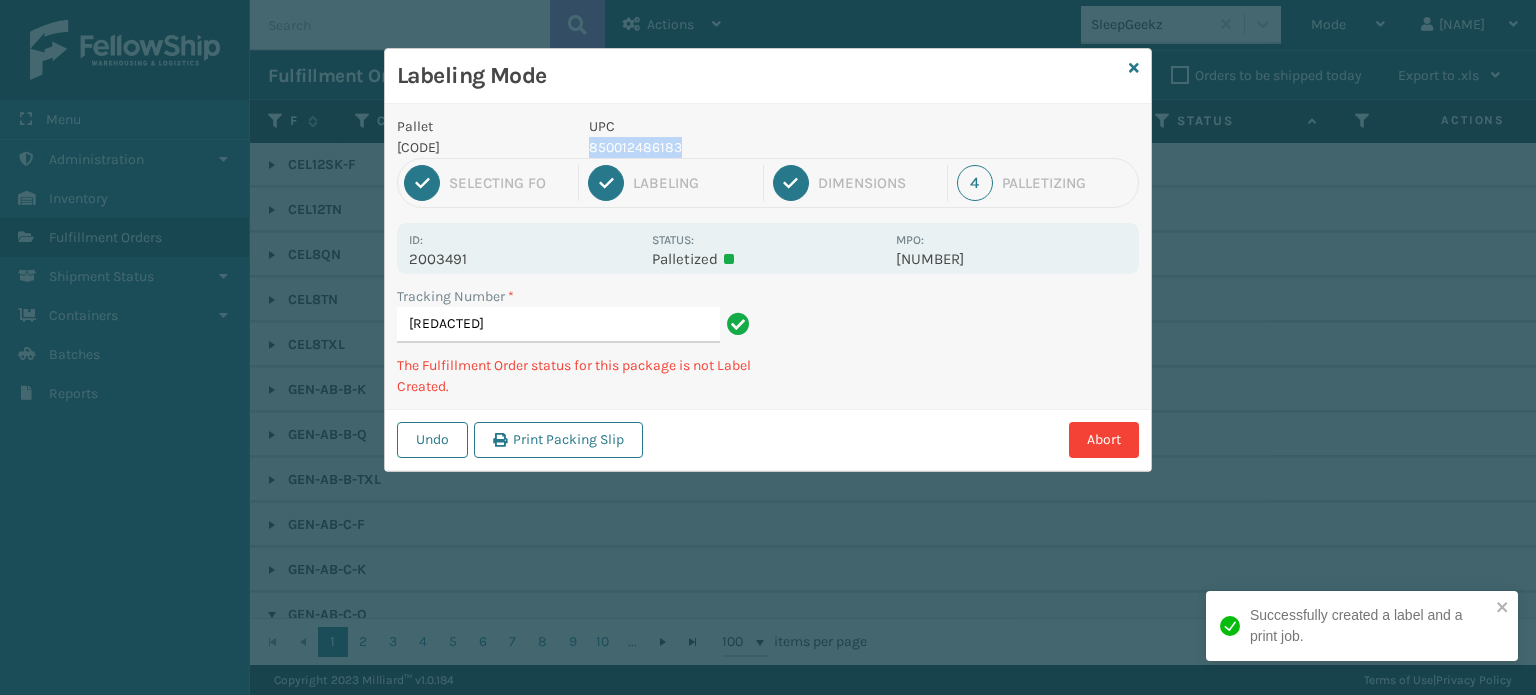 click on "850012486183" at bounding box center (736, 147) 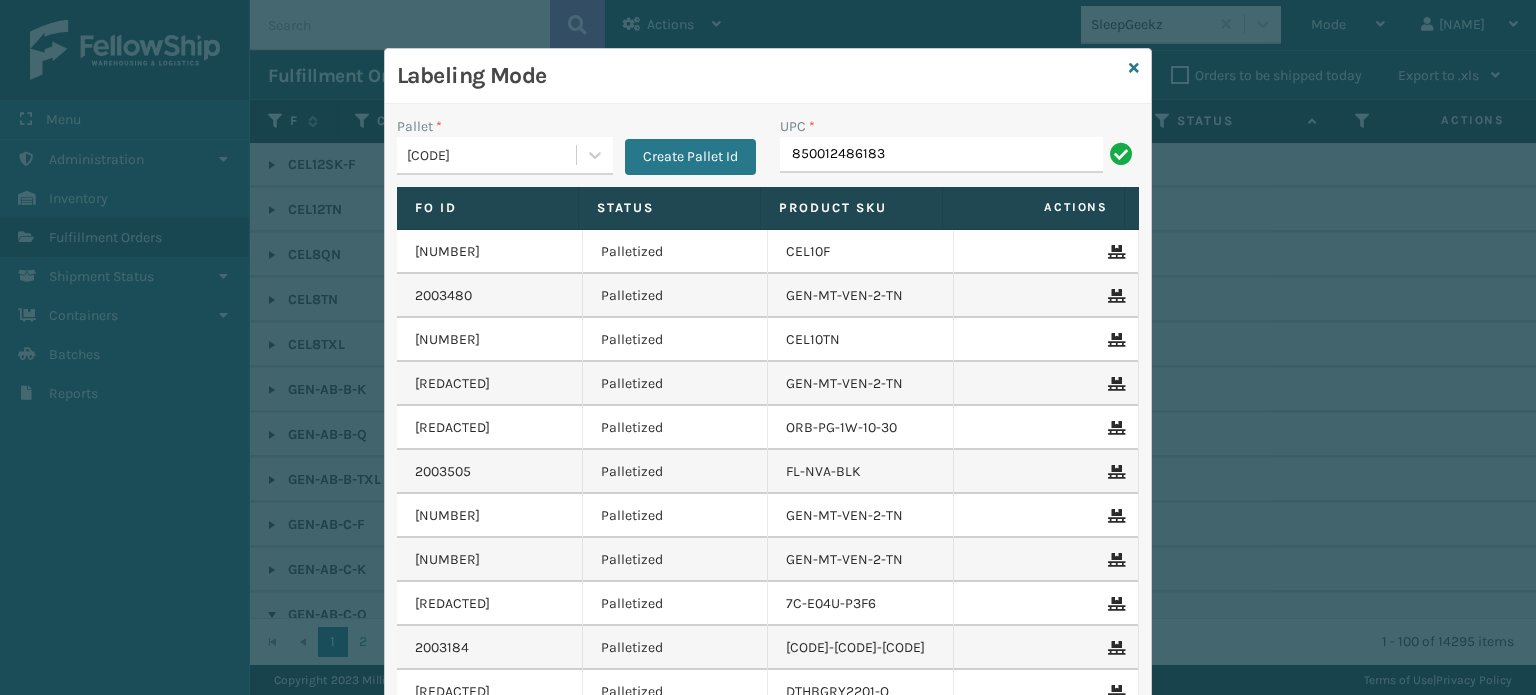 type on "850012486183" 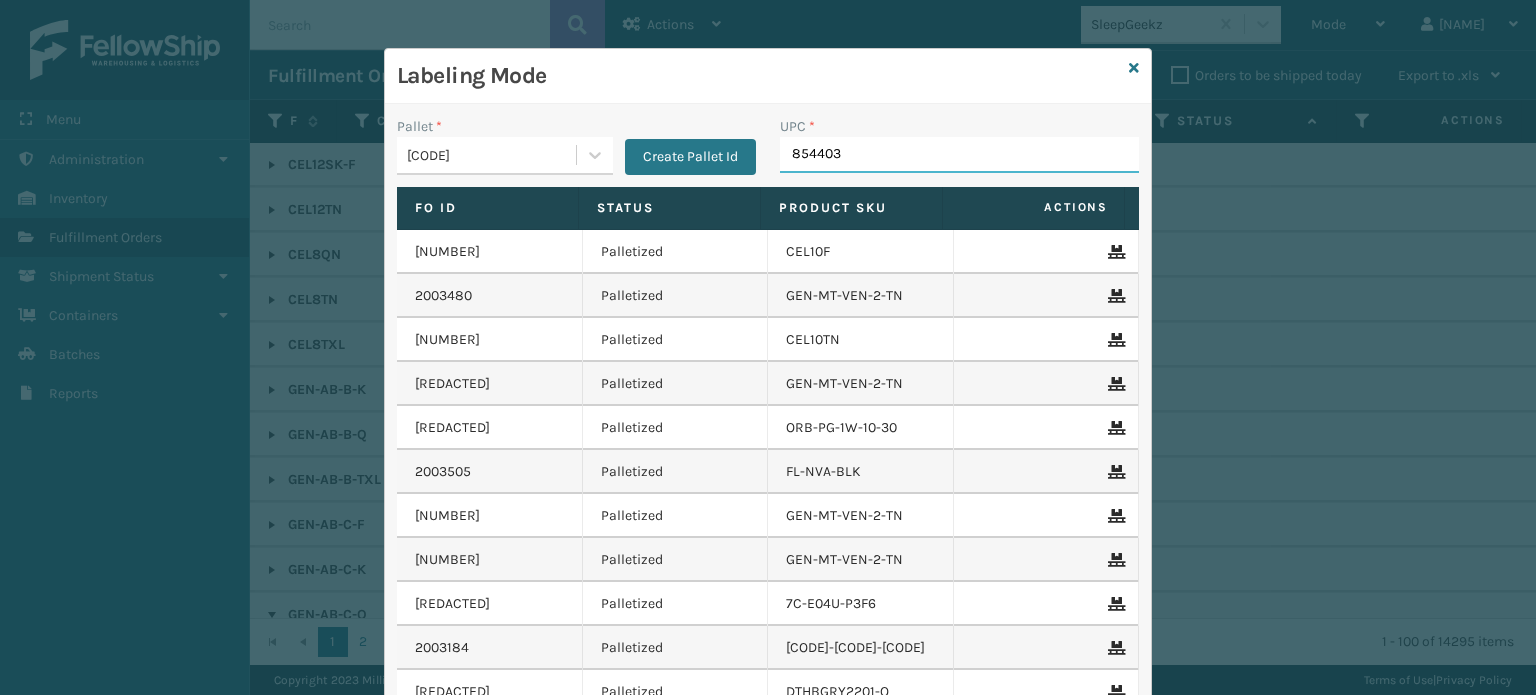 type on "8544030" 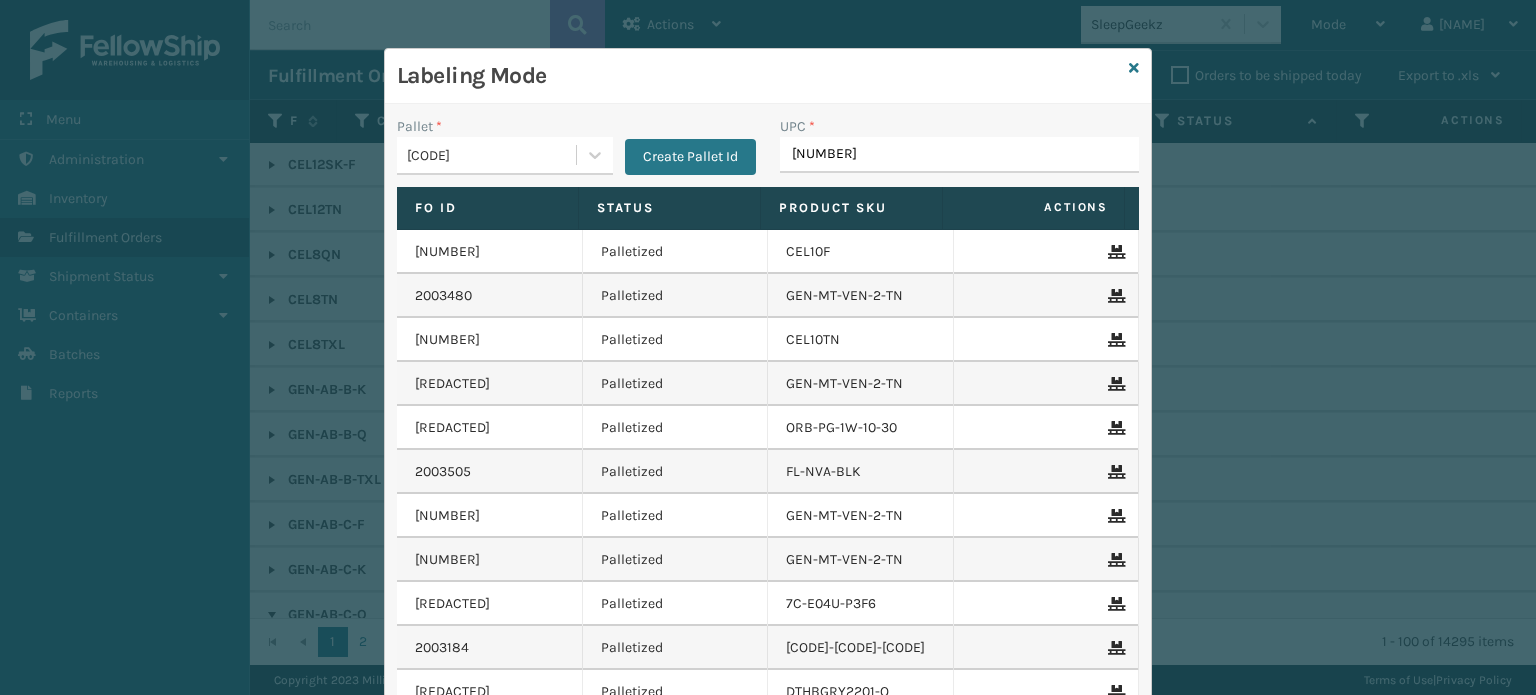type on "8581000" 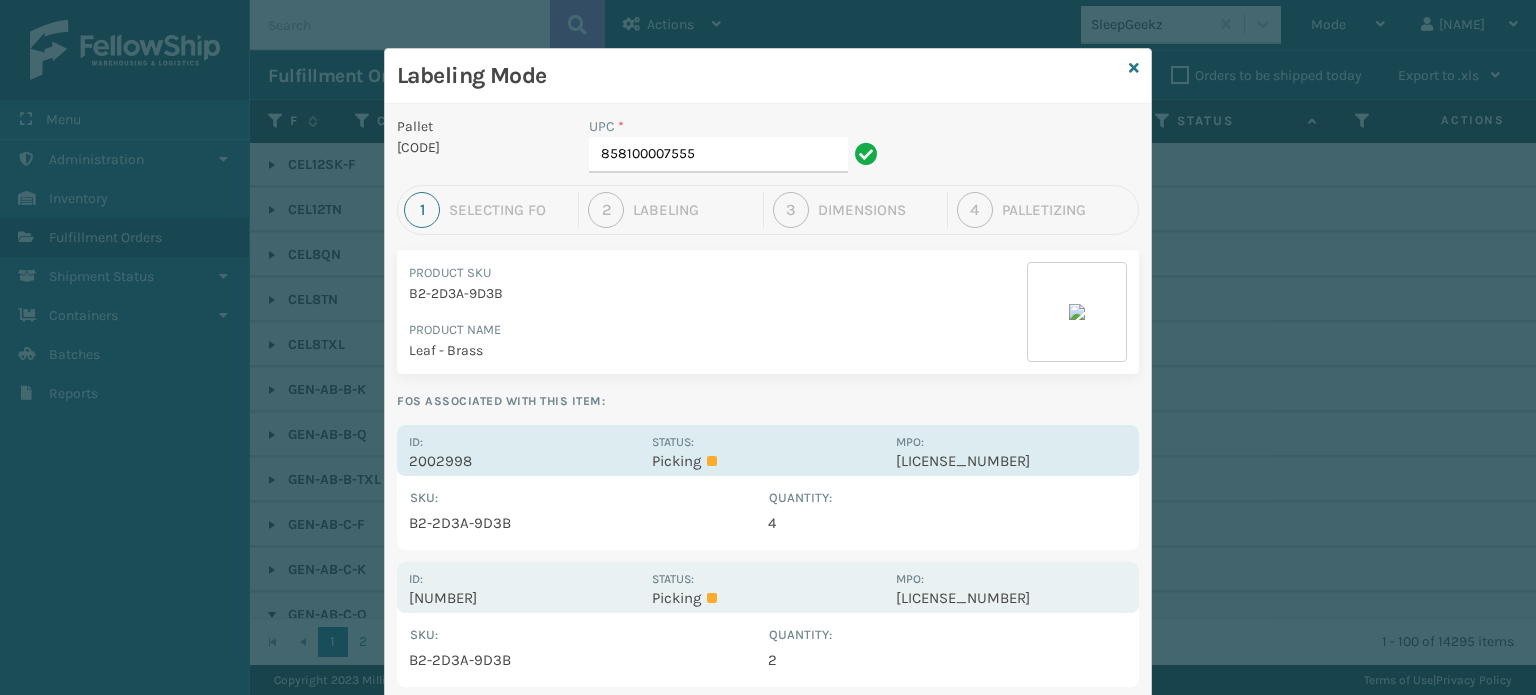 drag, startPoint x: 444, startPoint y: 458, endPoint x: 480, endPoint y: 421, distance: 51.62364 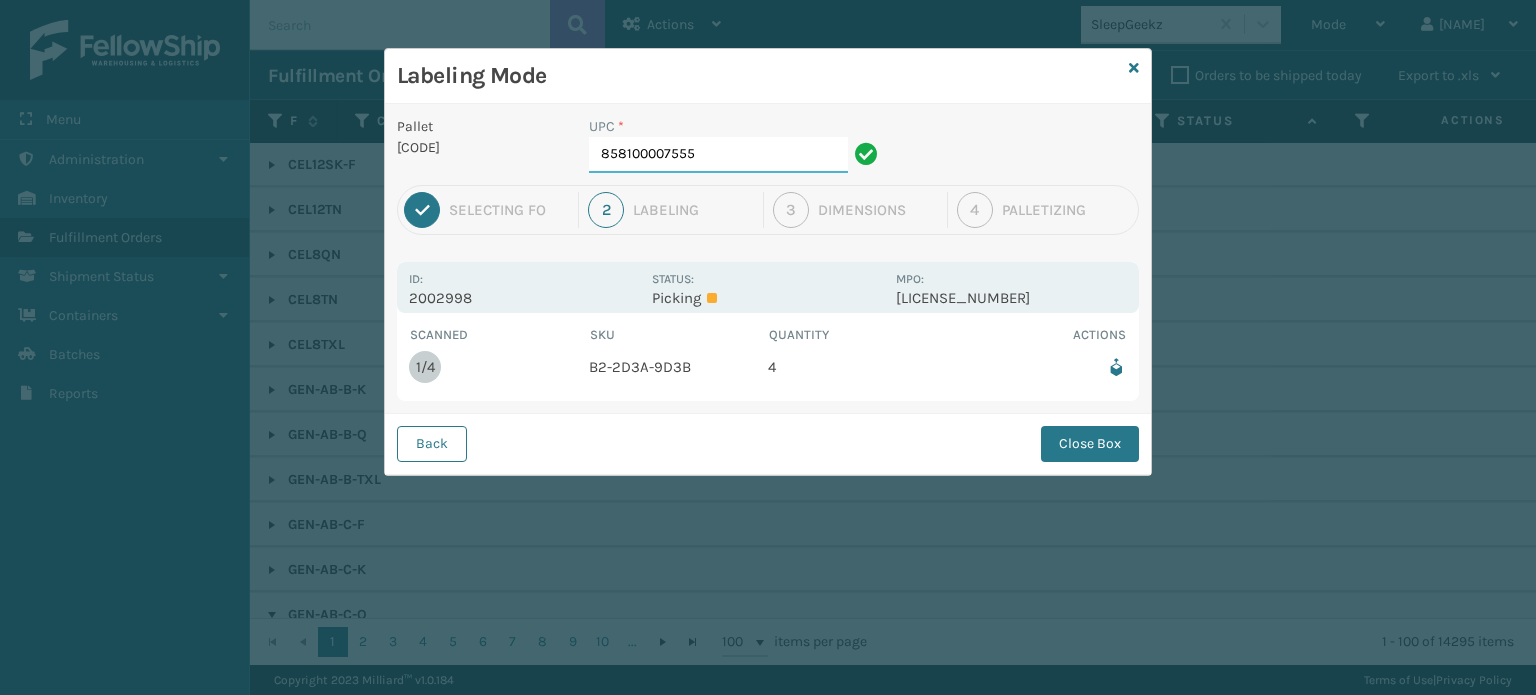 click on "858100007555" at bounding box center (718, 155) 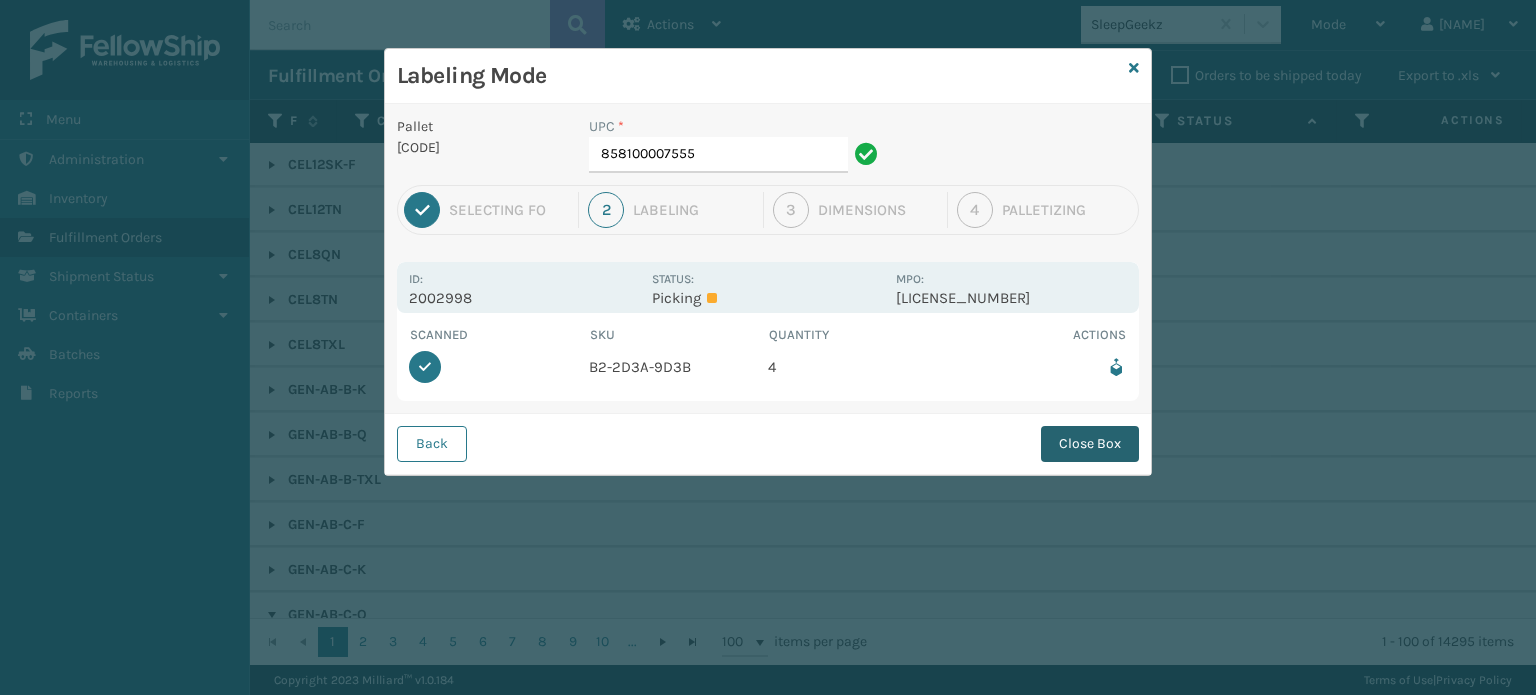 click on "Close Box" at bounding box center (1090, 444) 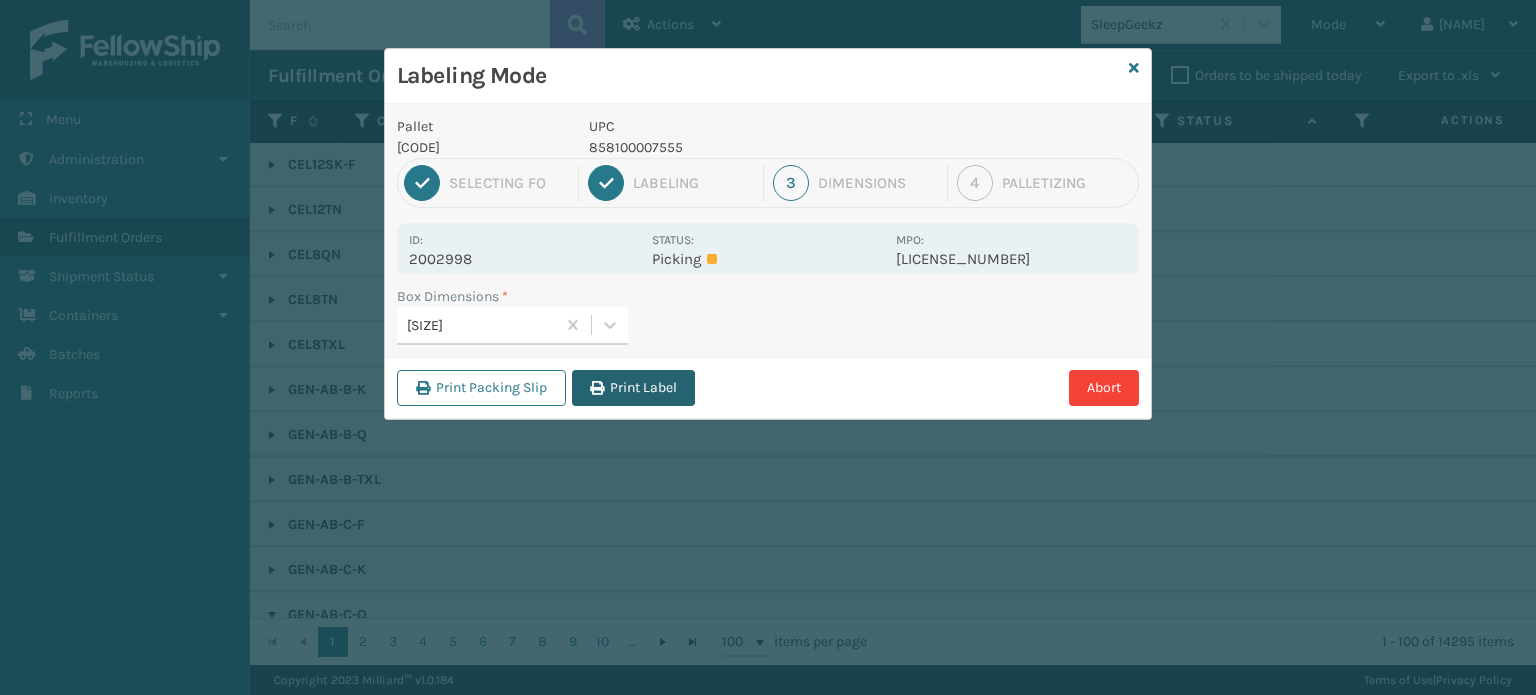 click on "Print Label" at bounding box center [633, 388] 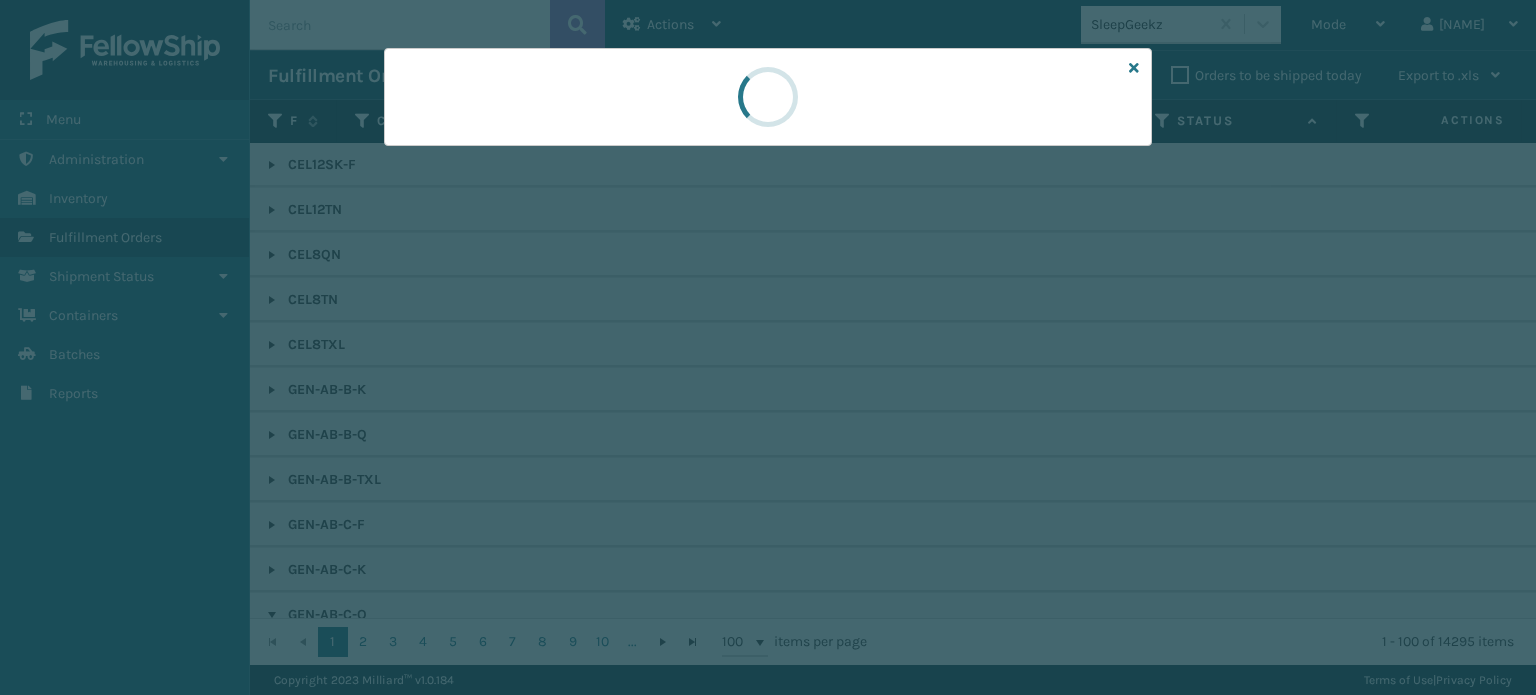 click at bounding box center [768, 347] 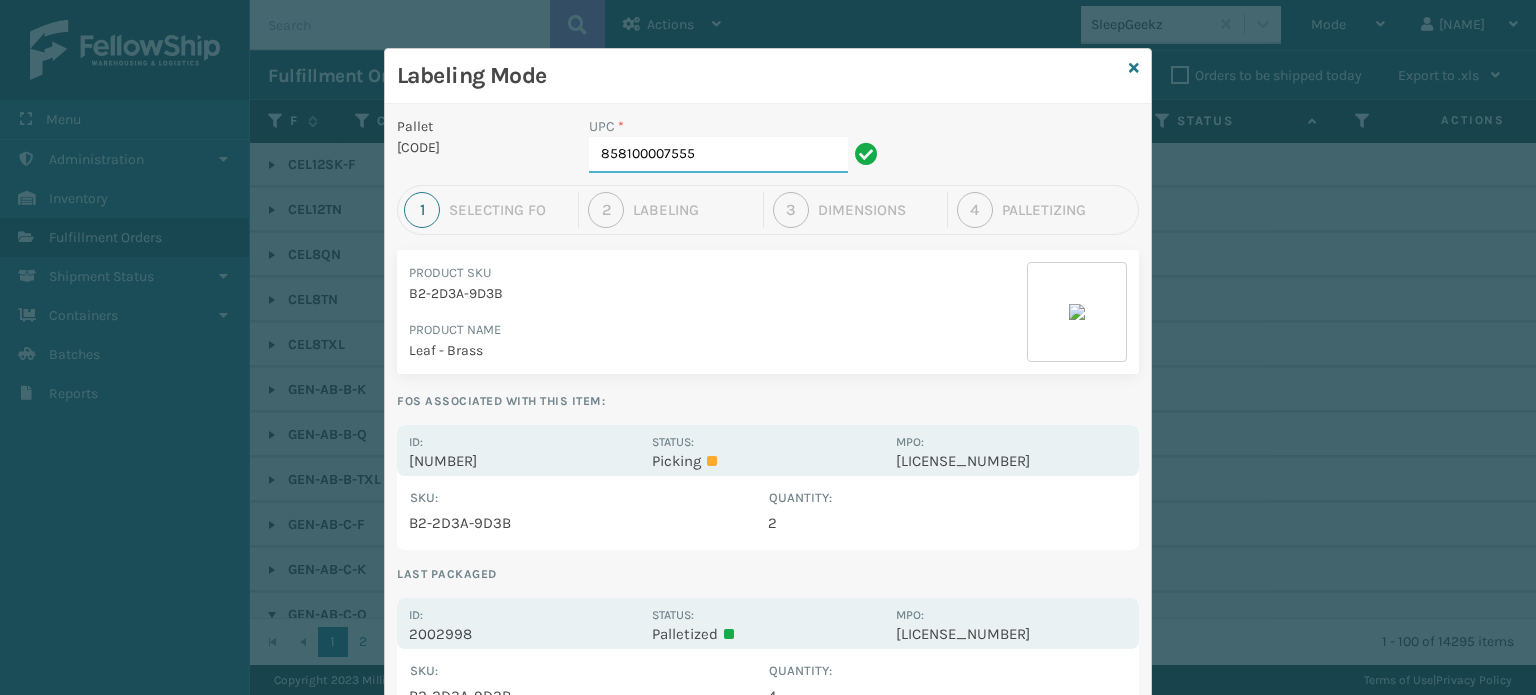 click on "858100007555" at bounding box center [718, 155] 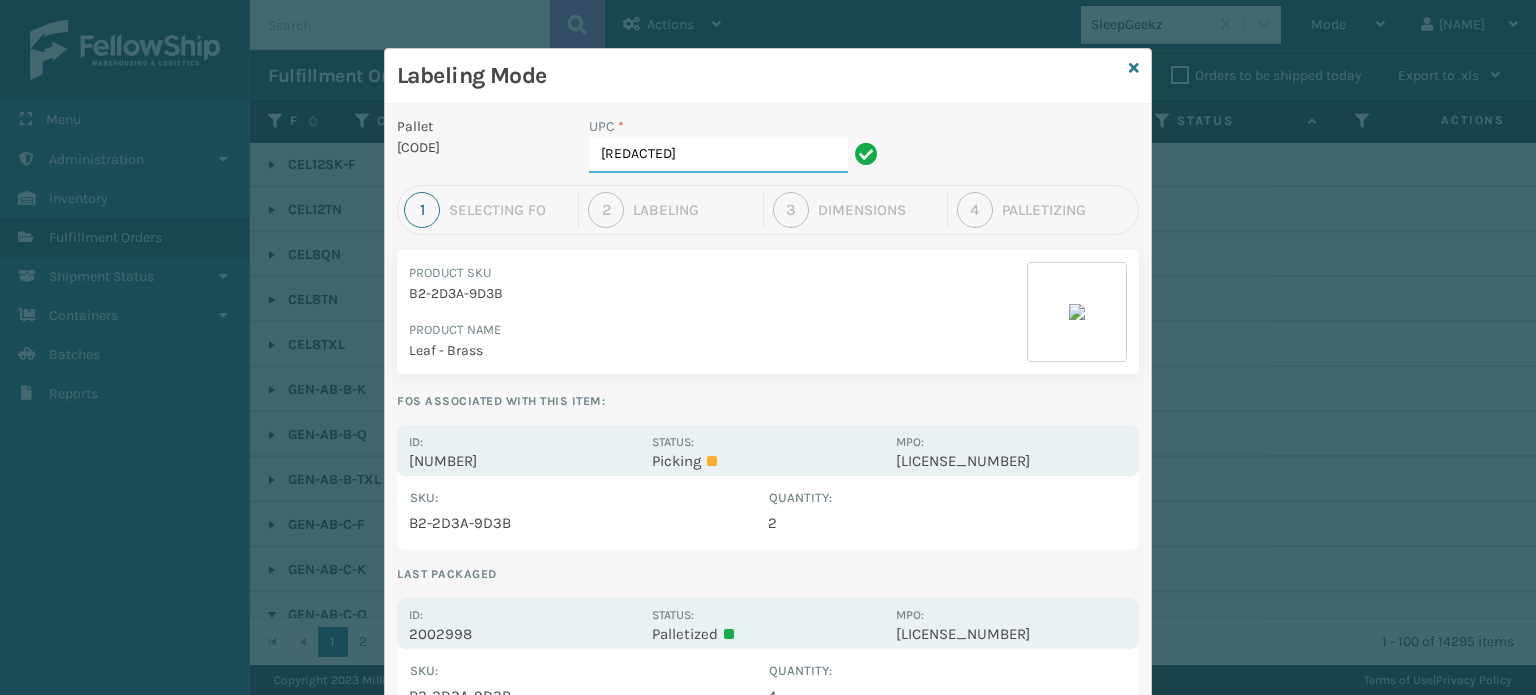 type on "[REDACTED]" 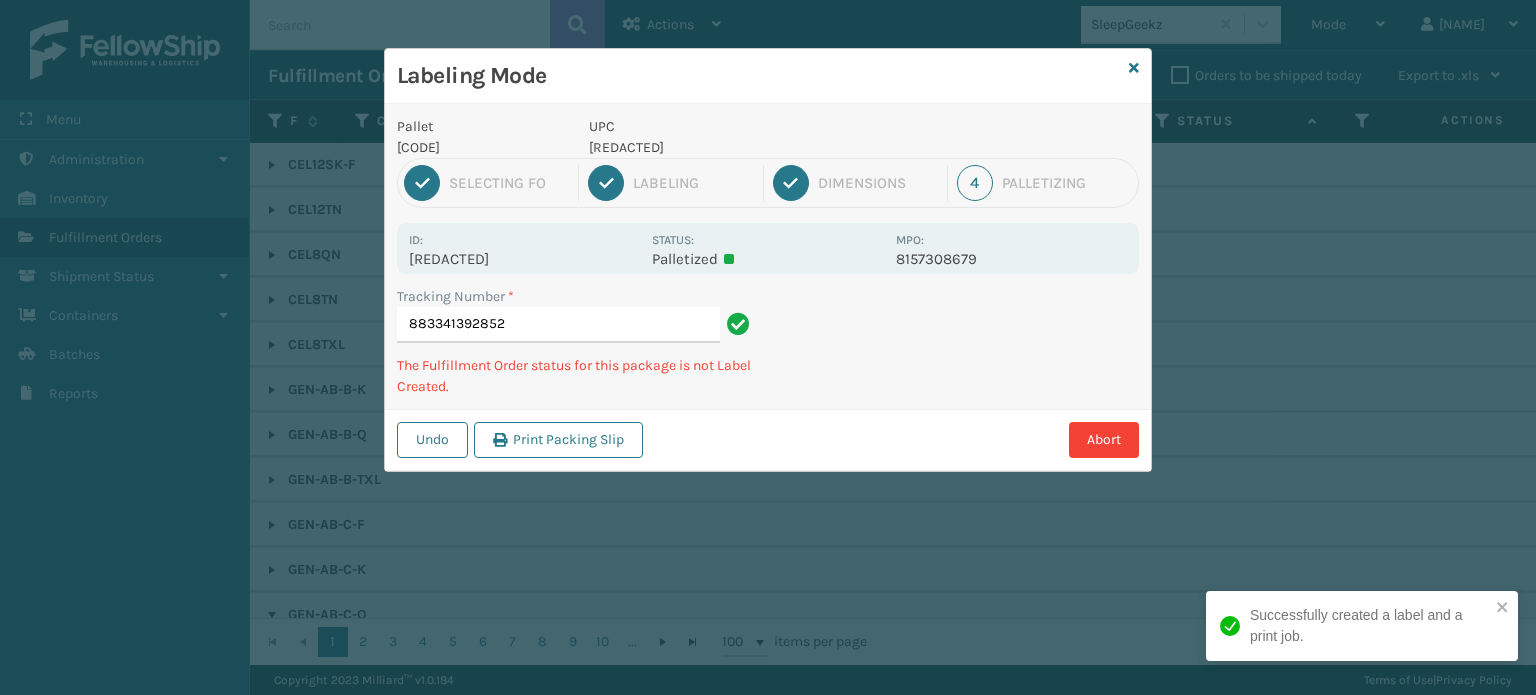 click on "[REDACTED]" at bounding box center [736, 147] 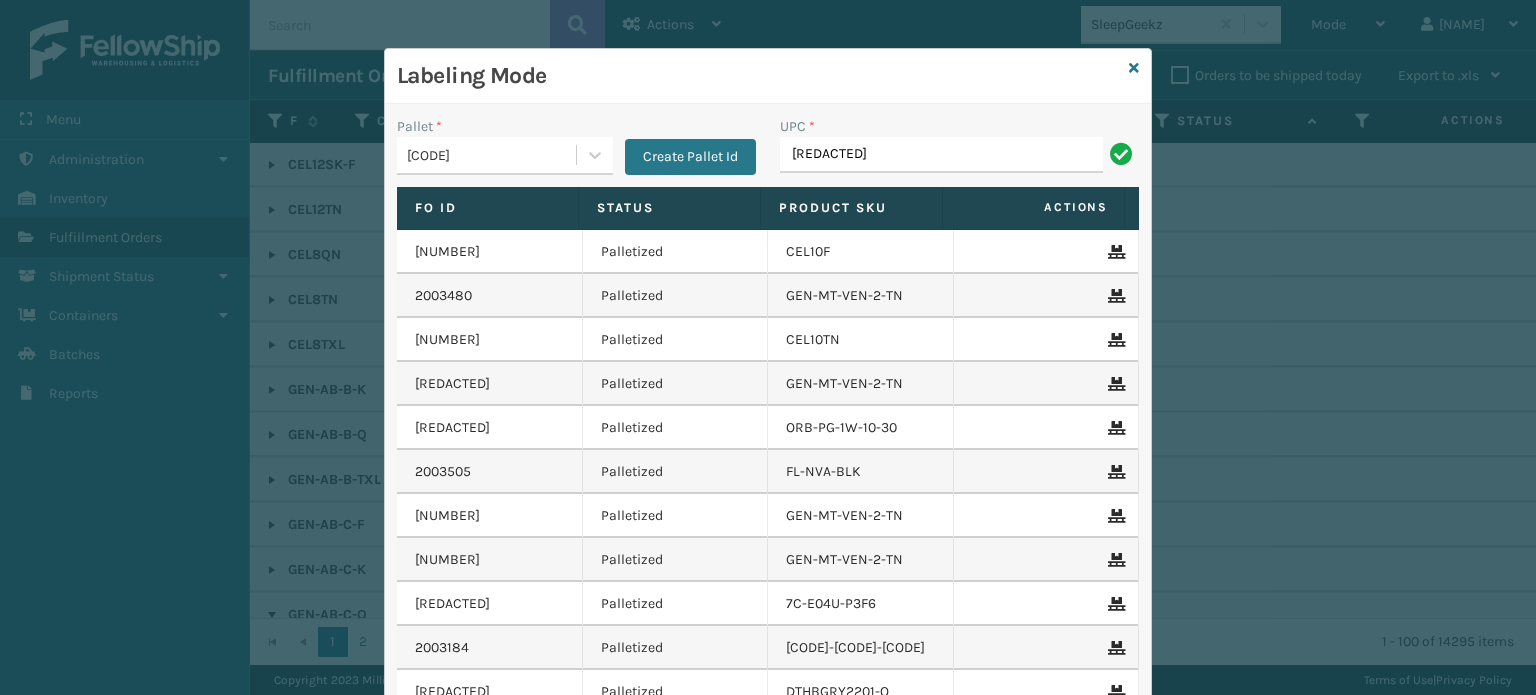 type on "[REDACTED]" 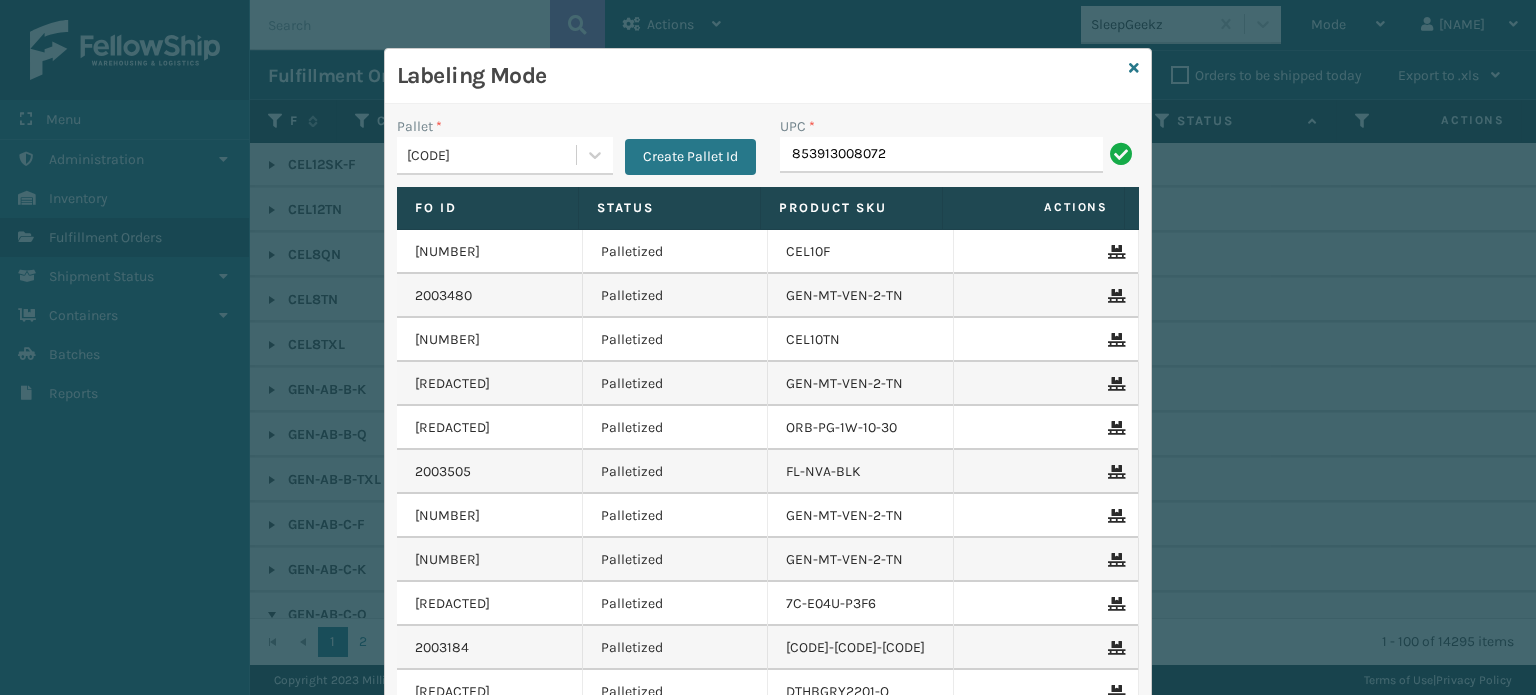 type on "853913008072" 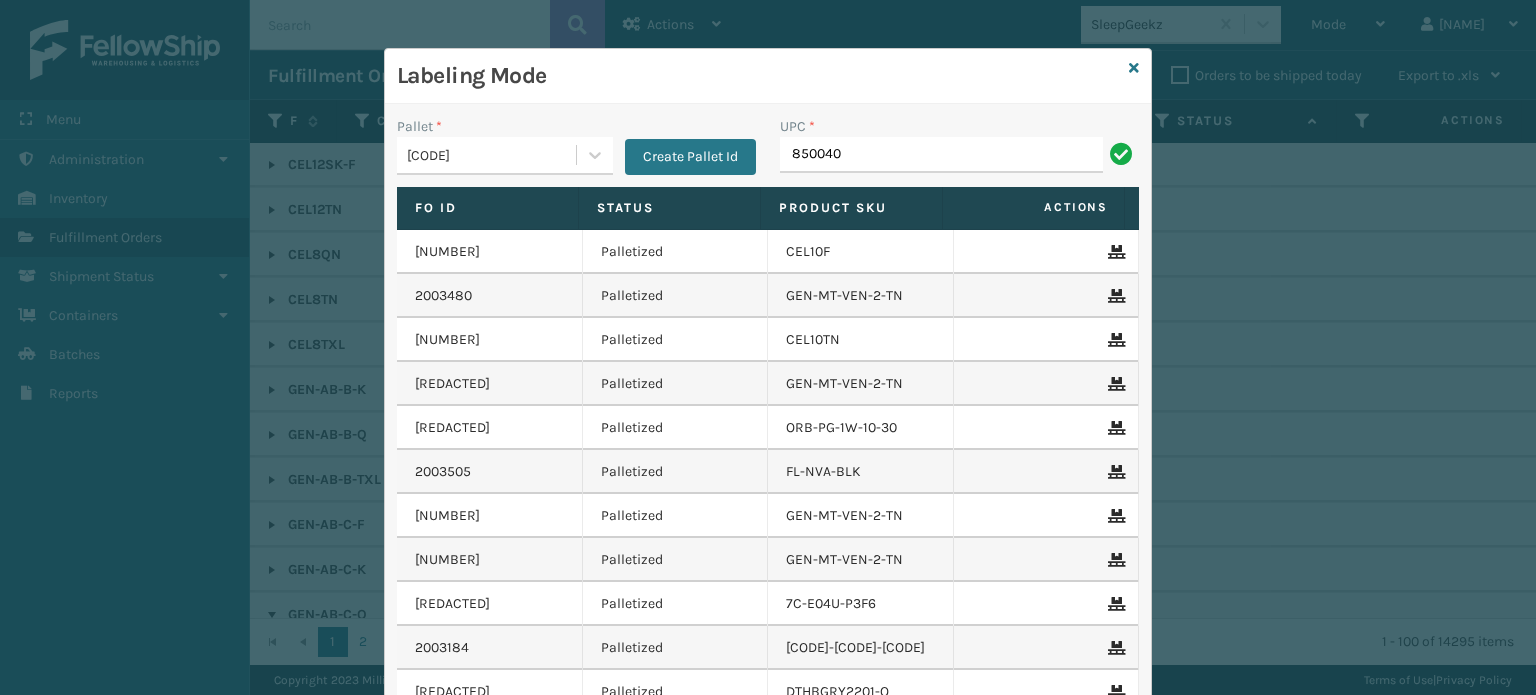 type on "8500406" 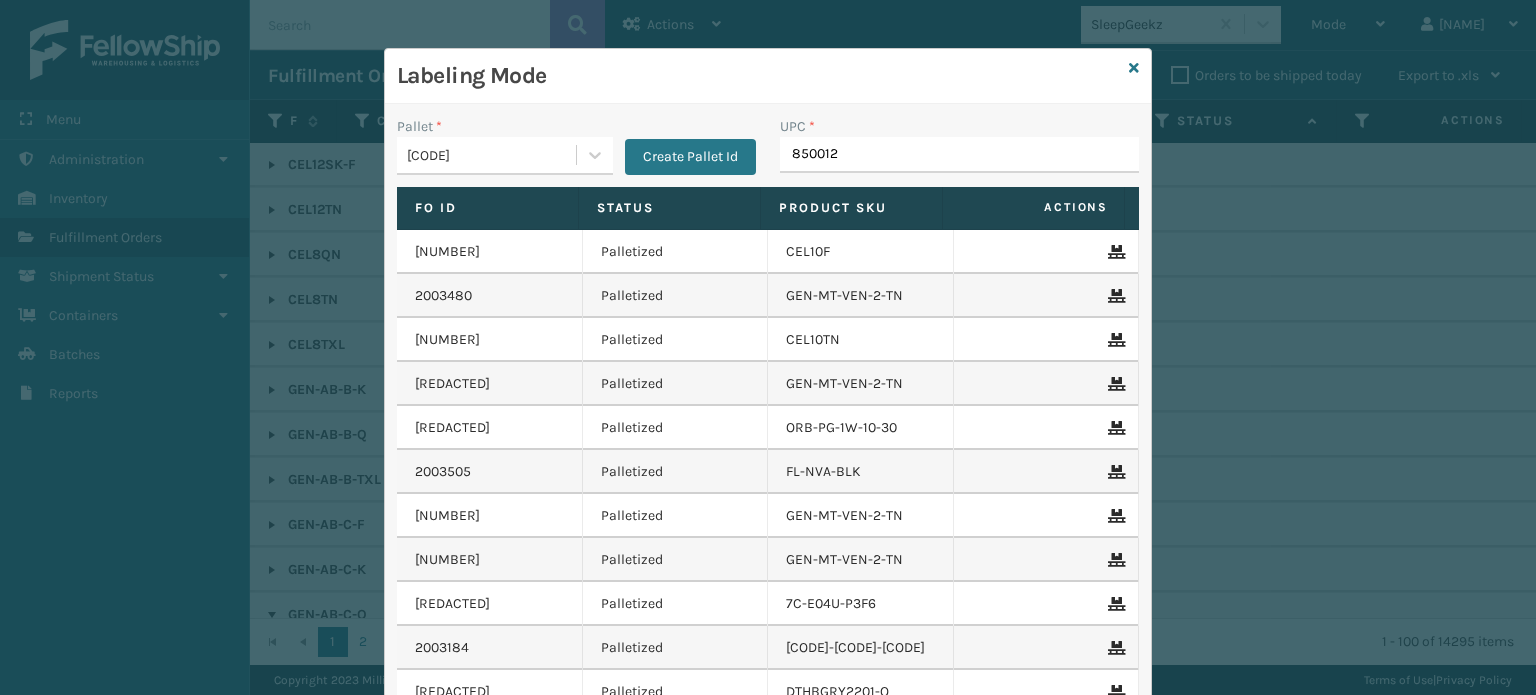 type on "8500124" 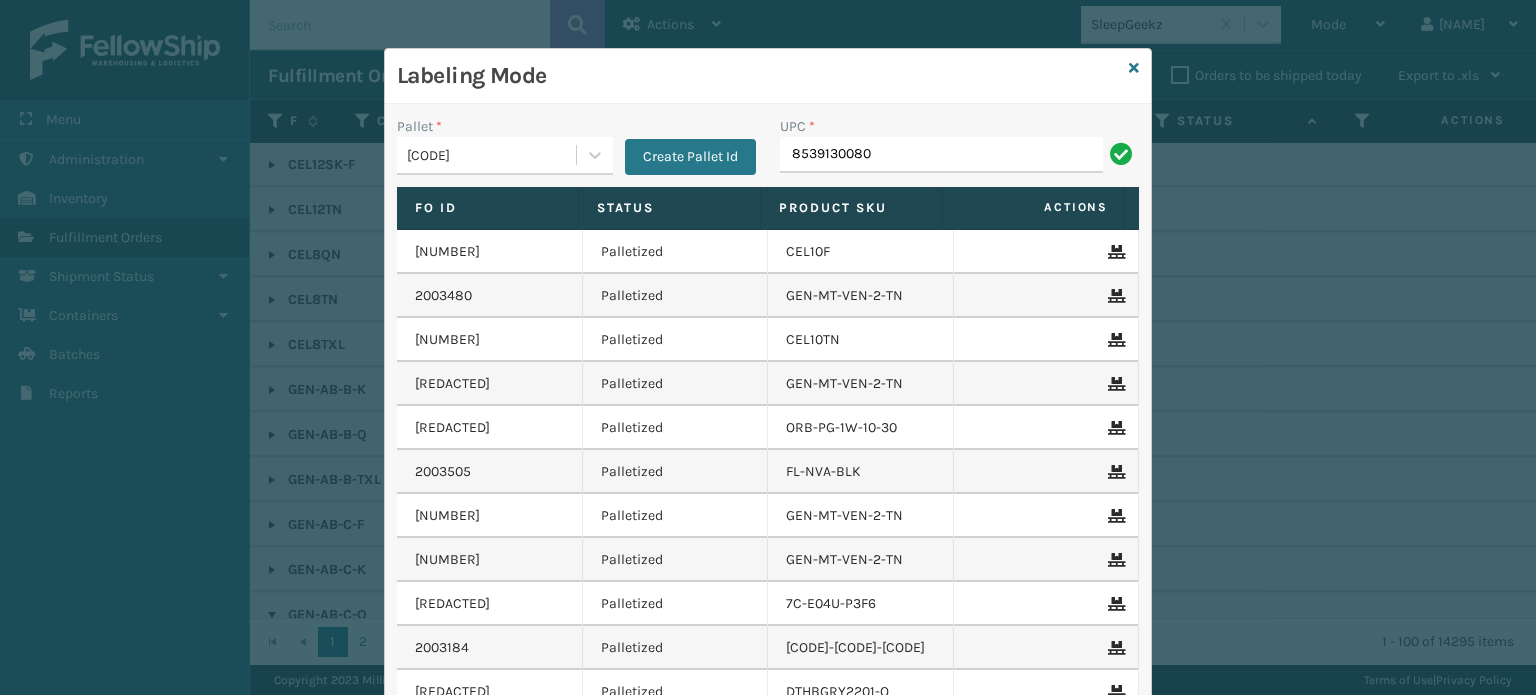 type on "85391300805" 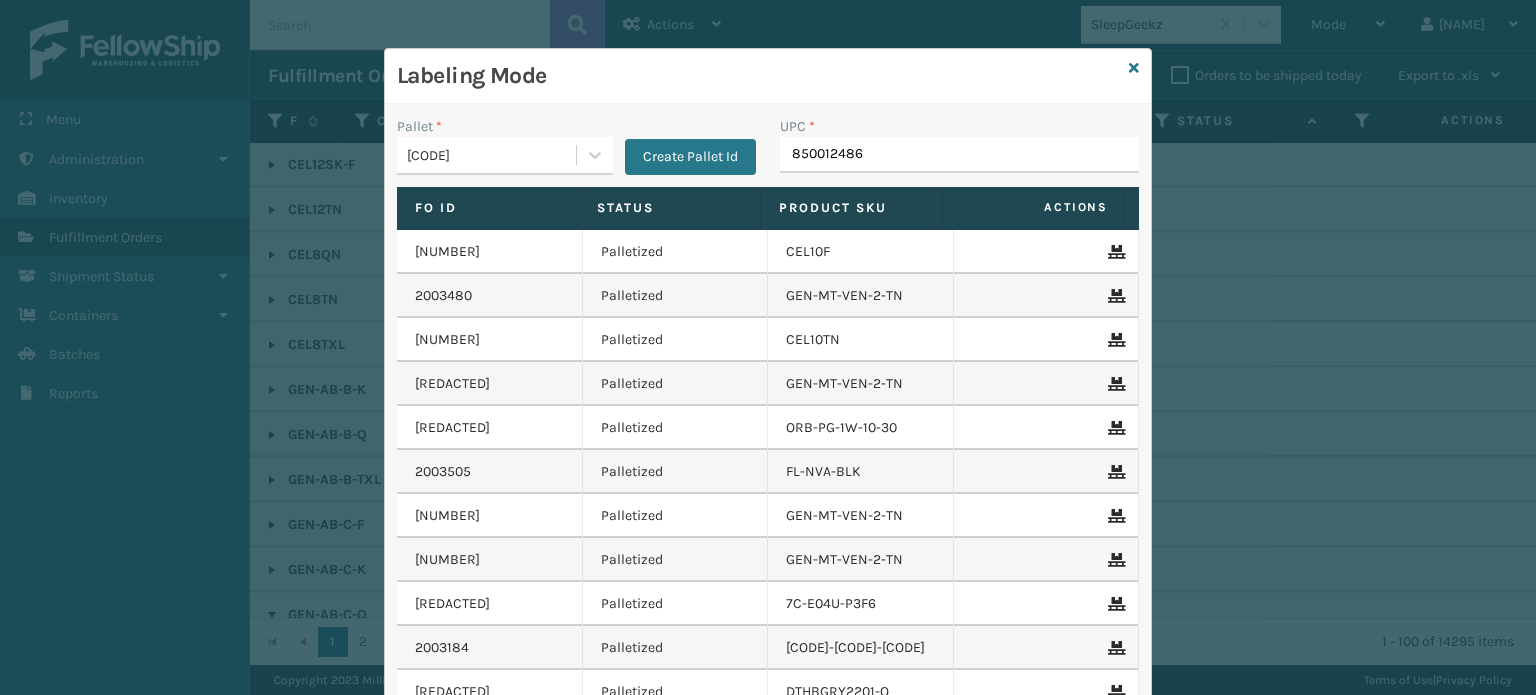 type on "8500124860" 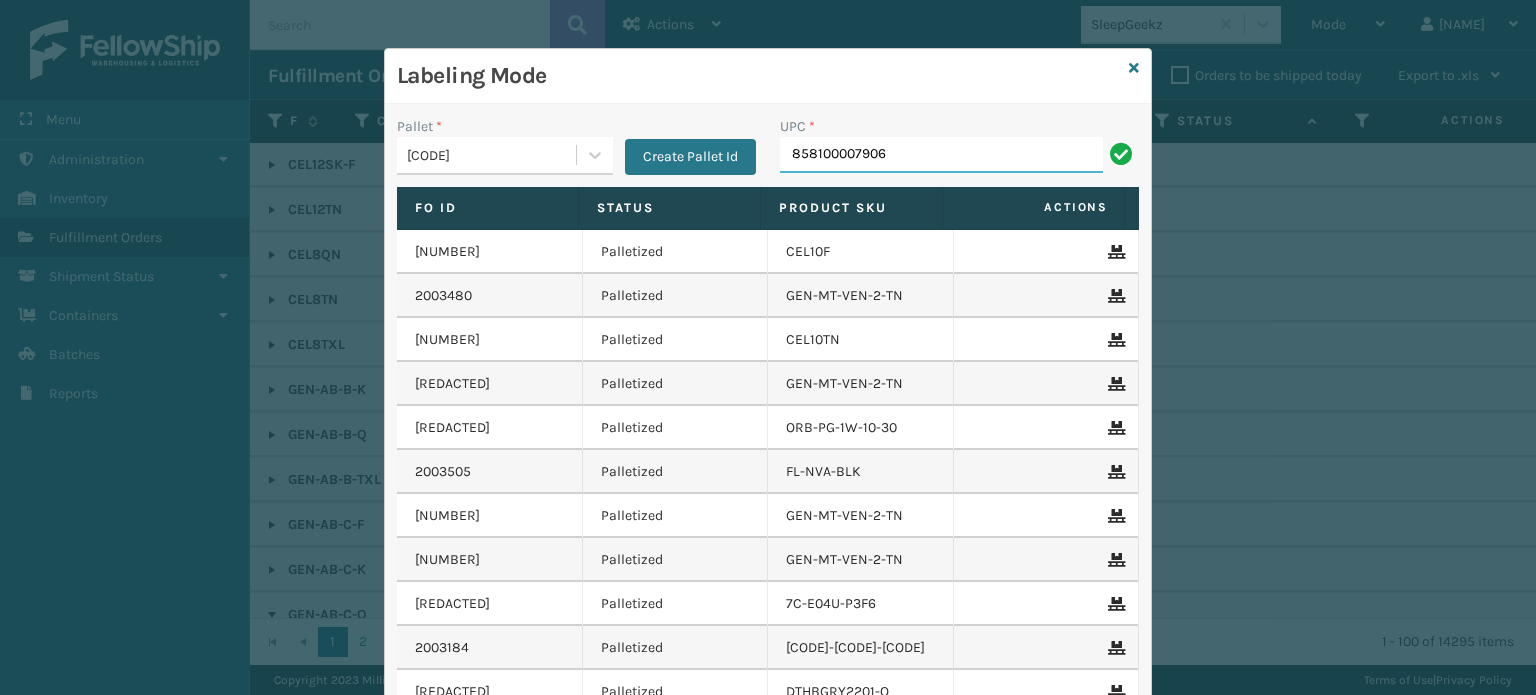 type on "858100007906" 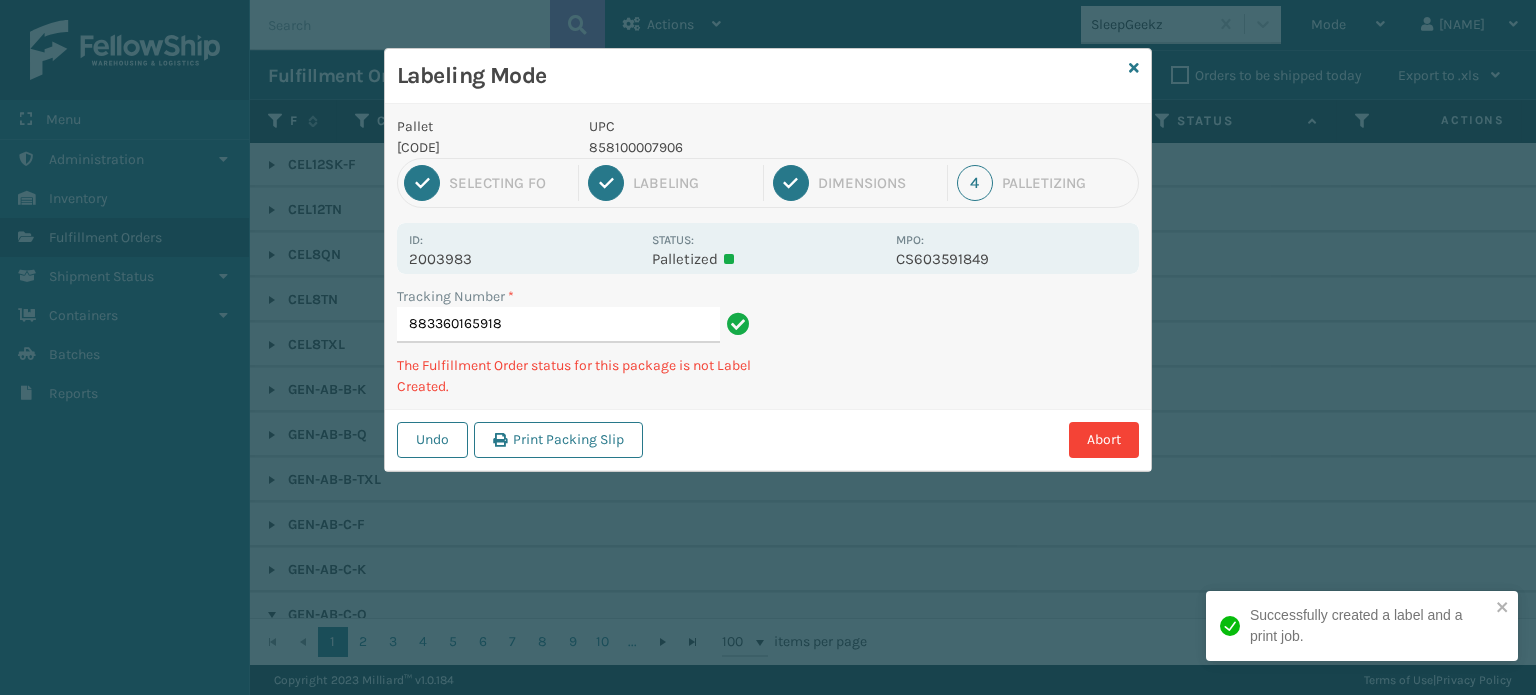 click on "858100007906" at bounding box center [736, 147] 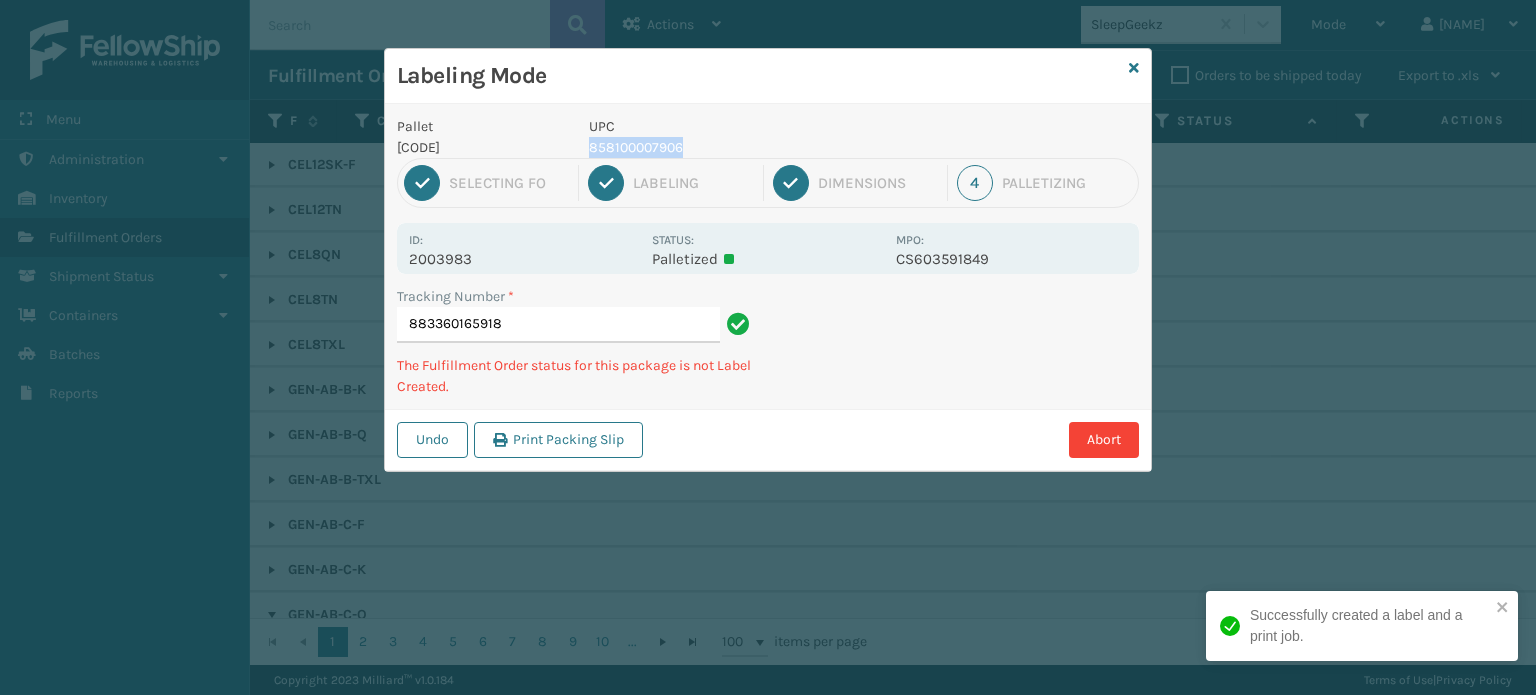 click on "858100007906" at bounding box center (736, 147) 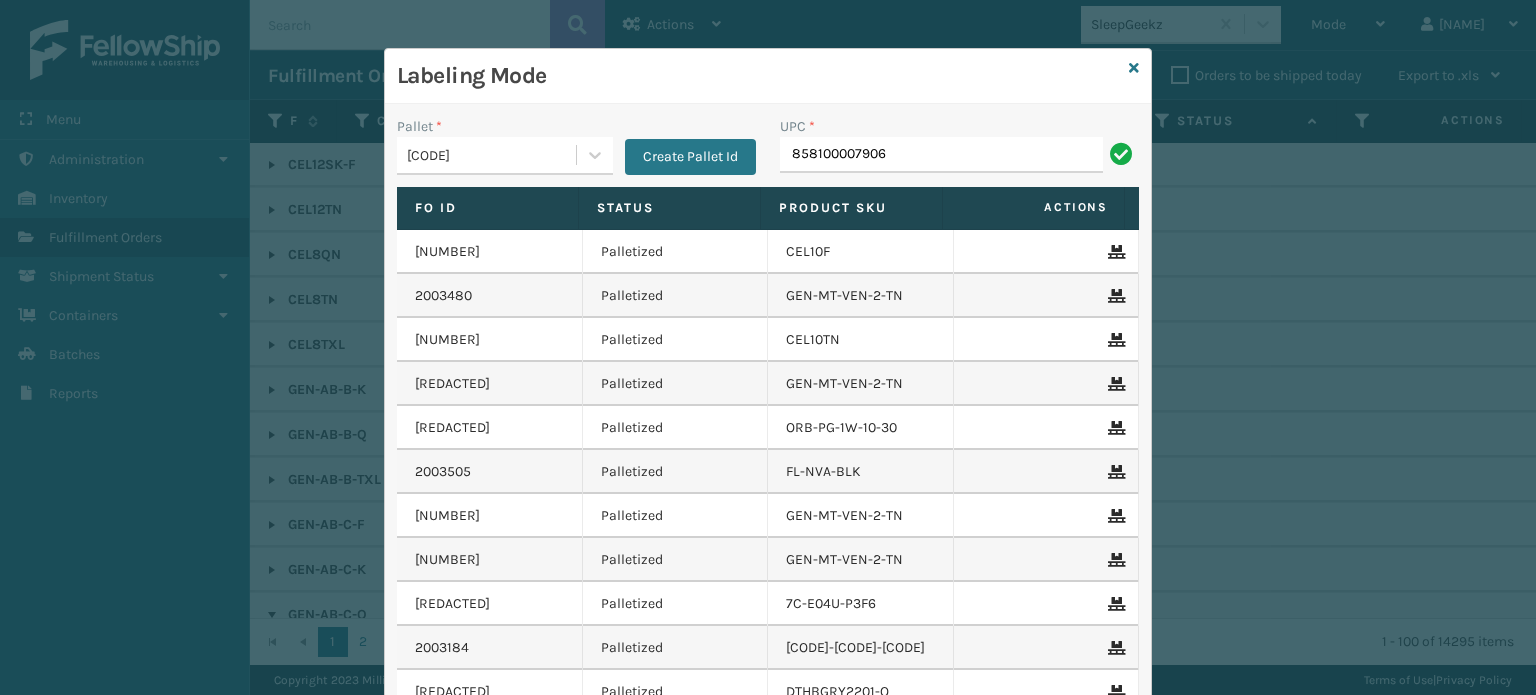 type on "858100007906" 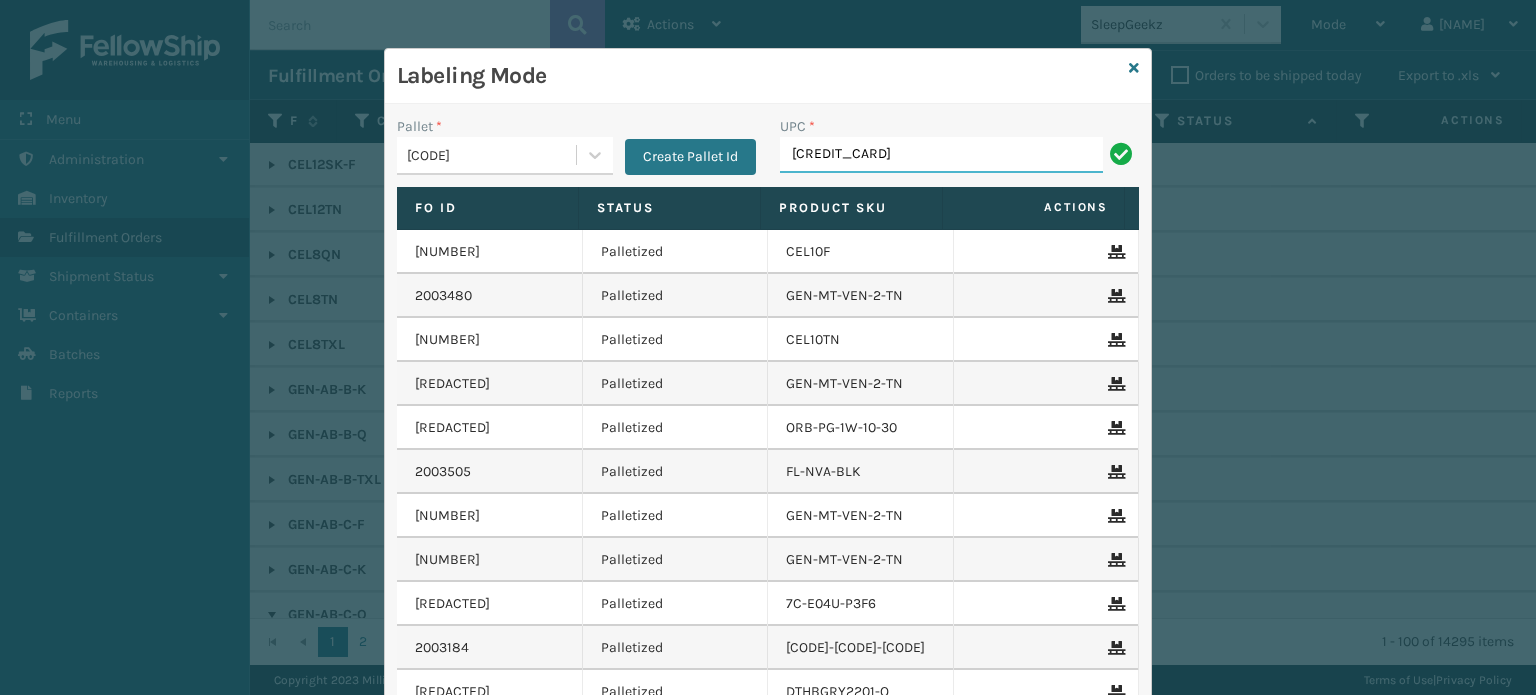 type on "[CREDIT_CARD]" 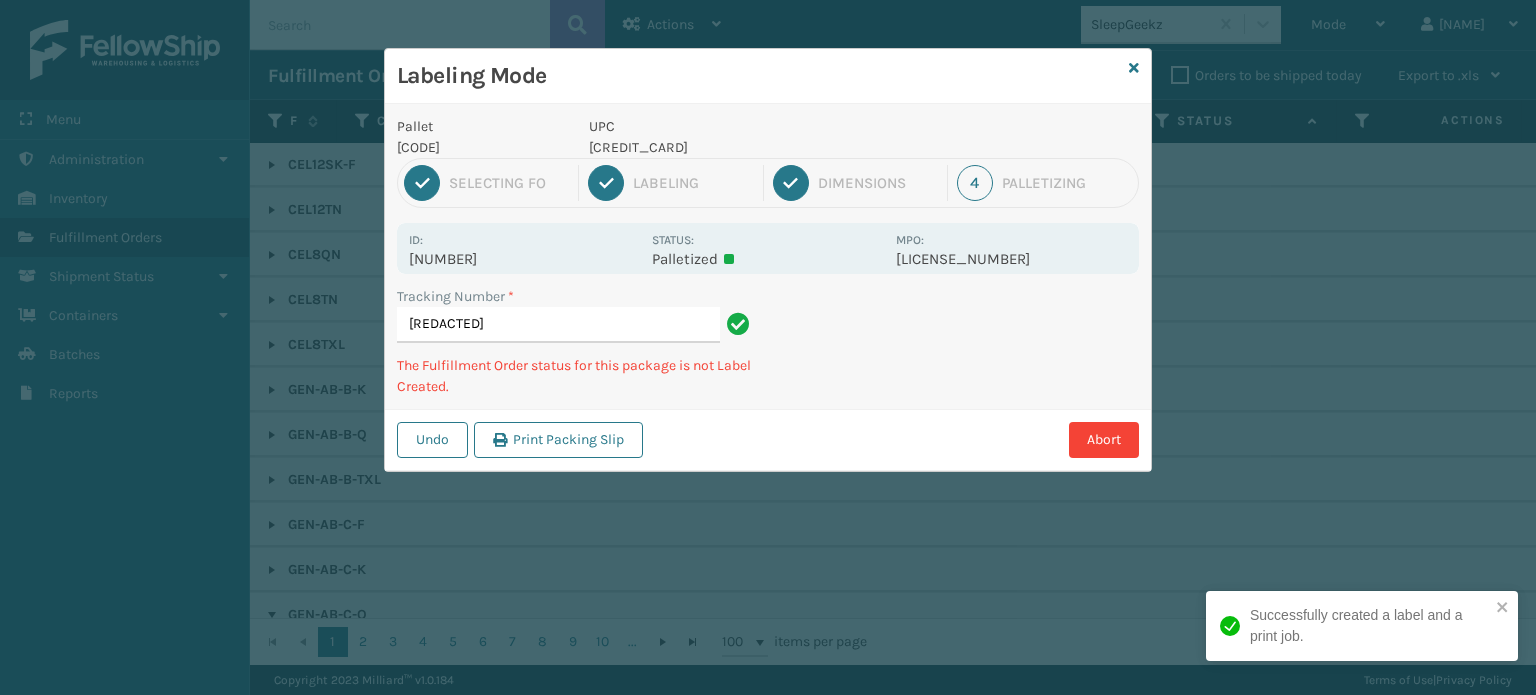click on "[CREDIT_CARD]" at bounding box center (736, 147) 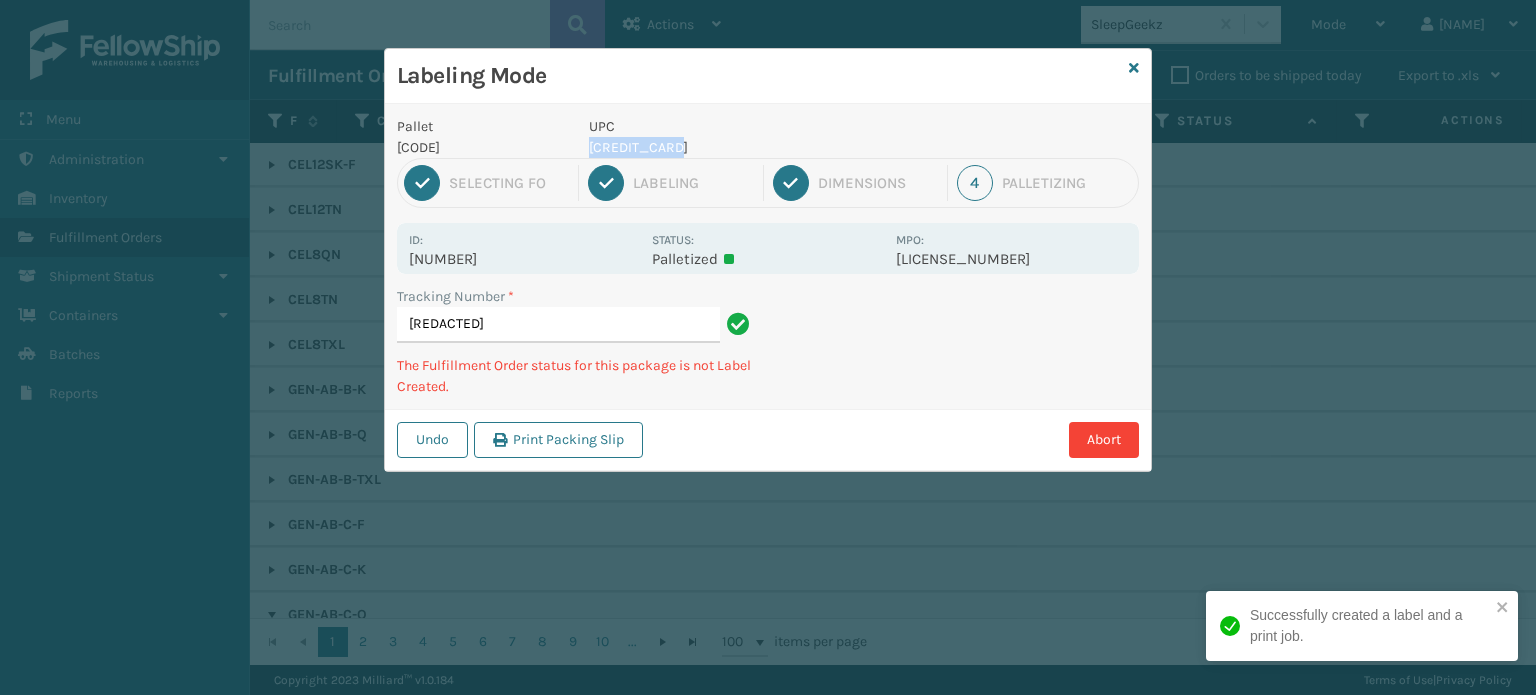 click on "[CREDIT_CARD]" at bounding box center (736, 147) 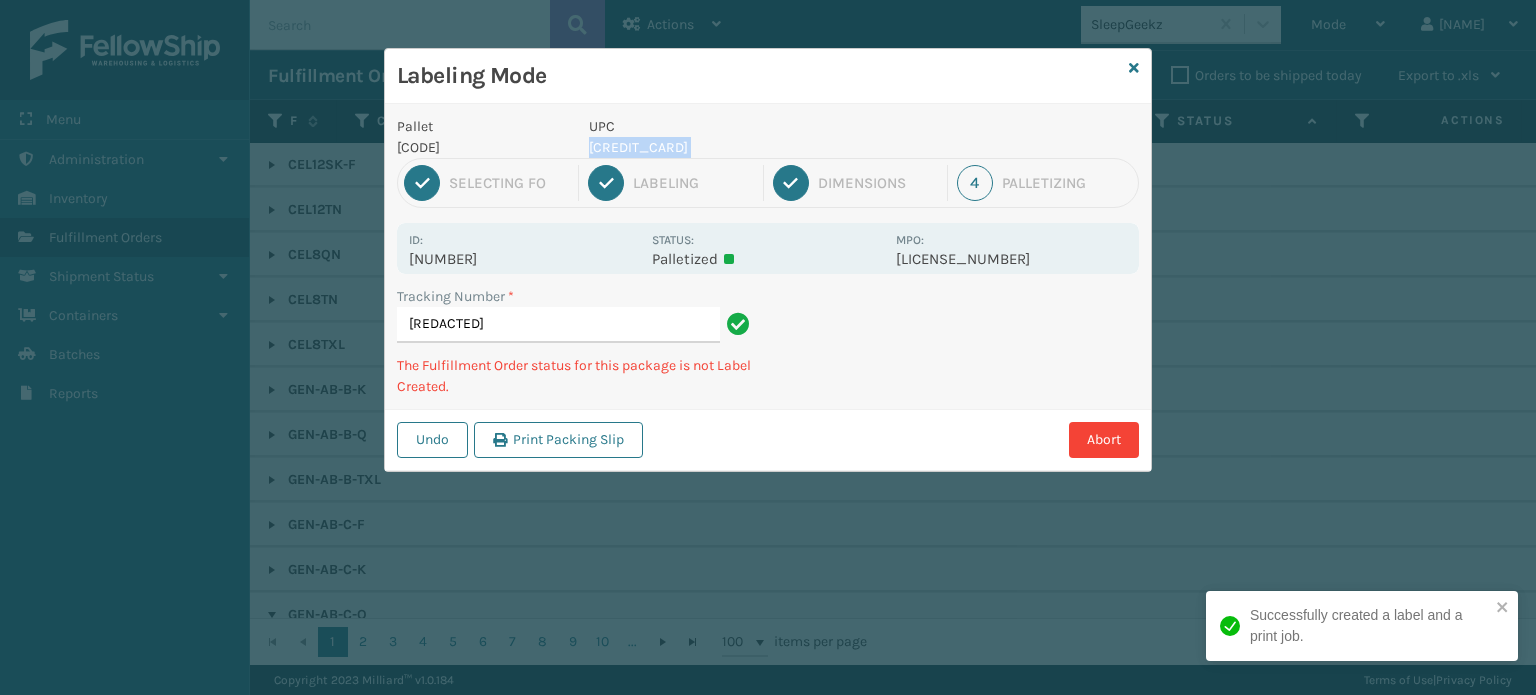 click on "[CREDIT_CARD]" at bounding box center (736, 147) 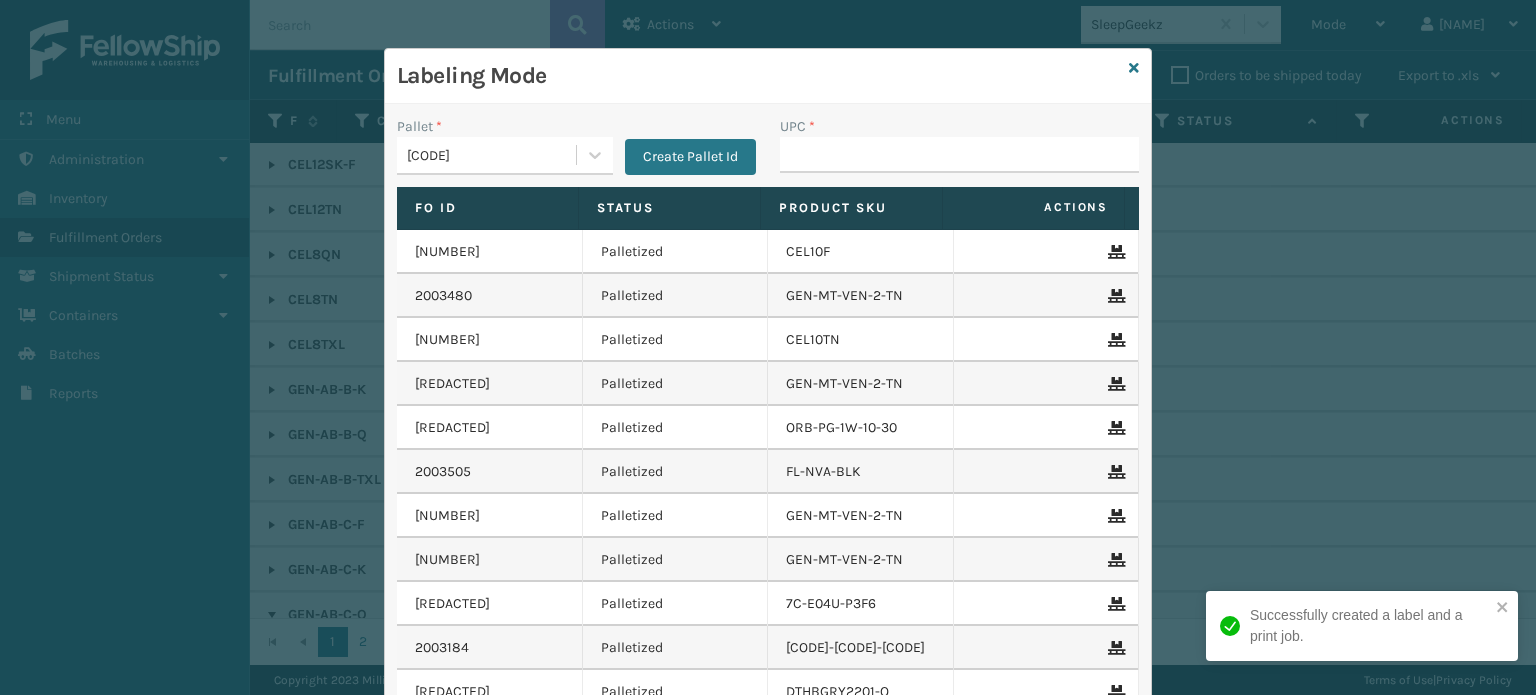 type on "[CREDIT_CARD]" 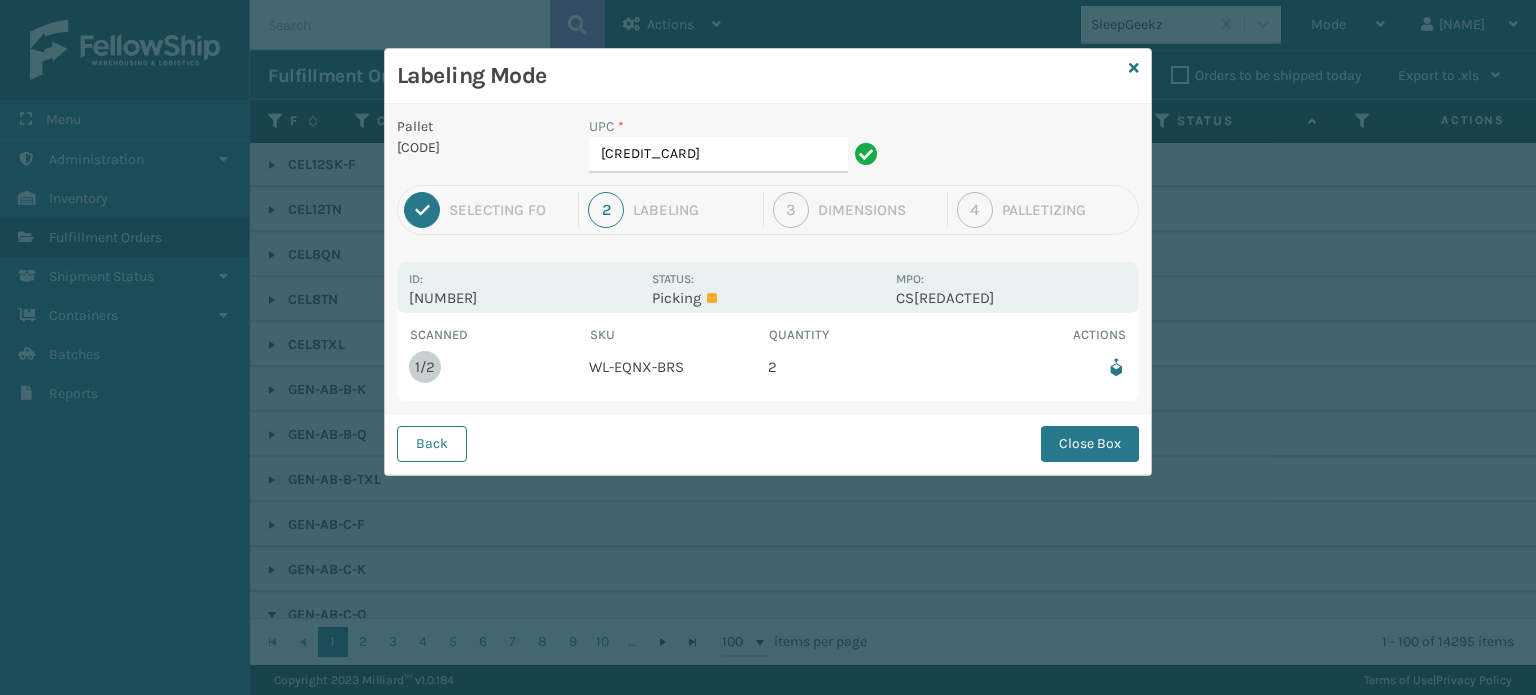 click on "Labeling Mode Pallet FDXG-WBTSPPKG6G UPC [REDACTED] 1 Selecting FO 2 Labeling 3 Dimensions 4 Palletizing Id: [REDACTED] Status: Picking MPO: CS[REDACTED] Scanned SKU Quantity Actions 1/2 [PRODUCT_CODE] 2 Back Close Box" at bounding box center [768, 347] 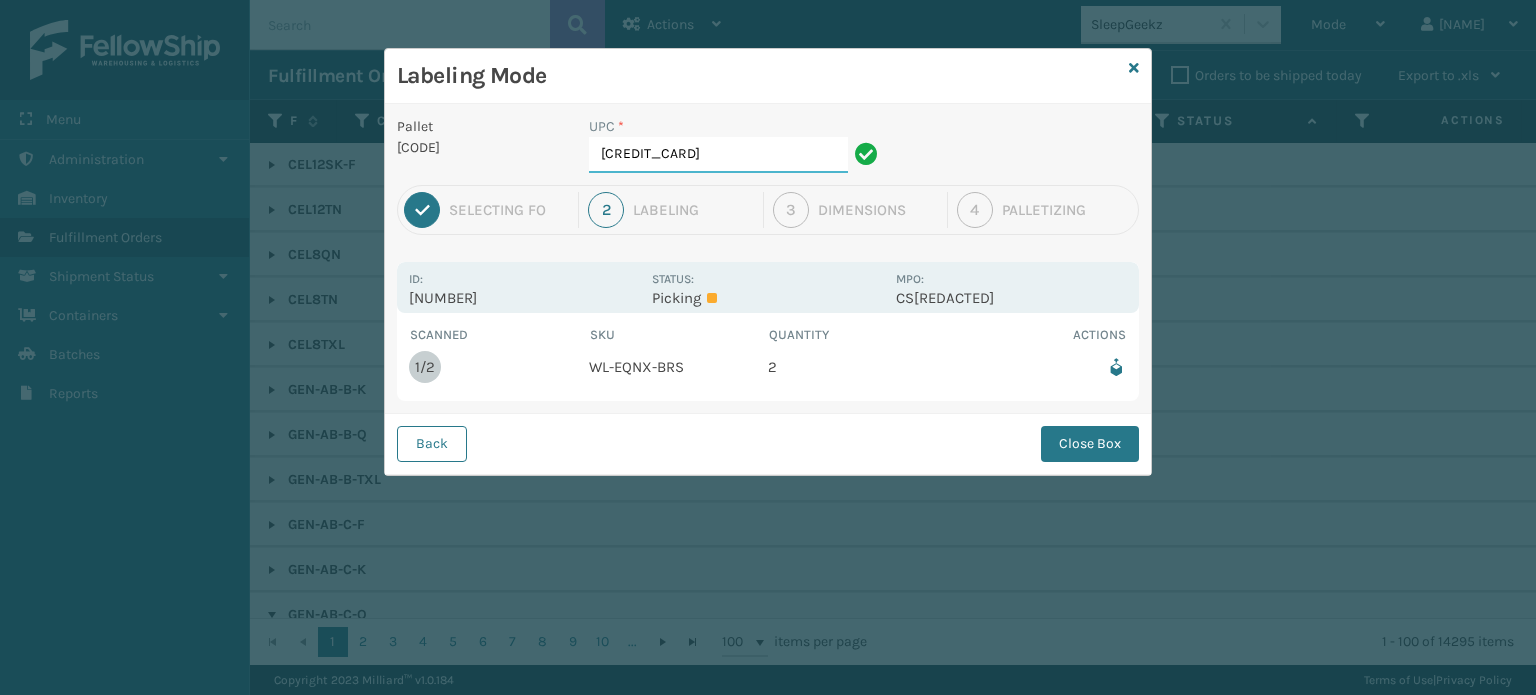 click on "[CREDIT_CARD]" at bounding box center (718, 155) 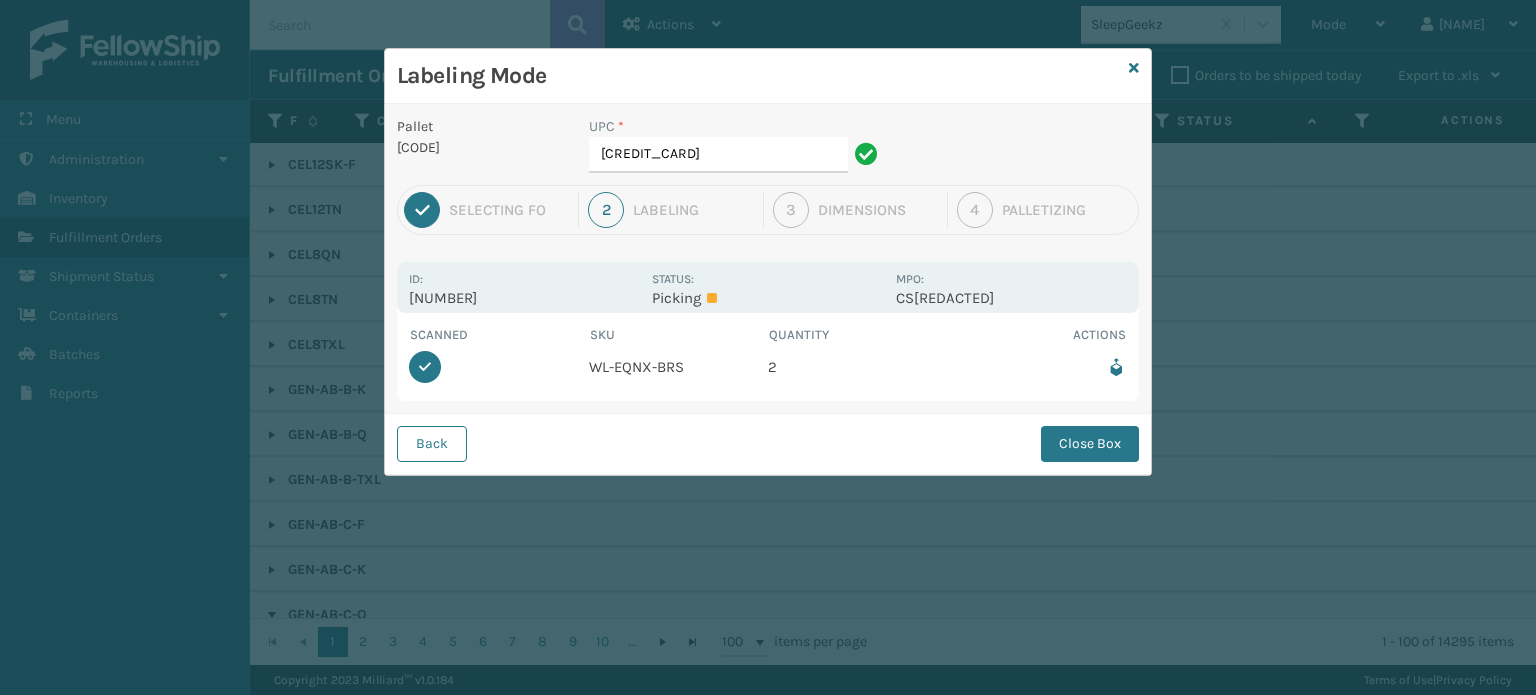 click on "Back Close Box" at bounding box center [768, 443] 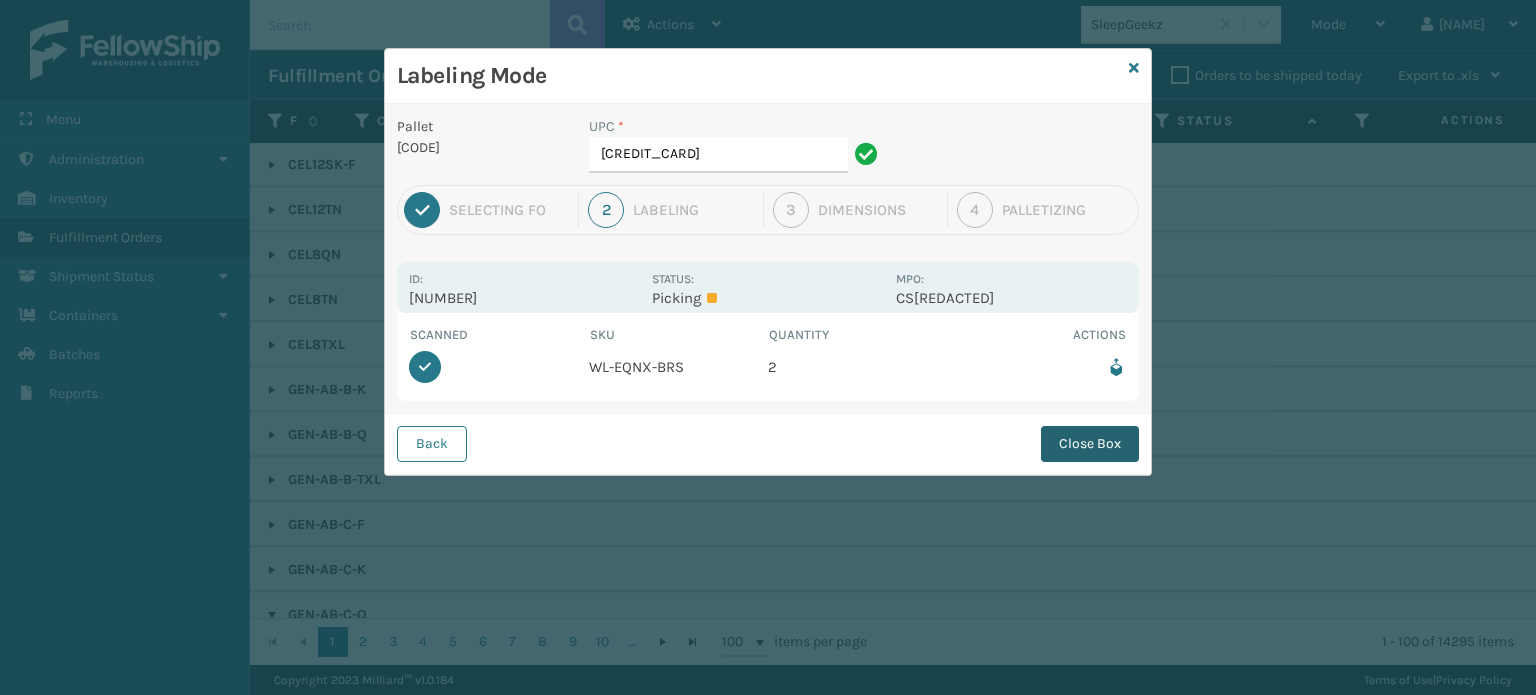 click on "Close Box" at bounding box center [1090, 444] 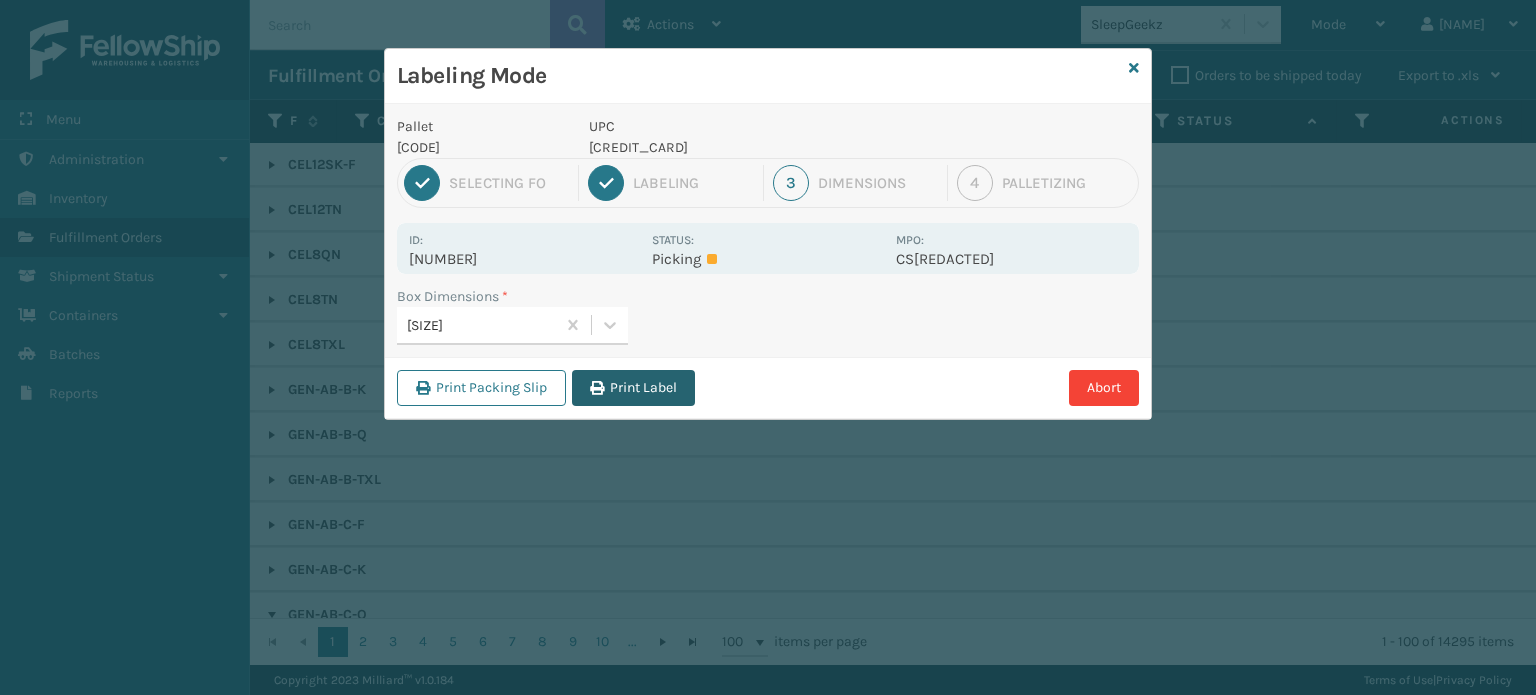 click on "Print Label" at bounding box center [633, 388] 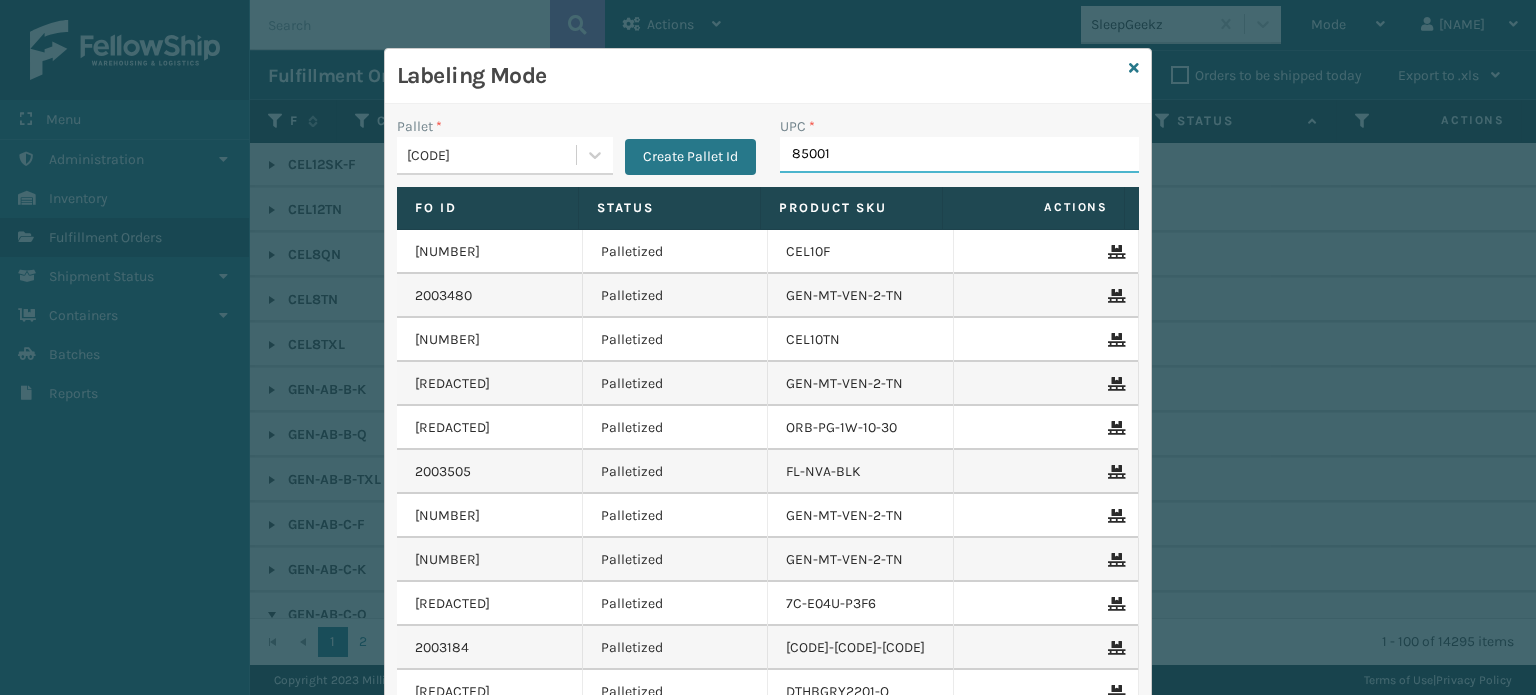 type on "850012" 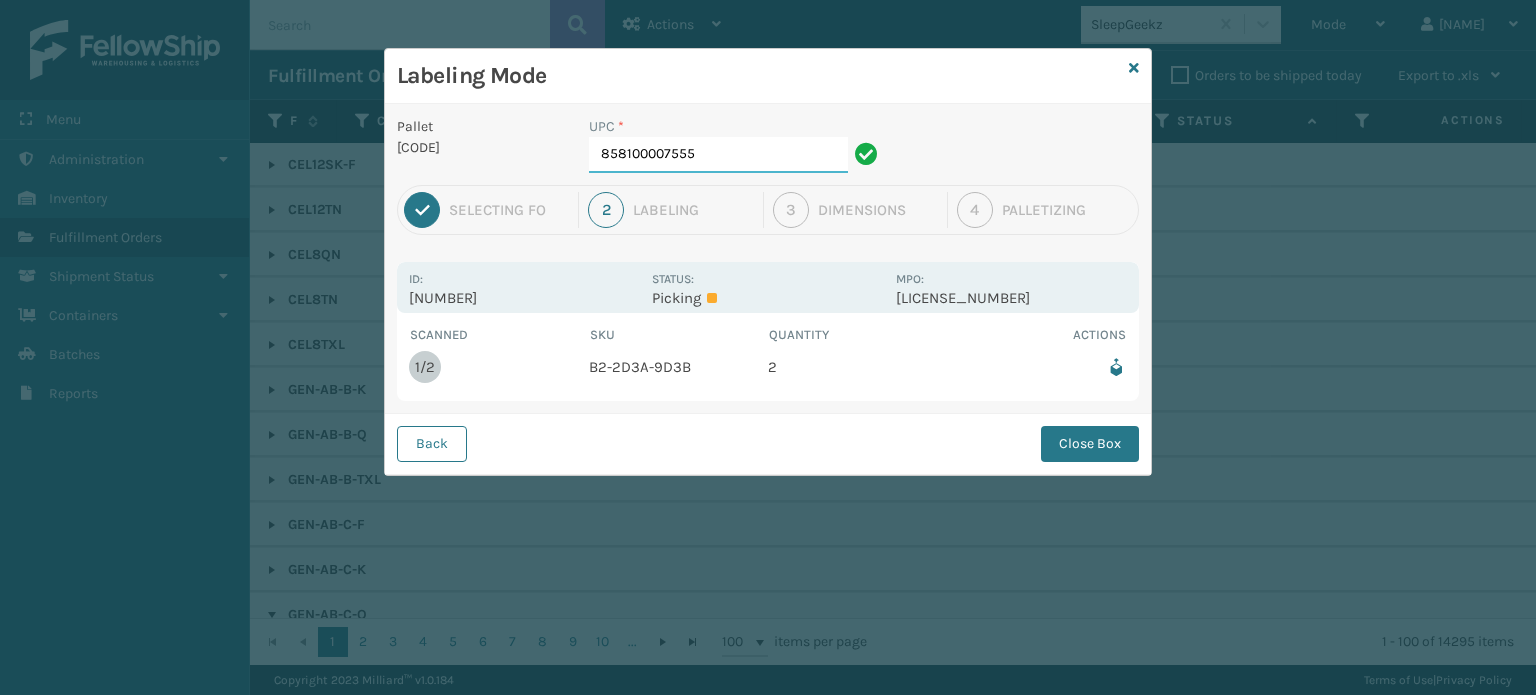click on "858100007555" at bounding box center (718, 155) 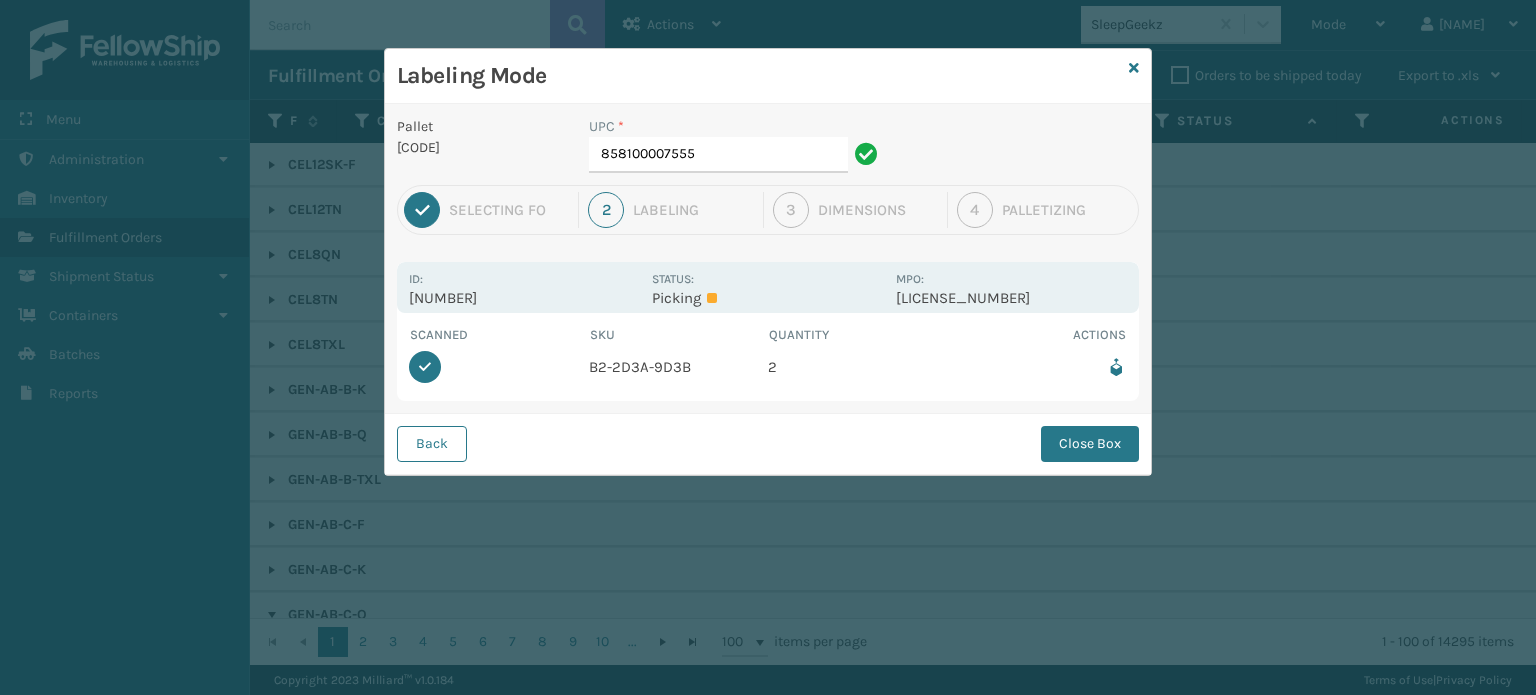 drag, startPoint x: 1102, startPoint y: 447, endPoint x: 1044, endPoint y: 445, distance: 58.034473 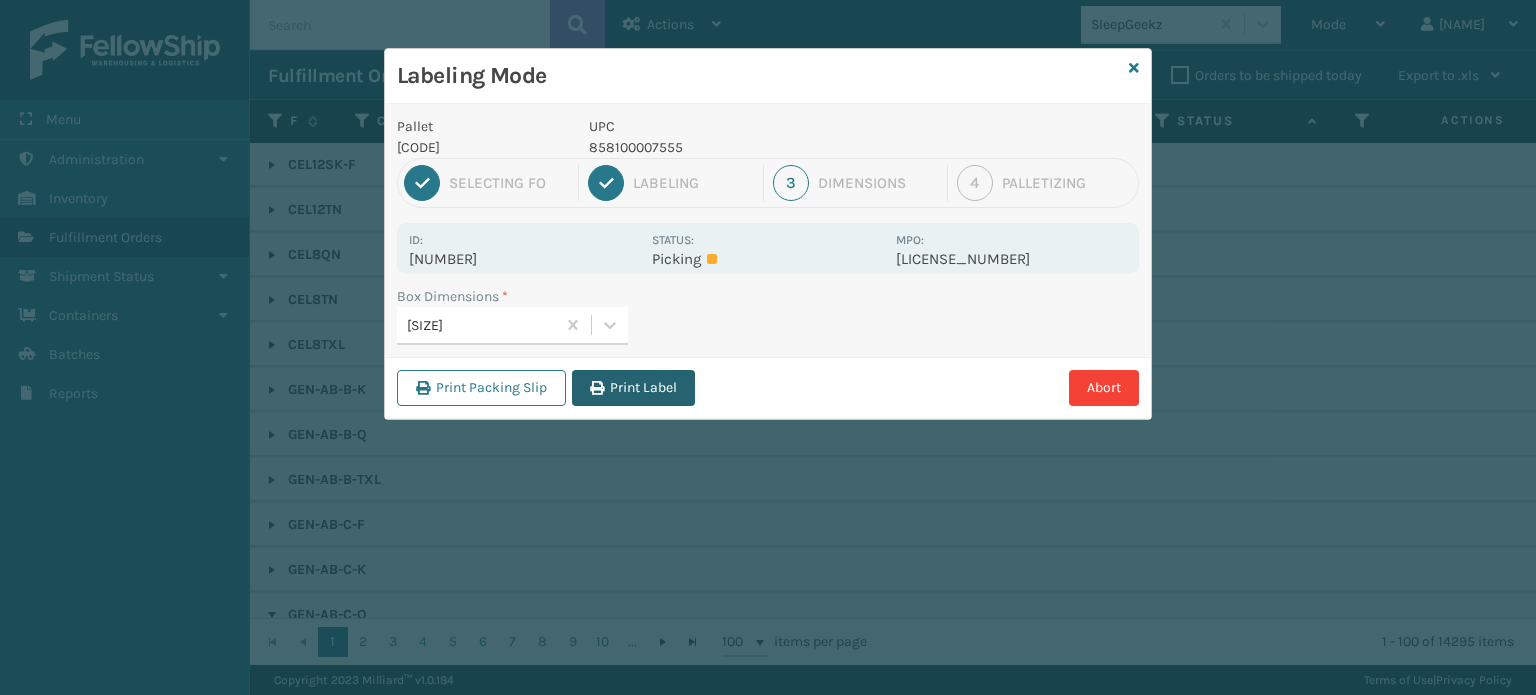 click on "Print Label" at bounding box center [633, 388] 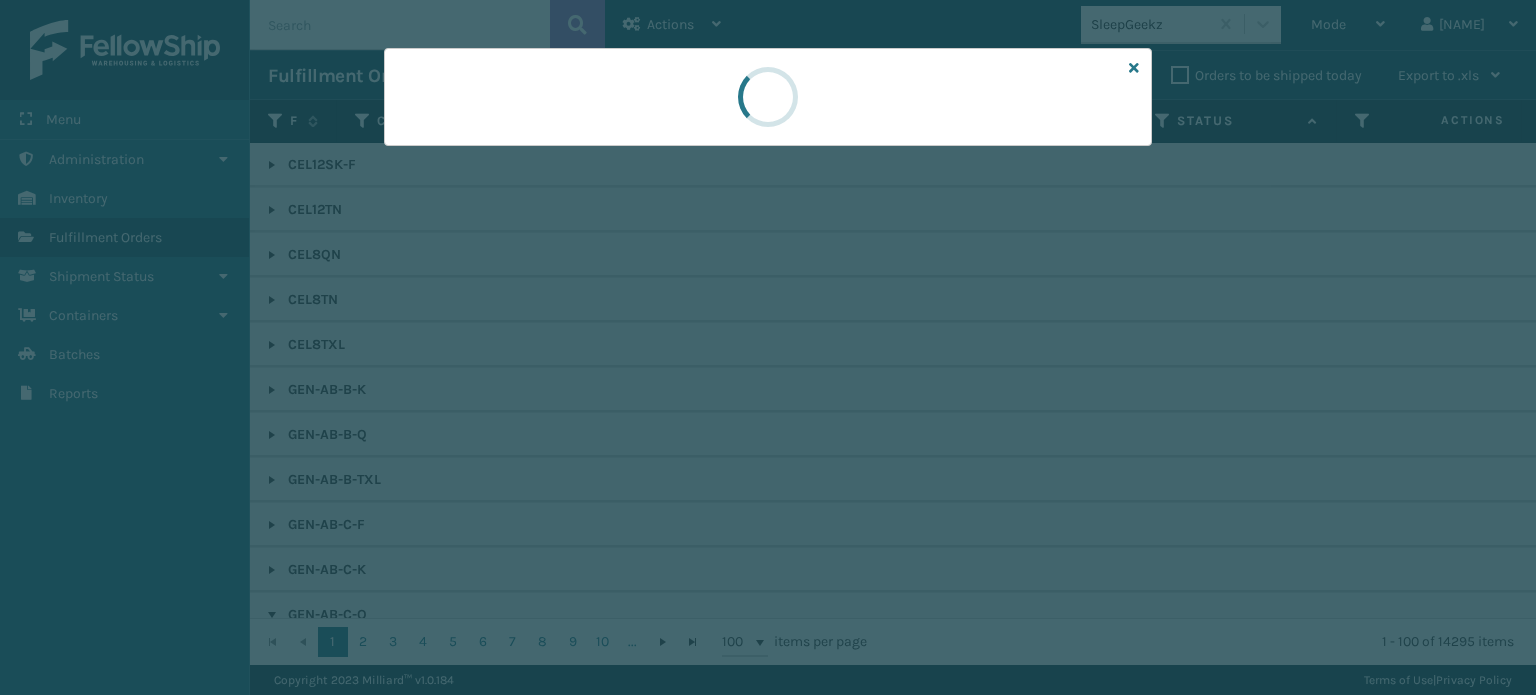 click at bounding box center (768, 347) 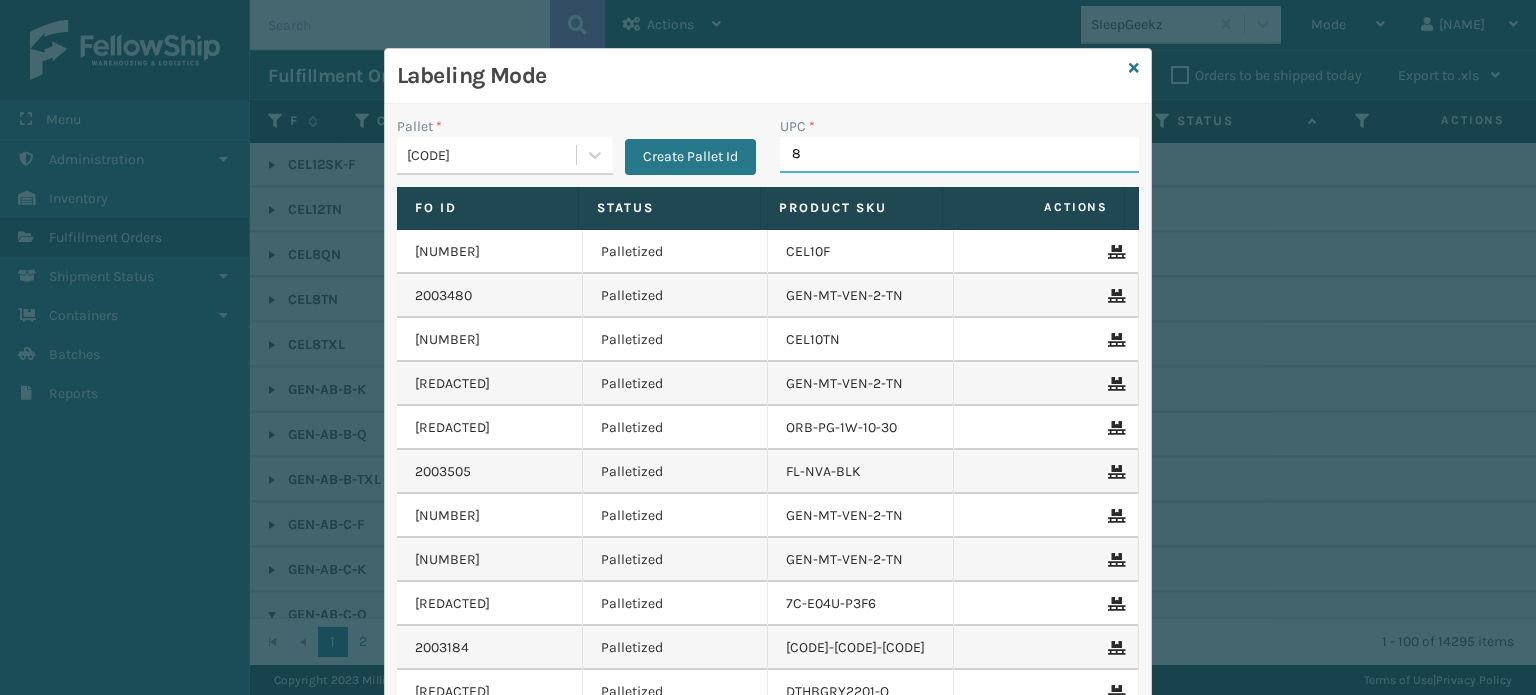 type on "85" 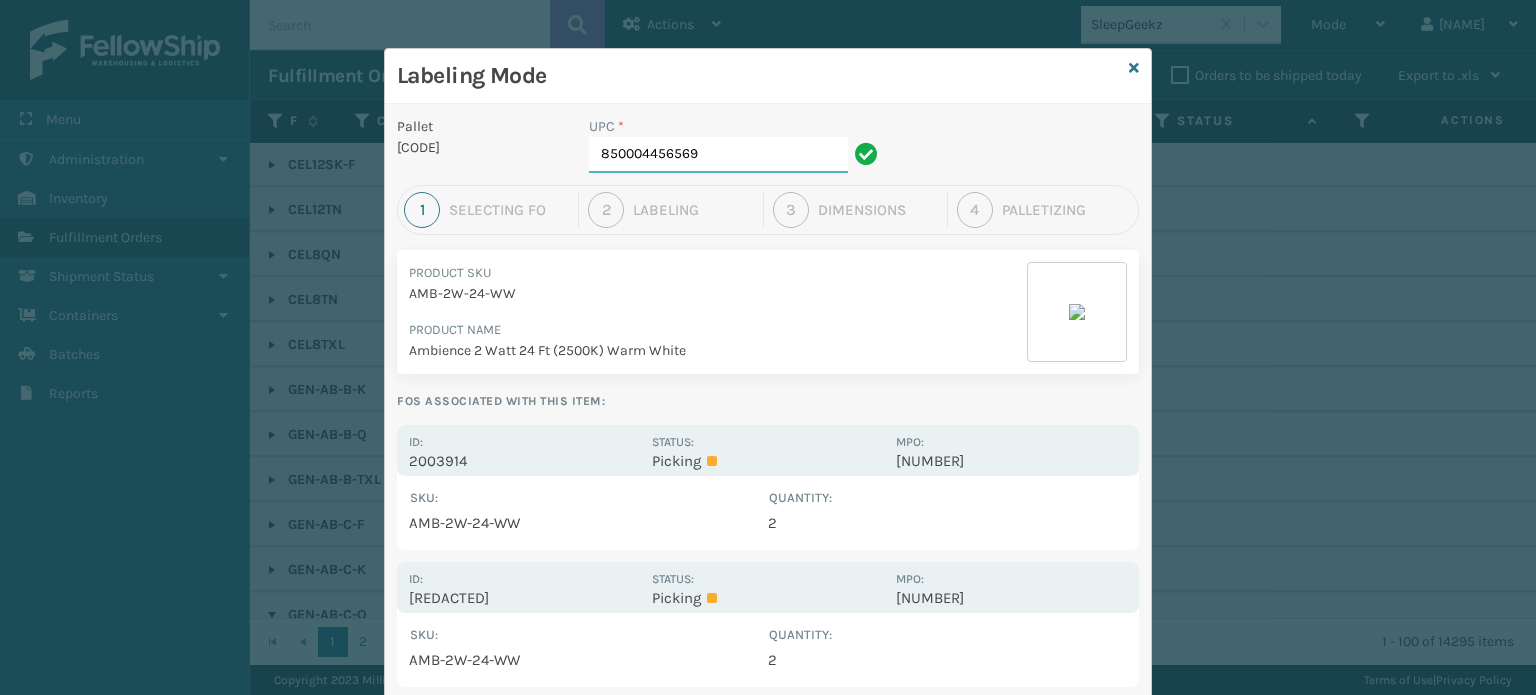 click on "850004456569" at bounding box center (718, 155) 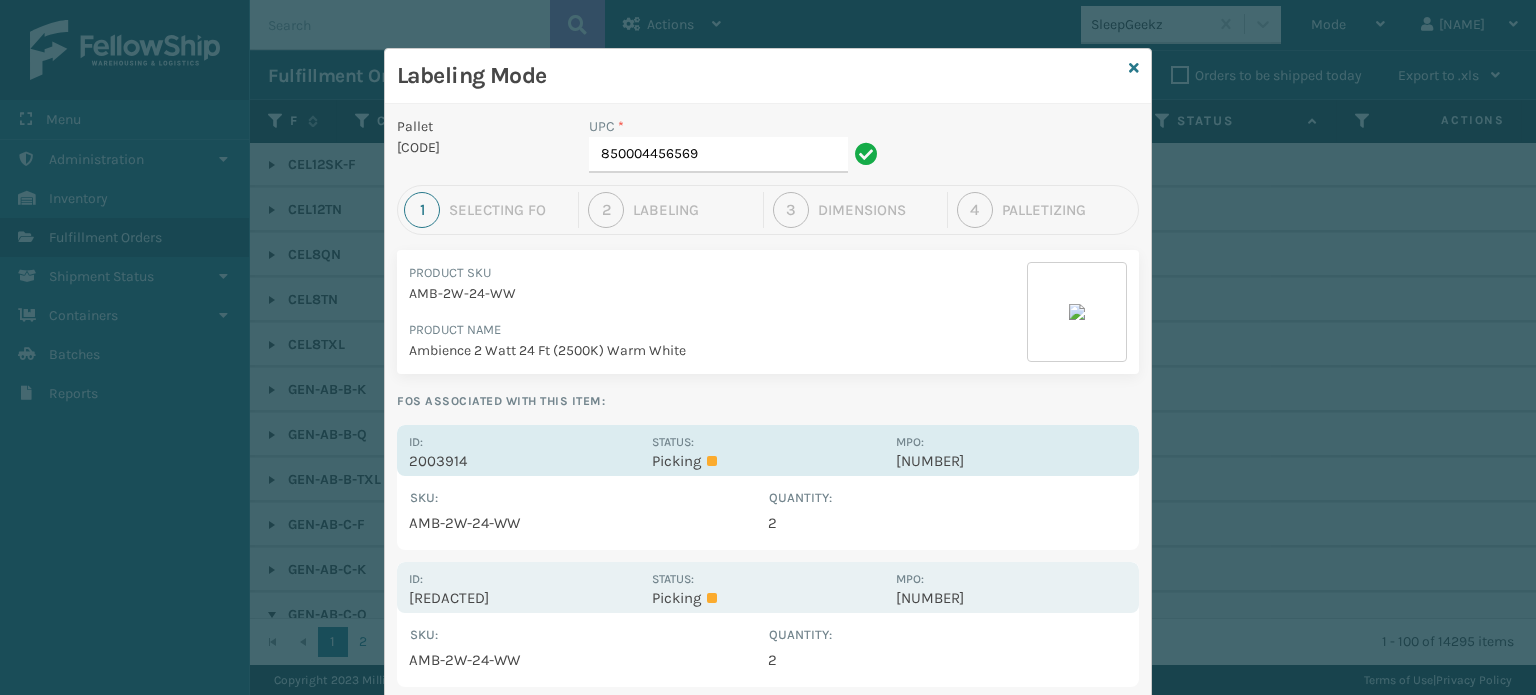 click on "2003914" at bounding box center [524, 461] 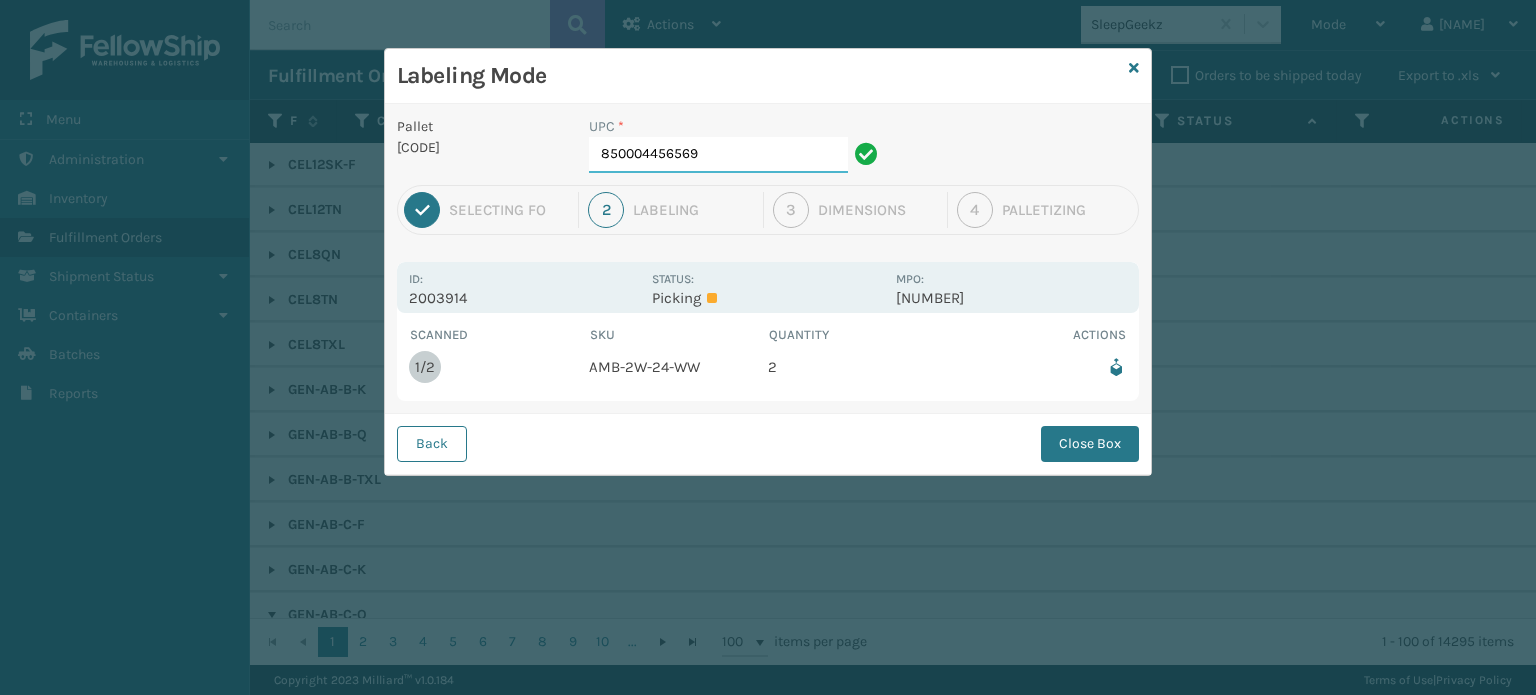 click on "850004456569" at bounding box center (718, 155) 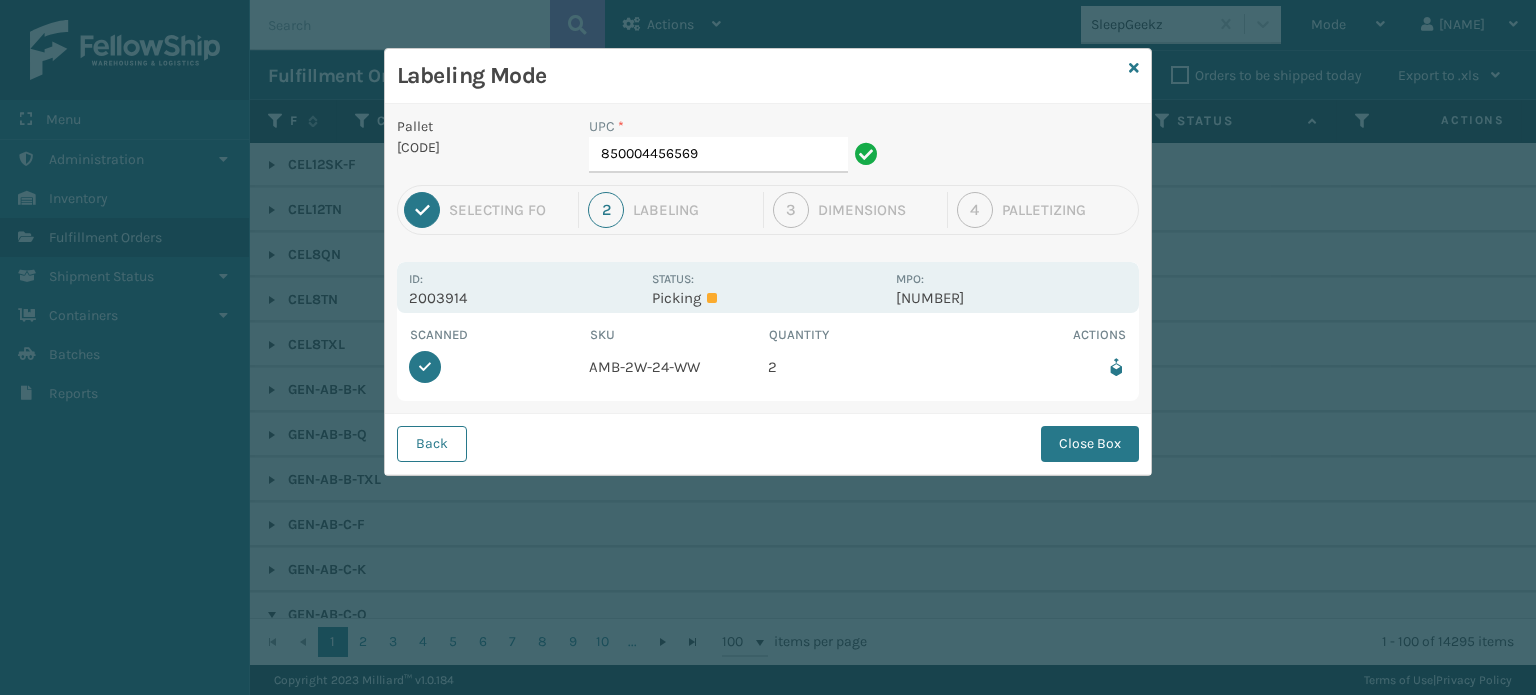 click on "Close Box" at bounding box center (1090, 444) 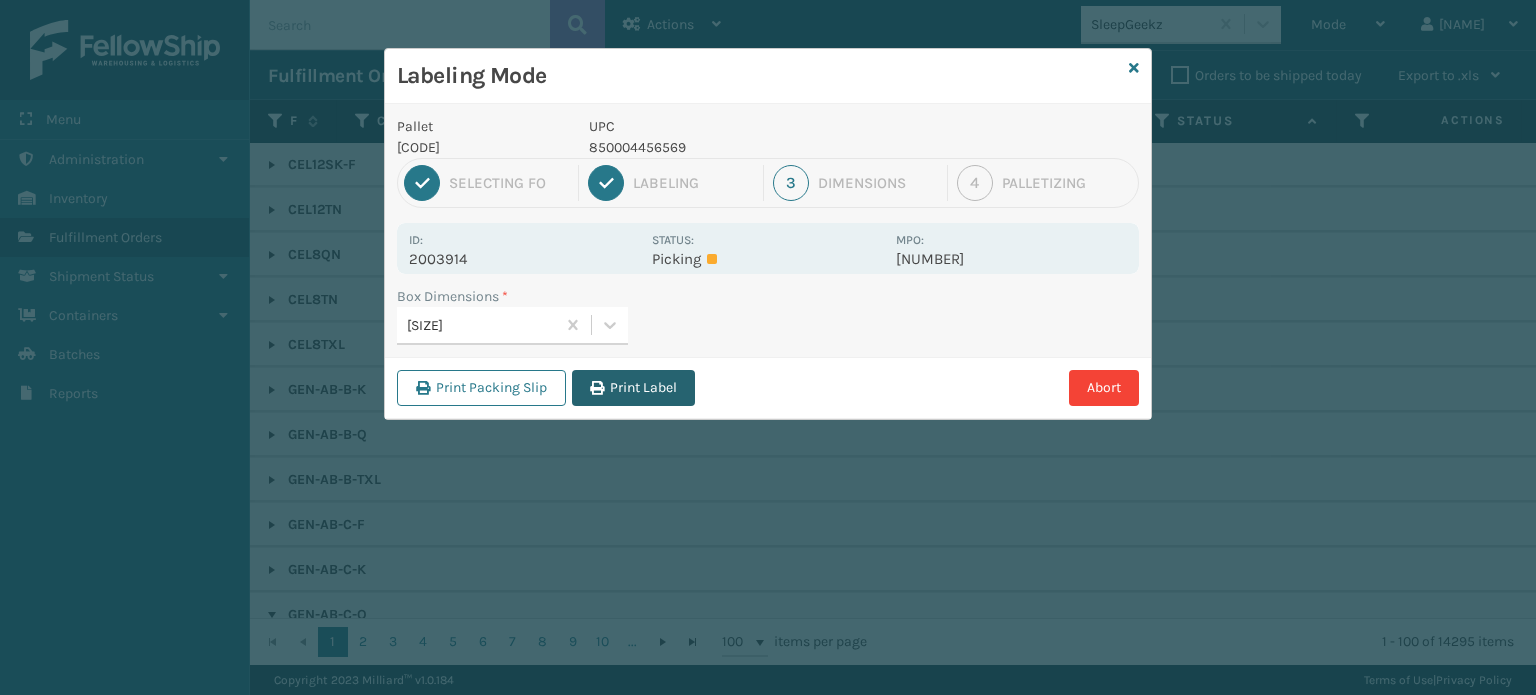click on "Print Label" at bounding box center (633, 388) 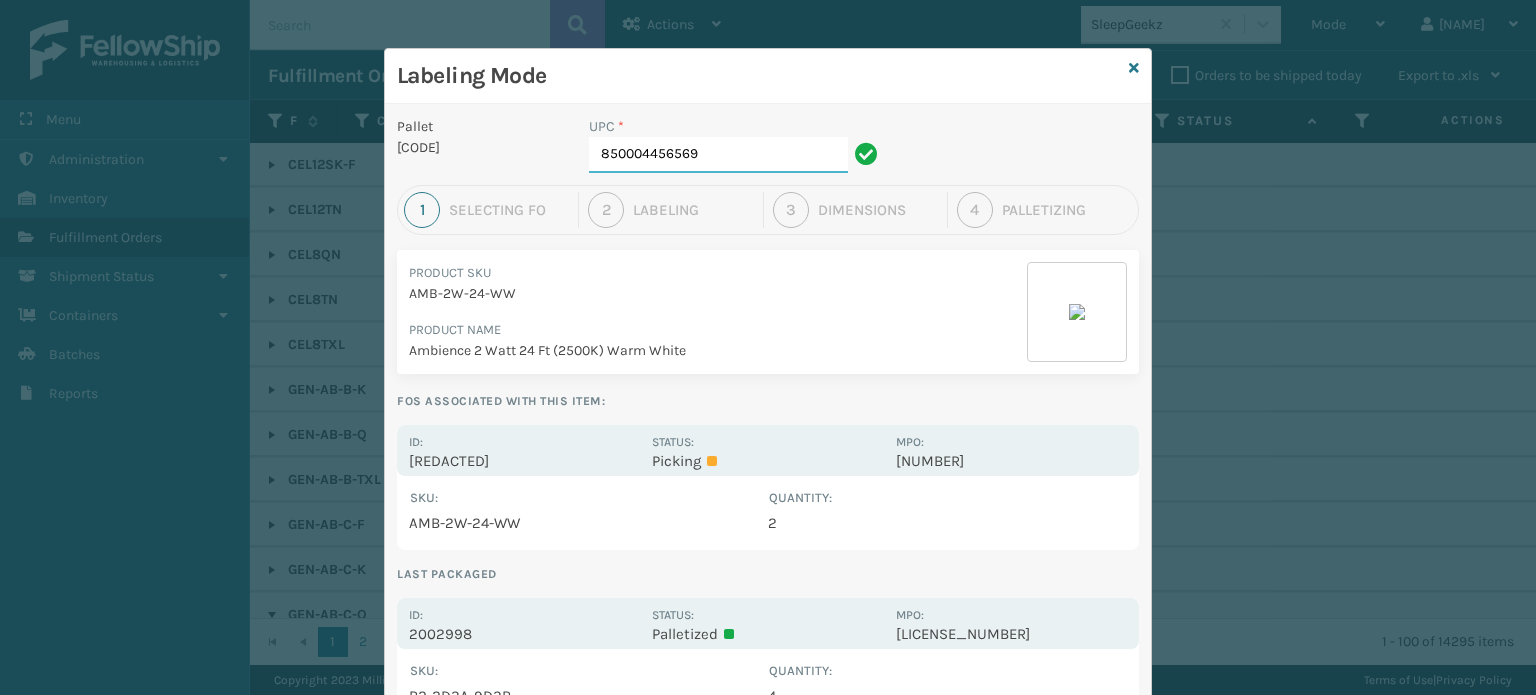 click on "850004456569" at bounding box center (718, 155) 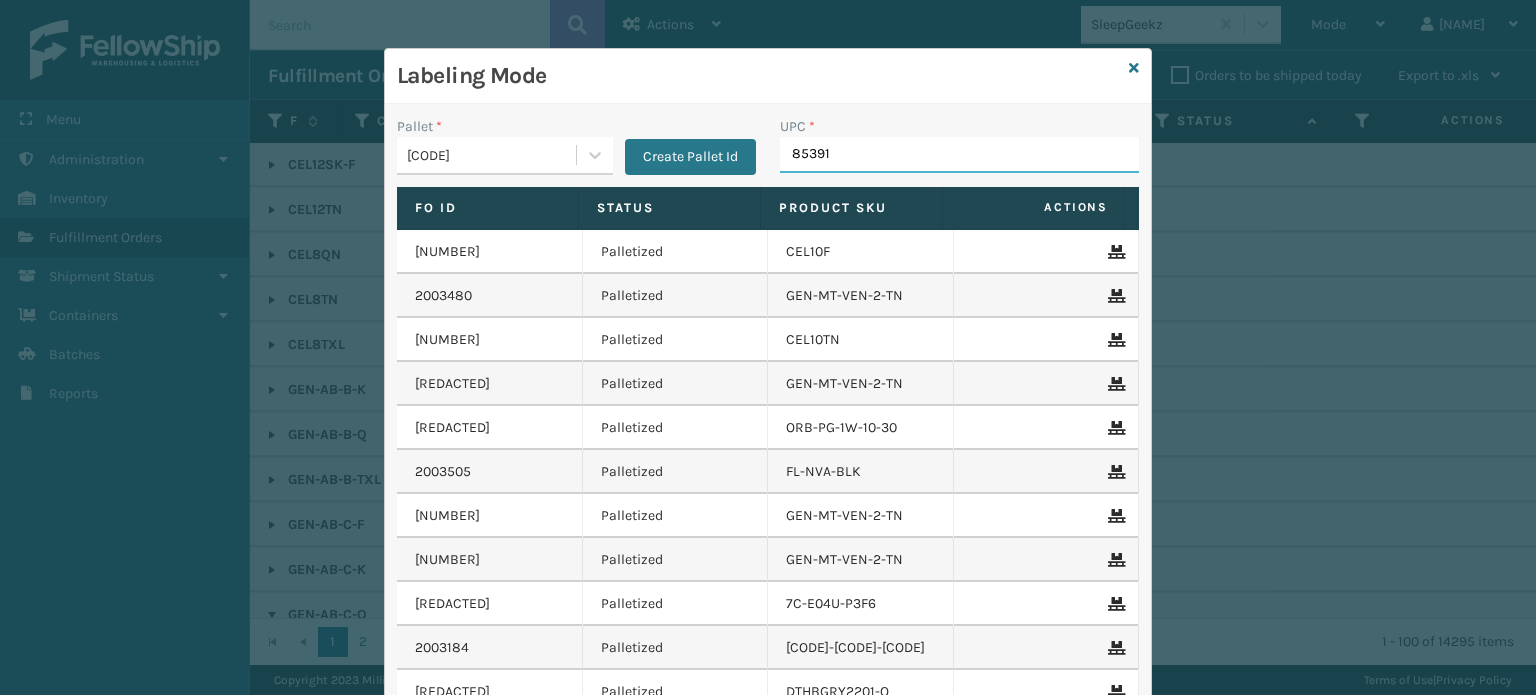 type on "853913" 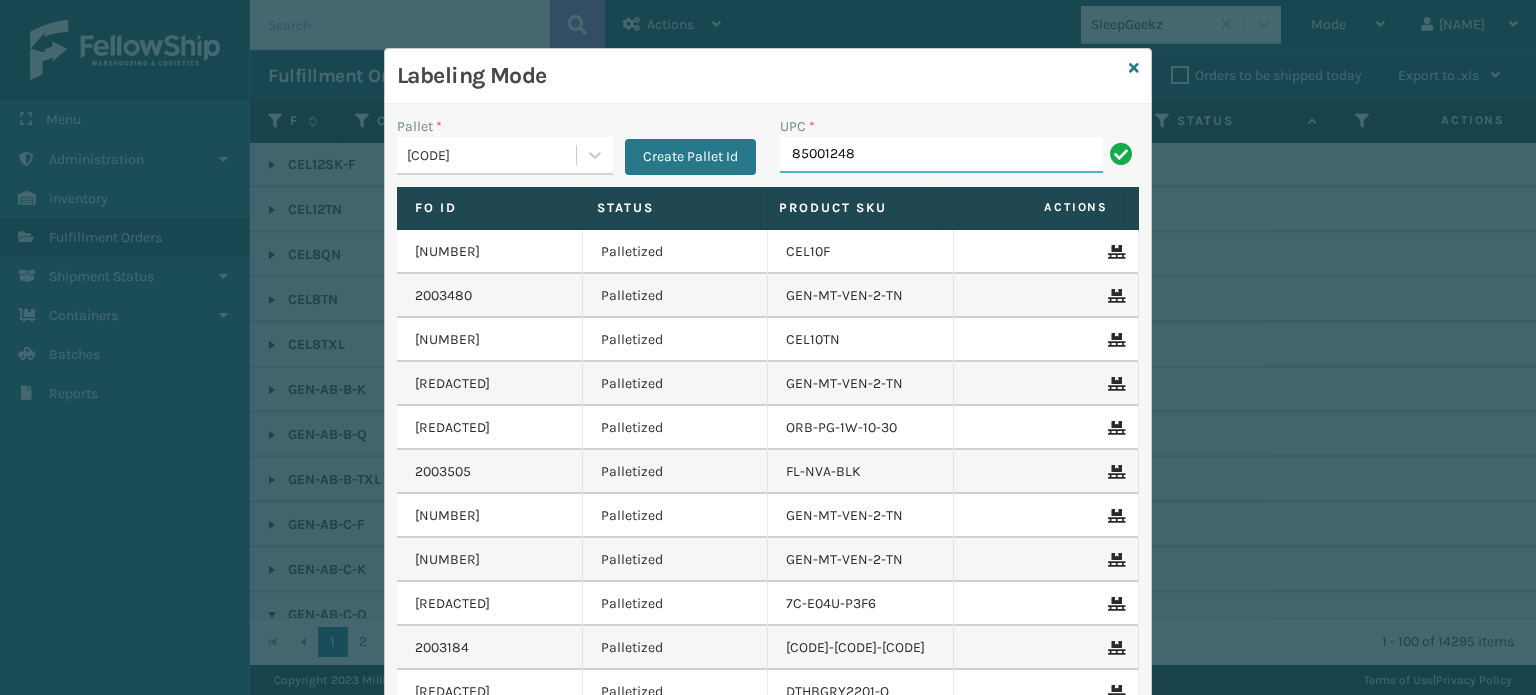 type on "850012486" 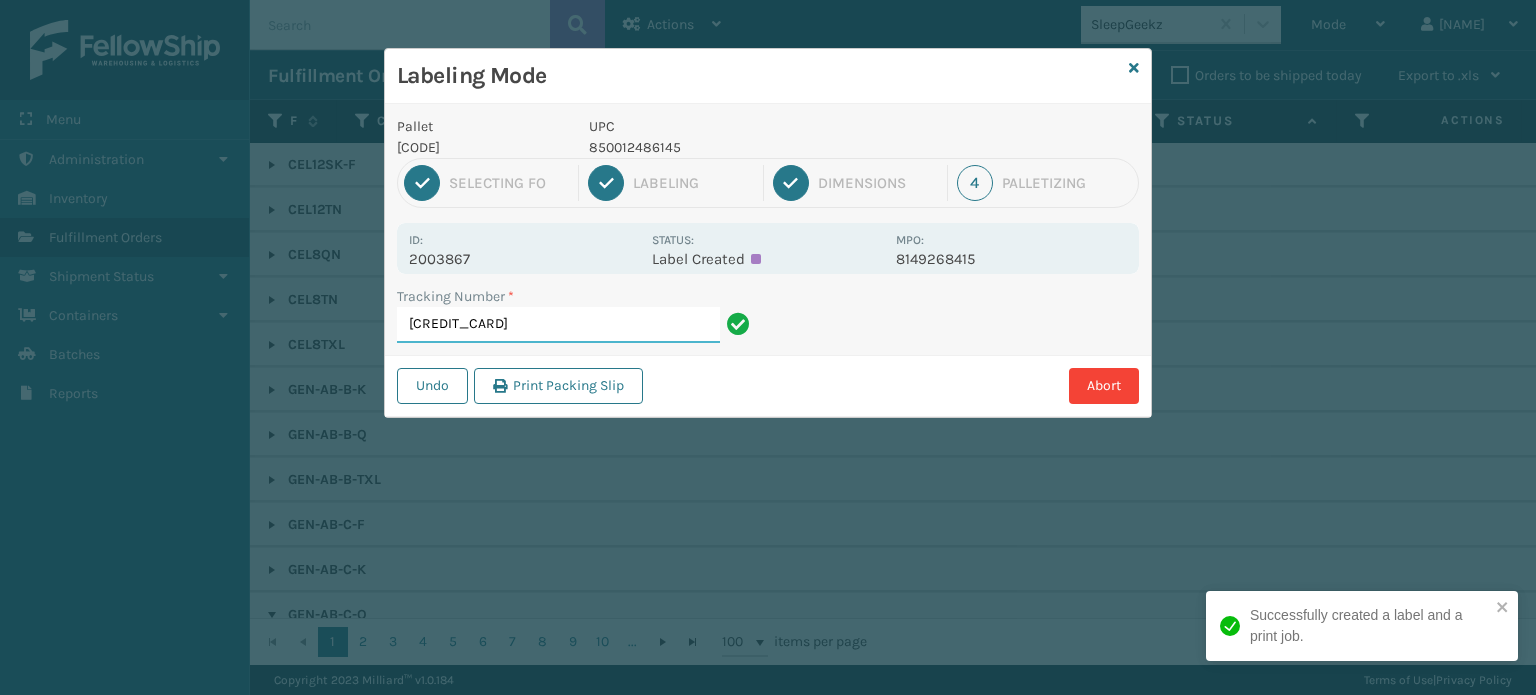 click on "[CREDIT_CARD]" at bounding box center (558, 325) 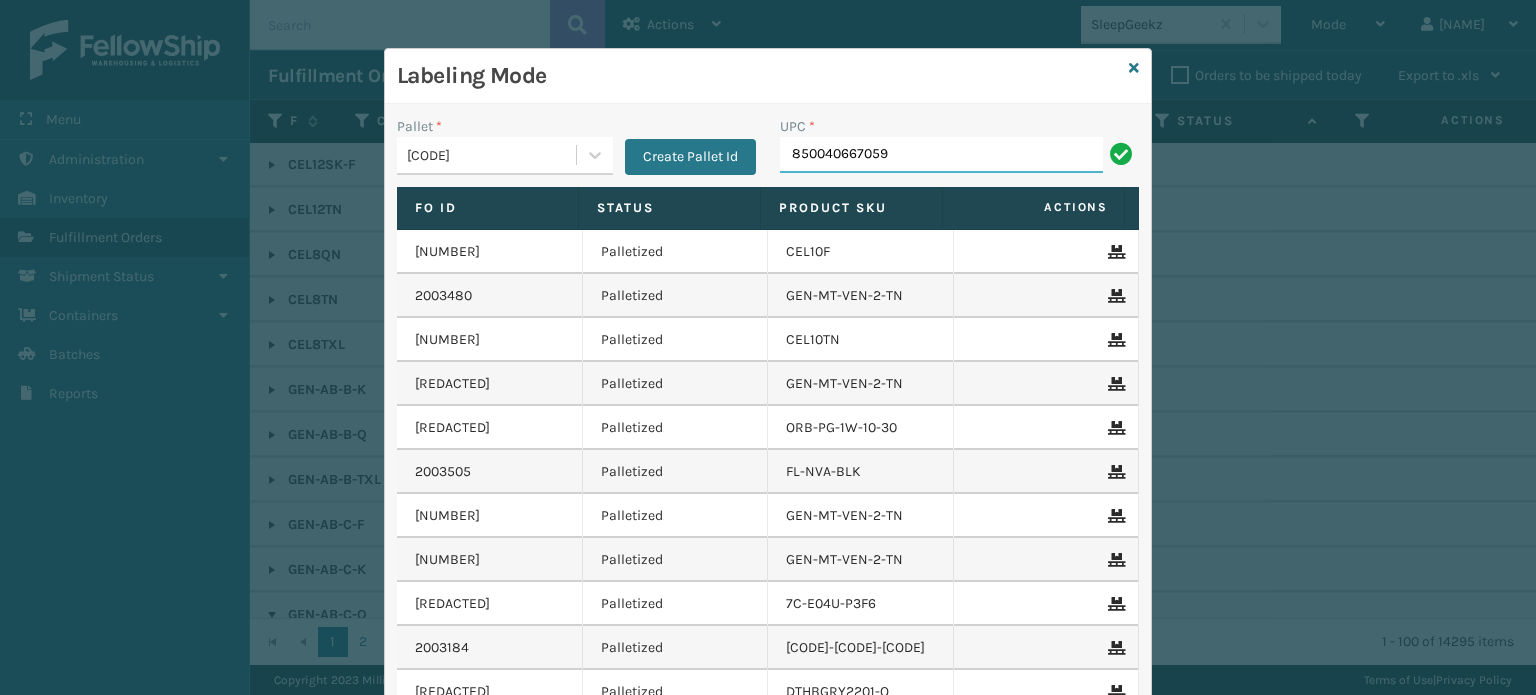 type on "850040667059" 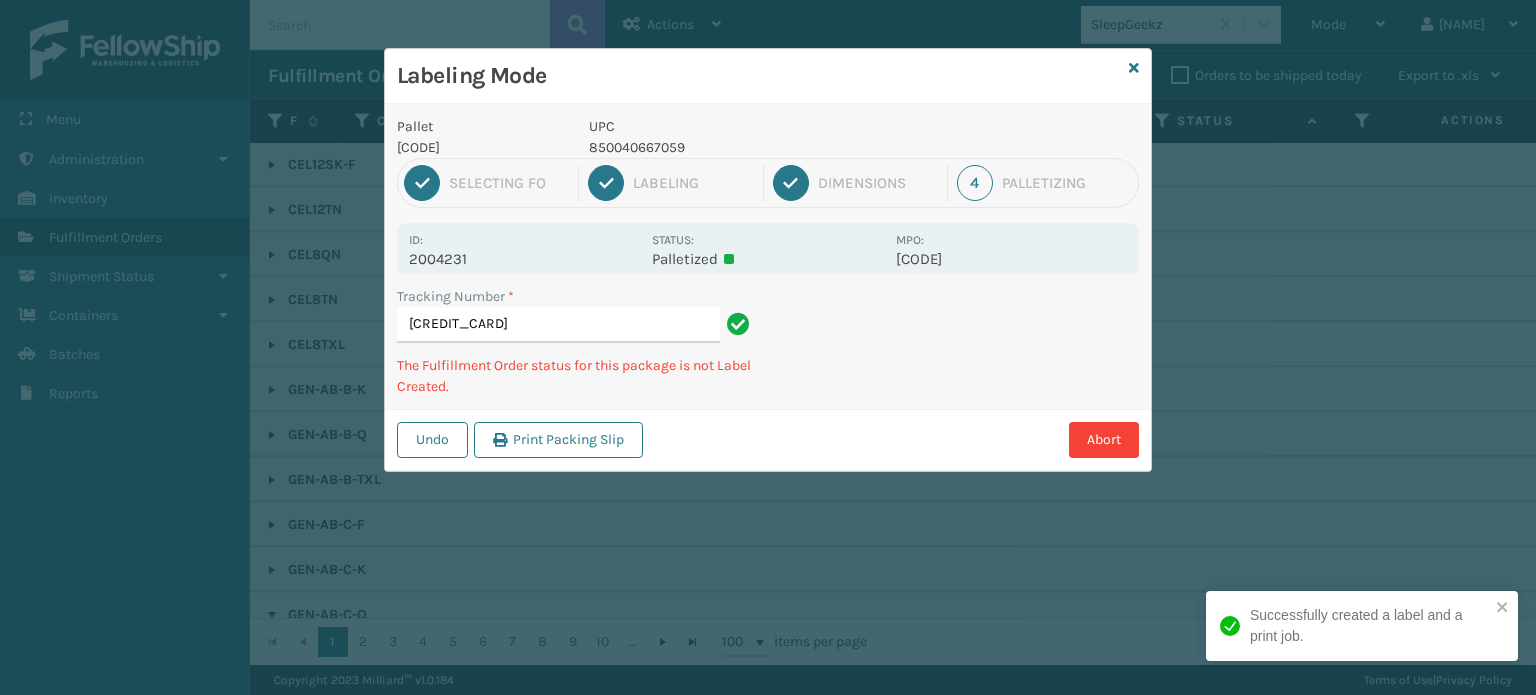 click on "UPC" at bounding box center (736, 126) 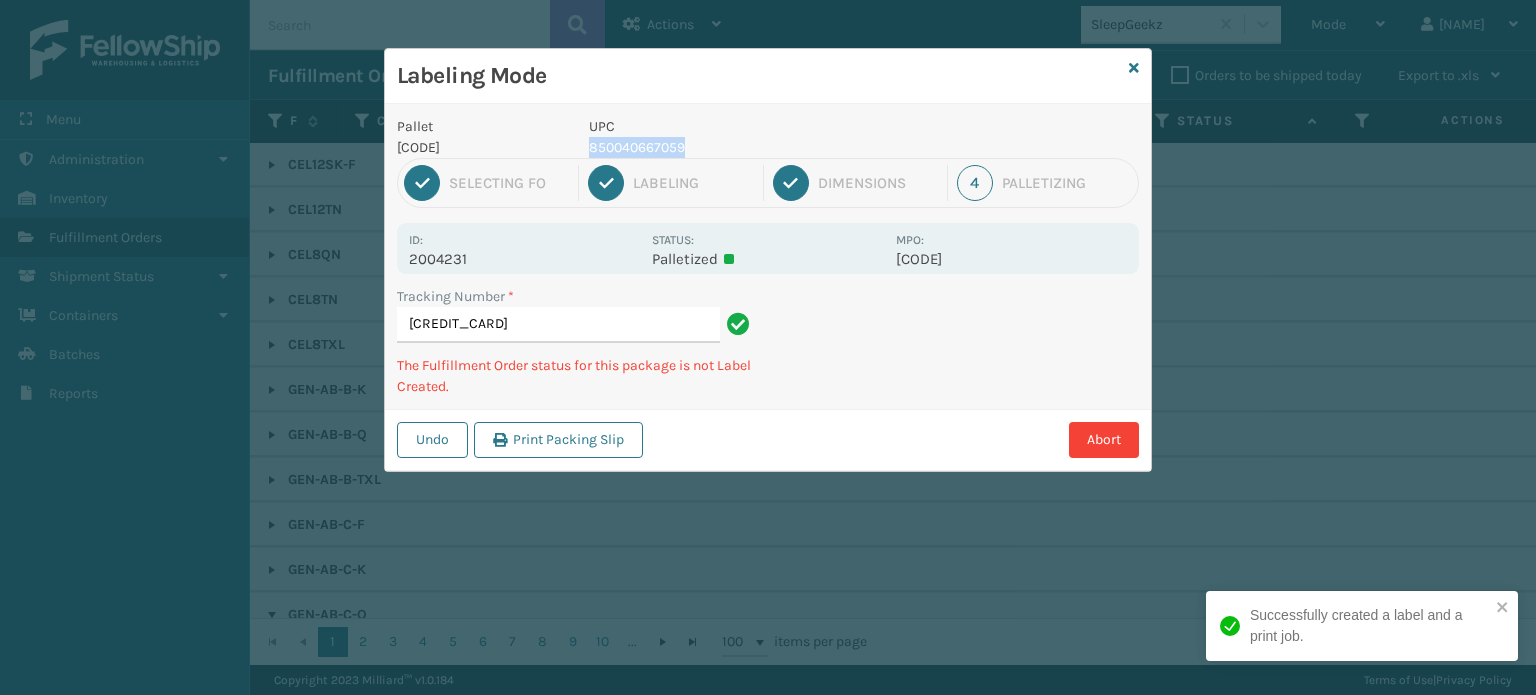 click on "850040667059" at bounding box center [736, 147] 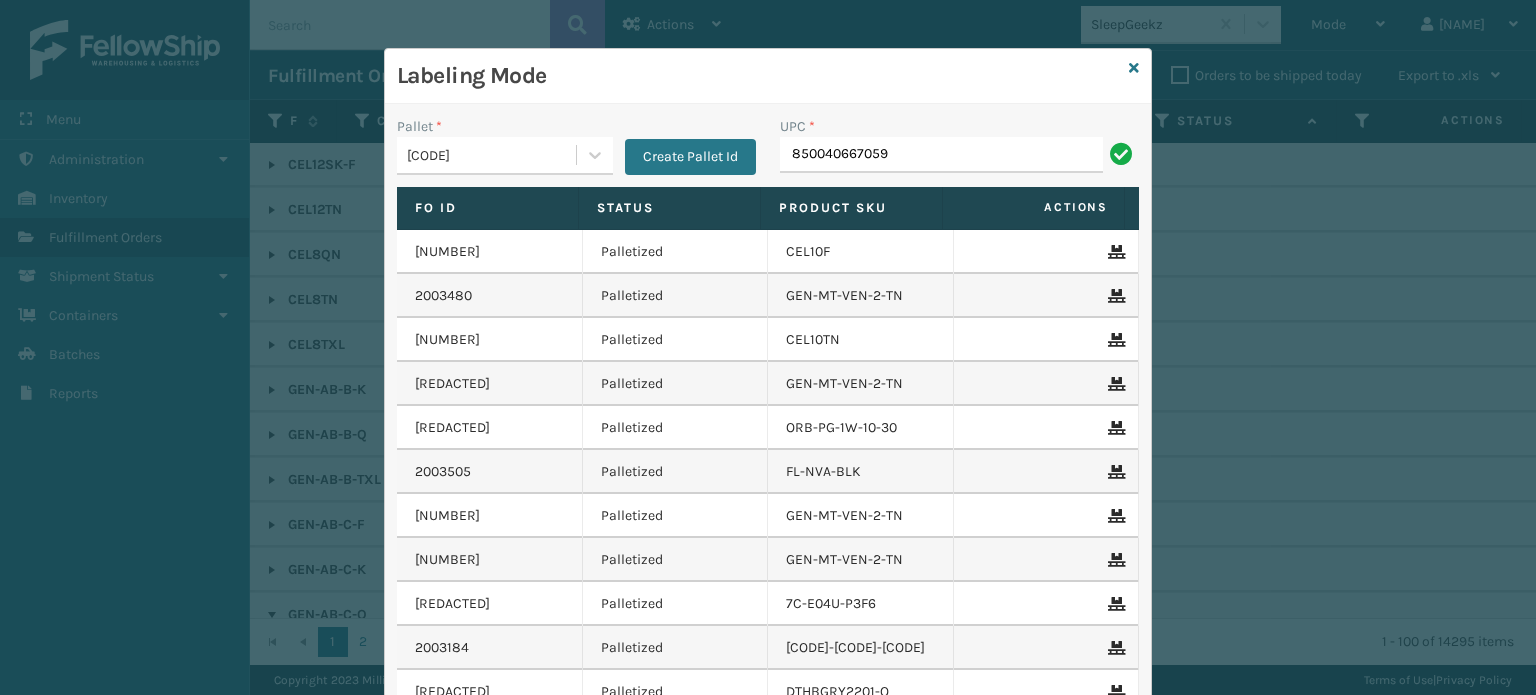 type on "850040667059" 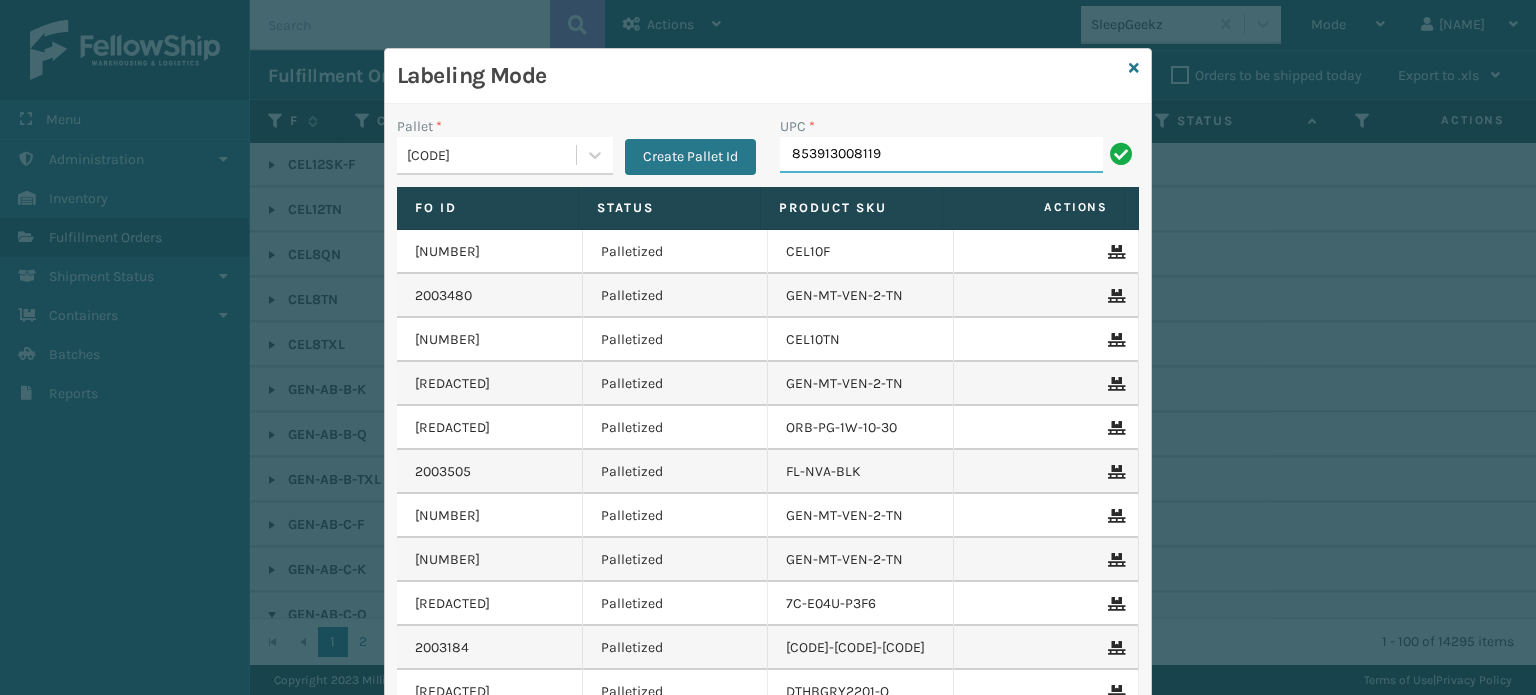 type on "853913008119" 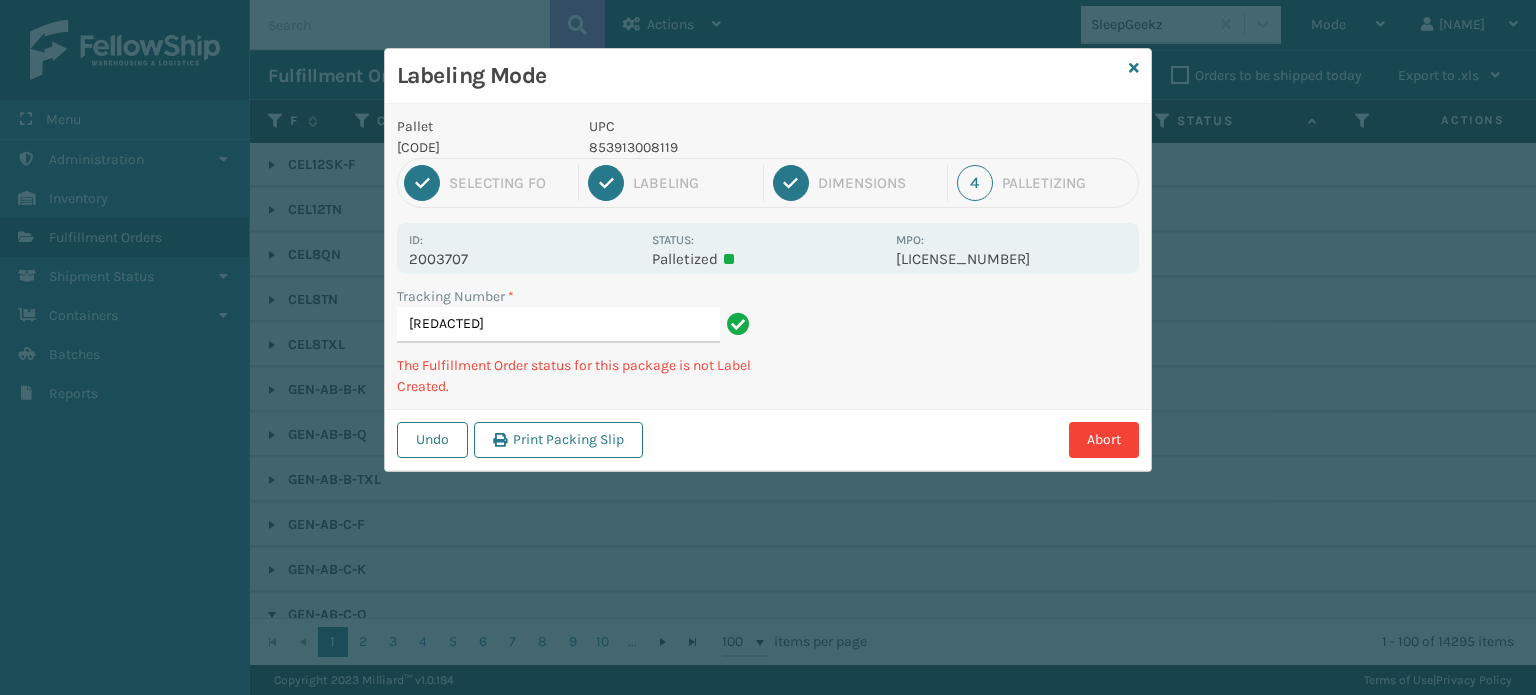 type on "[REDACTED]" 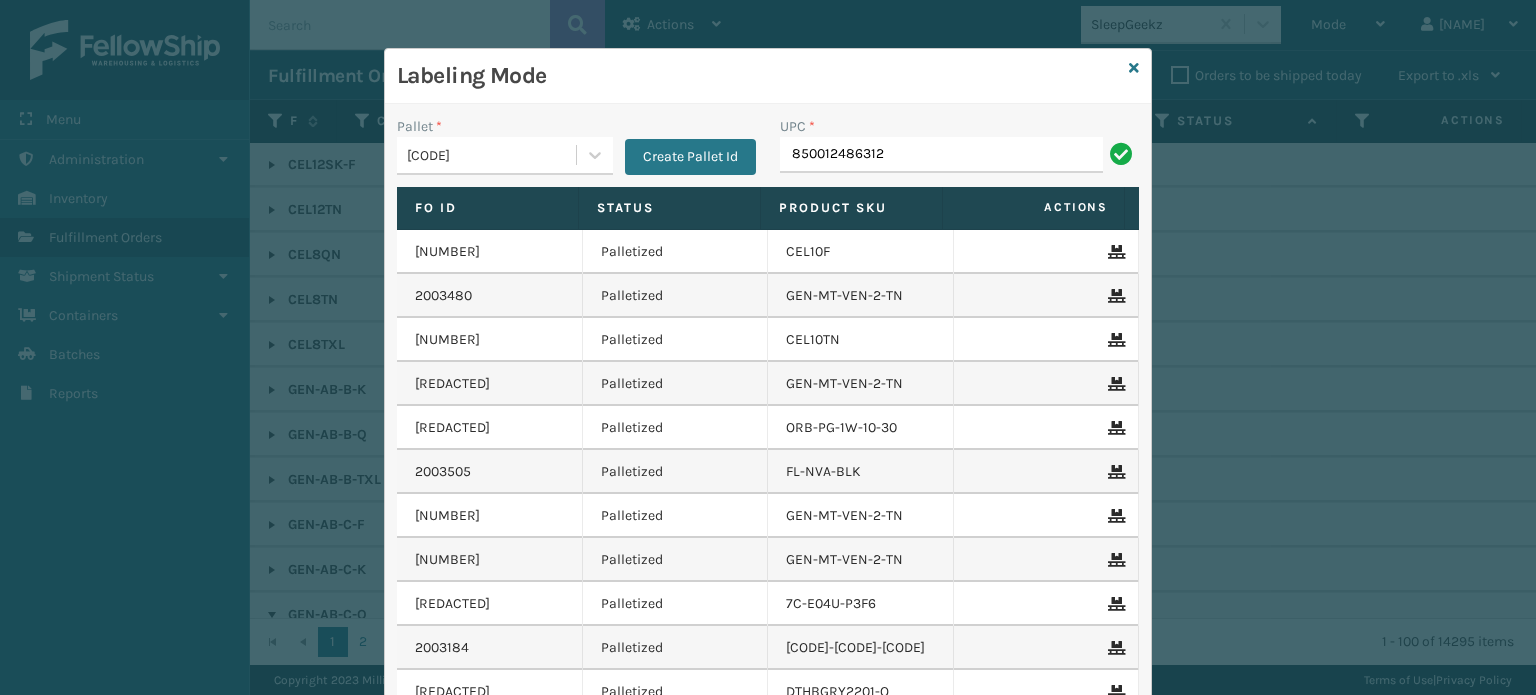 type on "850012486312" 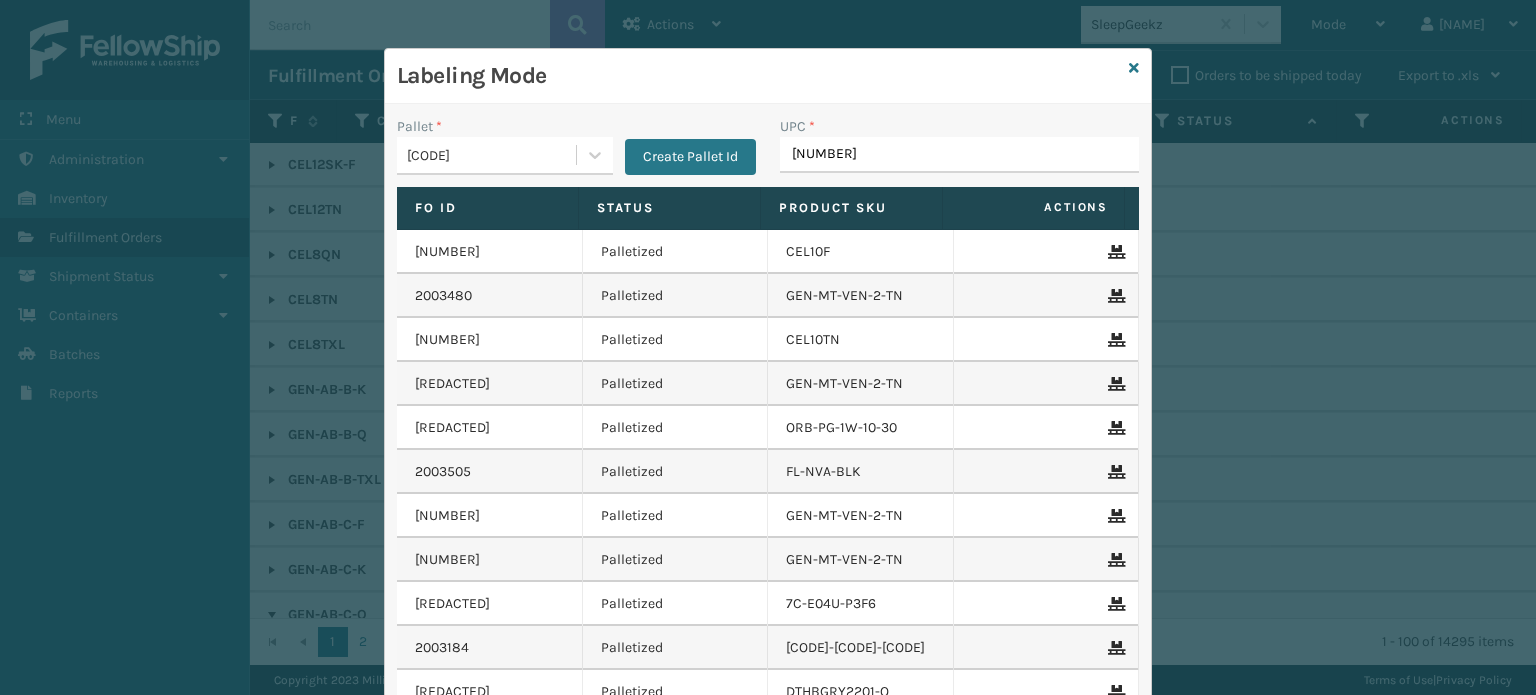 type on "8581000" 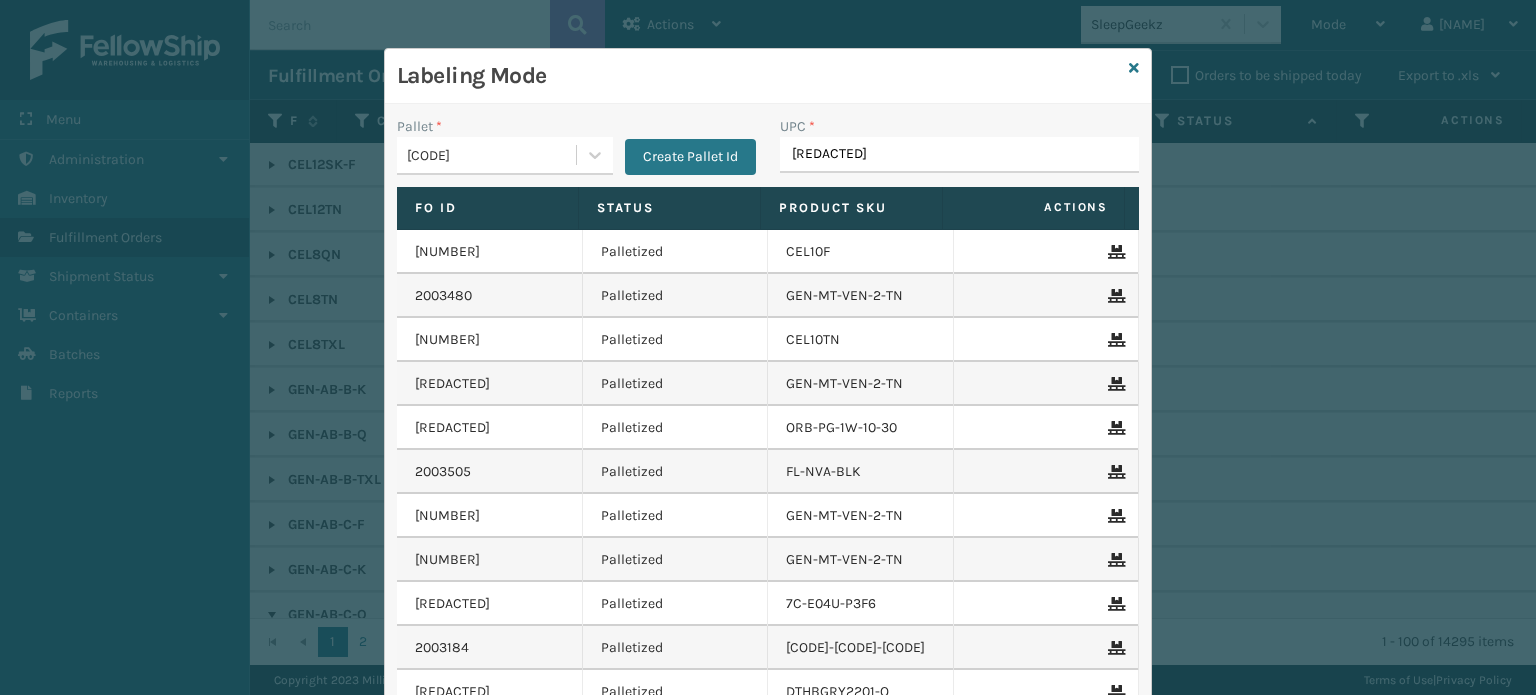 type on "850012486428" 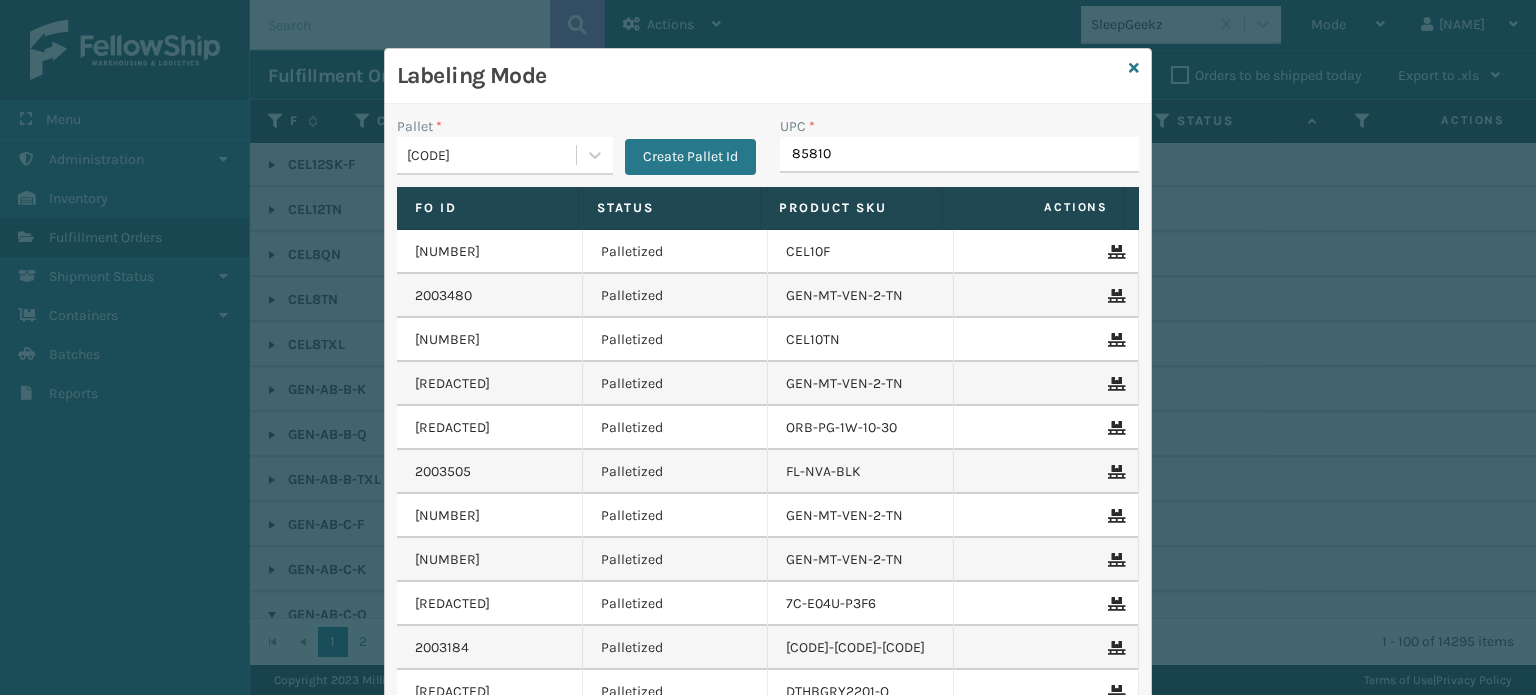 type on "[NUMBER]" 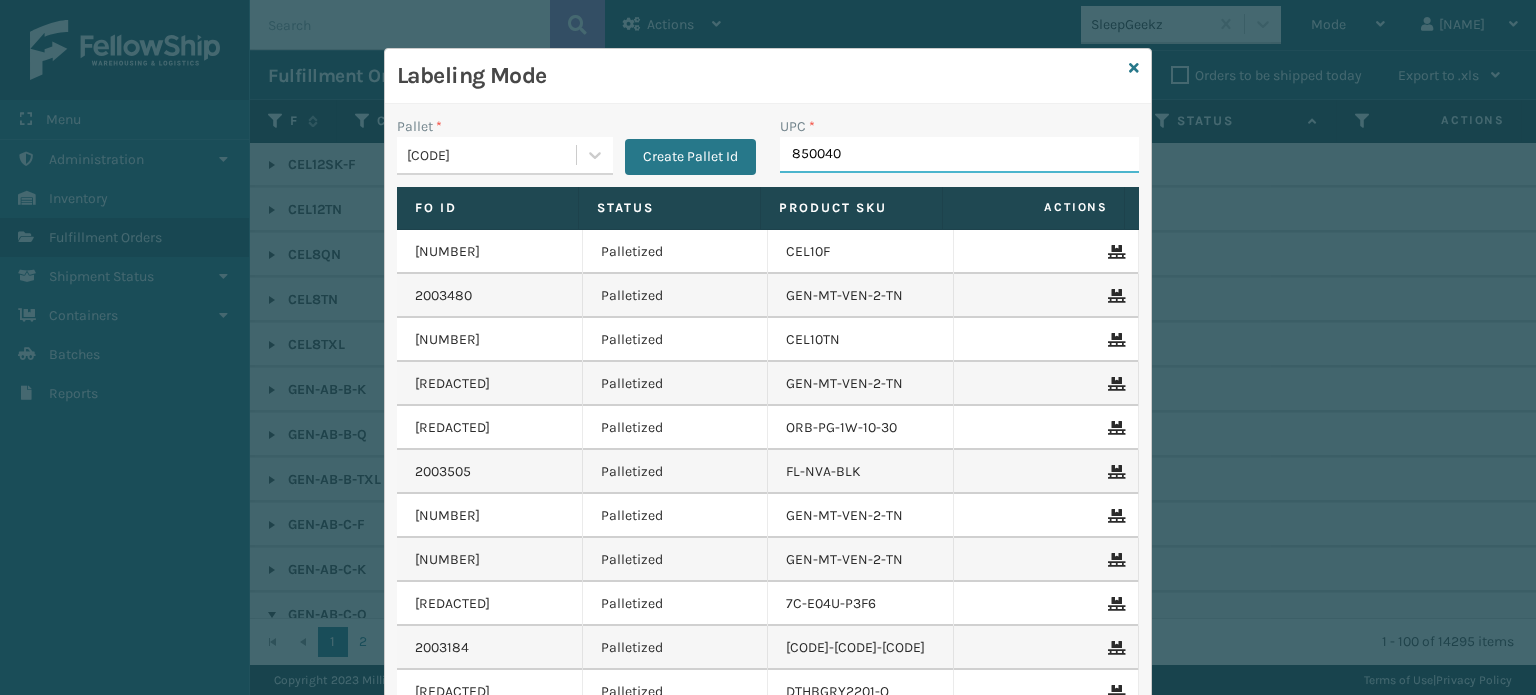 type on "8500406" 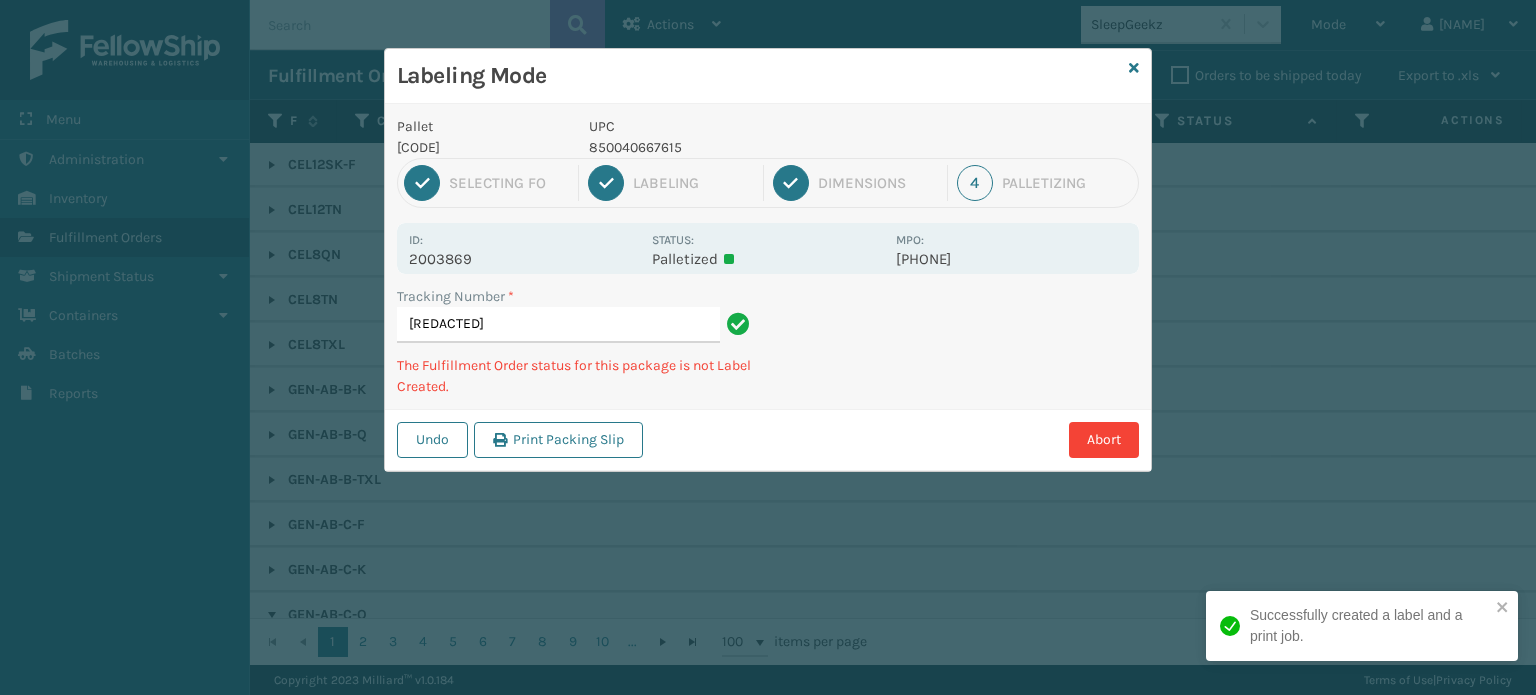 type on "[REDACTED]" 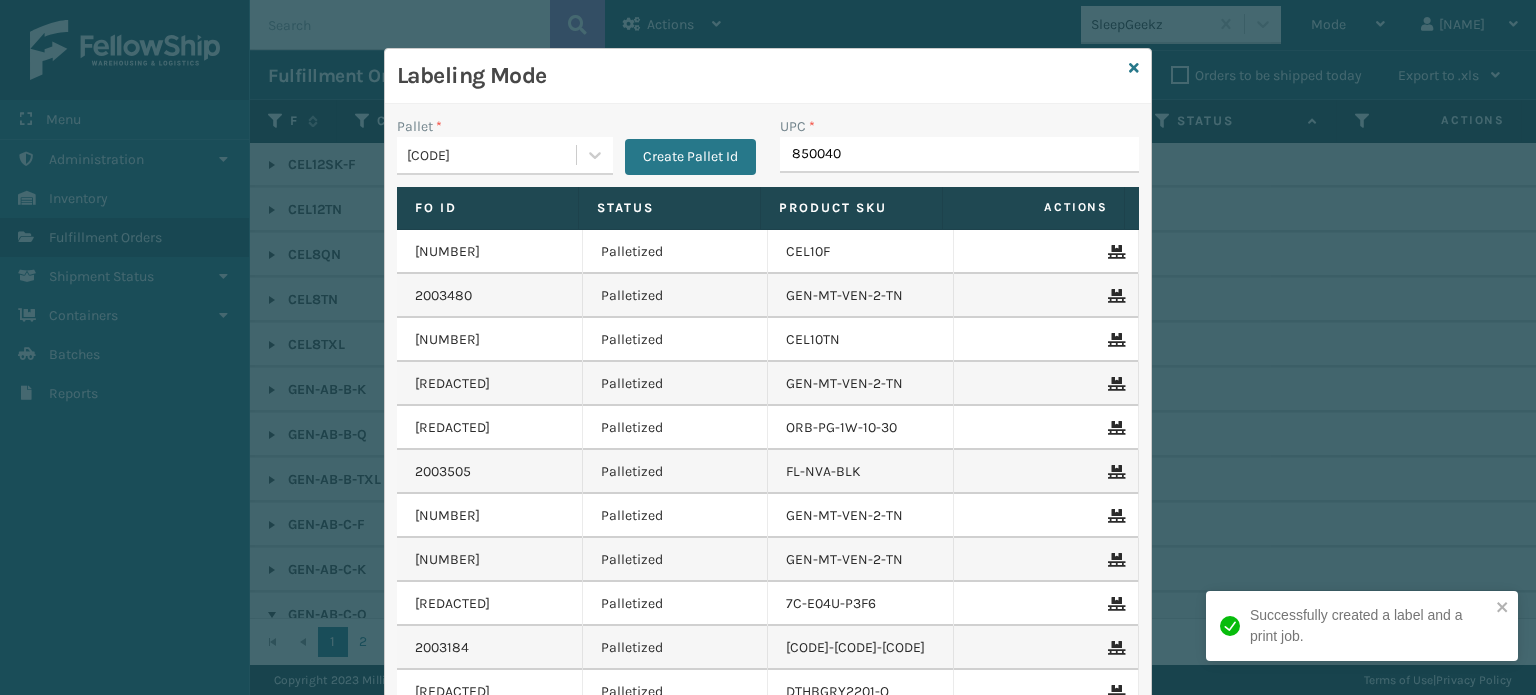 type on "8500406" 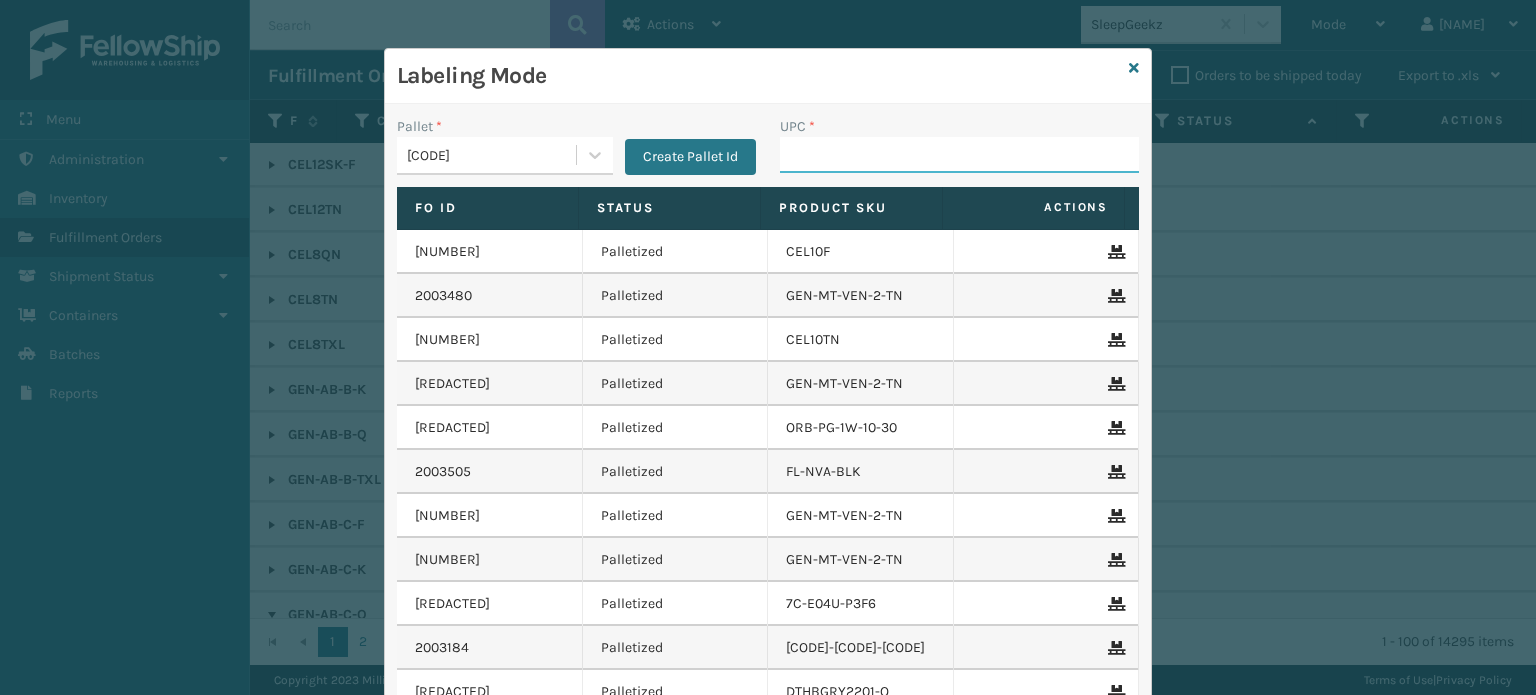 click on "UPC   *" at bounding box center (959, 155) 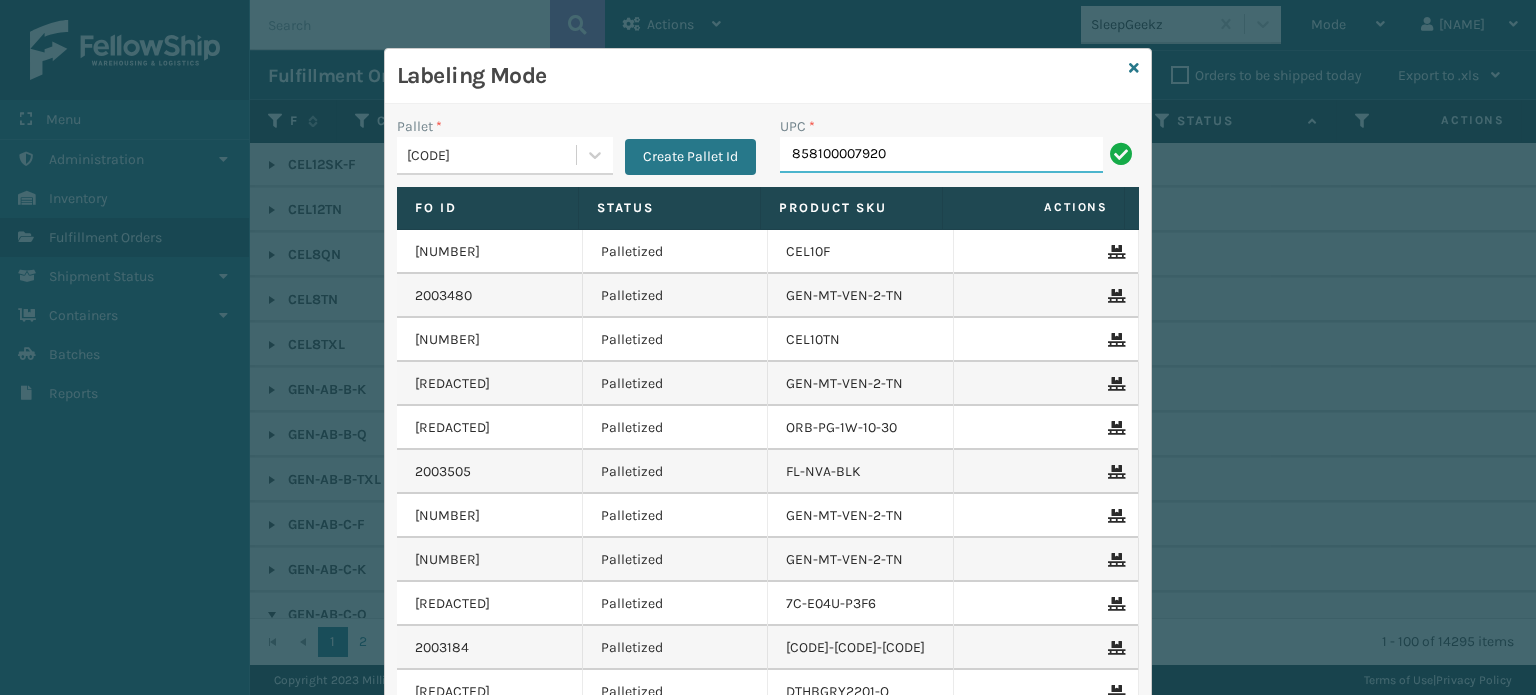 type on "858100007920" 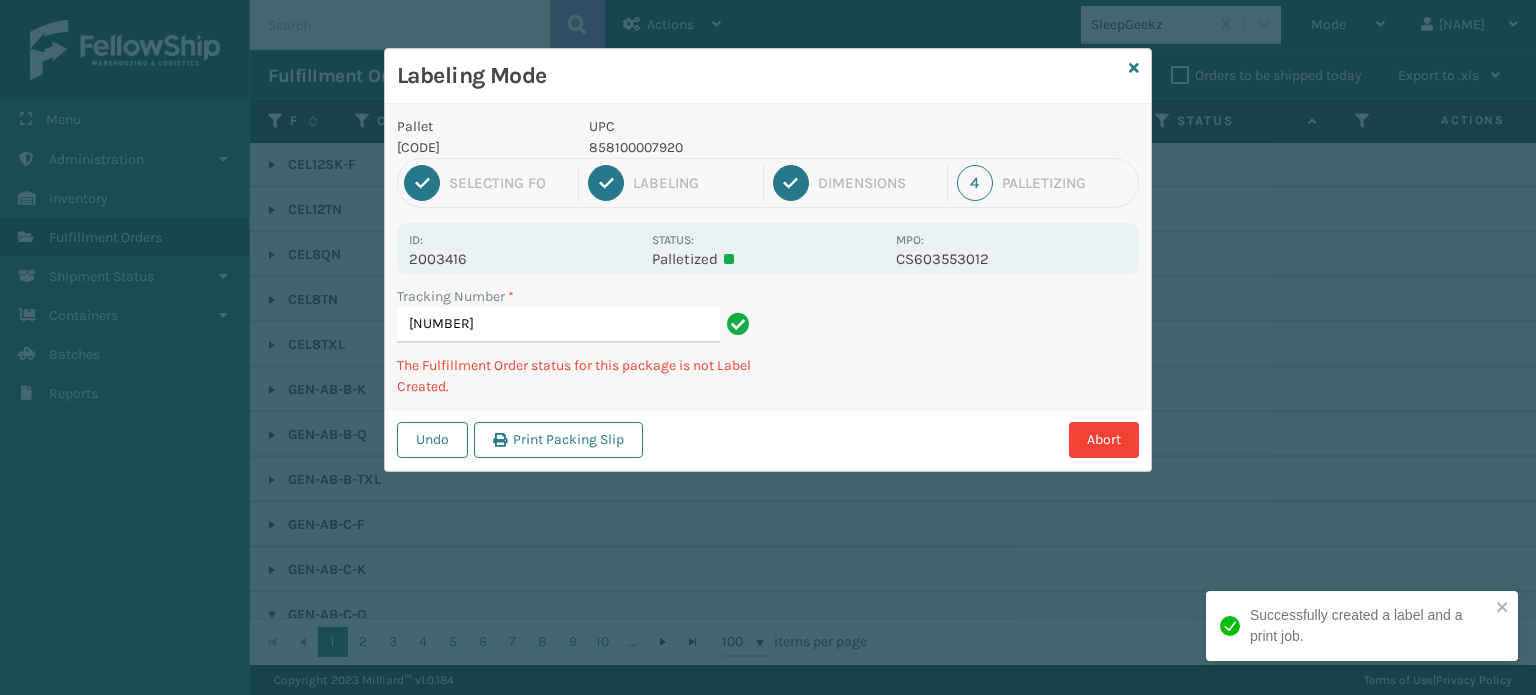 click on "858100007920" at bounding box center (736, 147) 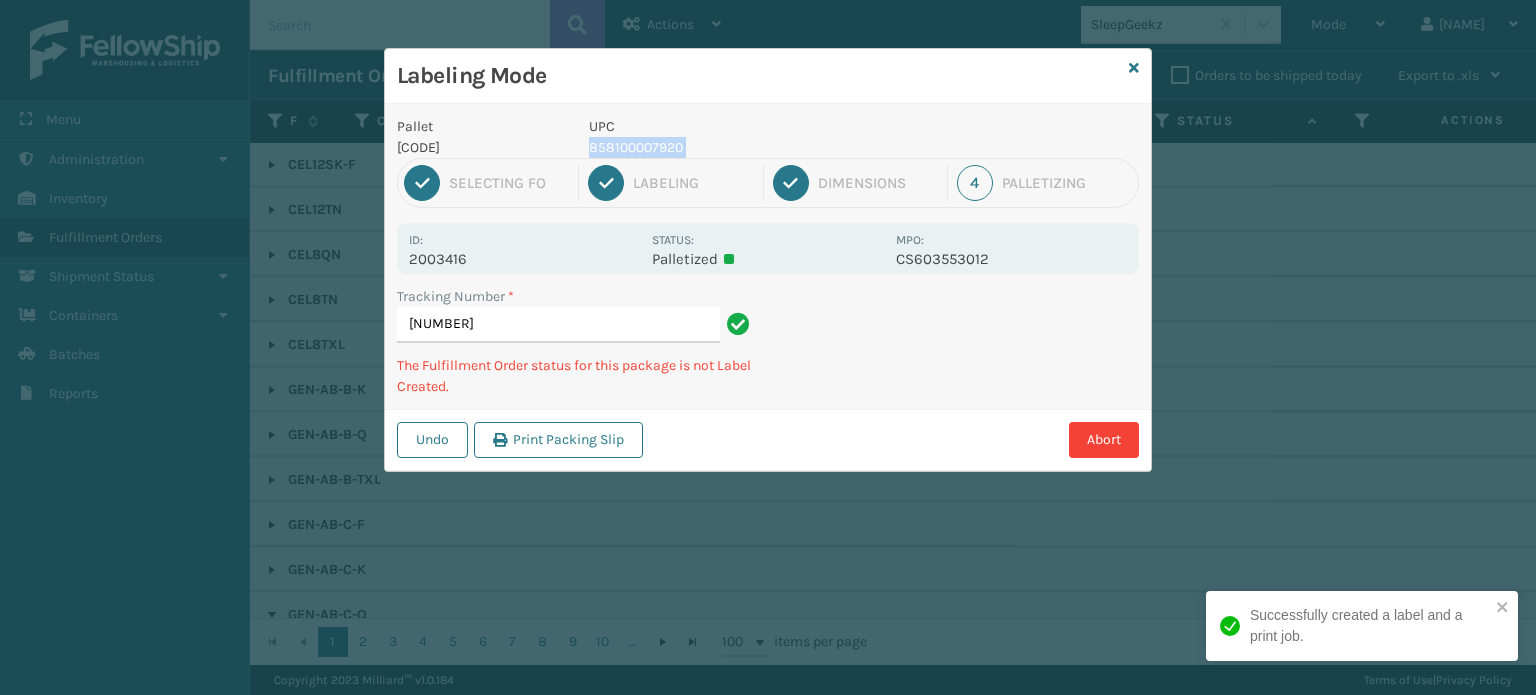 click on "858100007920" at bounding box center (736, 147) 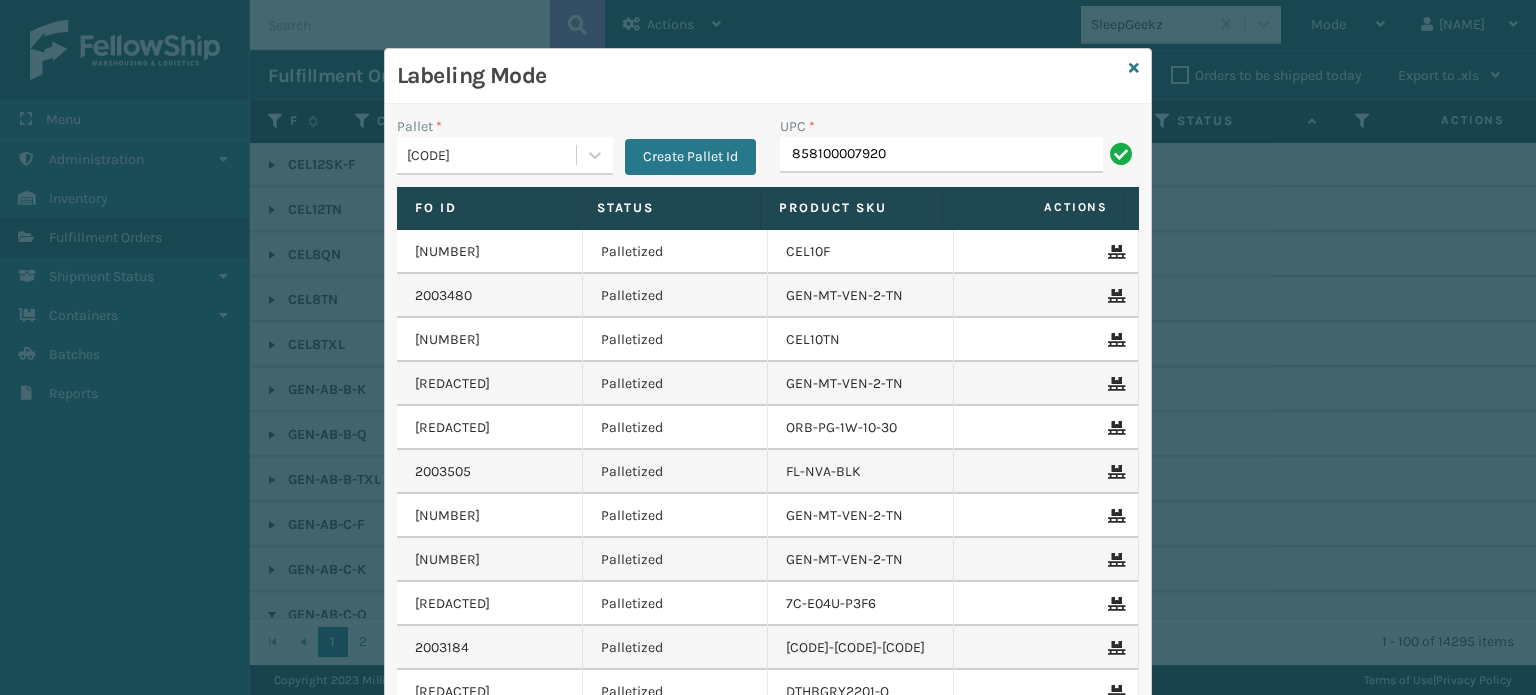 type on "858100007920" 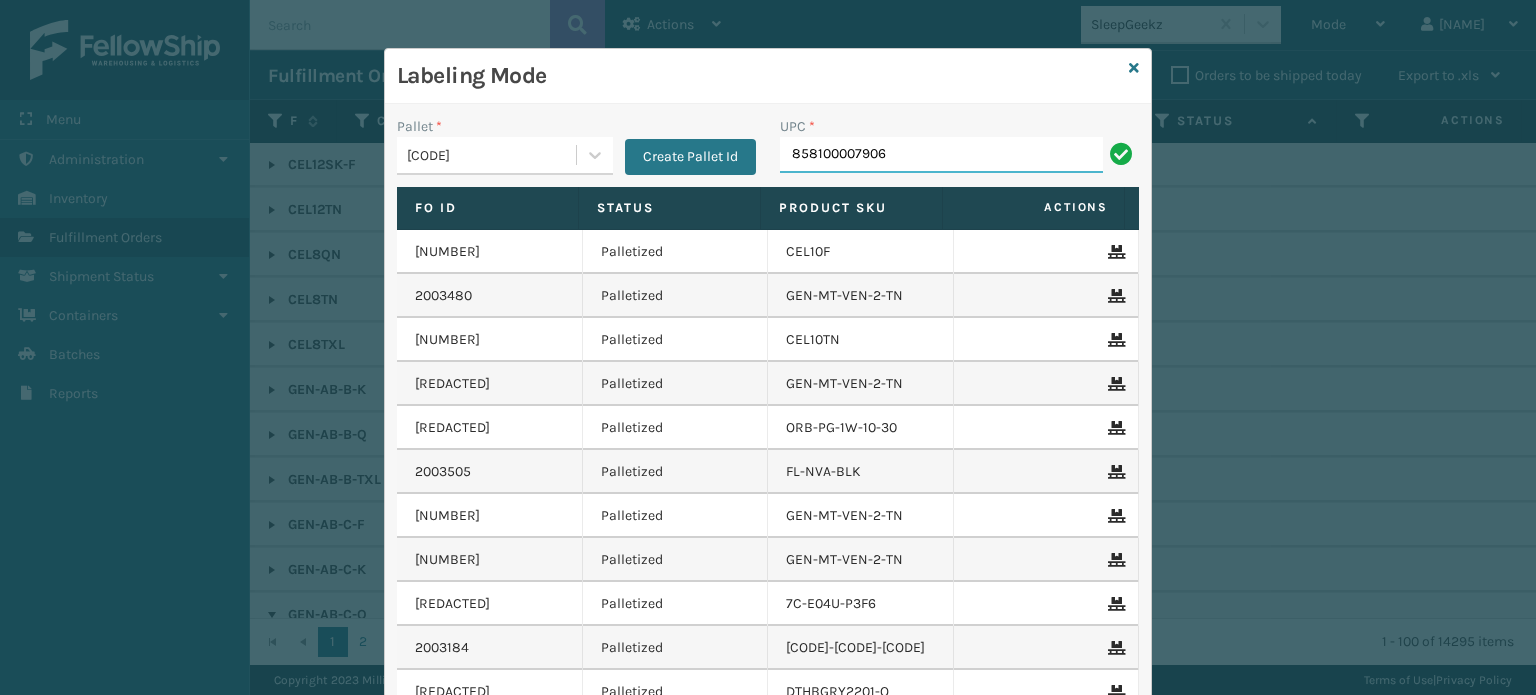 type on "858100007906" 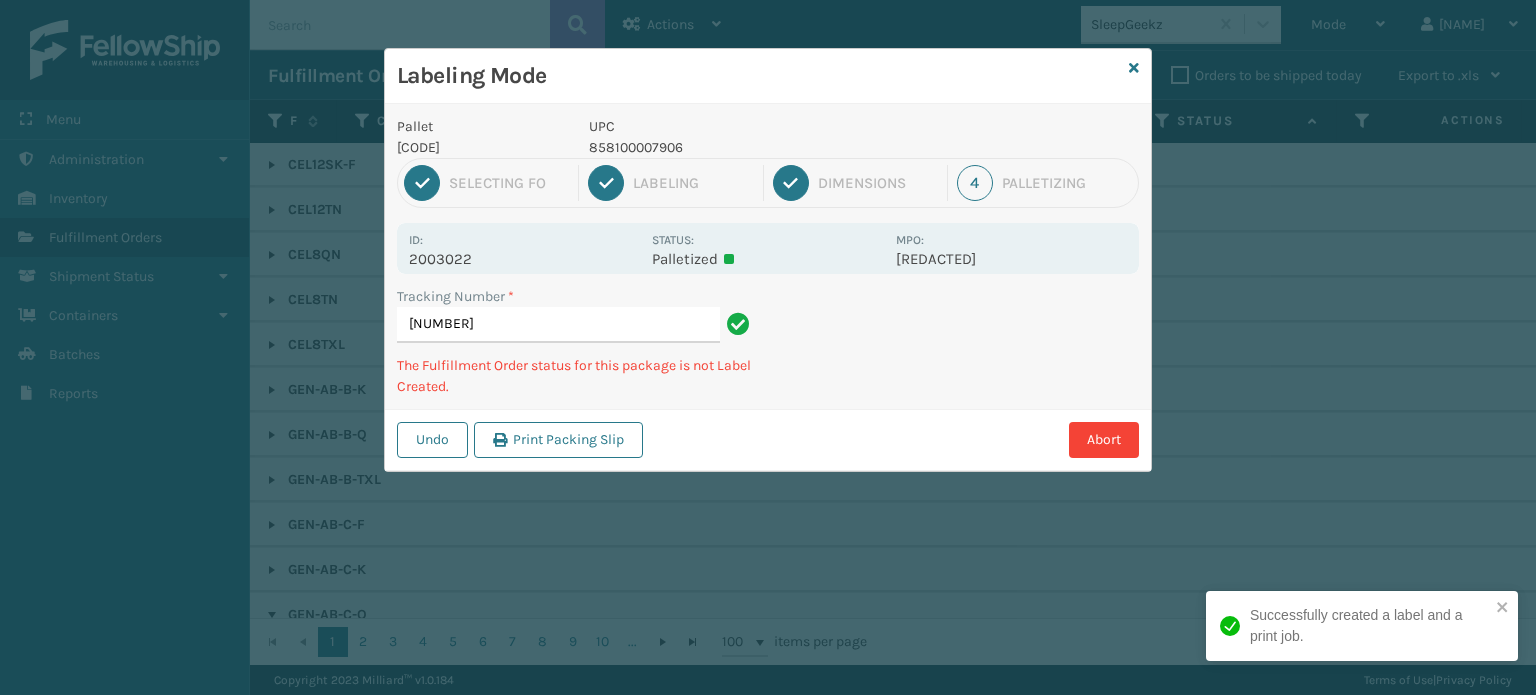 click on "1 Selecting FO 2 Labeling 3 Dimensions 4 Palletizing" at bounding box center [768, 183] 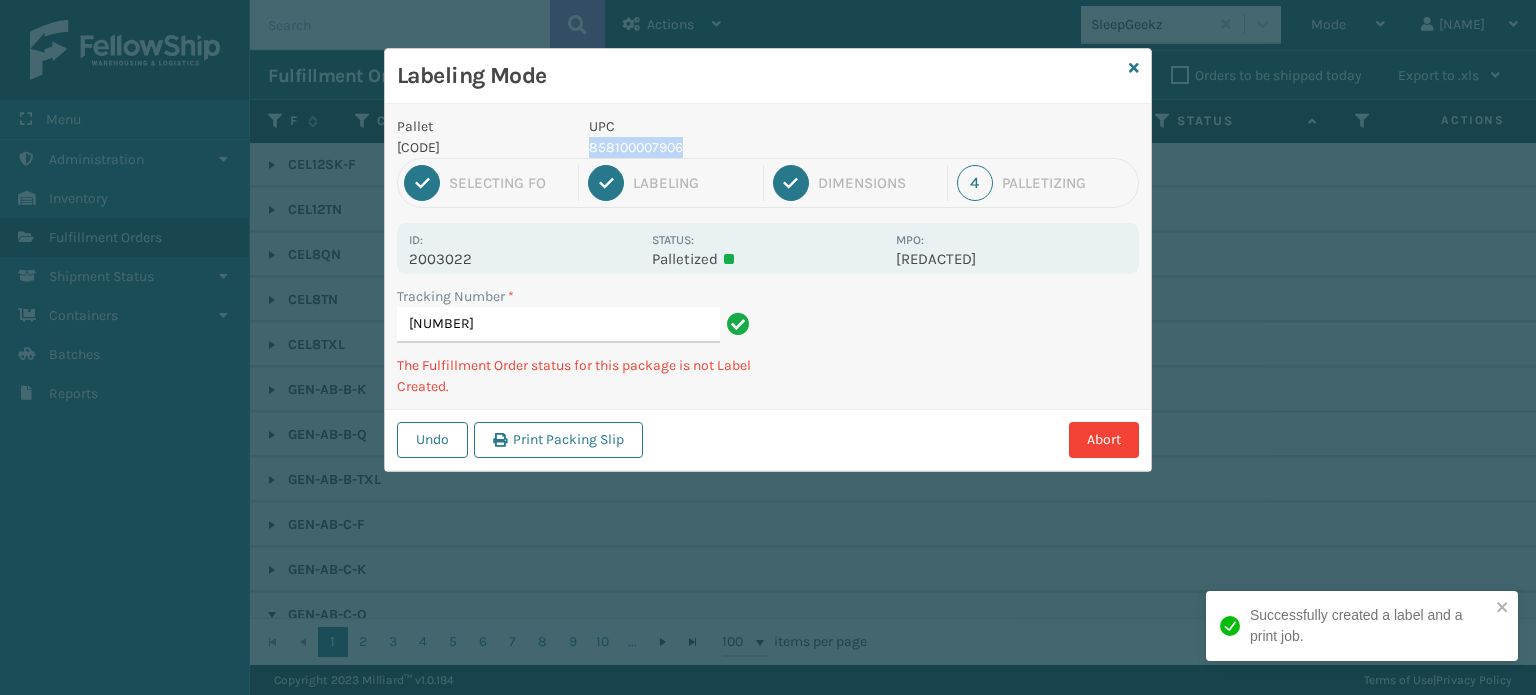 click on "858100007906" at bounding box center [736, 147] 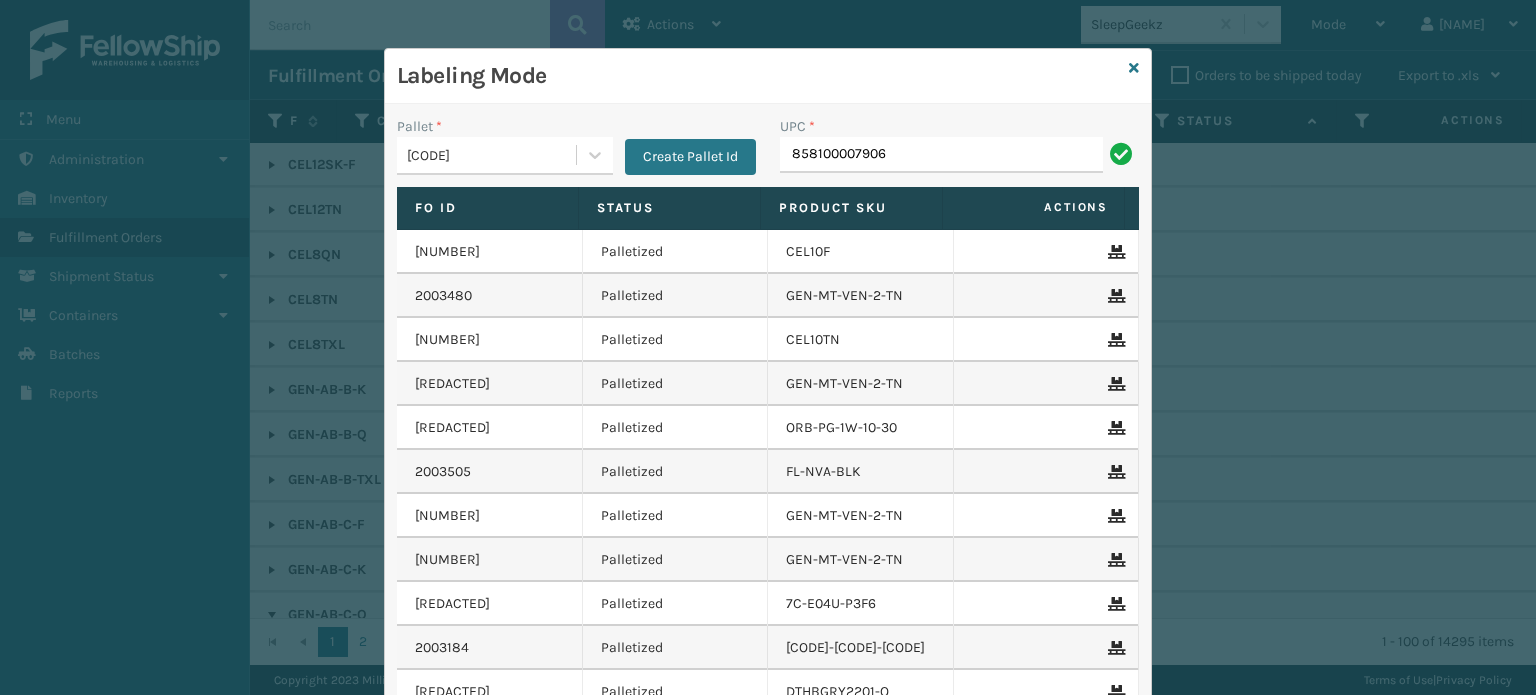 type on "858100007906" 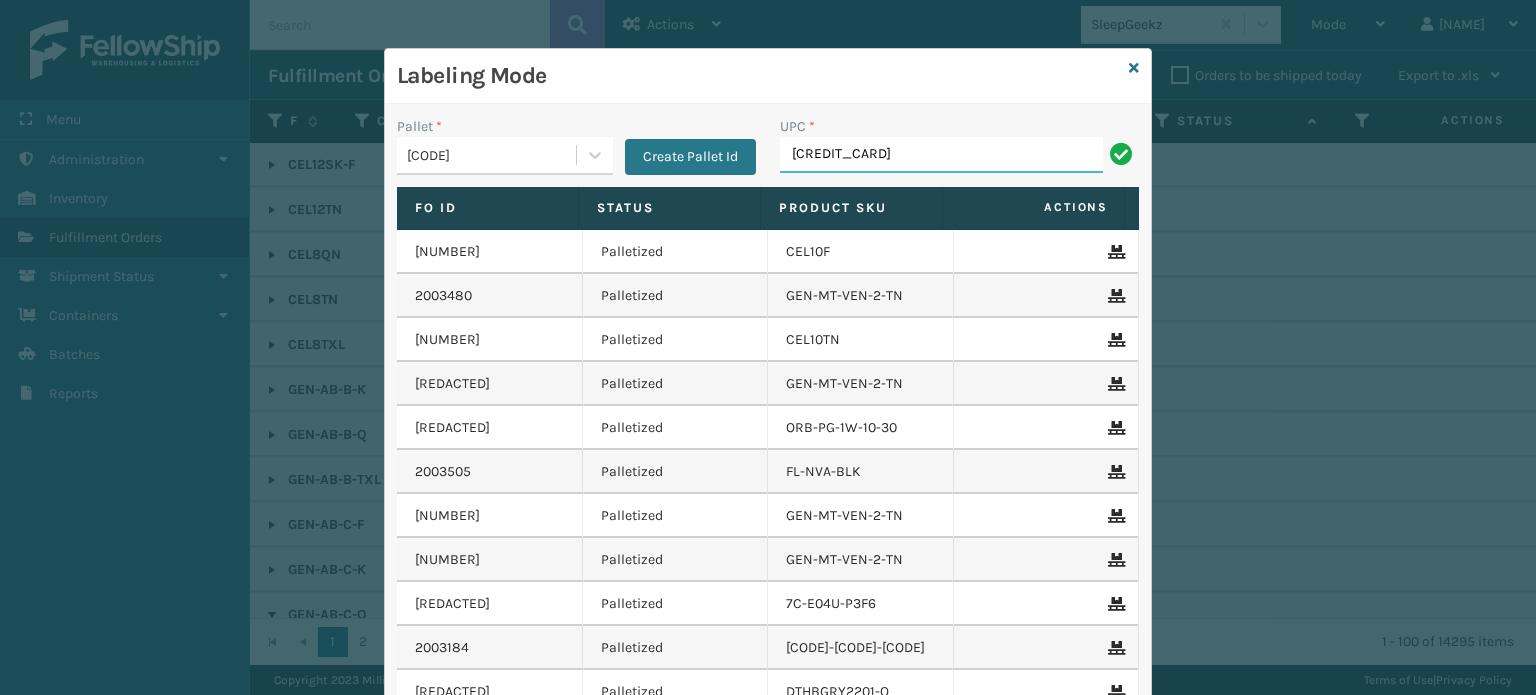 type on "[CREDIT_CARD]" 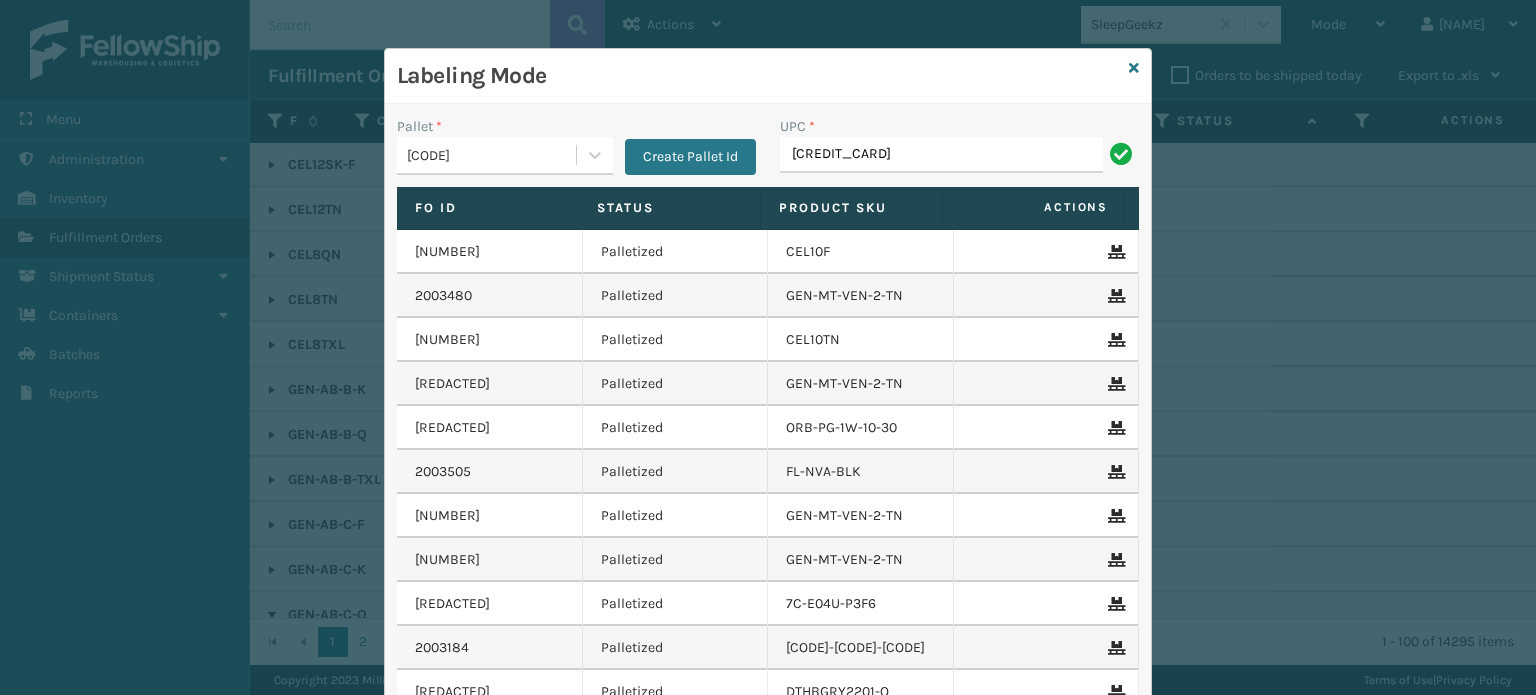 type on "[CREDIT_CARD]" 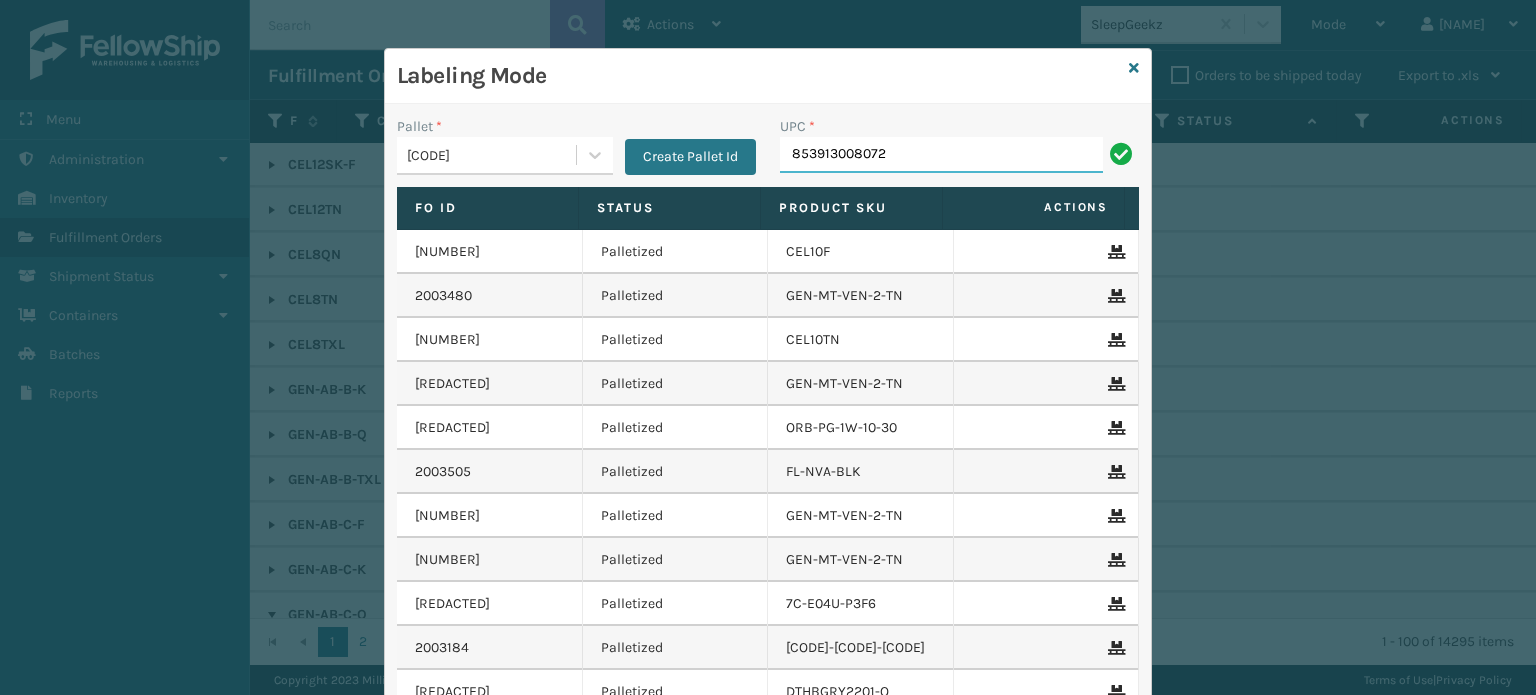 type on "853913008072" 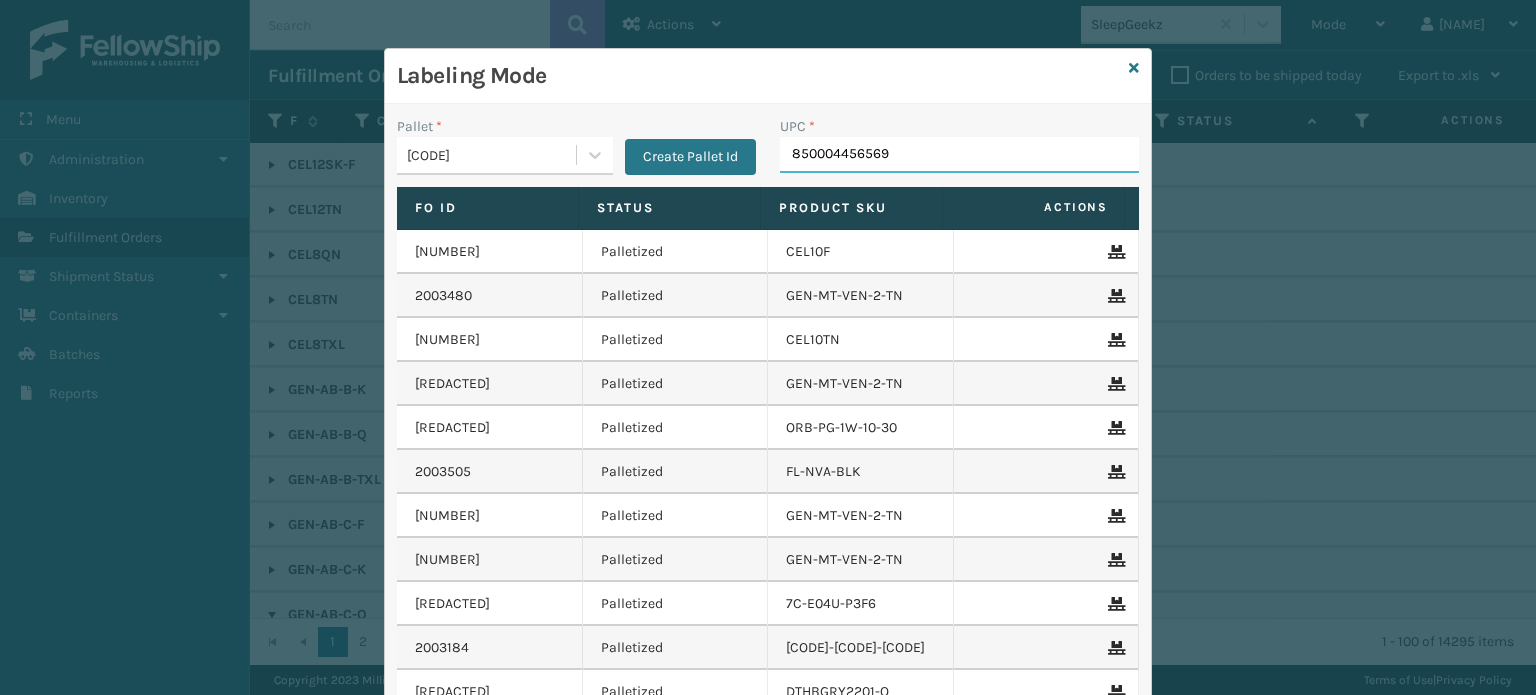 type on "850004456569" 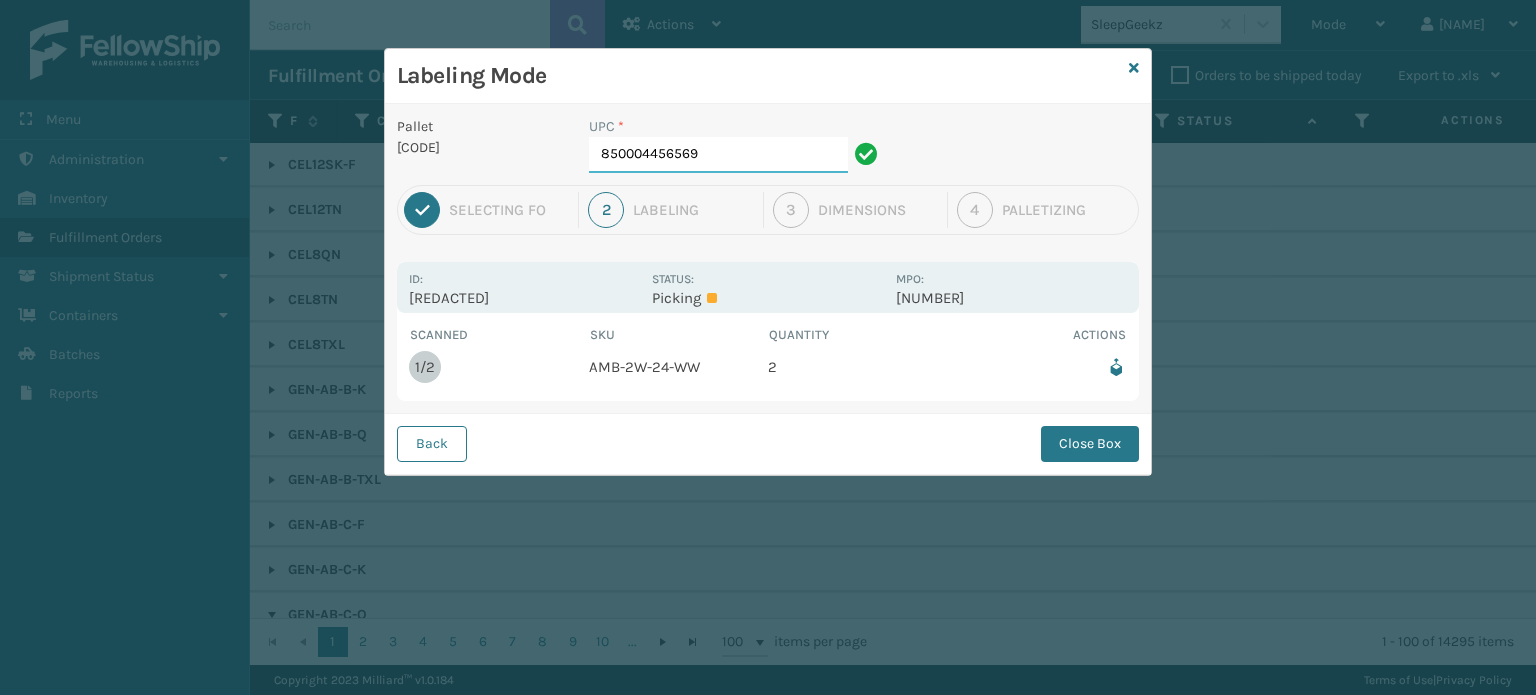 click on "850004456569" at bounding box center (718, 155) 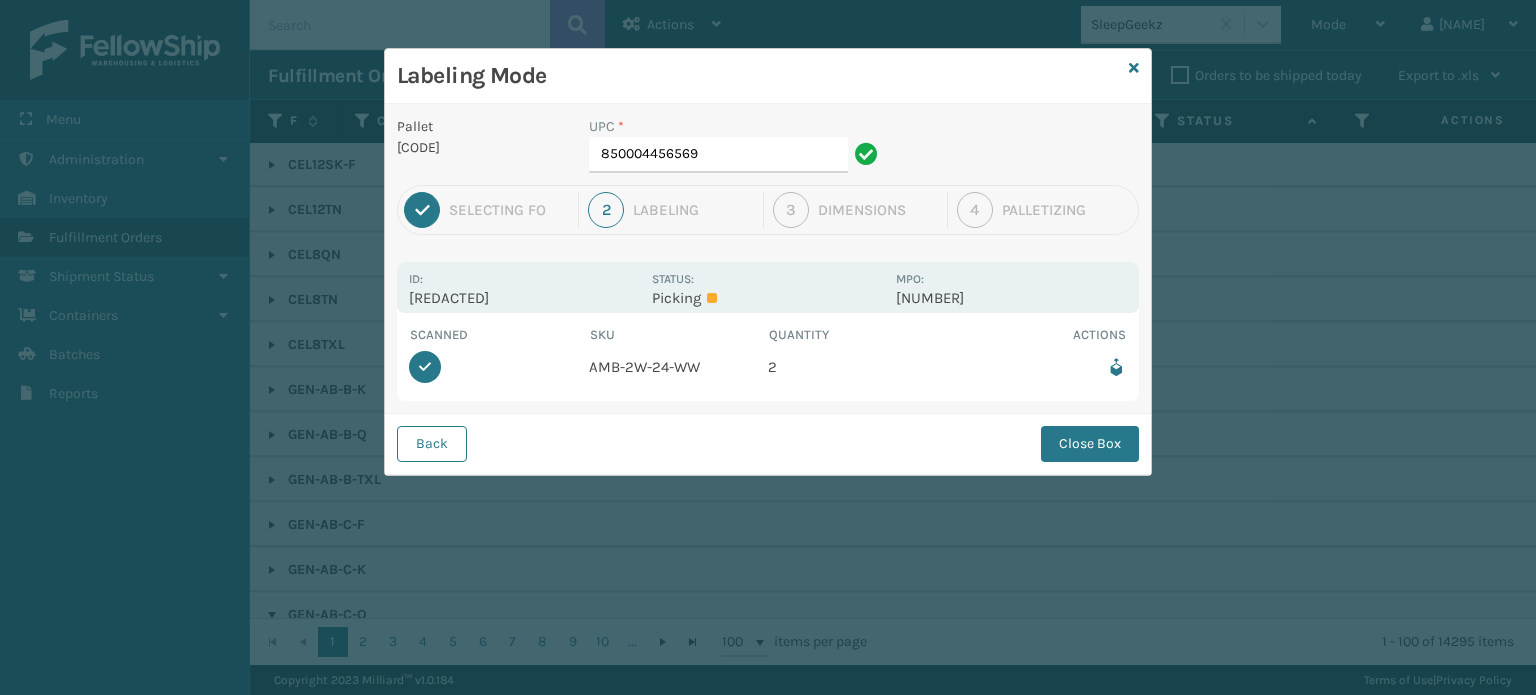 click on "Back Close Box" at bounding box center (768, 443) 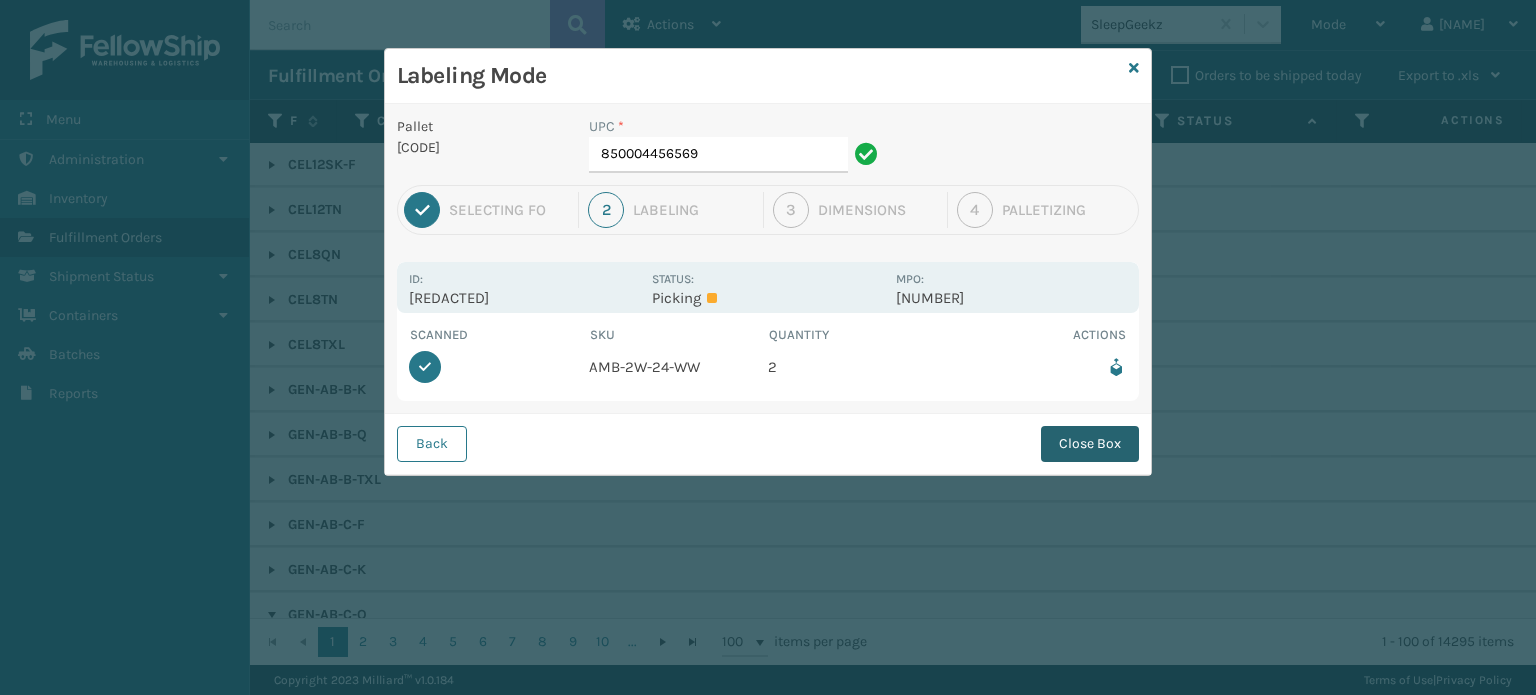 click on "Close Box" at bounding box center [1090, 444] 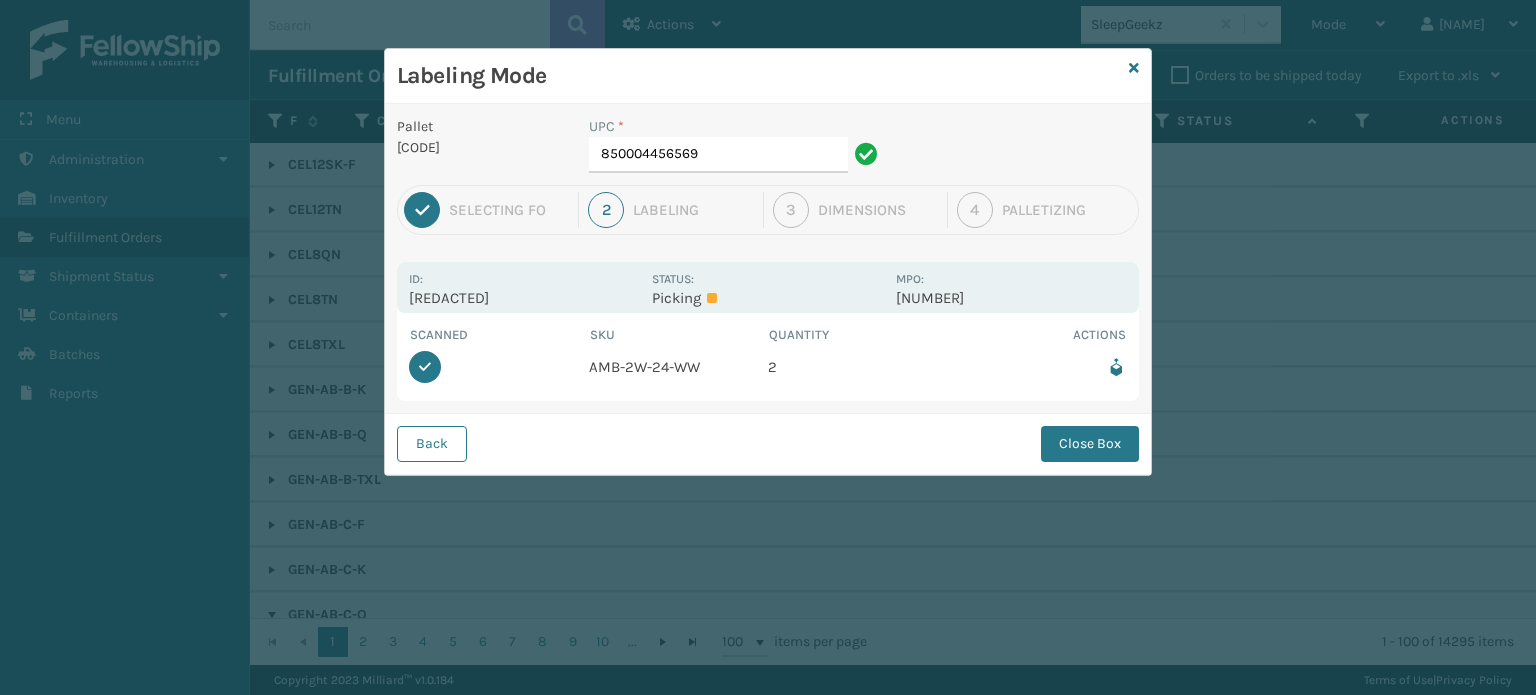 click on "Labeling Mode Pallet FDXG-WBTSPPKG6G UPC   * [NUMBER] 1 Selecting FO 2 Labeling 3 Dimensions 4 Palletizing Product Sku [SKU] Product Name [PRODUCT_NAME] FOs associated with this item: Last Packaged Id: [NUMBER] Status: Palletized MPO: [CODE] SKU : Quantity : [SKU] 1 Show All Id: [NUMBER] Status: Palletized MPO: [CODE] SKU : Quantity : [SKU] 1 Show All" at bounding box center (768, 347) 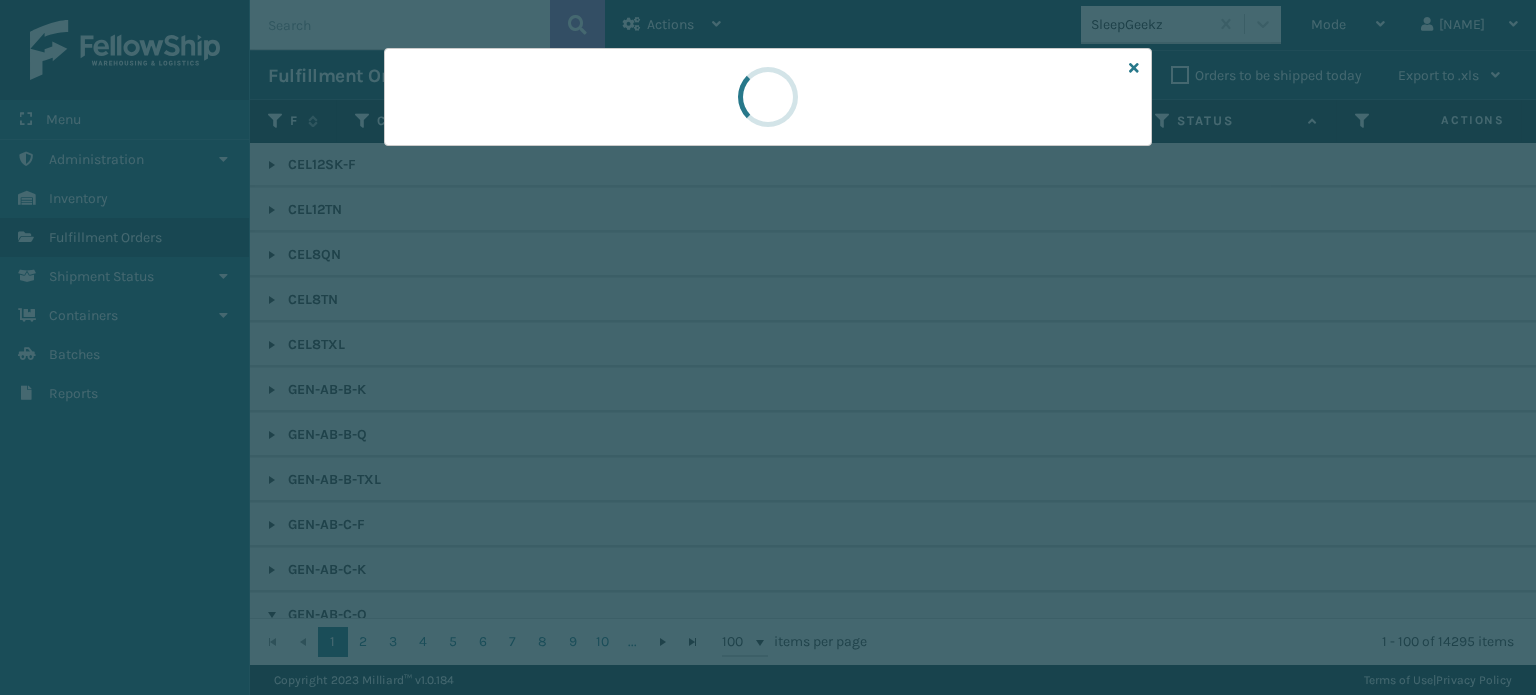 drag, startPoint x: 1100, startPoint y: 429, endPoint x: 994, endPoint y: 435, distance: 106.16968 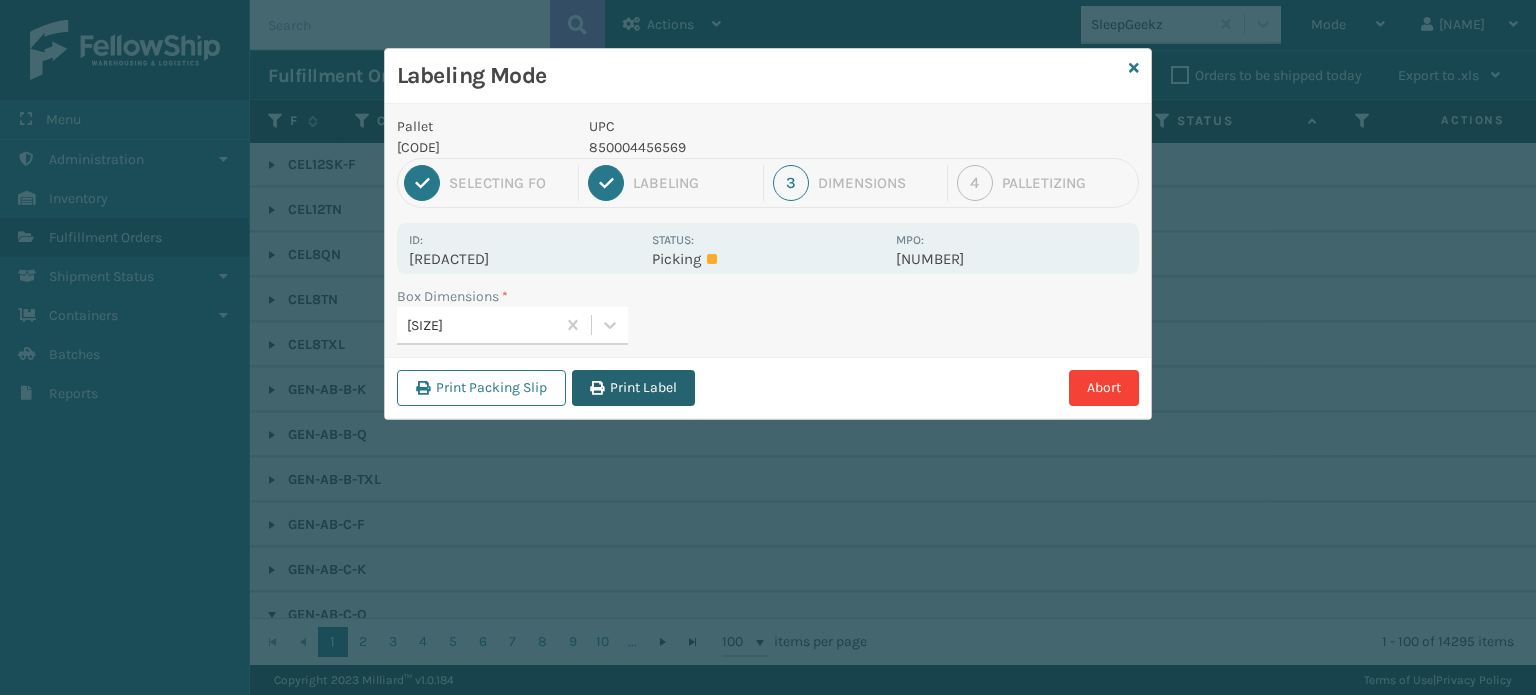 click on "Print Label" at bounding box center [633, 388] 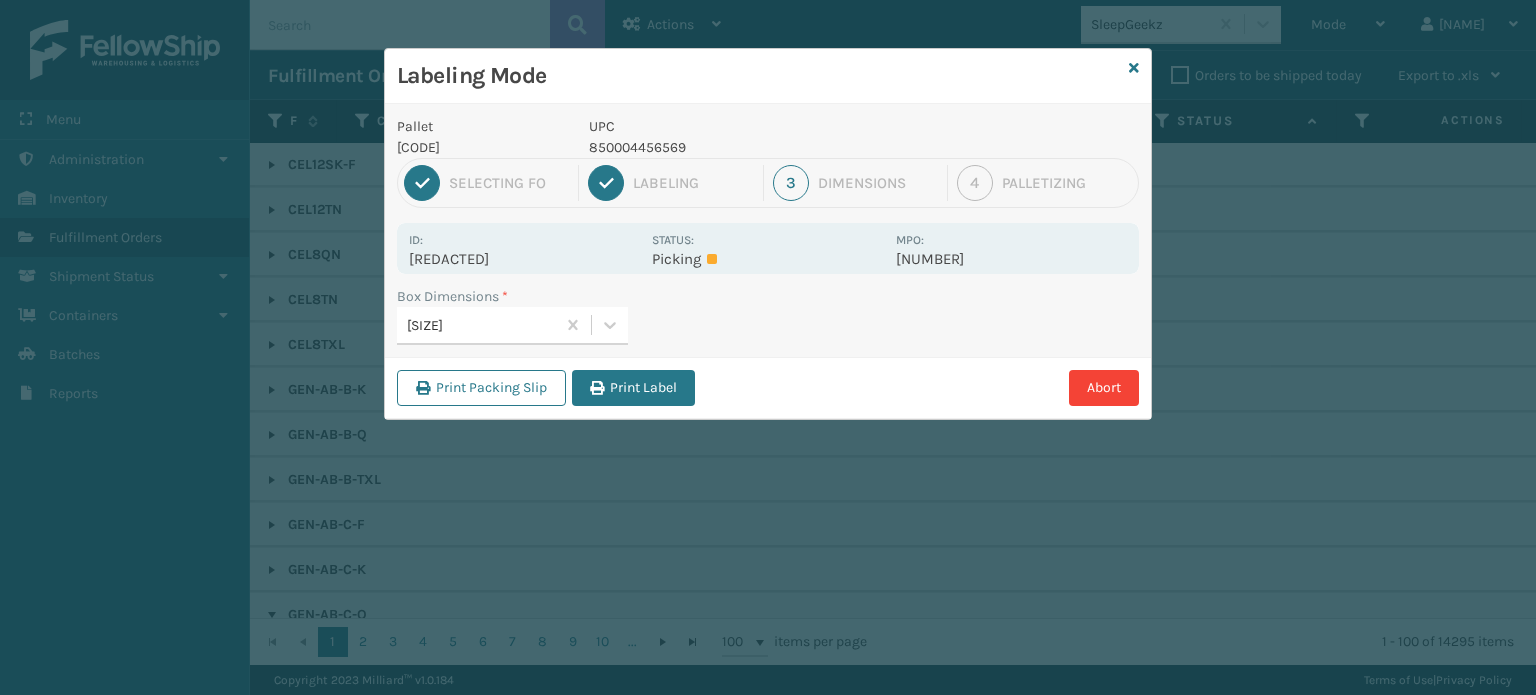 click on "Labeling Mode Pallet FDXG-WBTSPPKG6G UPC [NUMBER] 1 Selecting FO 2 Labeling 3 Dimensions 4 Palletizing Id: [NUMBER] Status: Picking MPO: [NUMBER] Box Dimensions   * Print Packing Slip Print Label Abort" at bounding box center (768, 347) 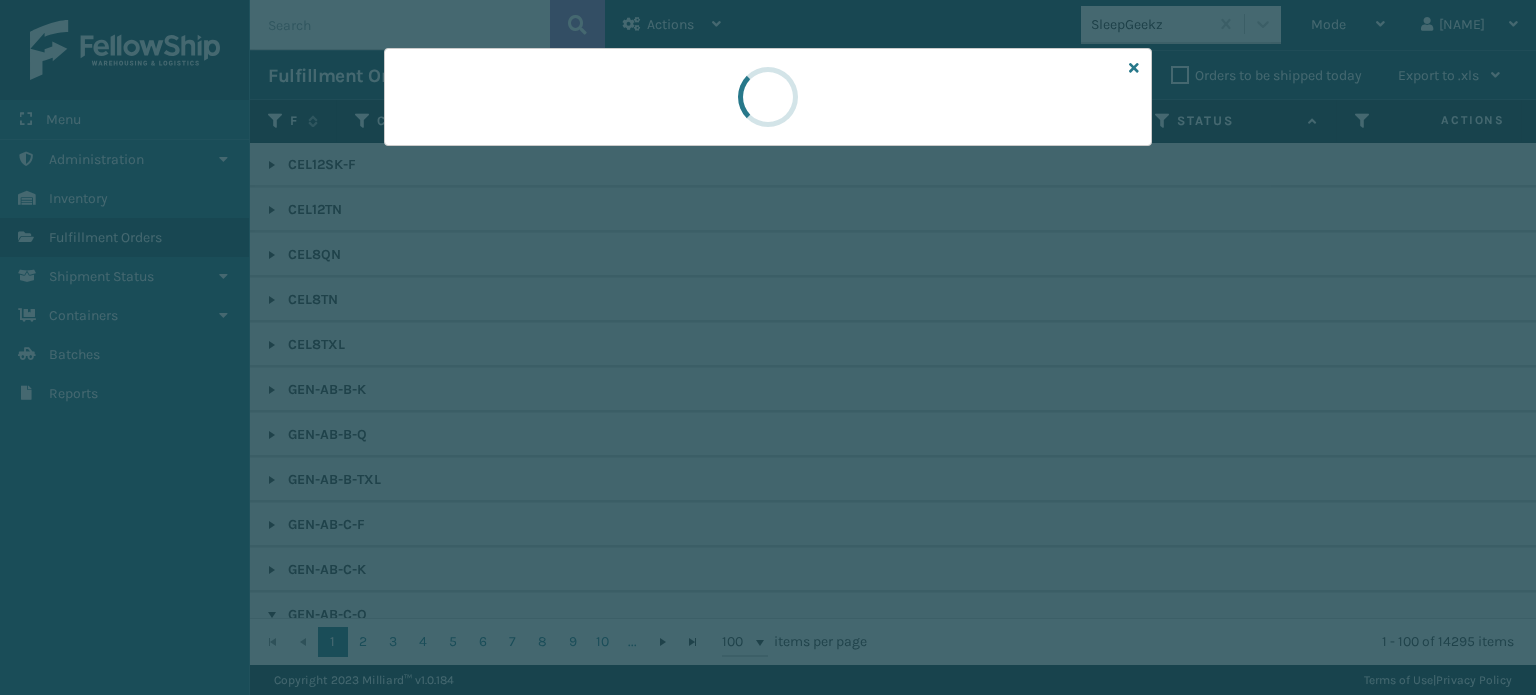 click at bounding box center [768, 347] 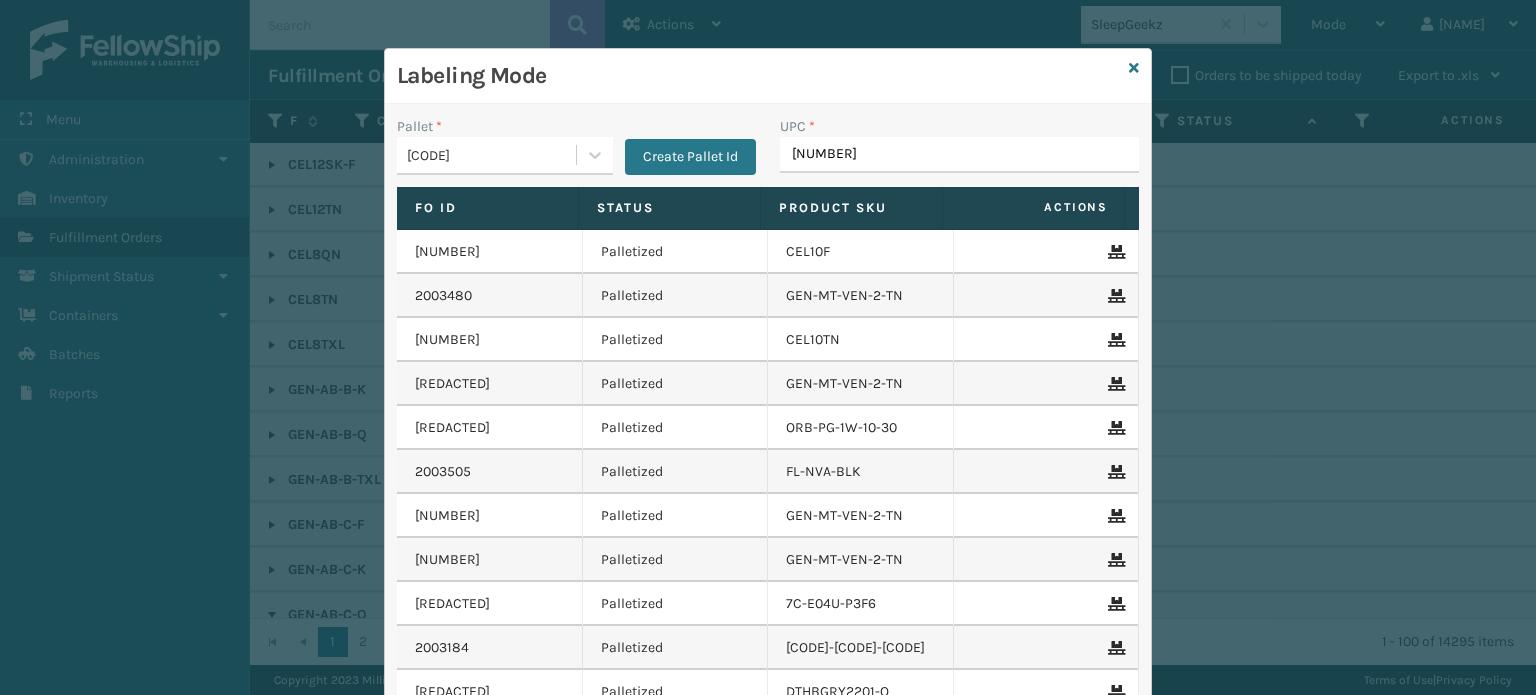 type on "[REDACTED]" 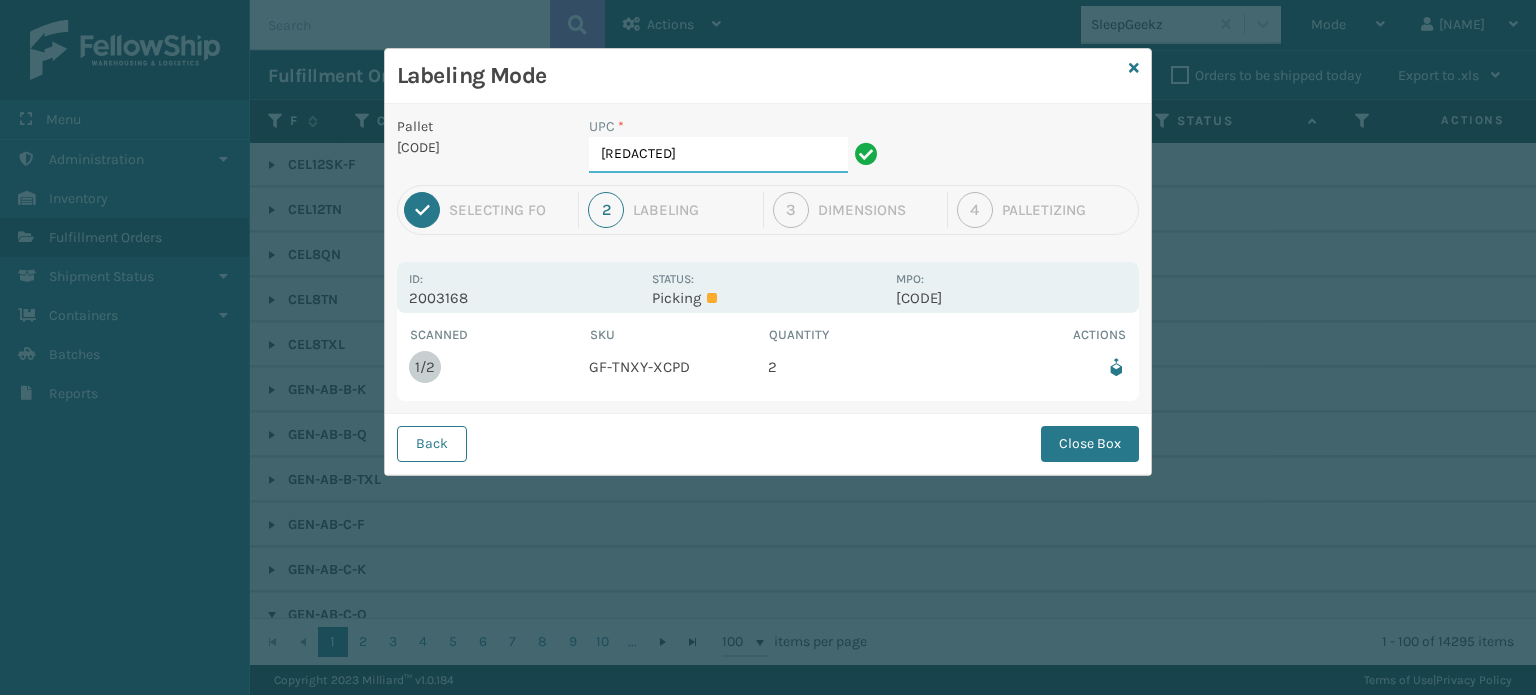 click on "Pallet [LICENSE_NUMBER] UPC   * [PHONE] 1 Selecting FO 2 Labeling 3 Dimensions 4 Palletizing Id: [NUMBER] Status: Picking MPO: [LICENSE_NUMBER] Scanned SKU Quantity Actions 1/2 [LICENSE_NUMBER] 2 Back Close Box" at bounding box center (768, 289) 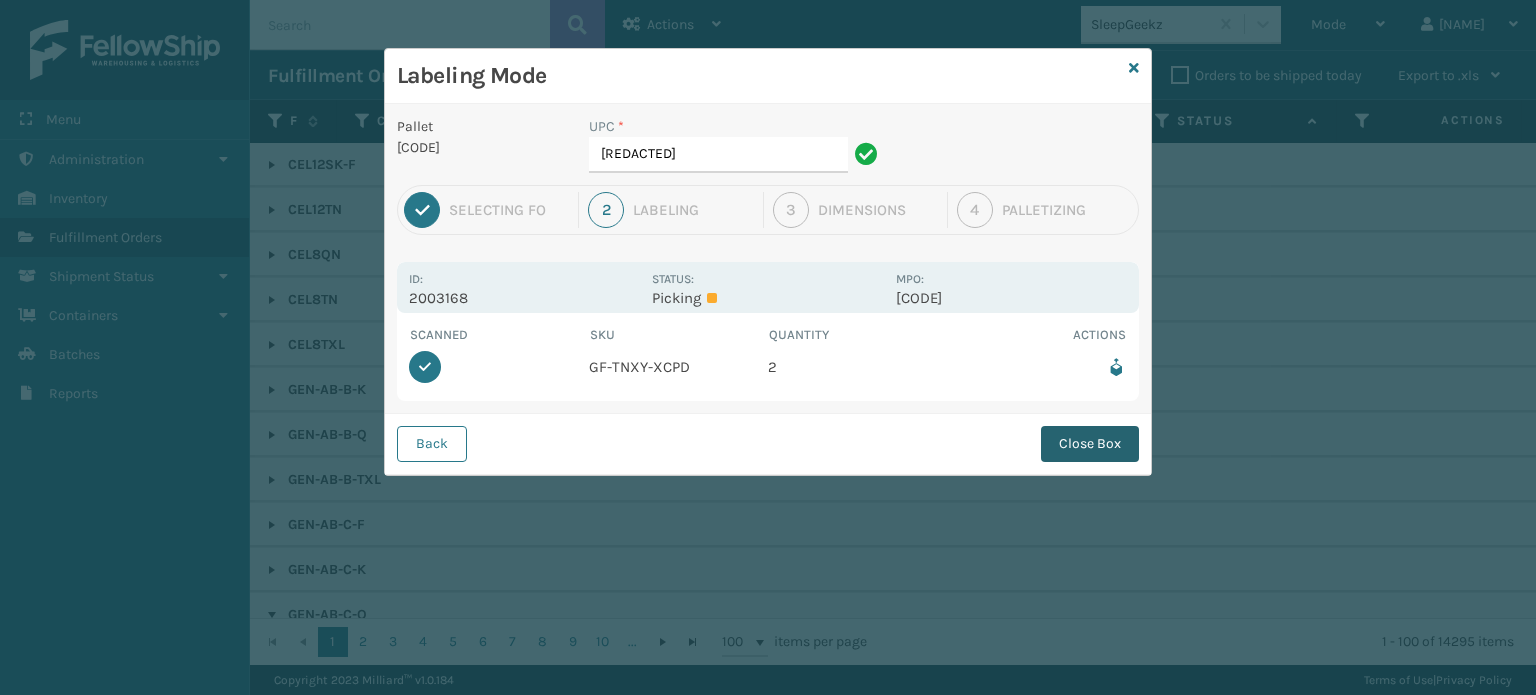 click on "Close Box" at bounding box center [1090, 444] 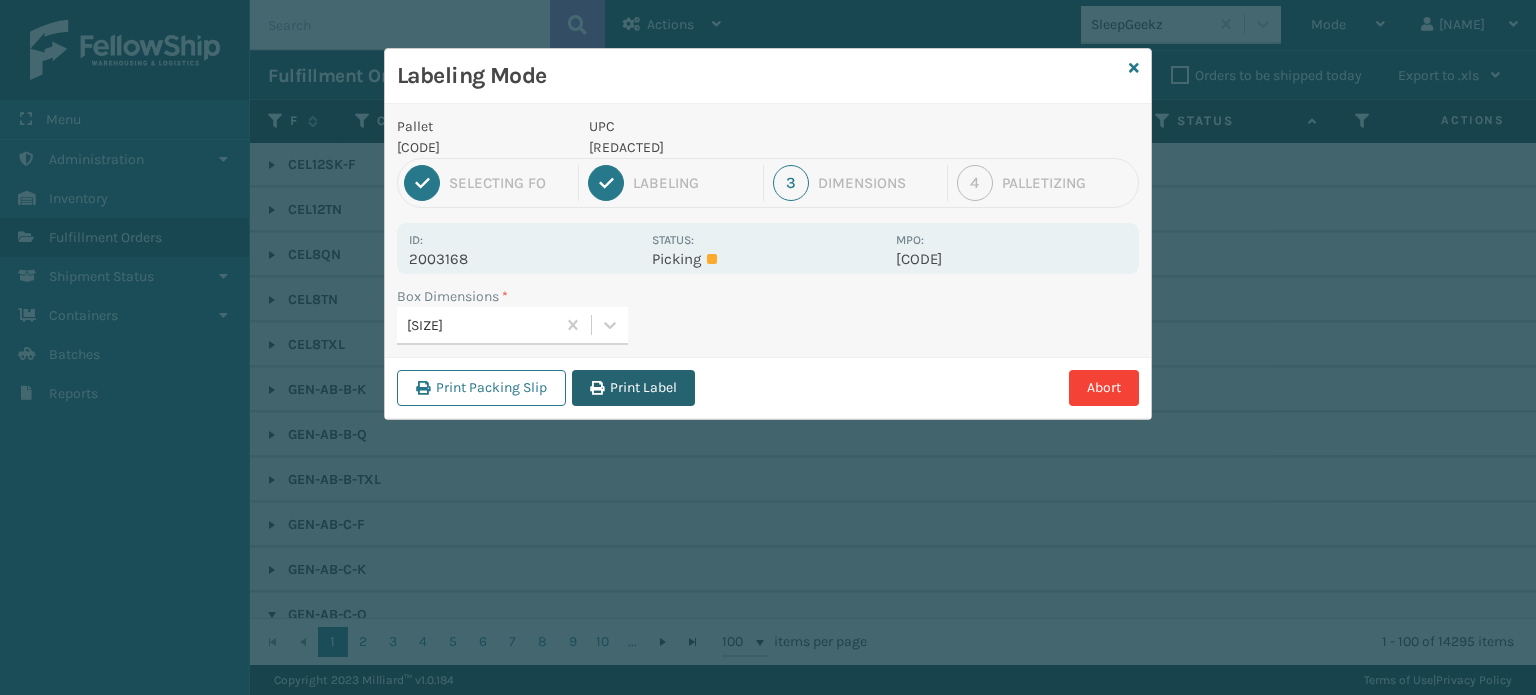 click at bounding box center (597, 388) 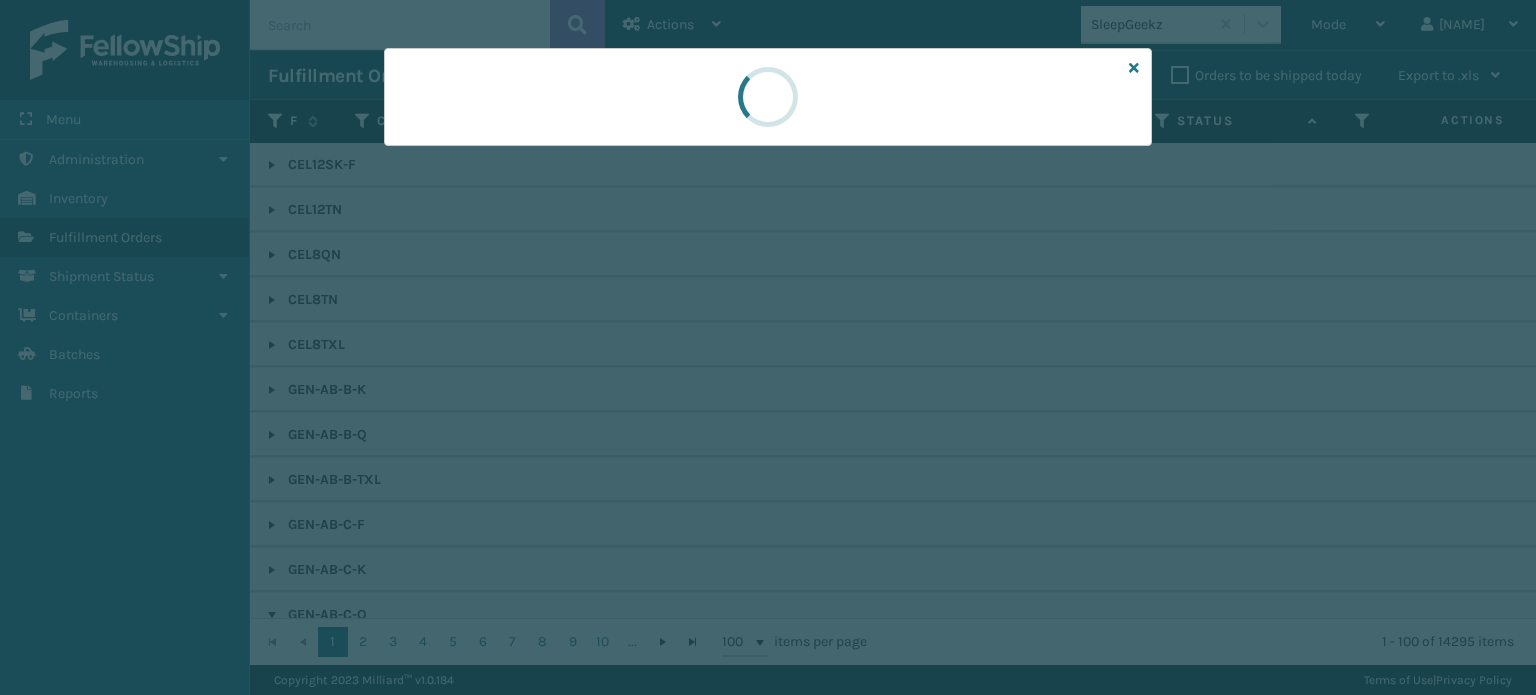 click at bounding box center [768, 347] 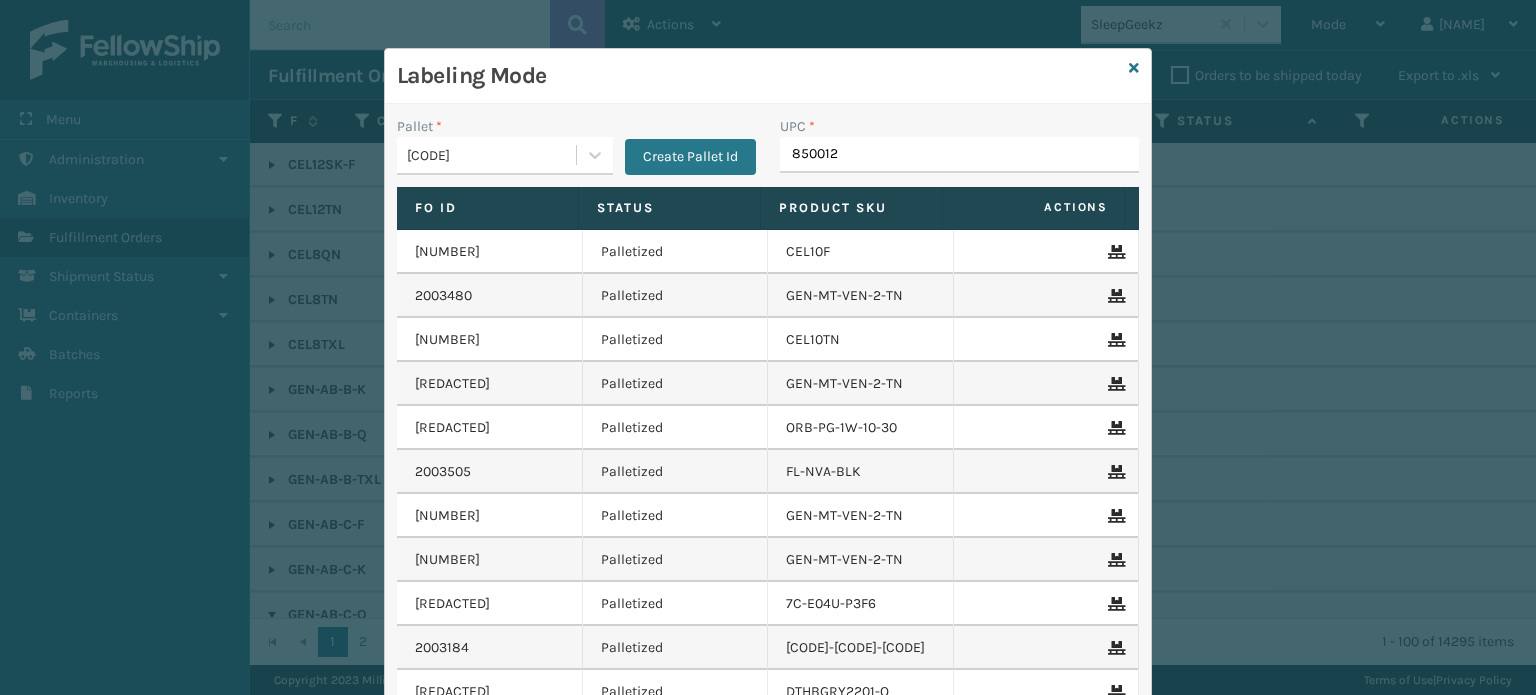 type on "8500124" 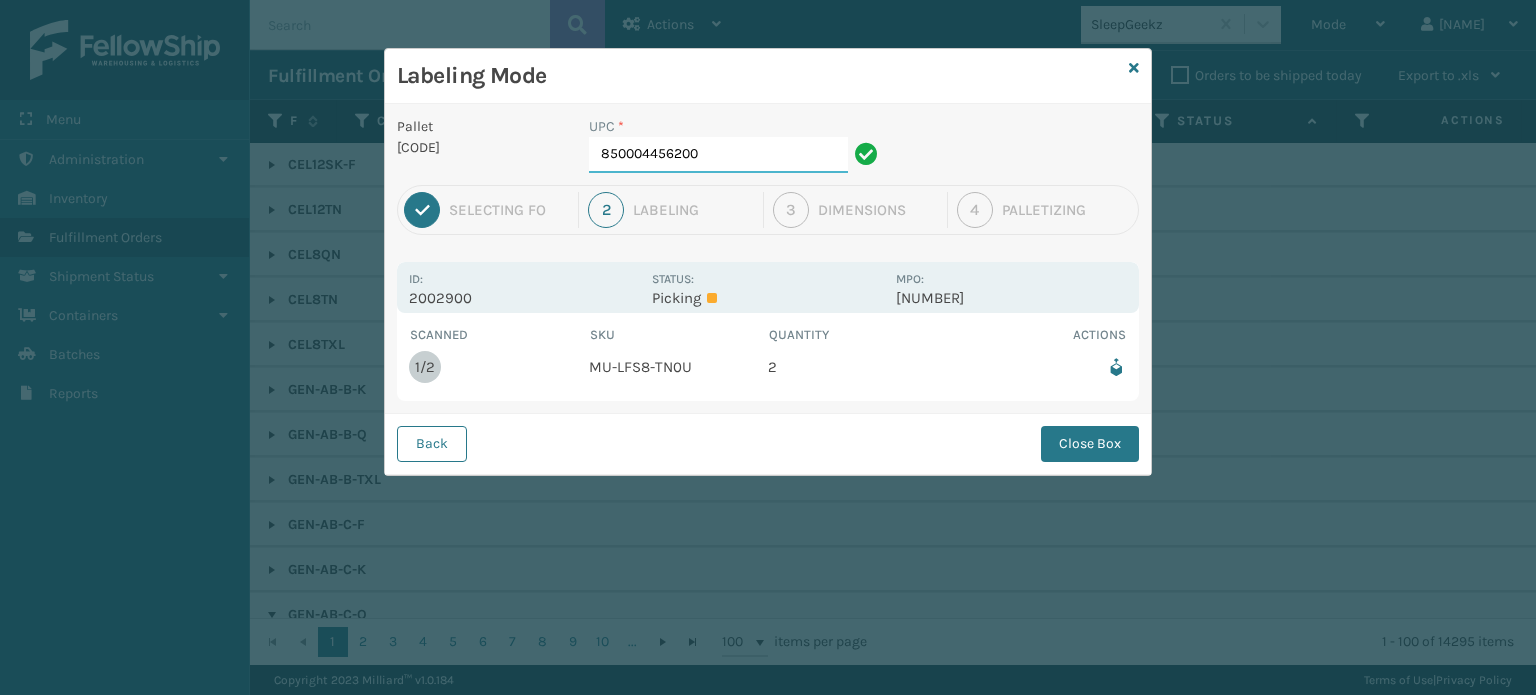 click on "850004456200" at bounding box center [718, 155] 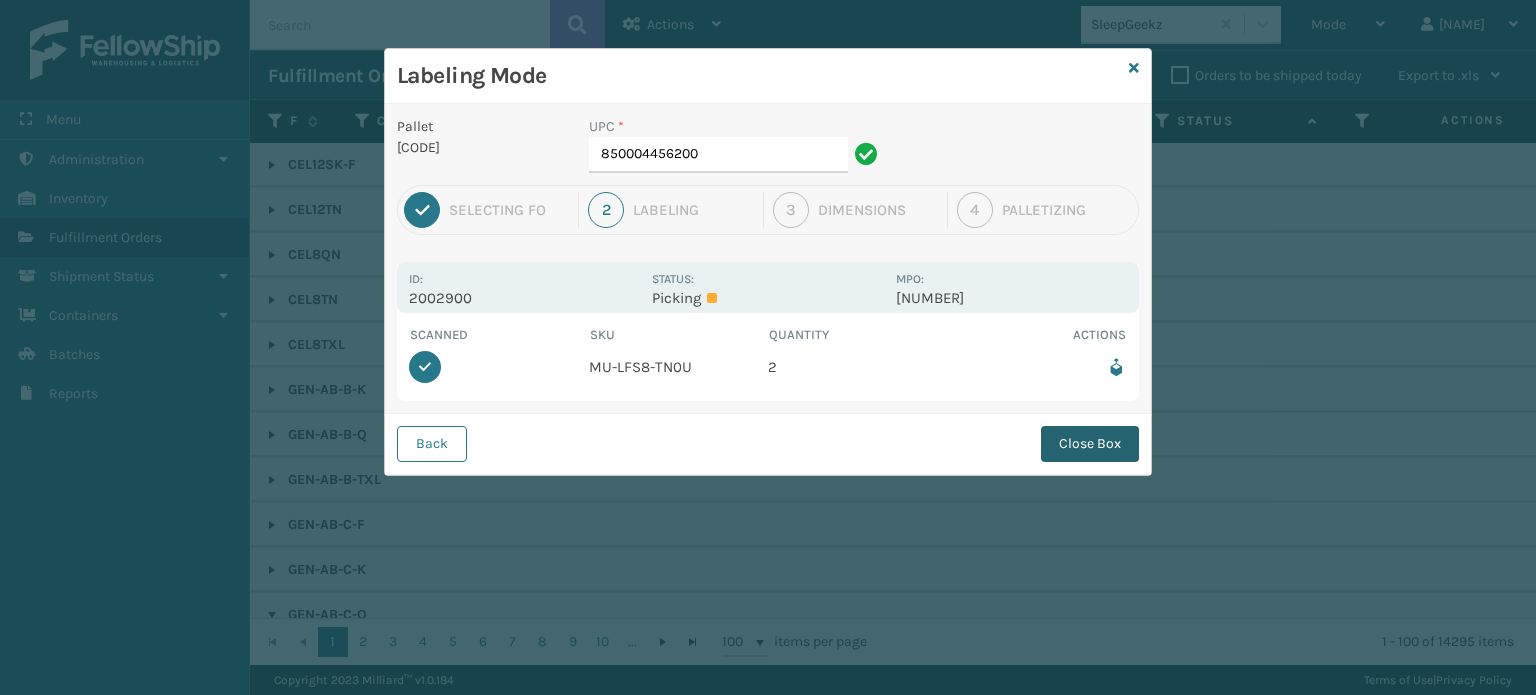 click on "Close Box" at bounding box center [1090, 444] 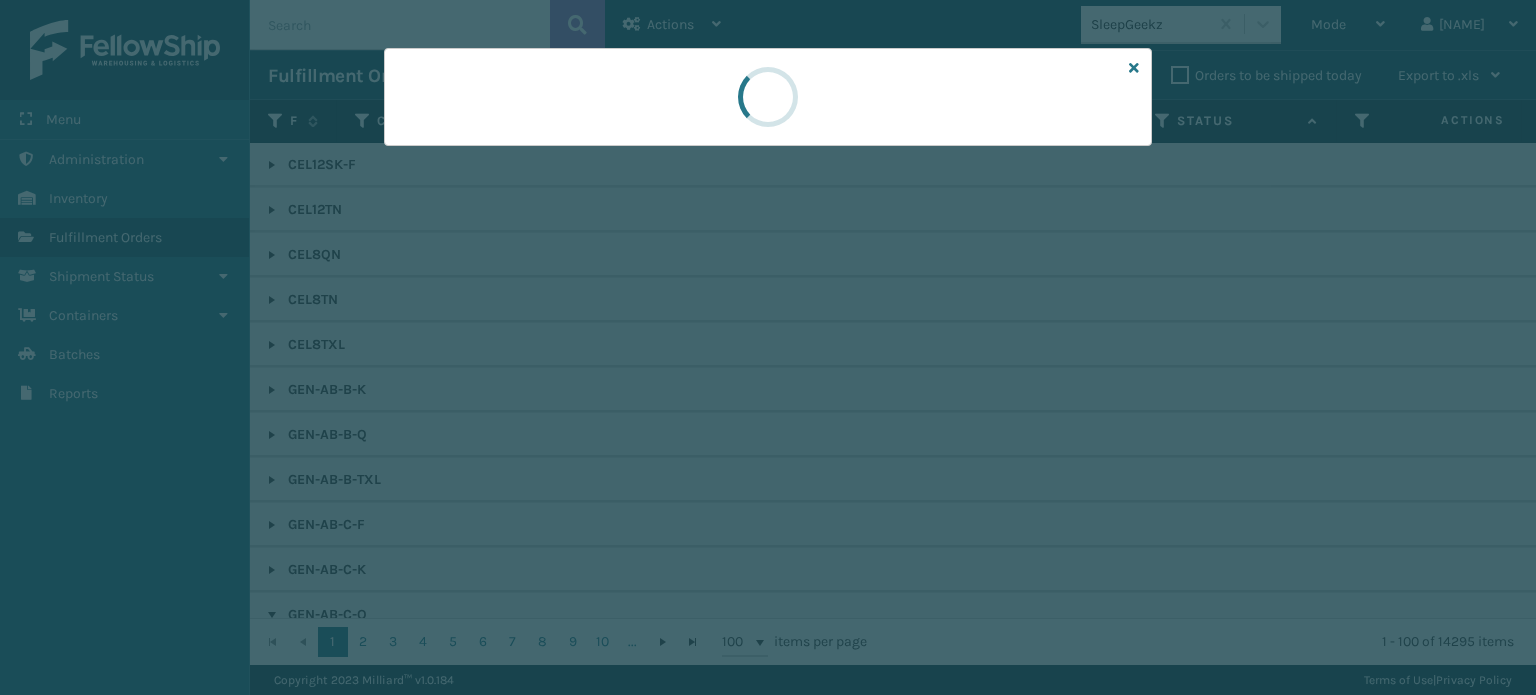 click at bounding box center [768, 347] 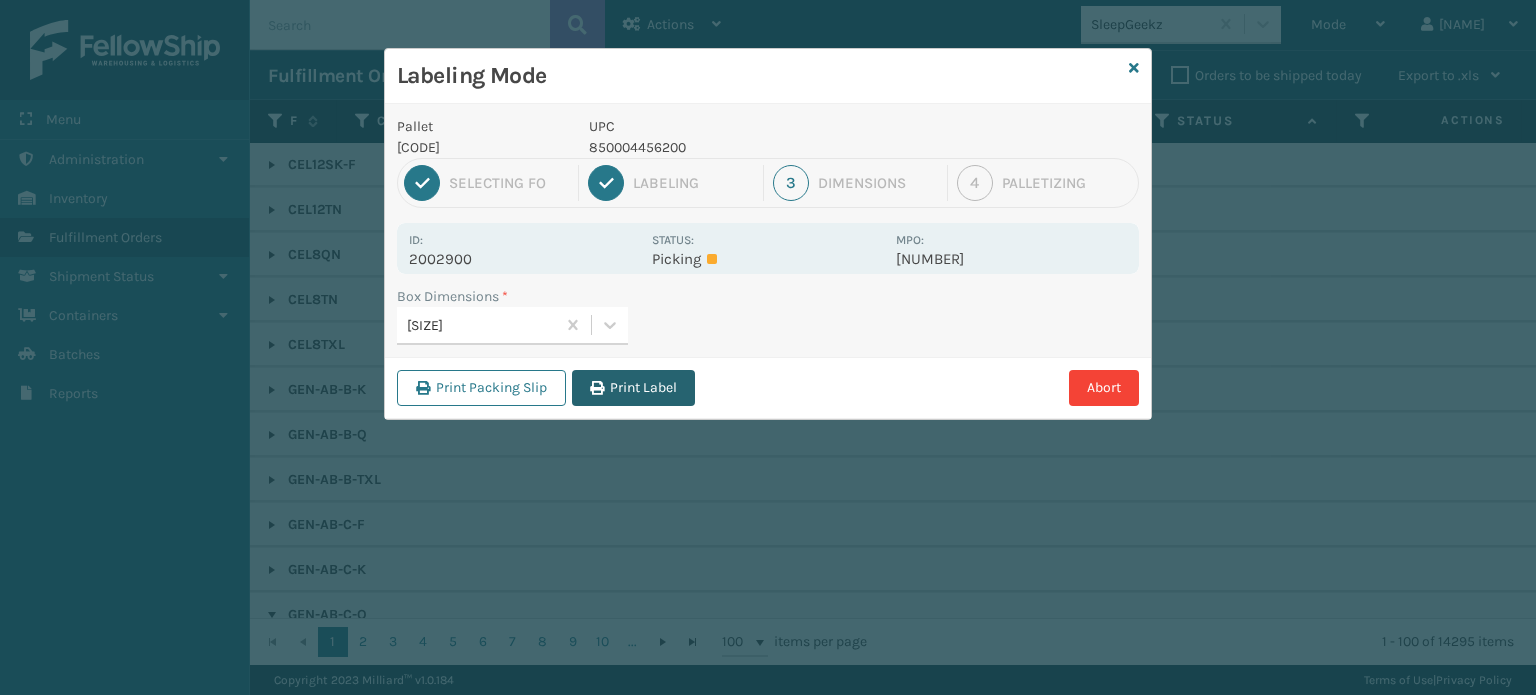 click on "Print Label" at bounding box center (633, 388) 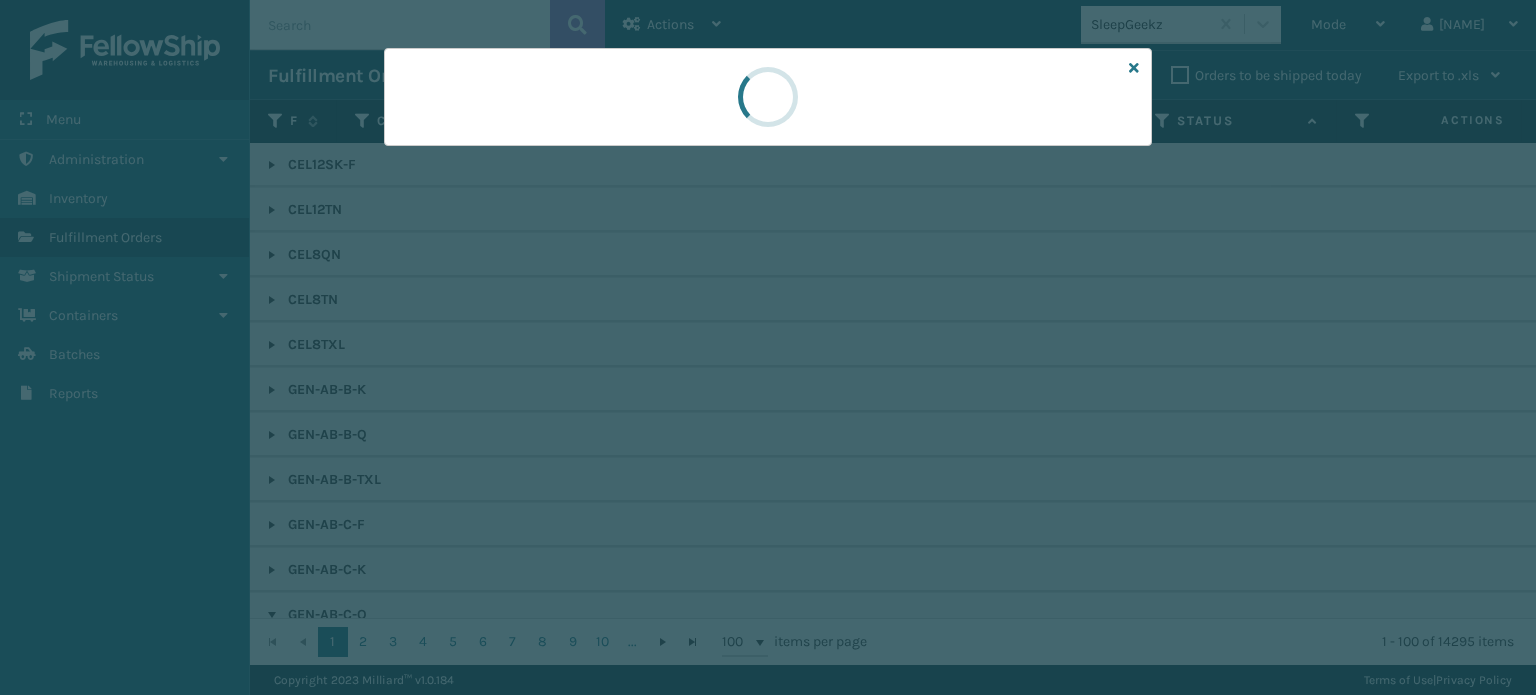 click at bounding box center [768, 347] 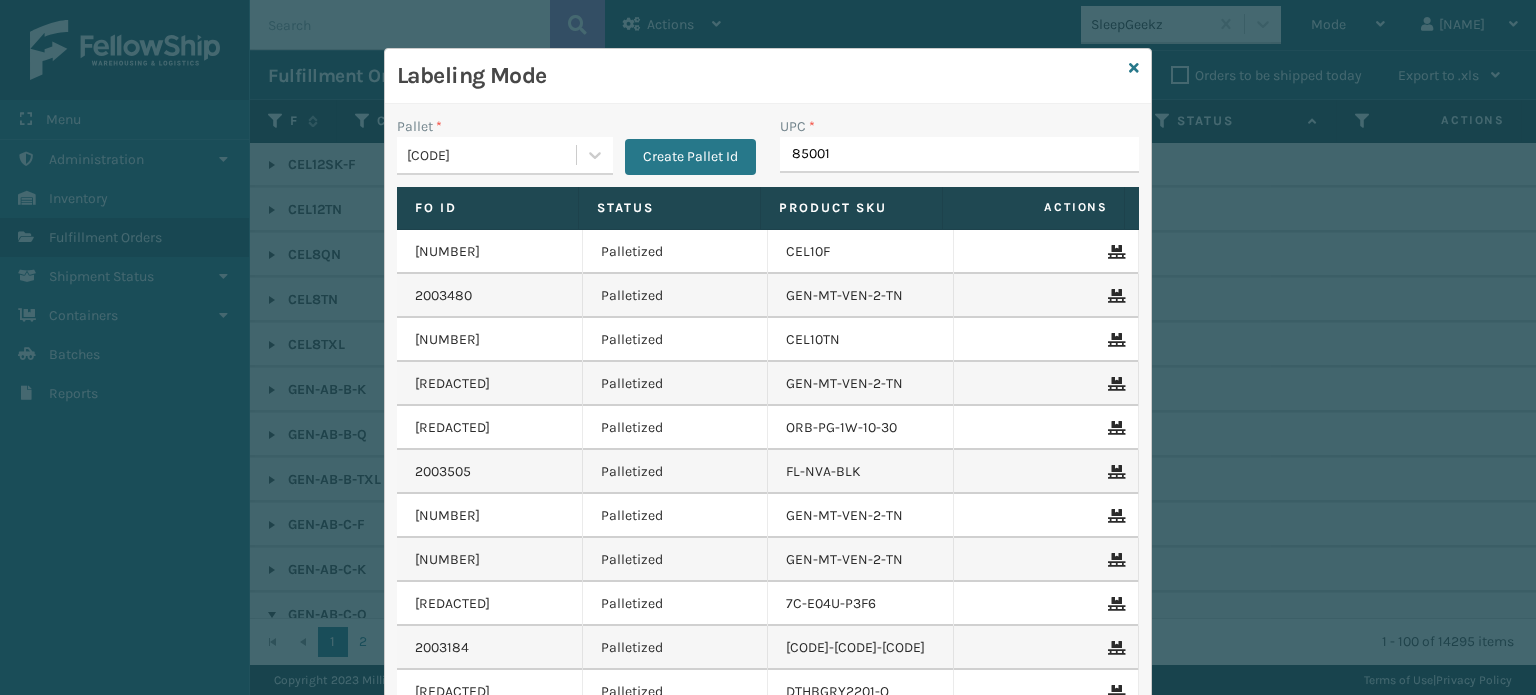 type on "850012" 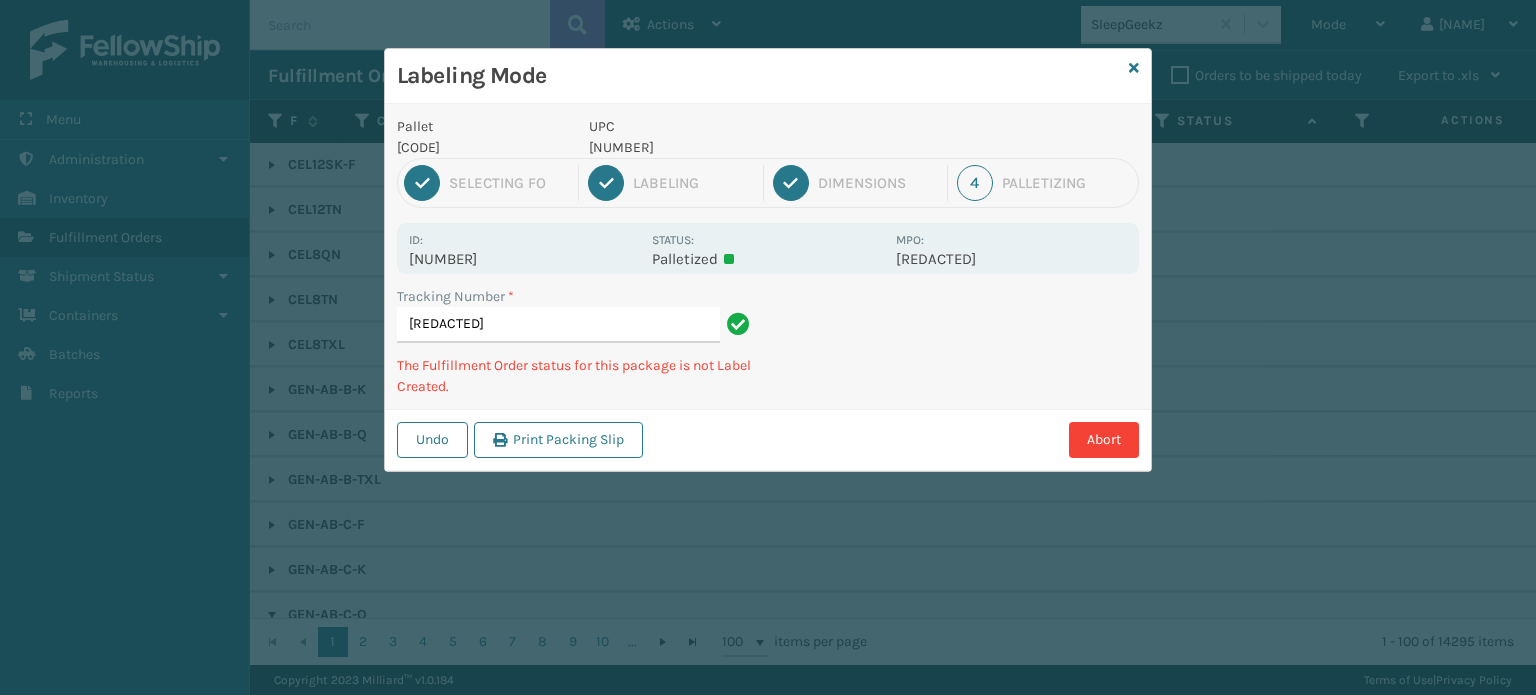 type on "[REDACTED]" 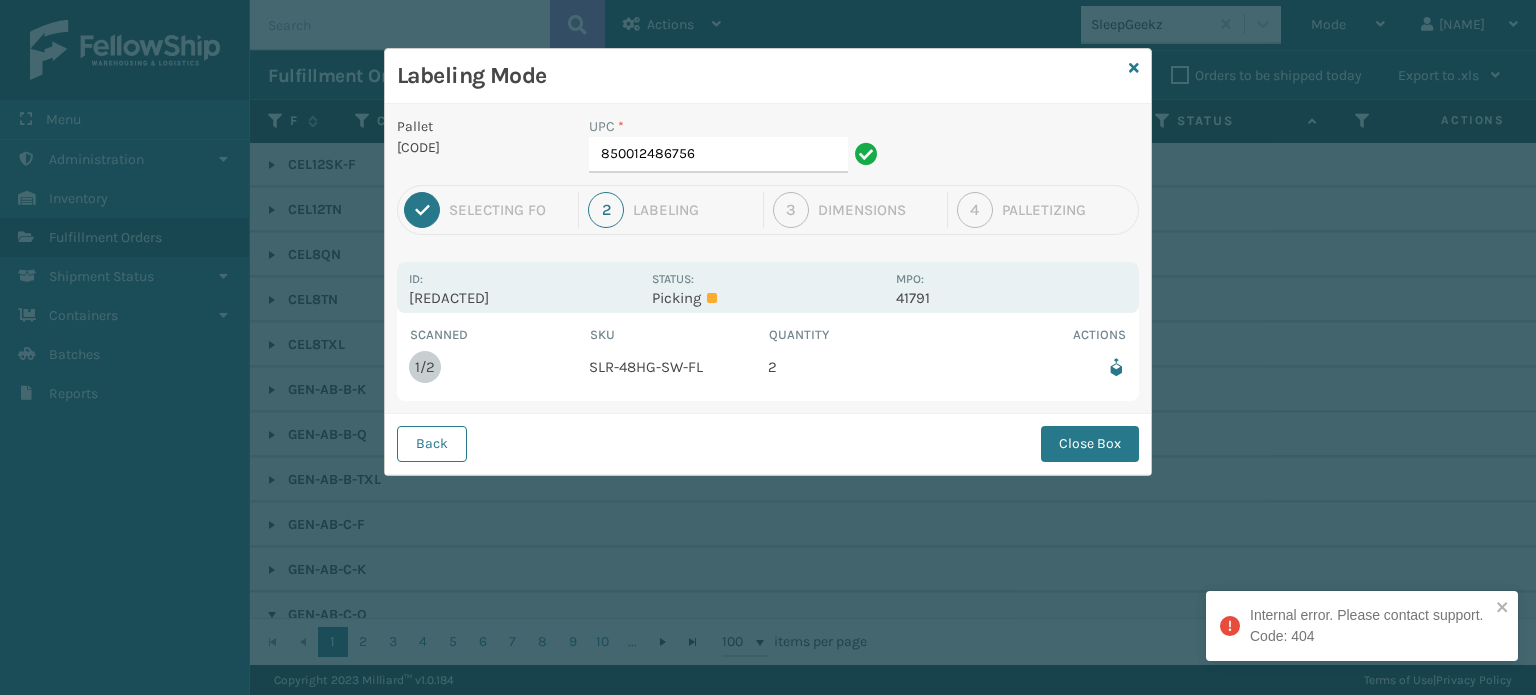 drag, startPoint x: 733, startPoint y: 93, endPoint x: 732, endPoint y: 137, distance: 44.011364 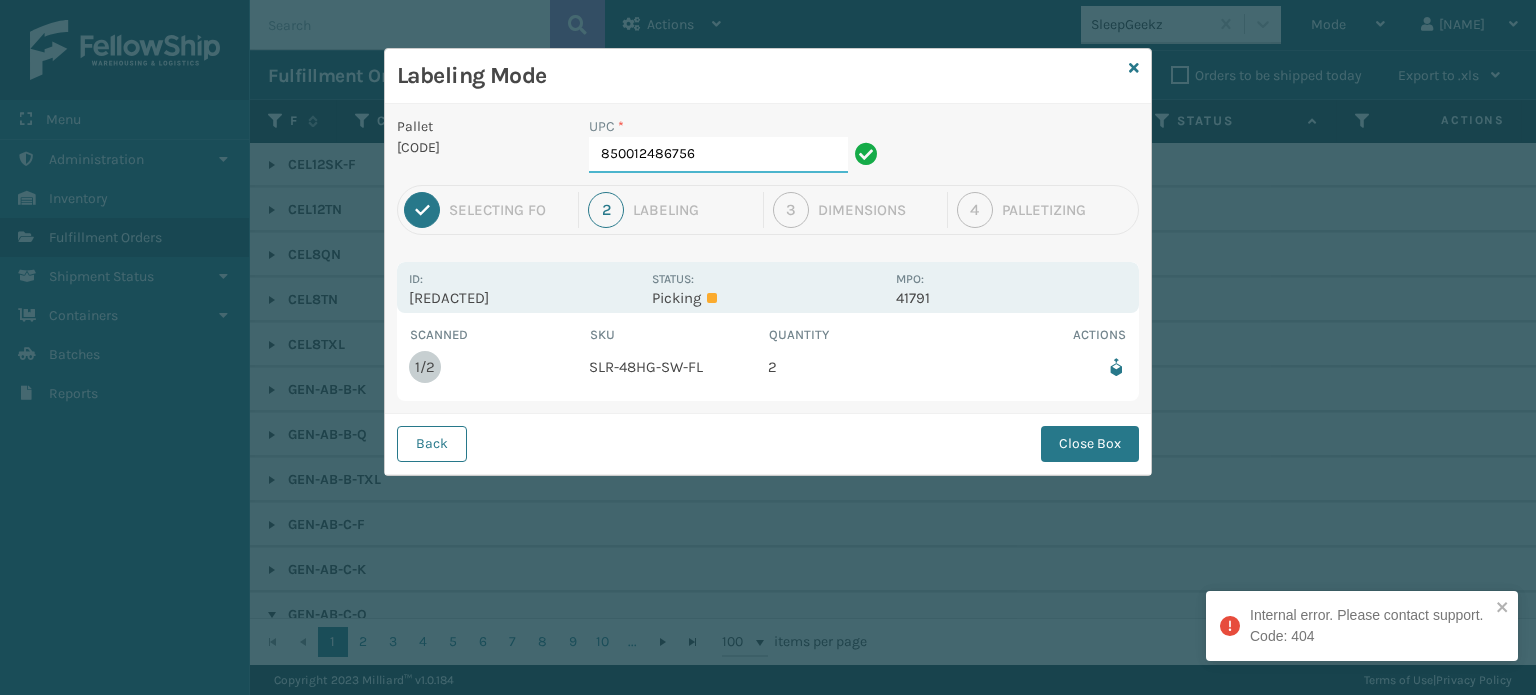 drag, startPoint x: 728, startPoint y: 151, endPoint x: 713, endPoint y: 160, distance: 17.492855 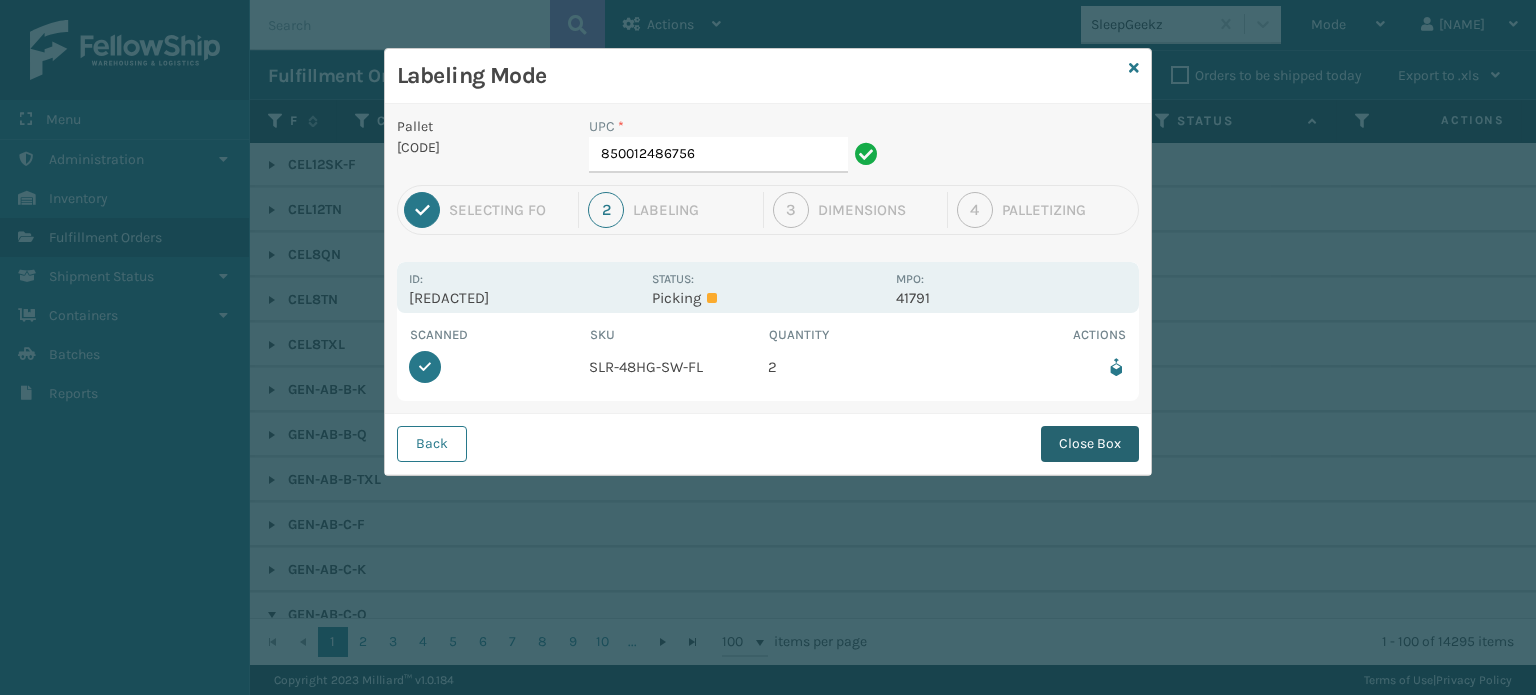 click on "Close Box" at bounding box center [1090, 444] 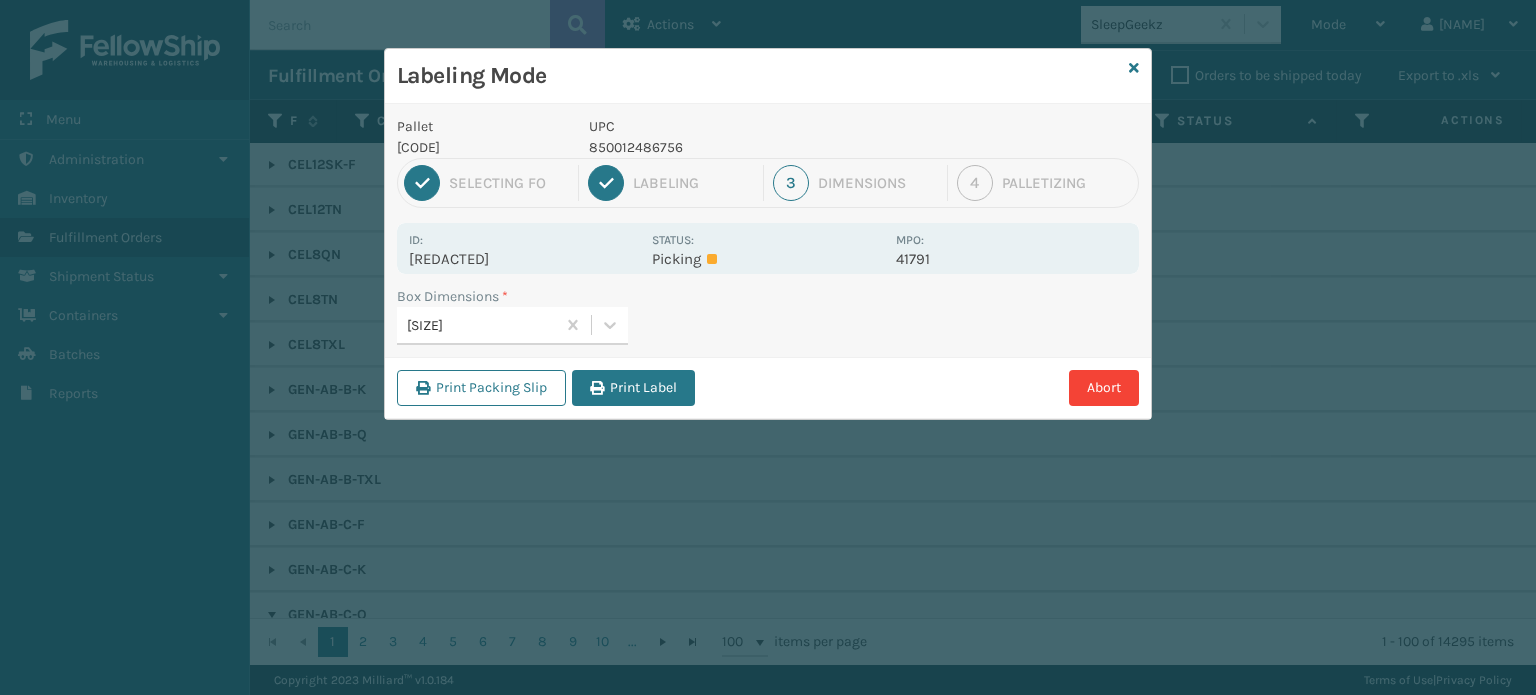 click on "Print Label" at bounding box center [633, 388] 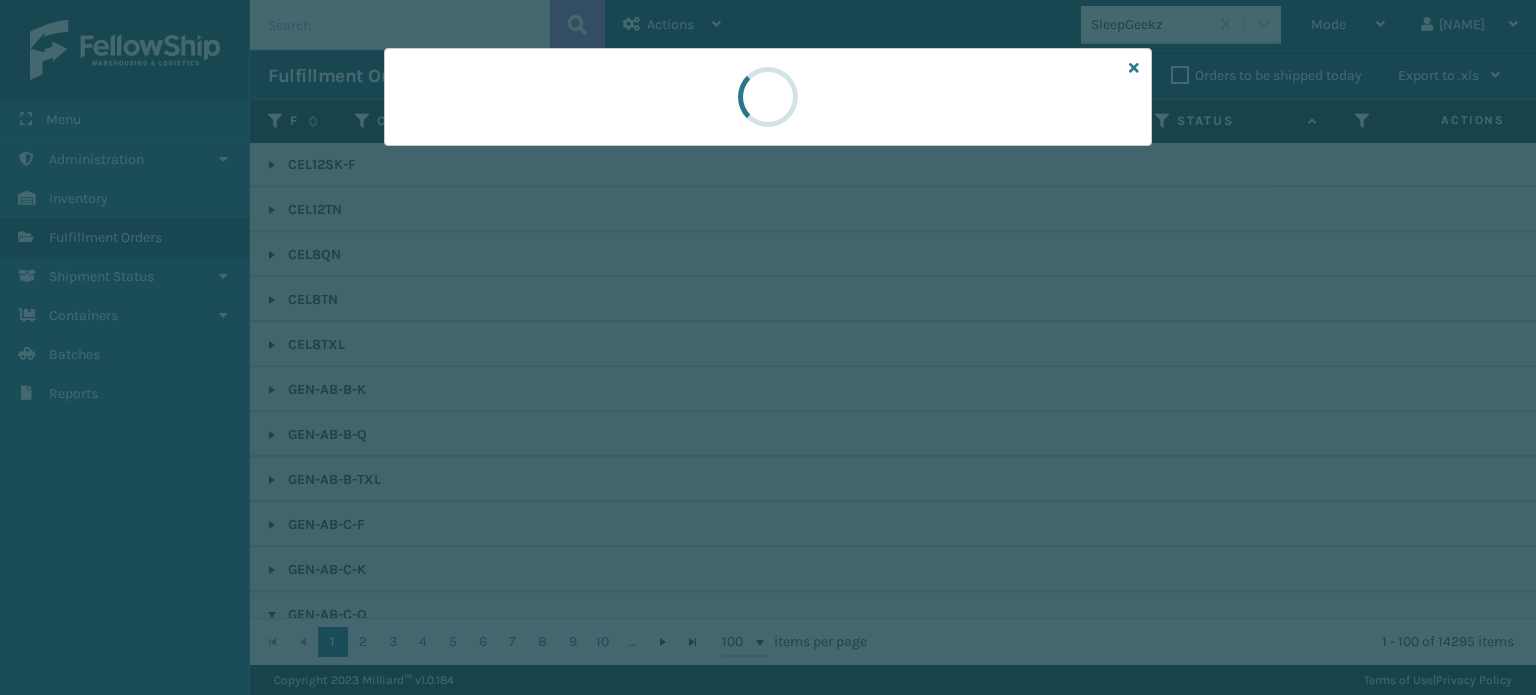 click at bounding box center (768, 347) 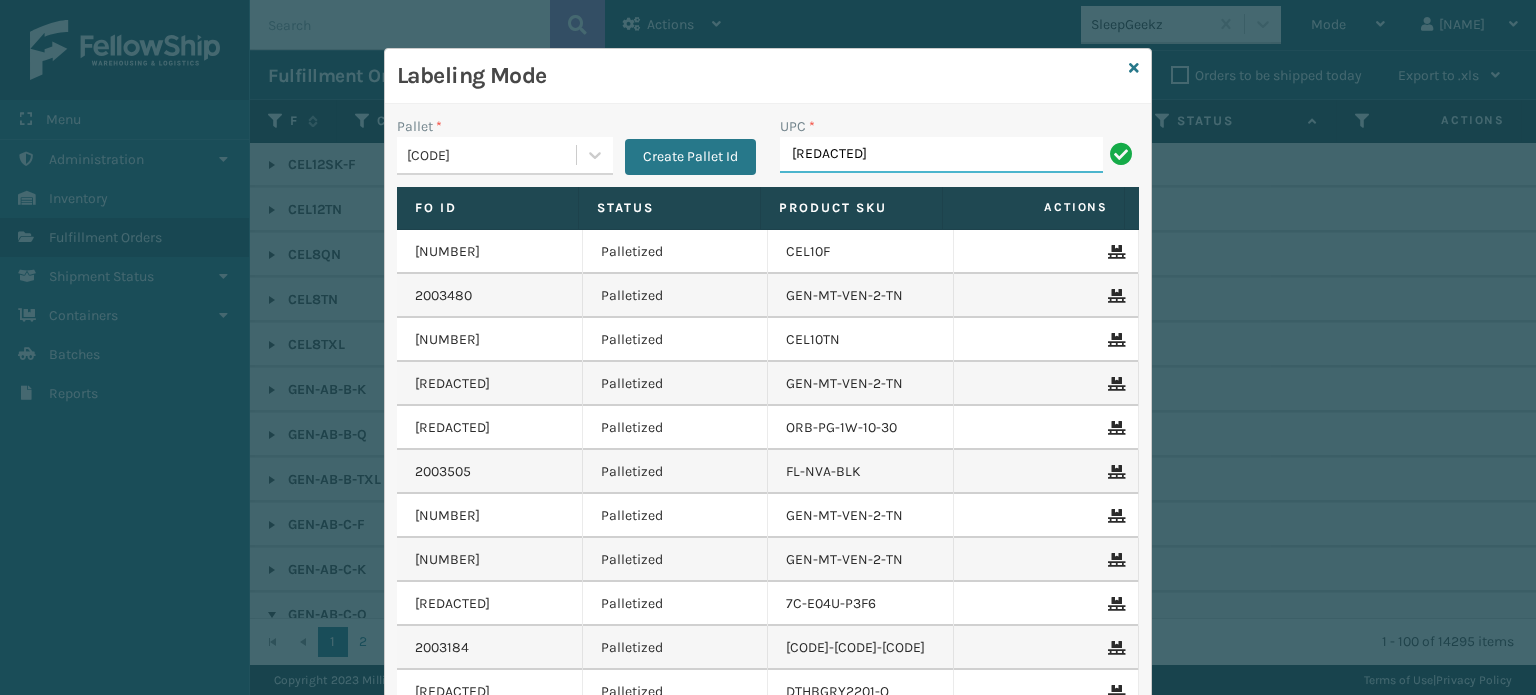 type on "[REDACTED]" 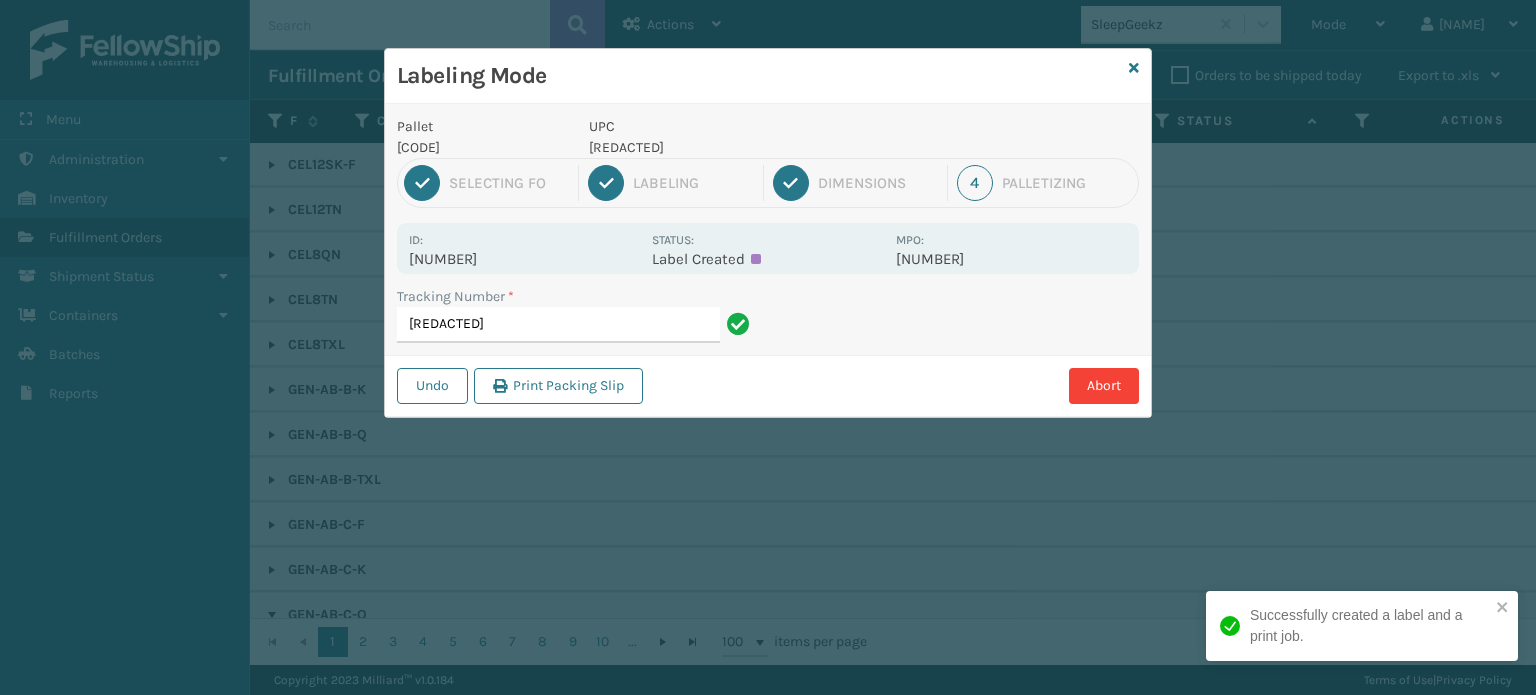 click on "[REDACTED]" at bounding box center [736, 147] 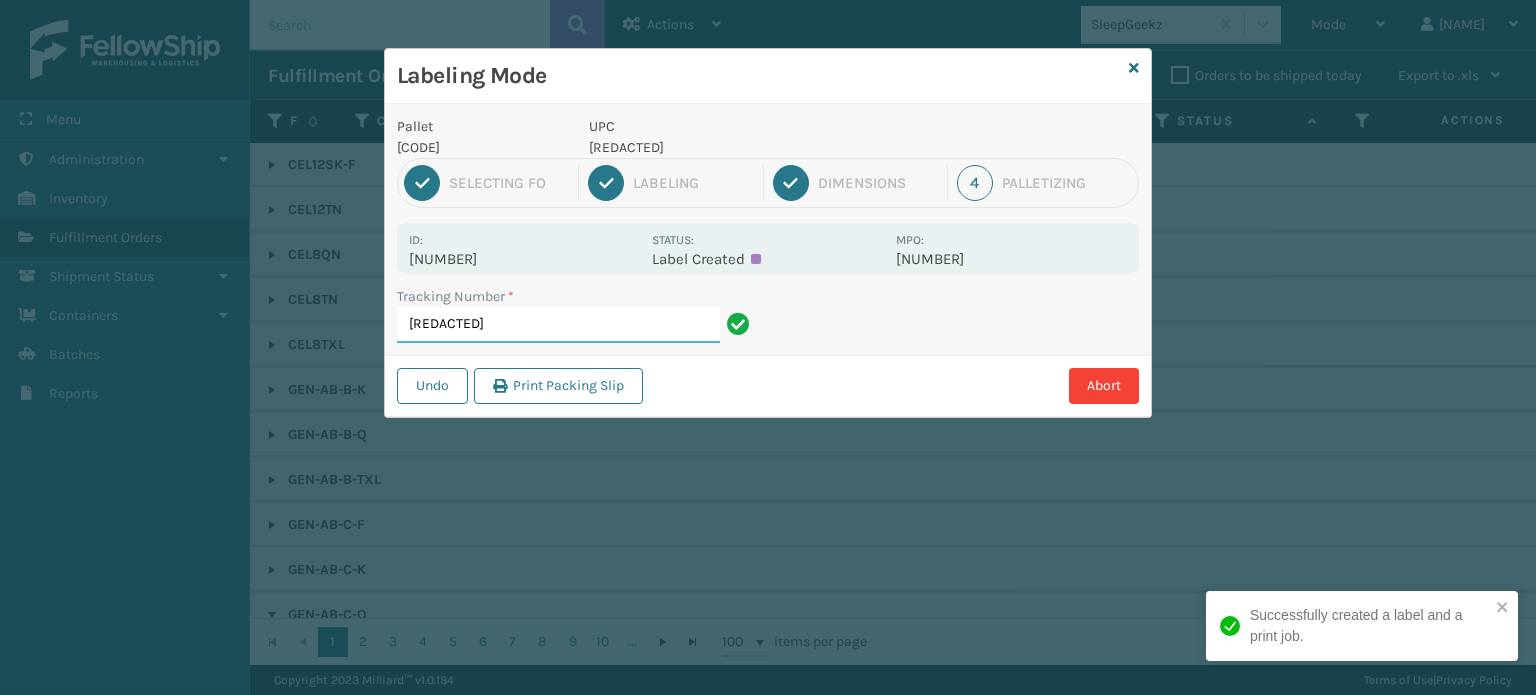 click on "[REDACTED]" at bounding box center (558, 325) 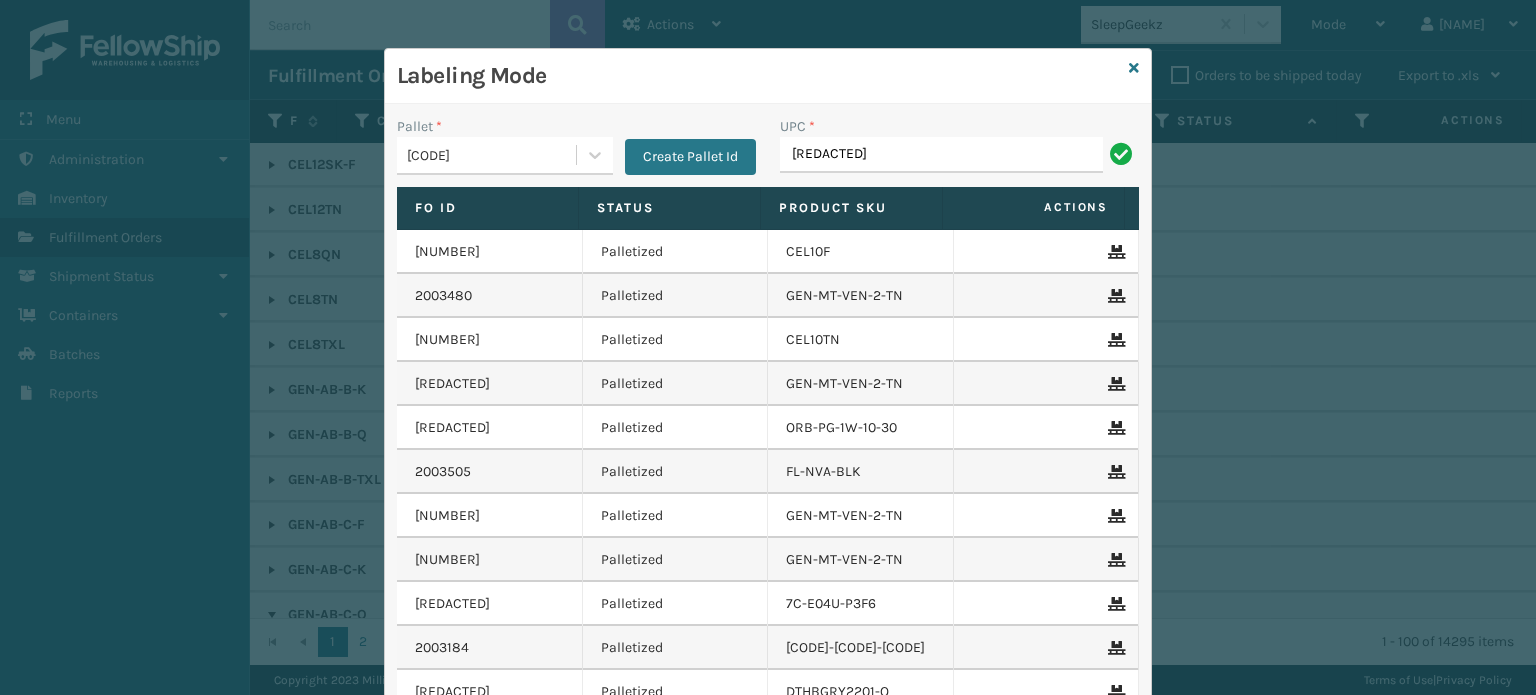 type on "[REDACTED]" 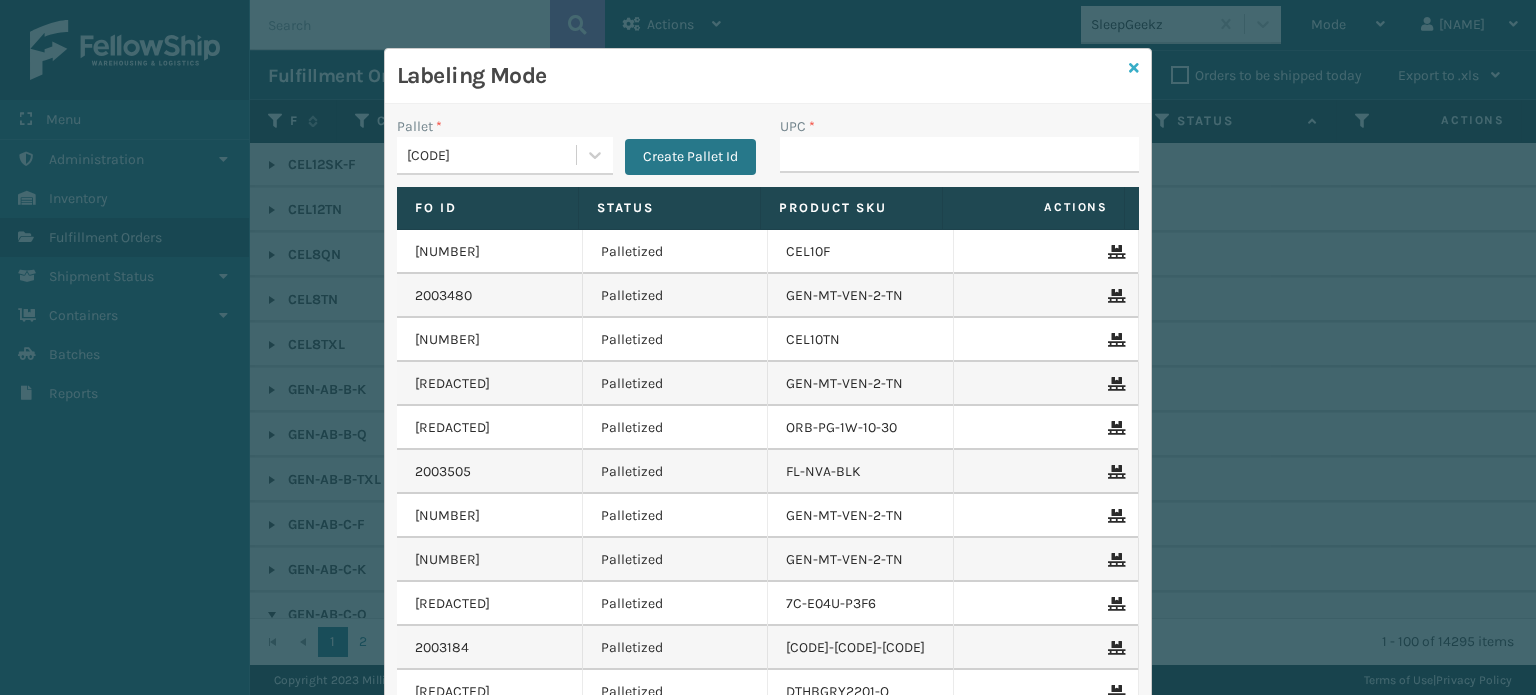 click at bounding box center (1134, 68) 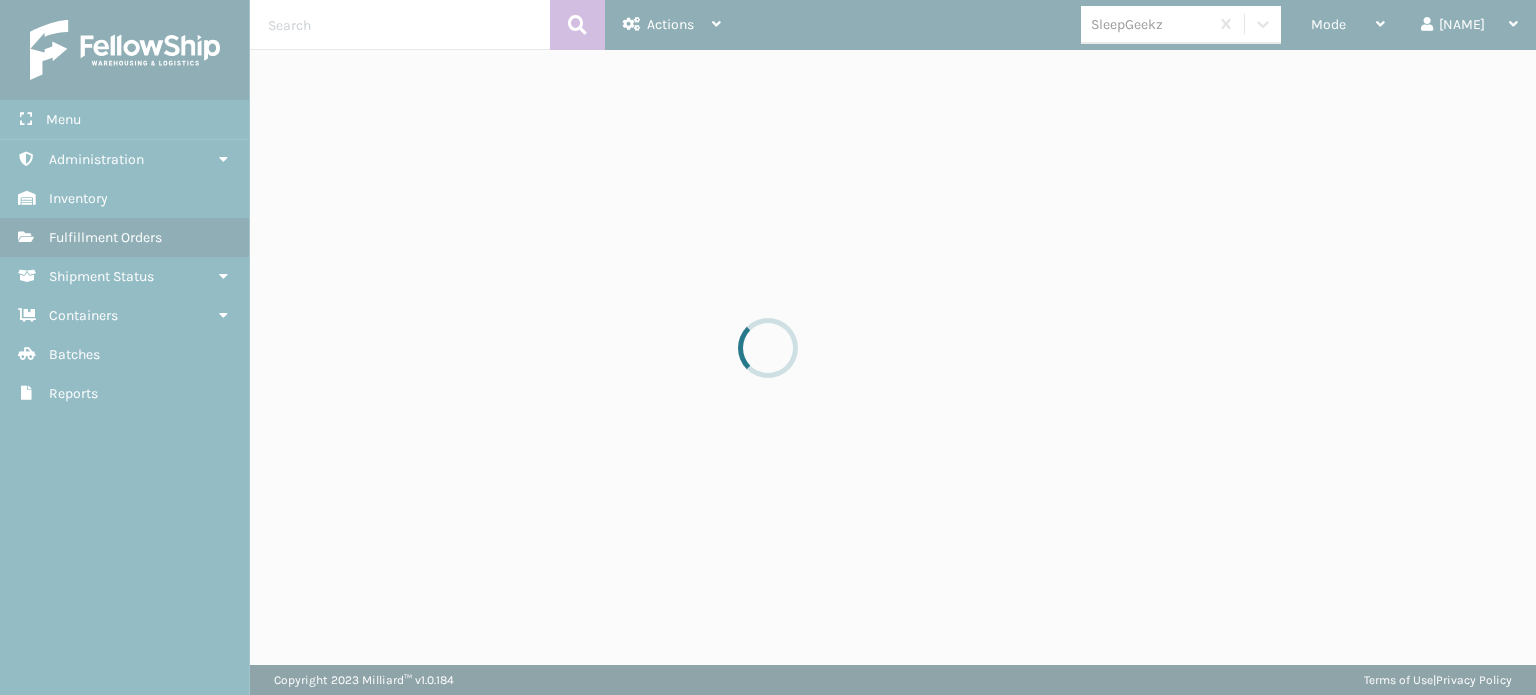 click at bounding box center [768, 347] 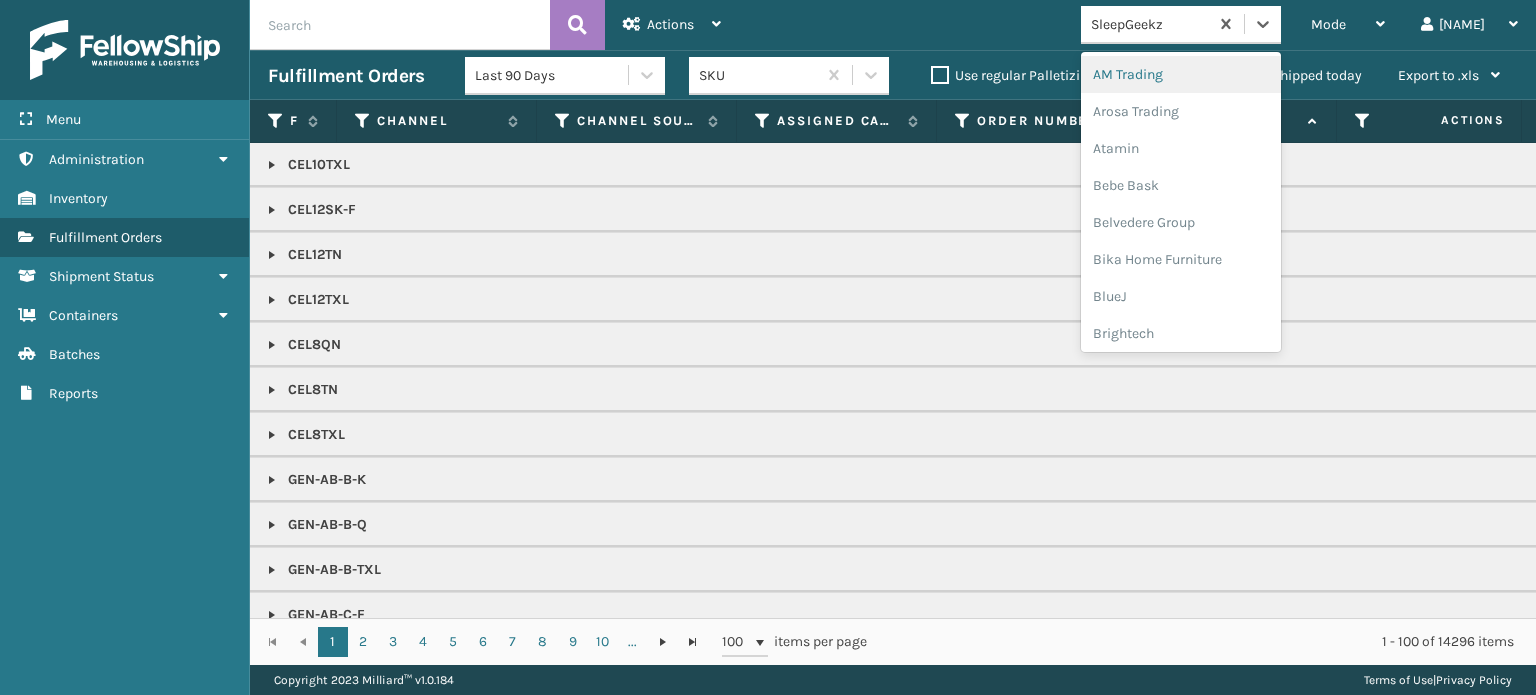 click on "SleepGeekz" at bounding box center (1150, 24) 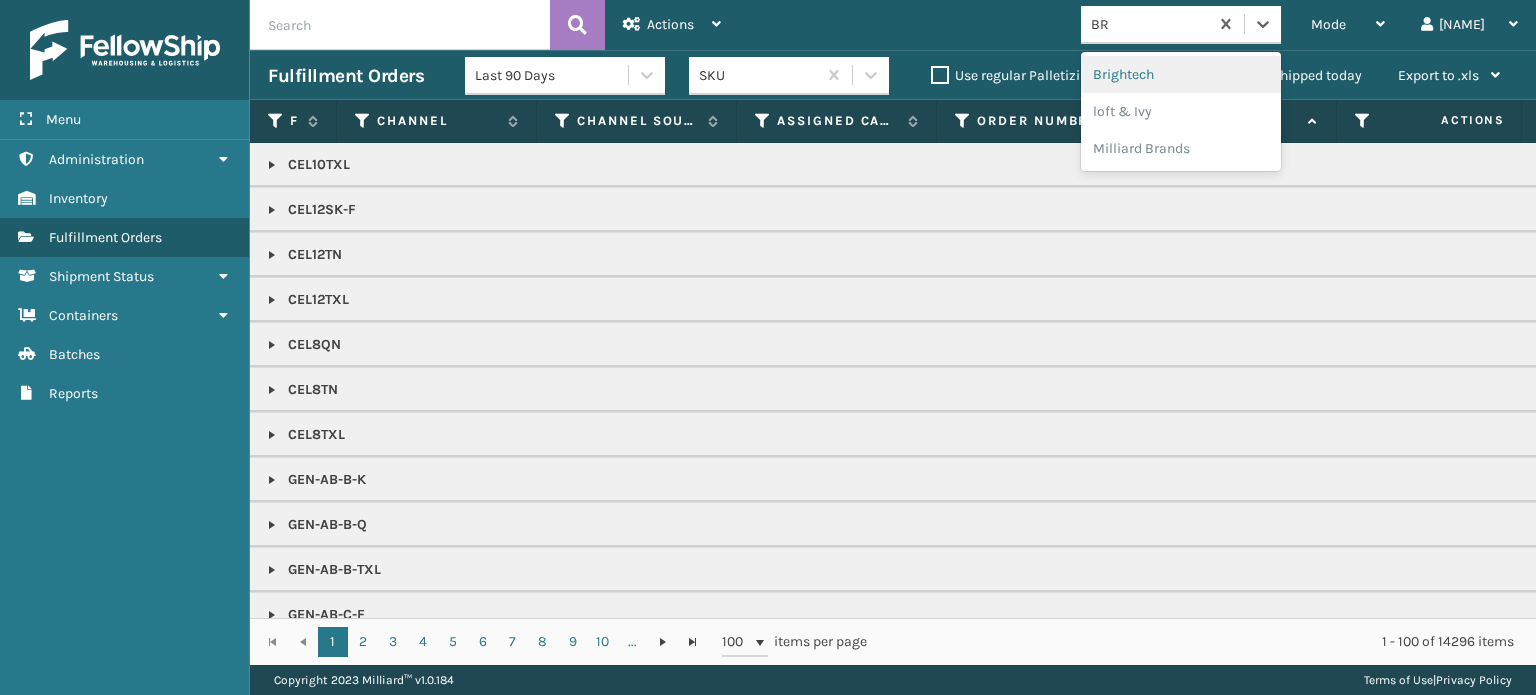 type on "BRI" 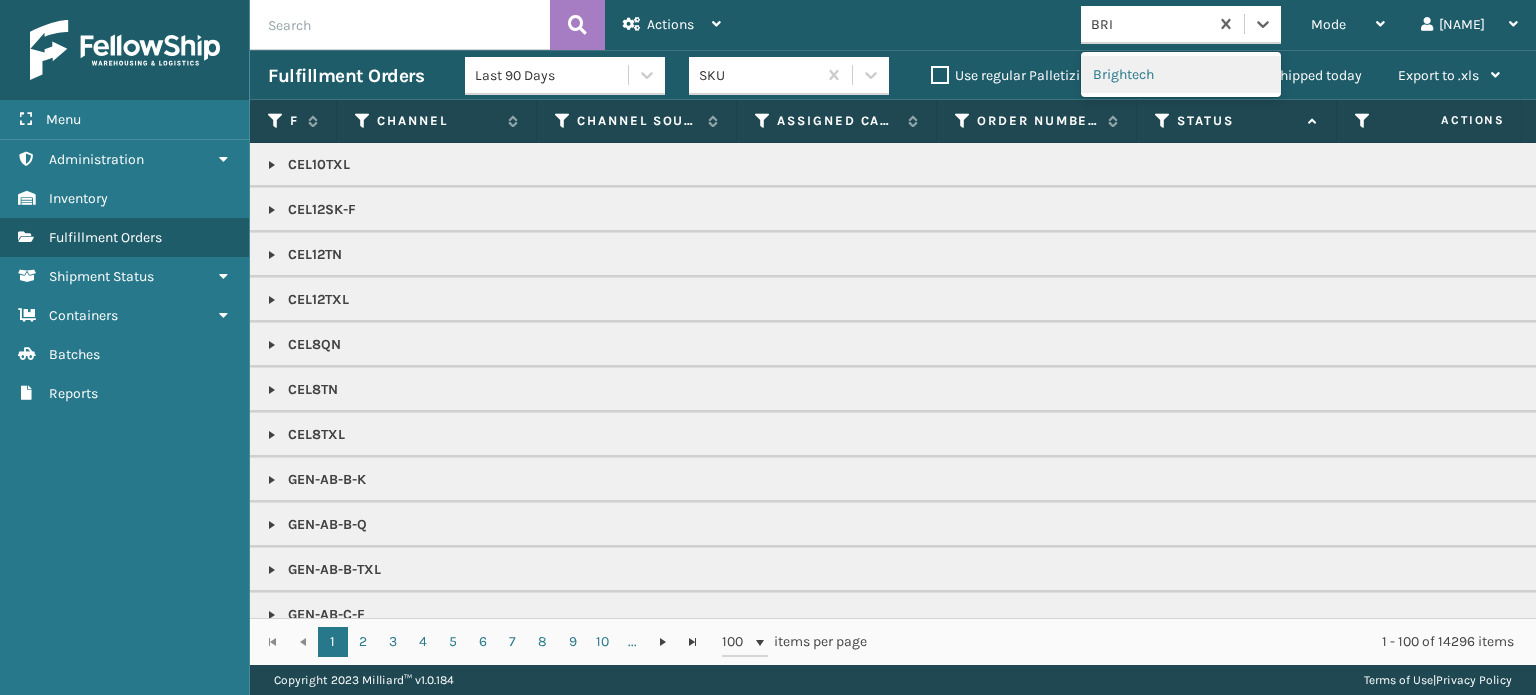 click on "Brightech" at bounding box center [1181, 74] 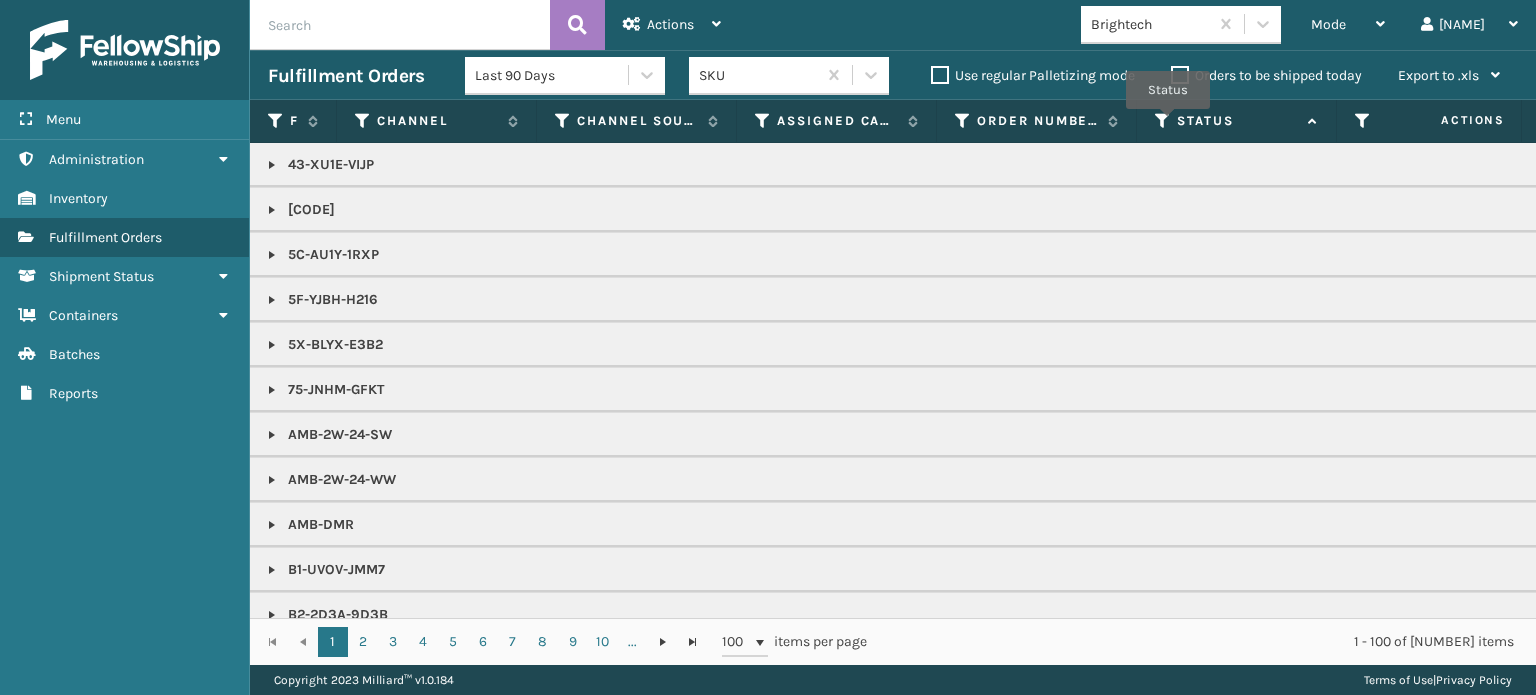 click at bounding box center [1163, 121] 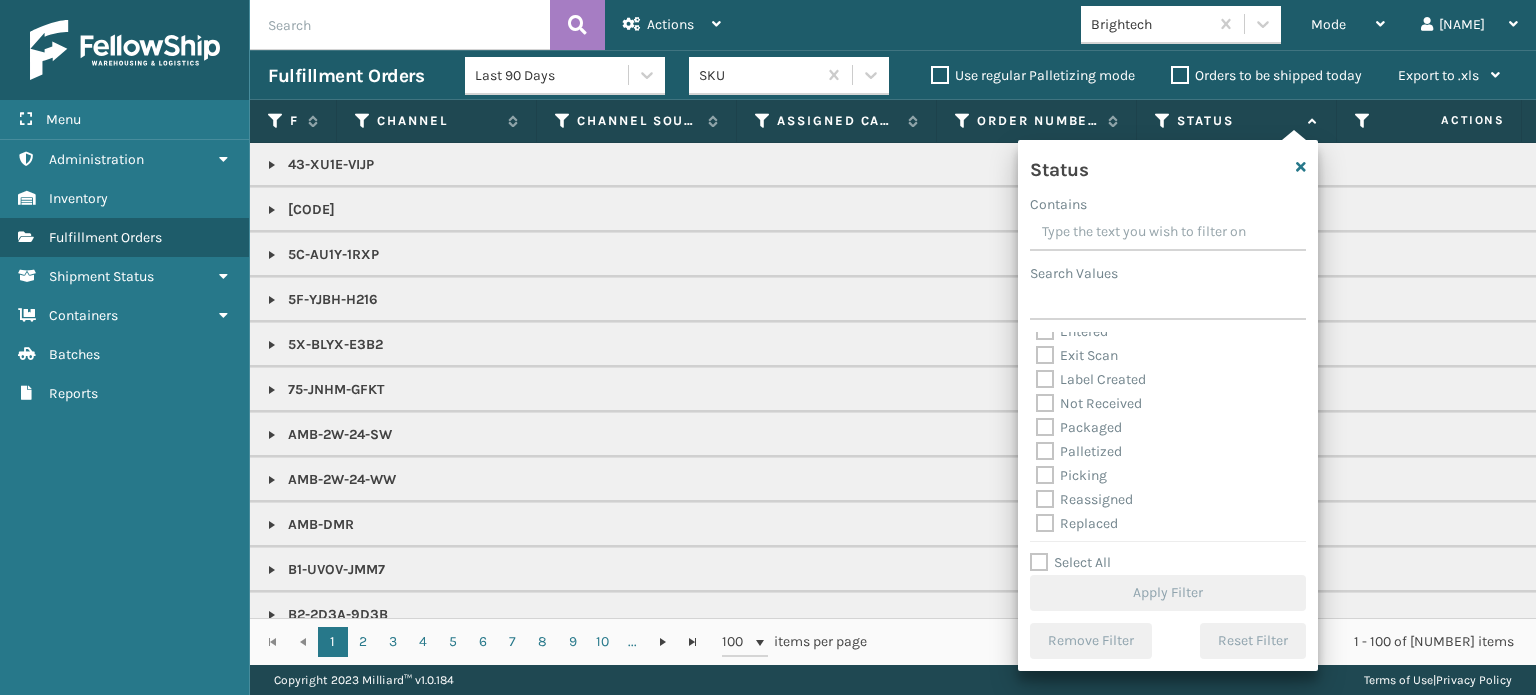 scroll, scrollTop: 112, scrollLeft: 0, axis: vertical 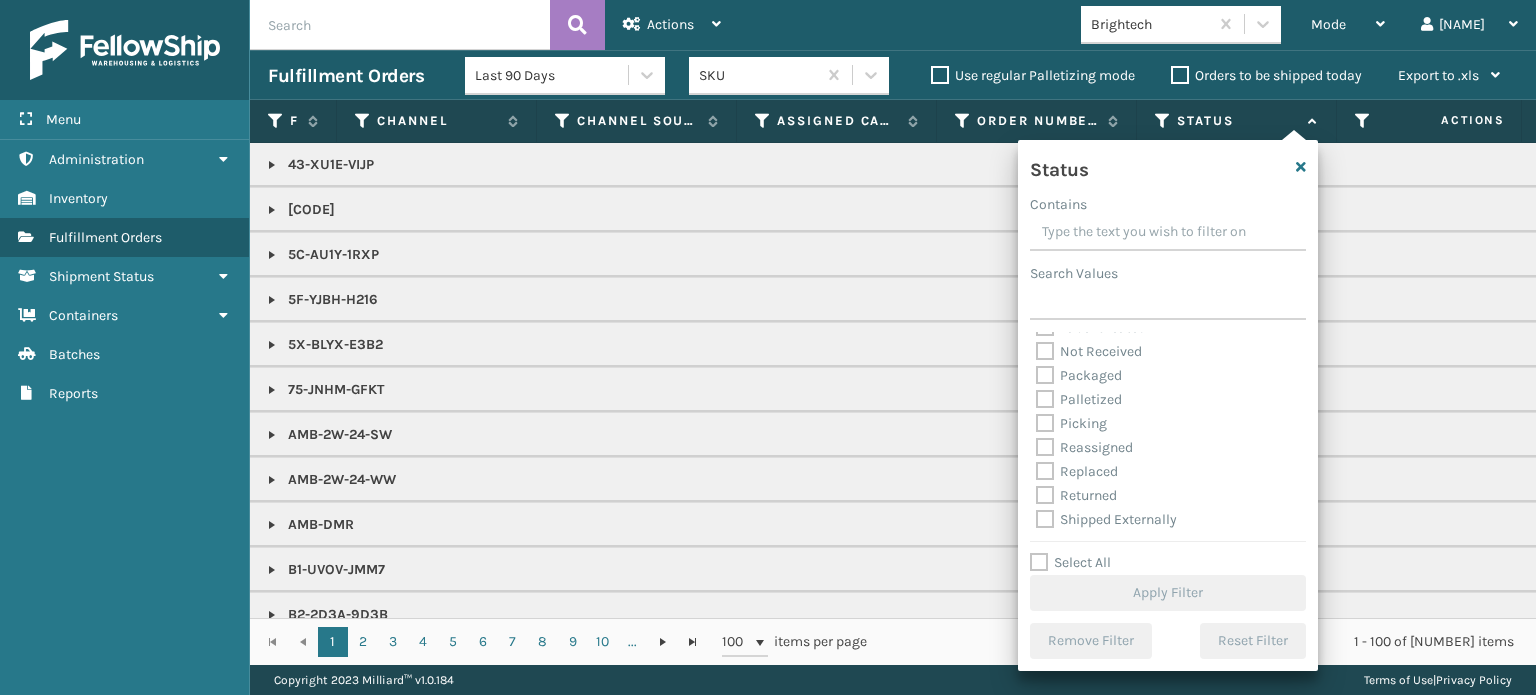 click on "Picking" at bounding box center [1071, 423] 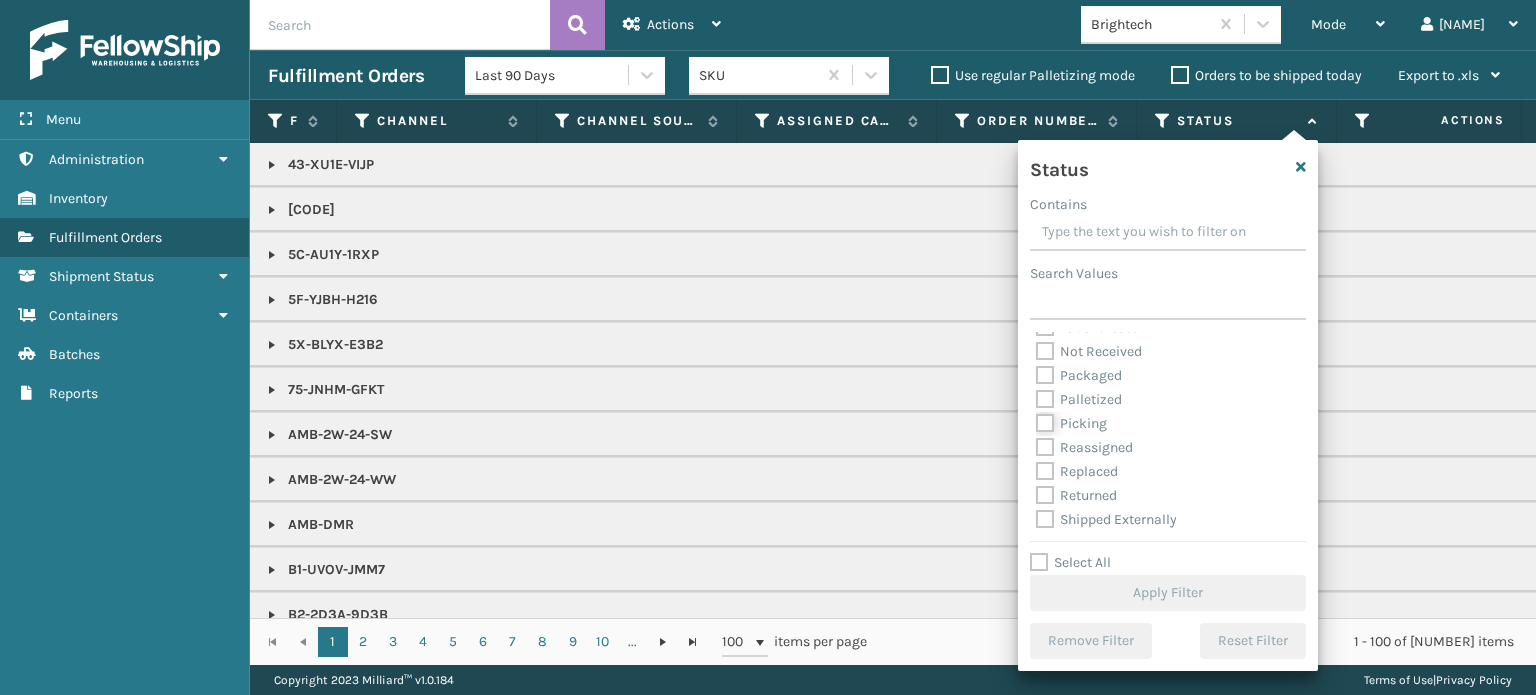 click on "Picking" at bounding box center (1036, 418) 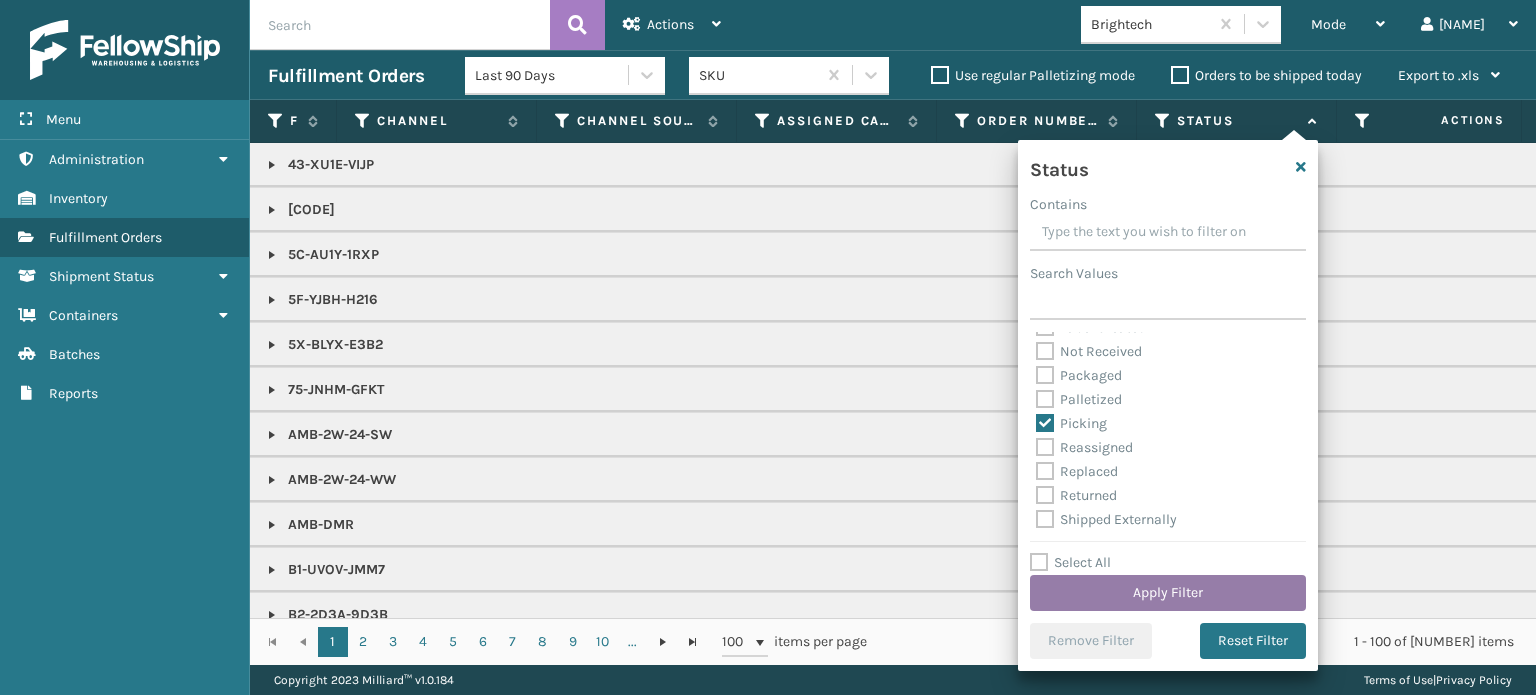 click on "Apply Filter" at bounding box center [1168, 593] 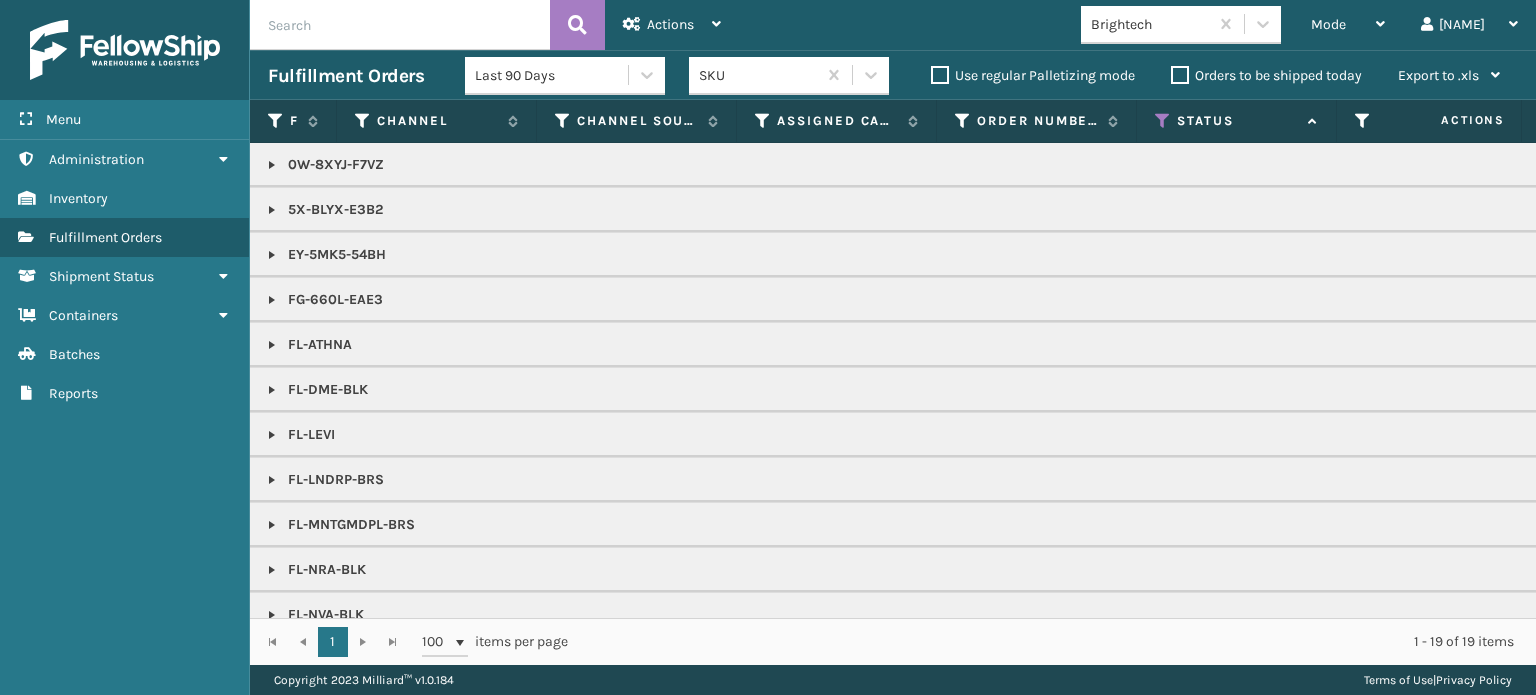 click at bounding box center [272, 165] 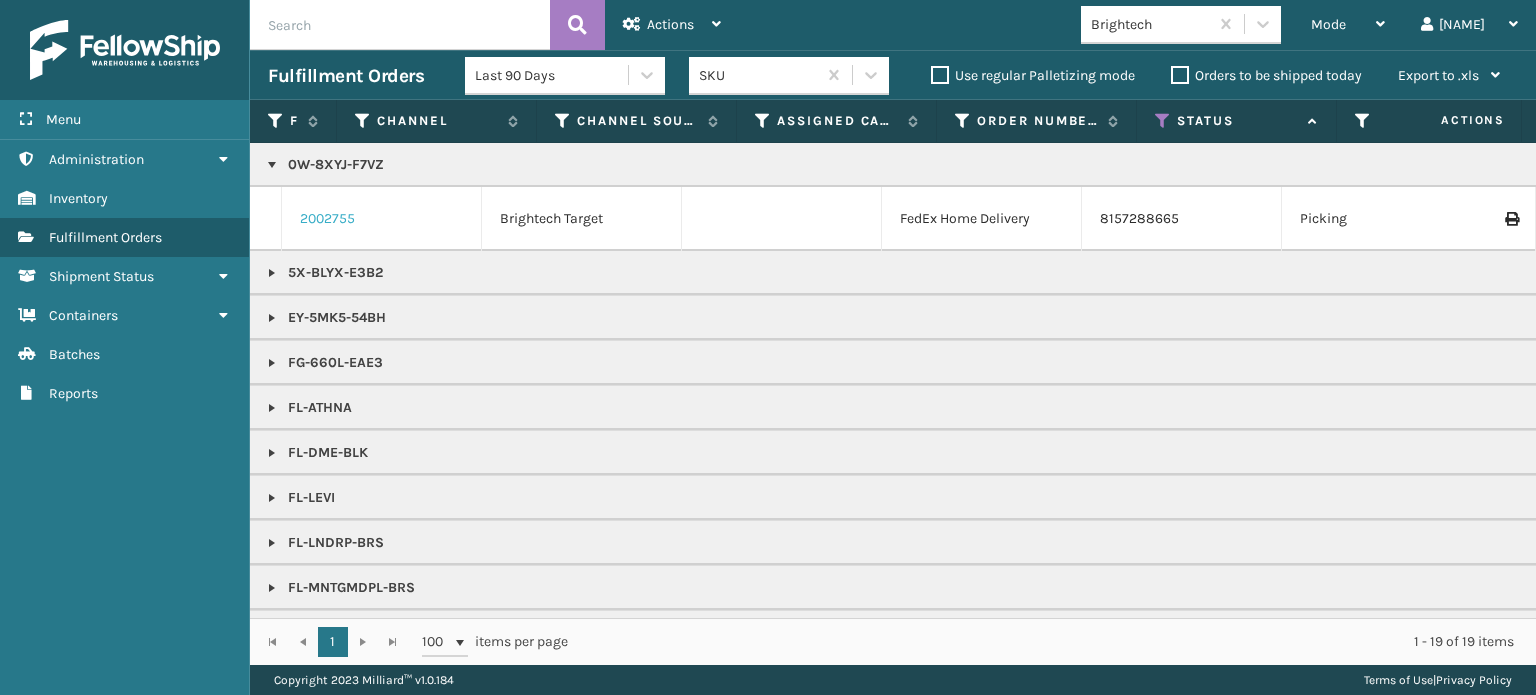 click on "2002755" at bounding box center (327, 219) 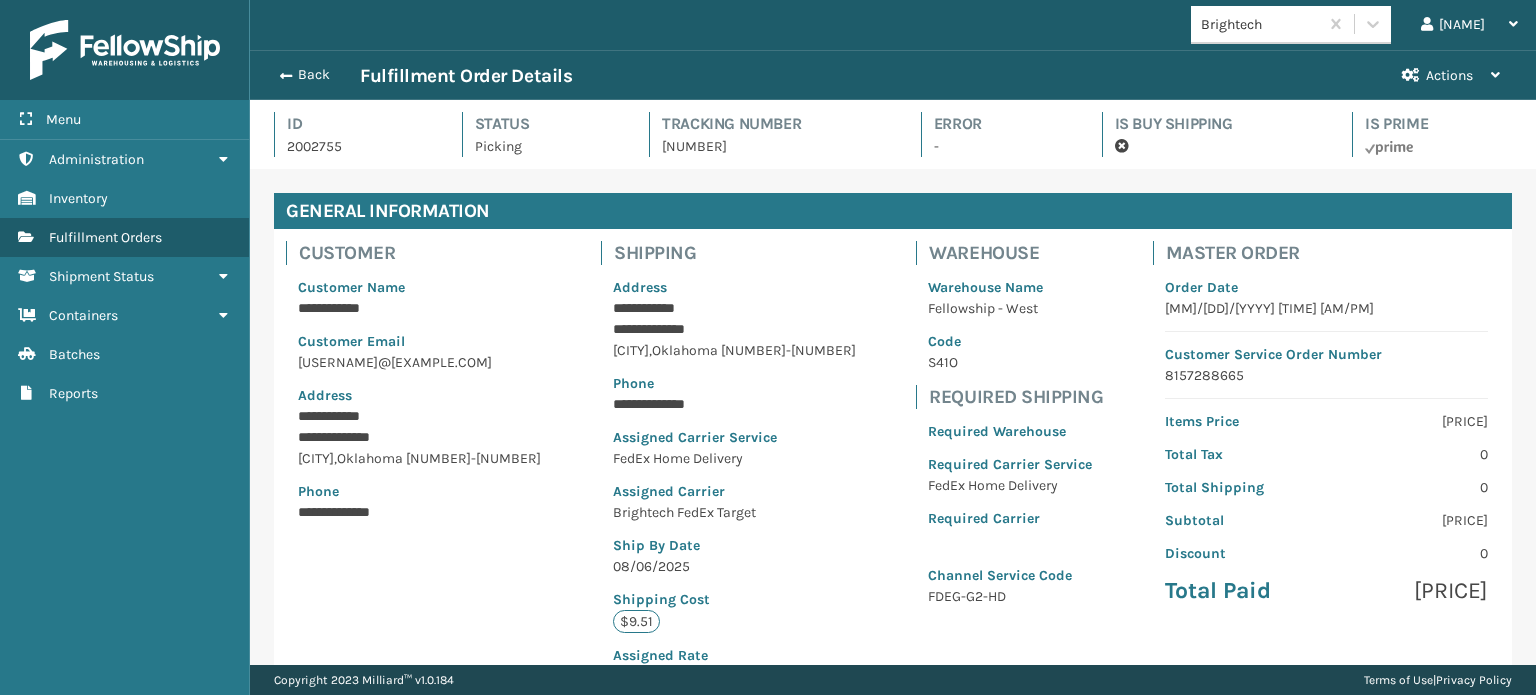 scroll, scrollTop: 99951, scrollLeft: 98713, axis: both 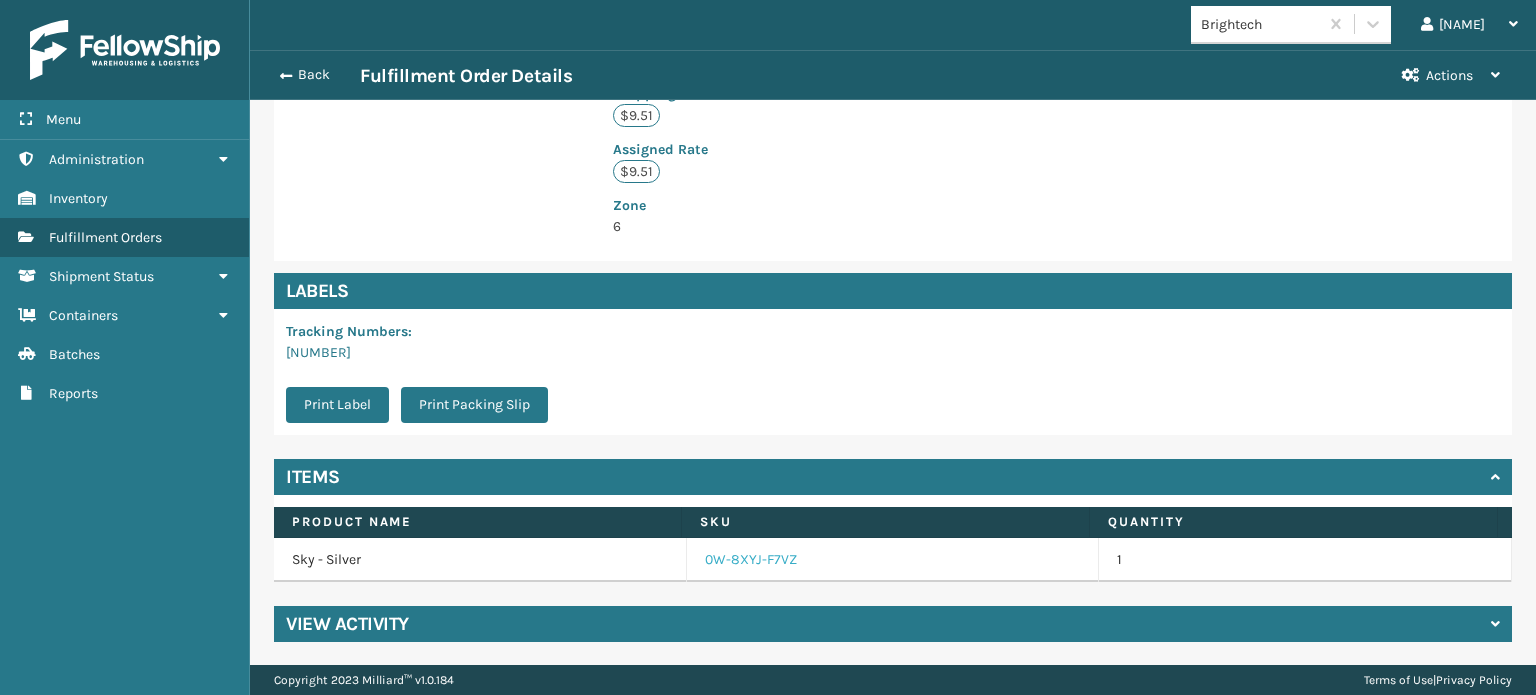 click on "0W-8XYJ-F7VZ" at bounding box center (751, 560) 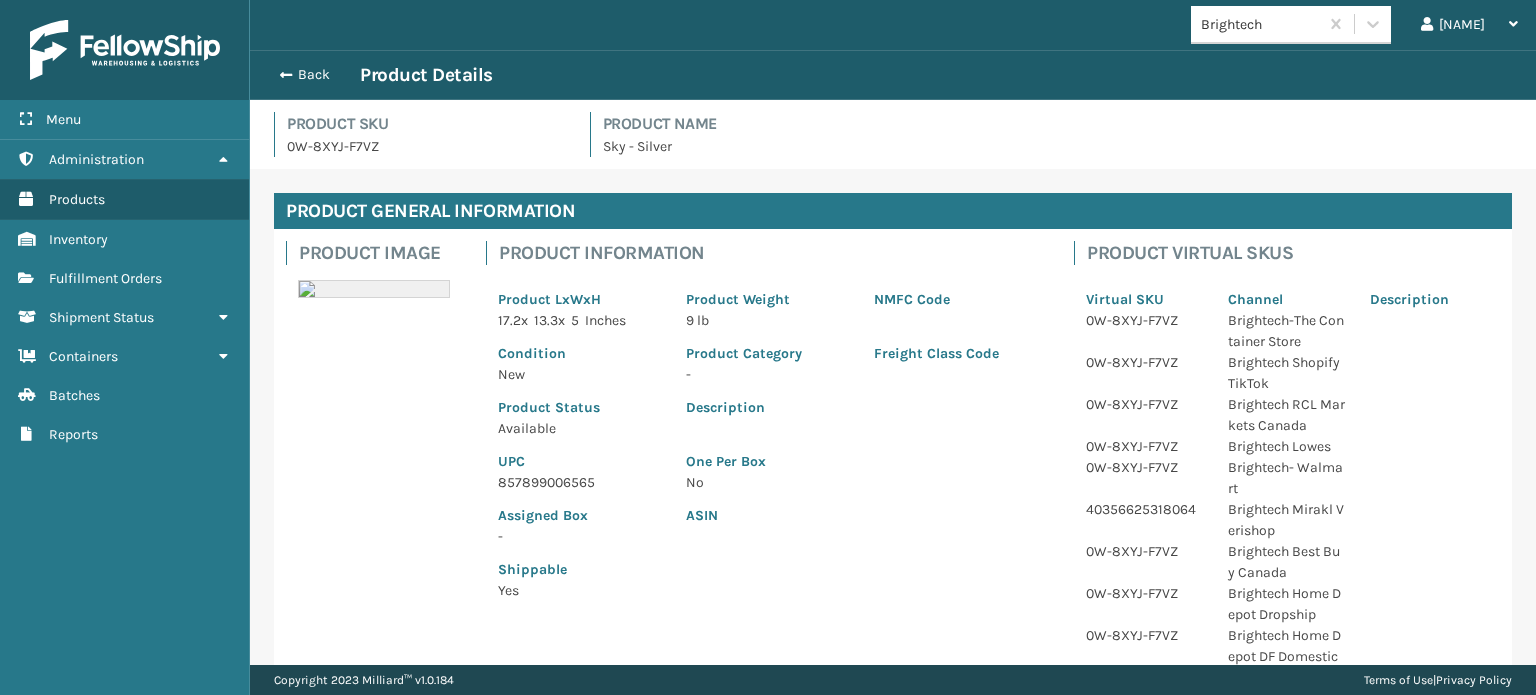 click on "UPC" at bounding box center (580, 461) 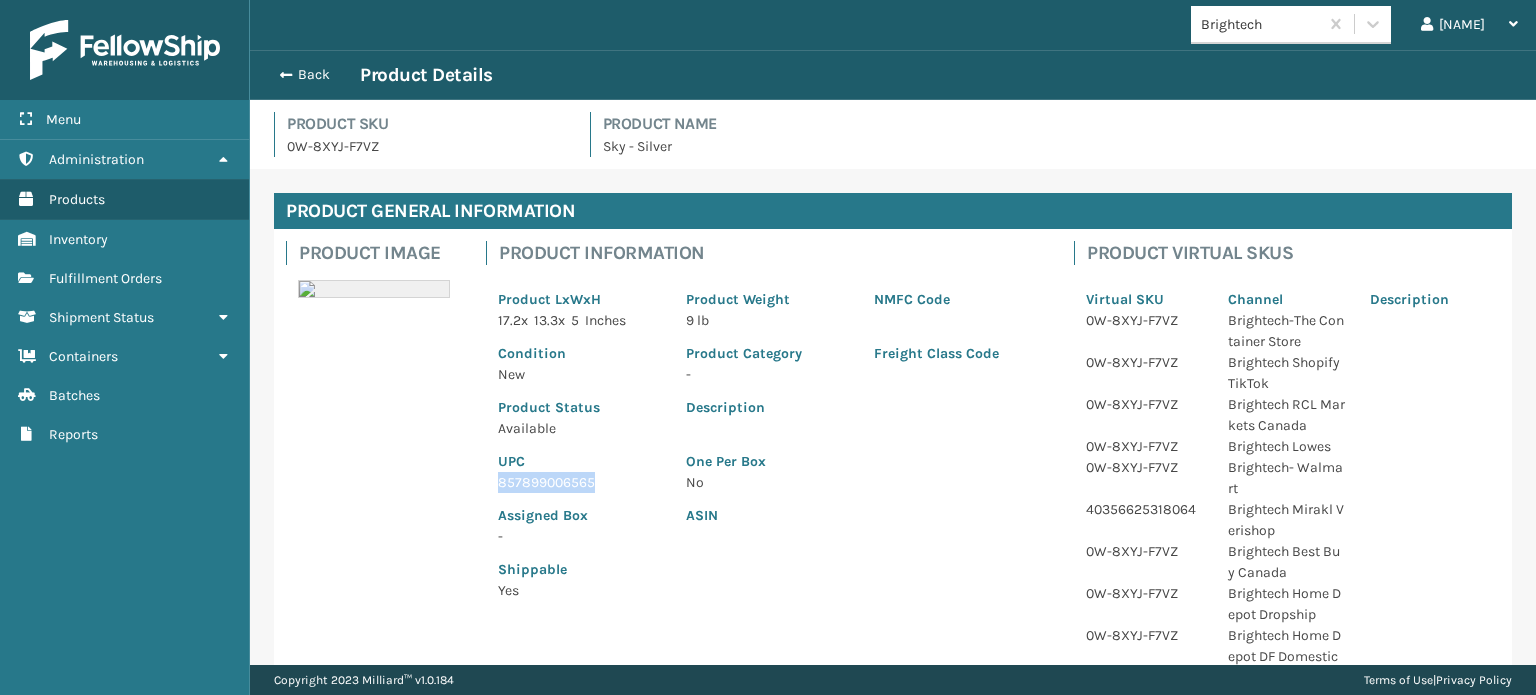 click on "857899006565" at bounding box center [580, 482] 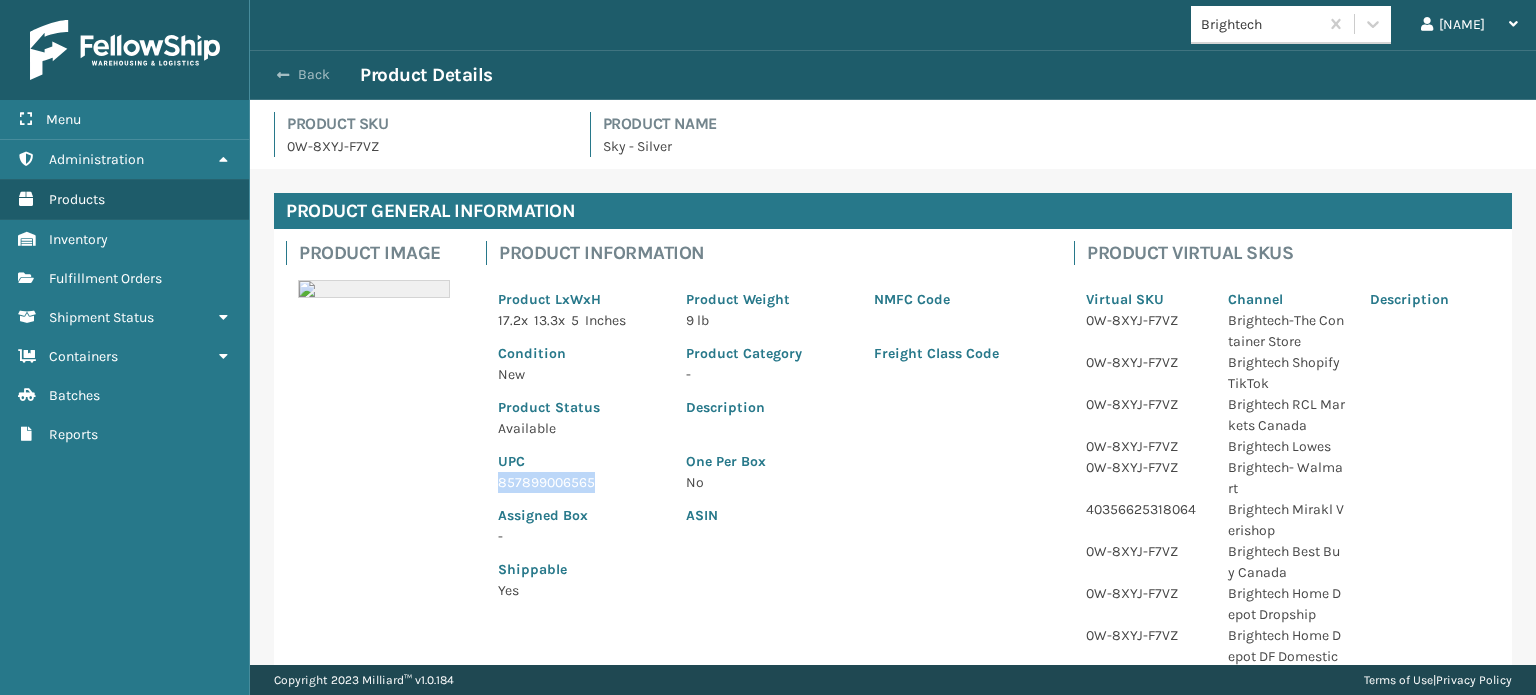 click on "Back" at bounding box center (314, 75) 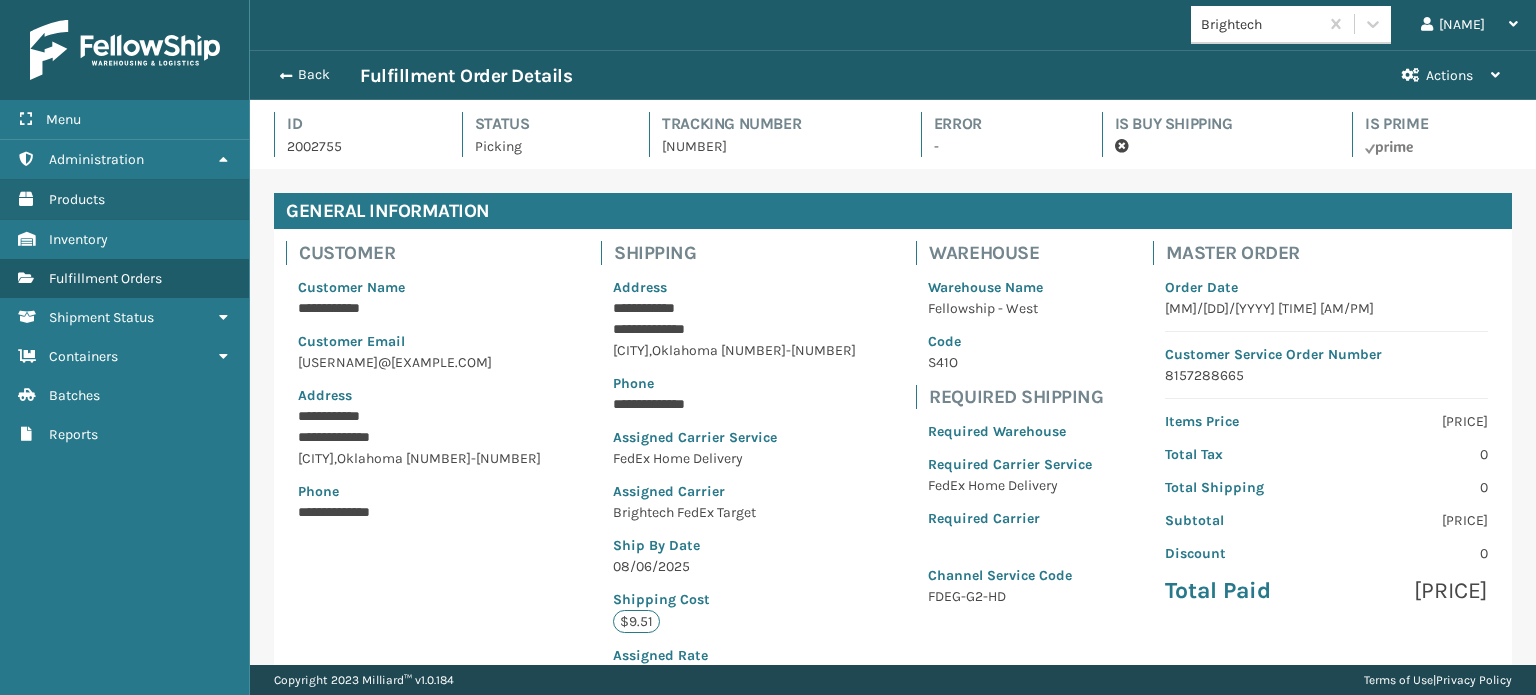scroll, scrollTop: 99951, scrollLeft: 98713, axis: both 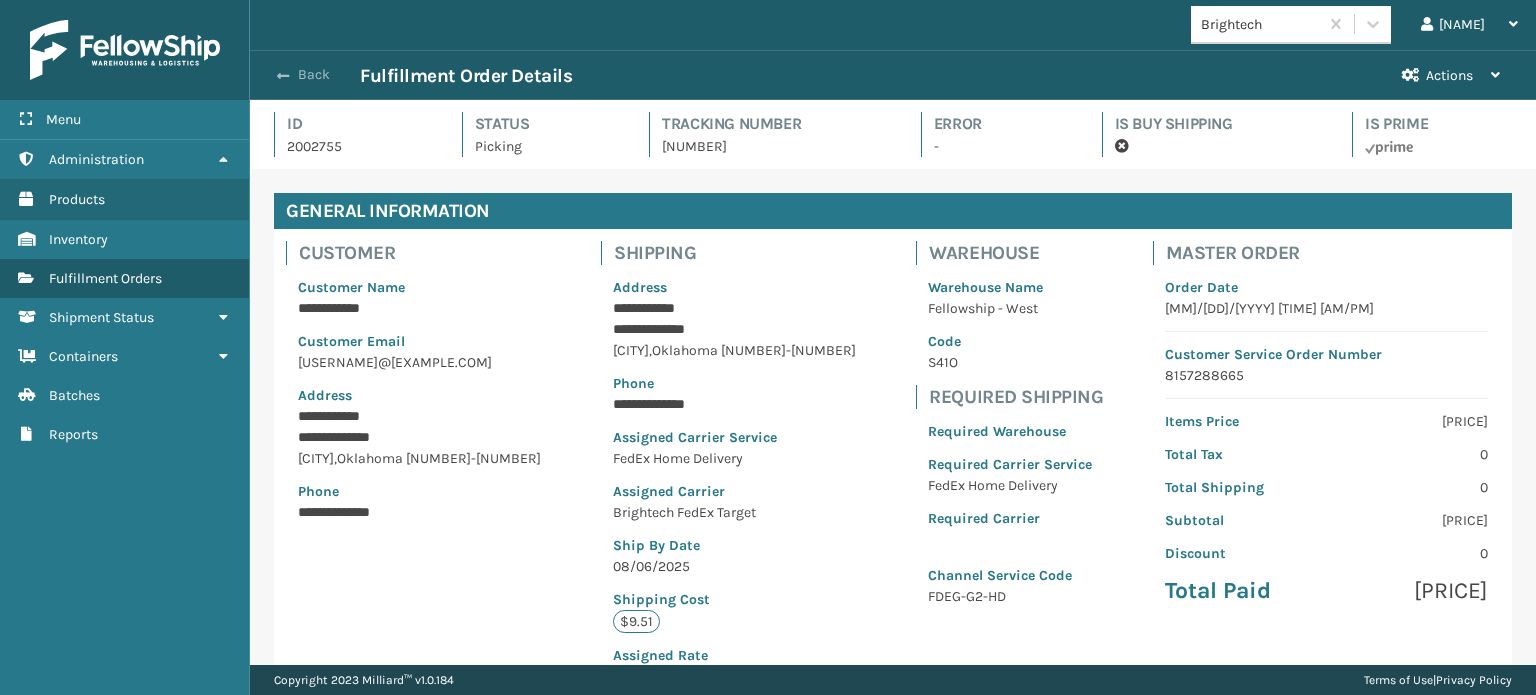 click on "Back" at bounding box center [314, 75] 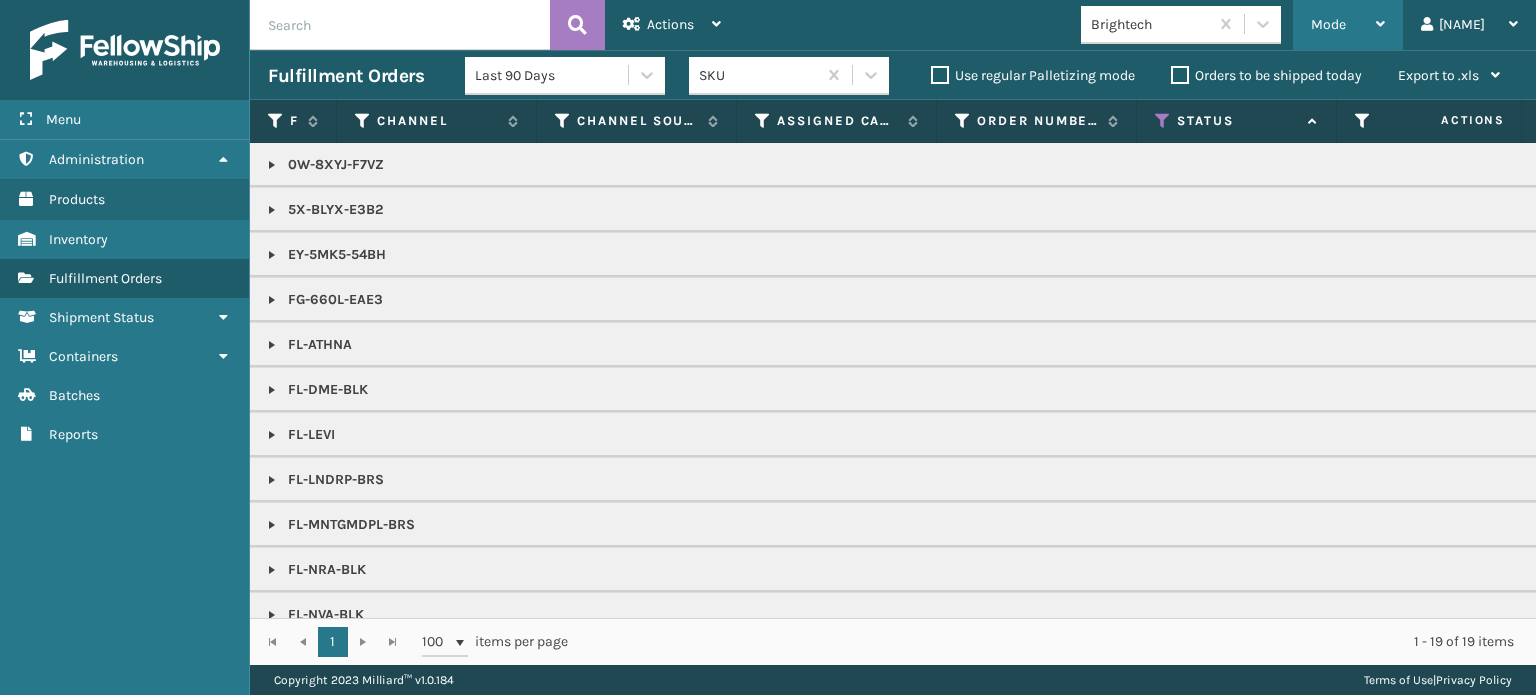 drag, startPoint x: 1340, startPoint y: 12, endPoint x: 1366, endPoint y: 23, distance: 28.231188 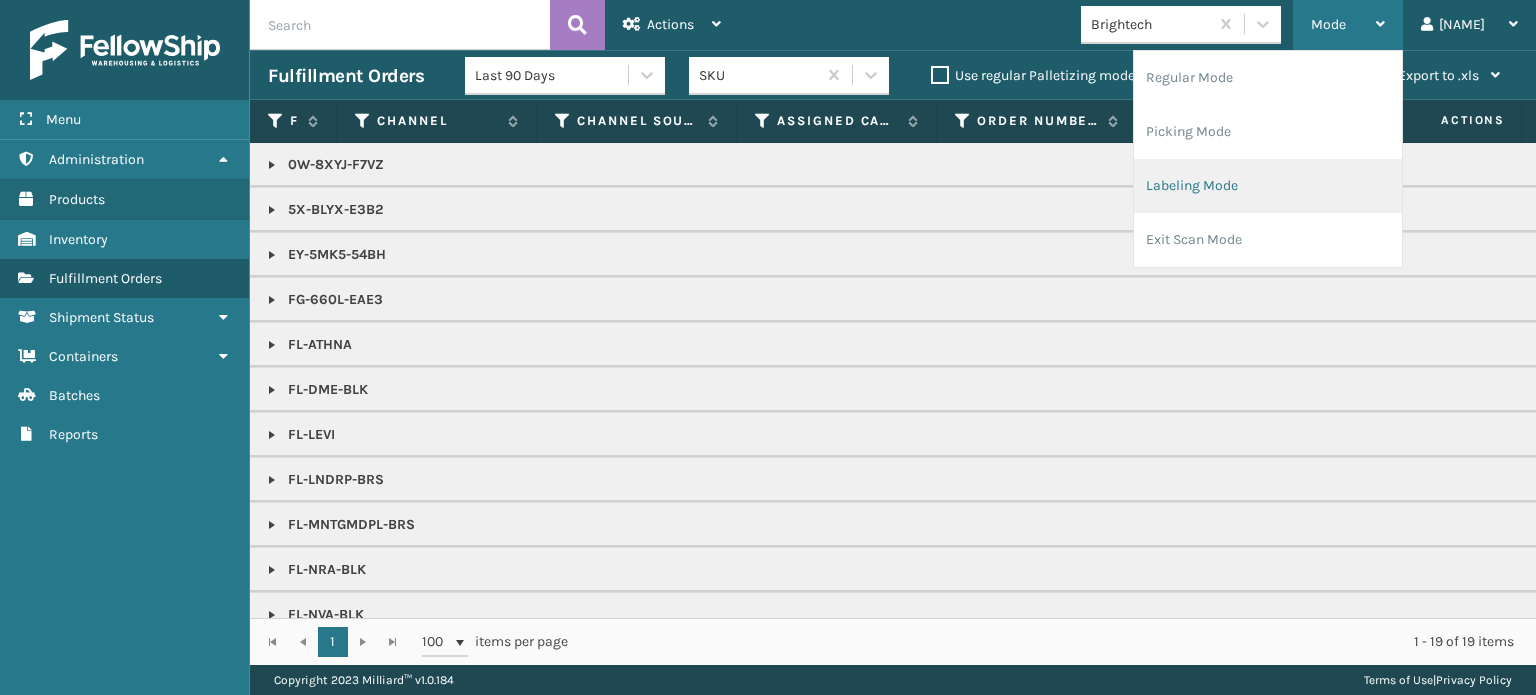 click on "Labeling Mode" at bounding box center [1268, 186] 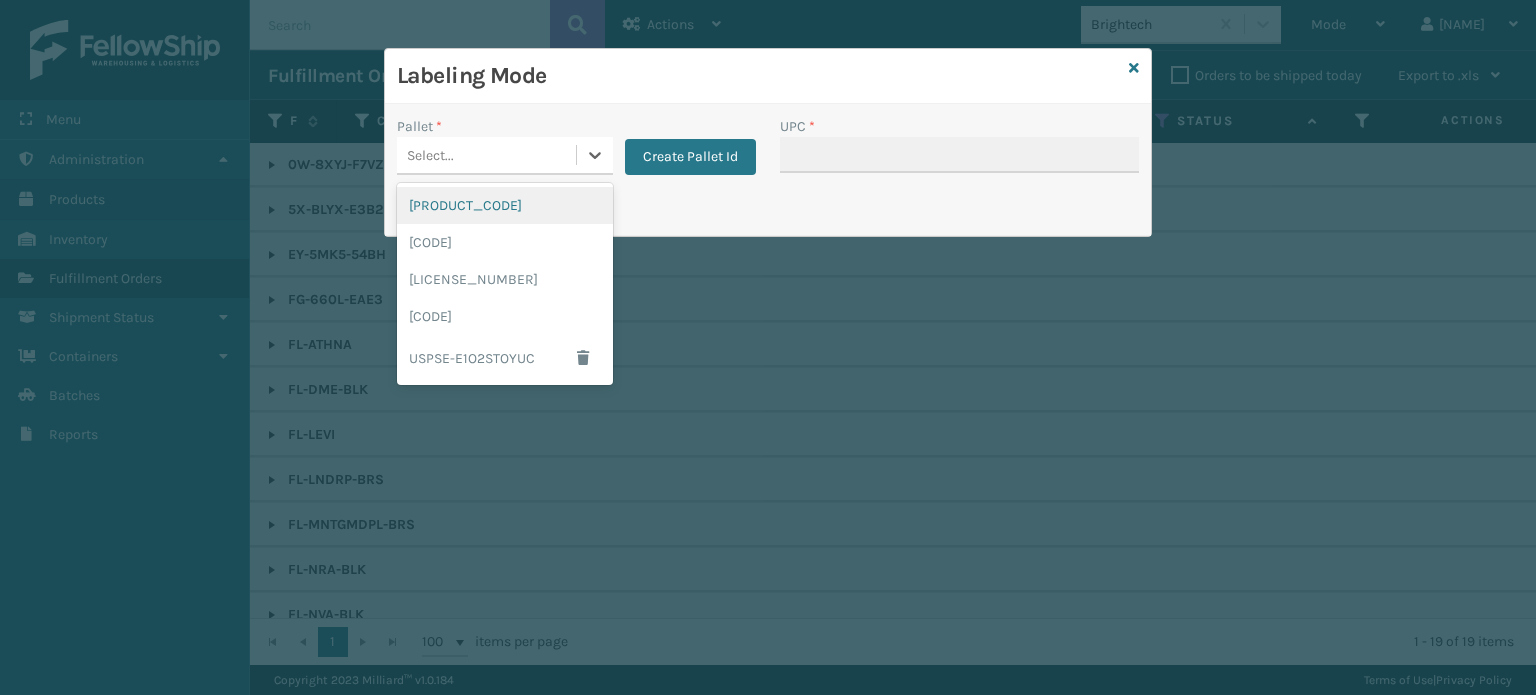 click on "Select..." at bounding box center (486, 155) 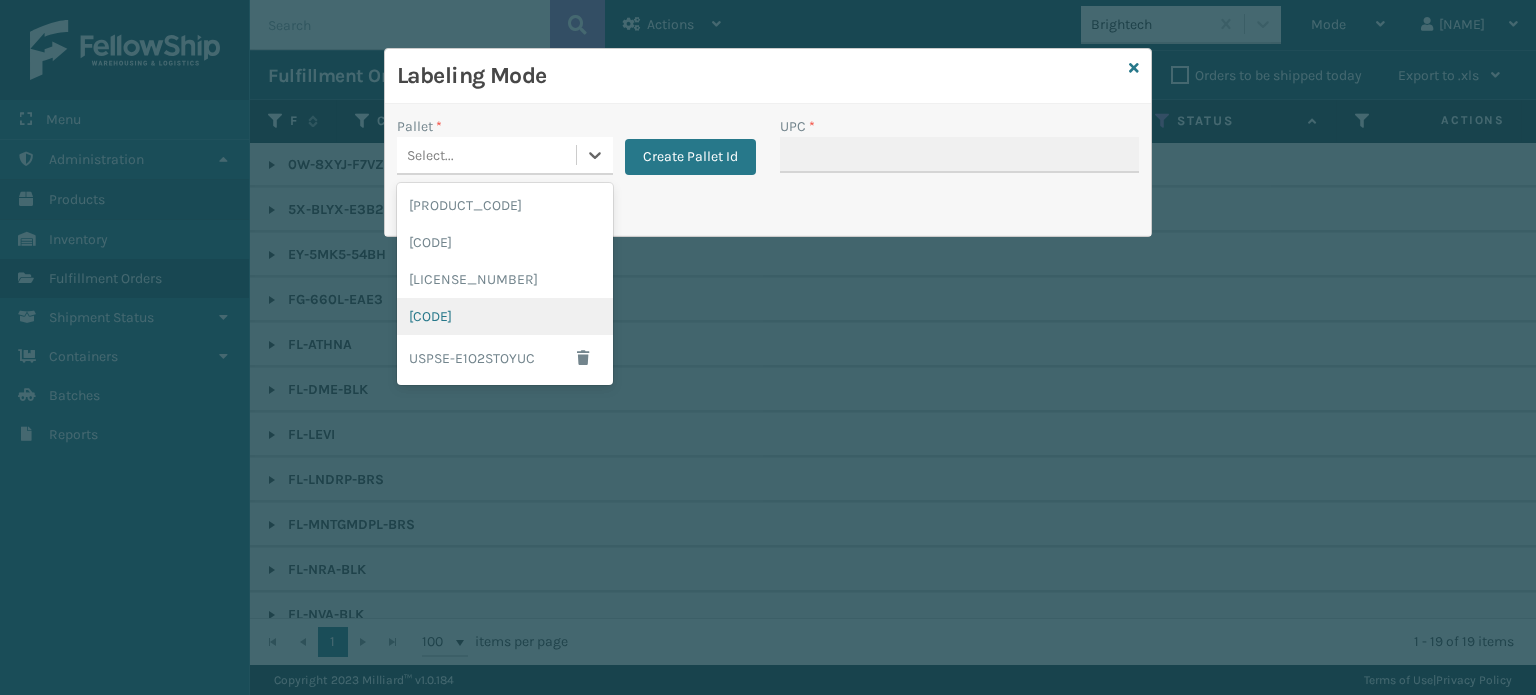 click on "[CODE]" at bounding box center [505, 316] 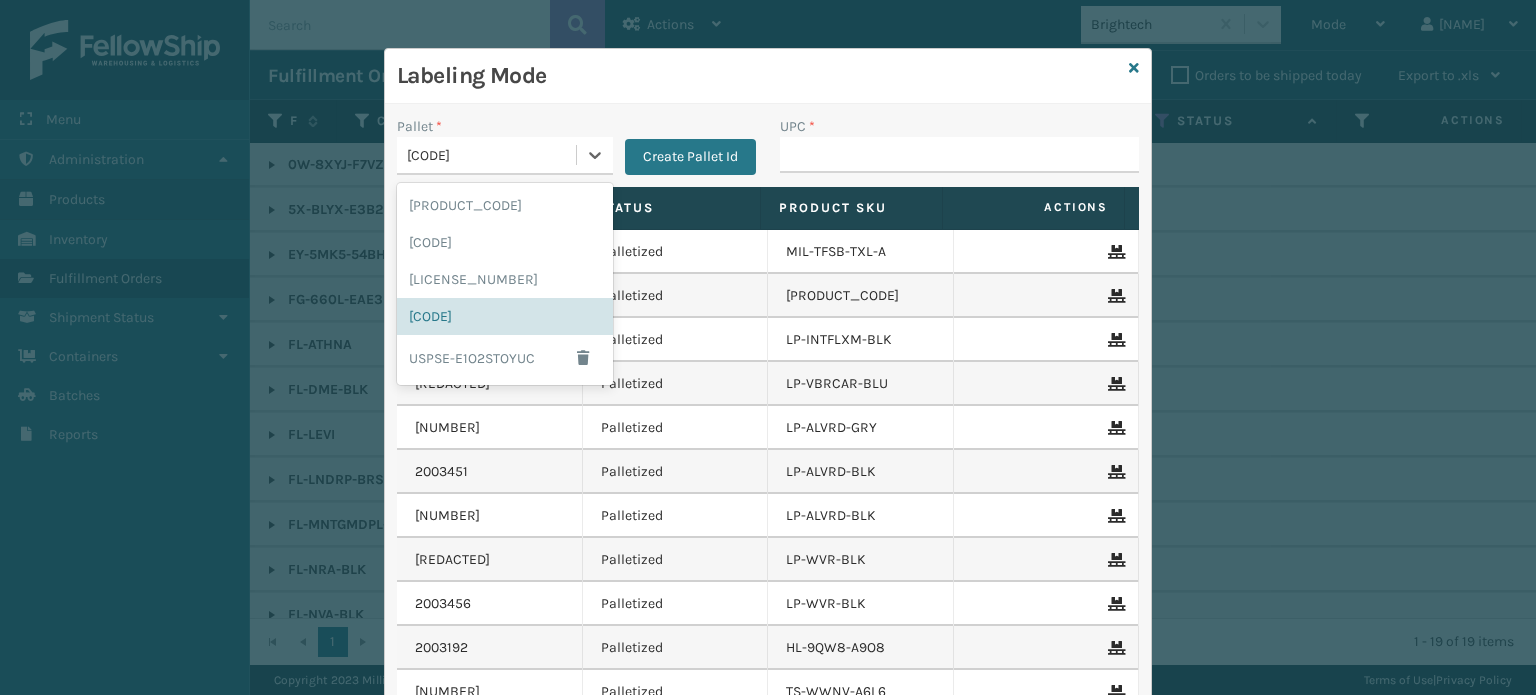 click on "[CODE]" at bounding box center [492, 155] 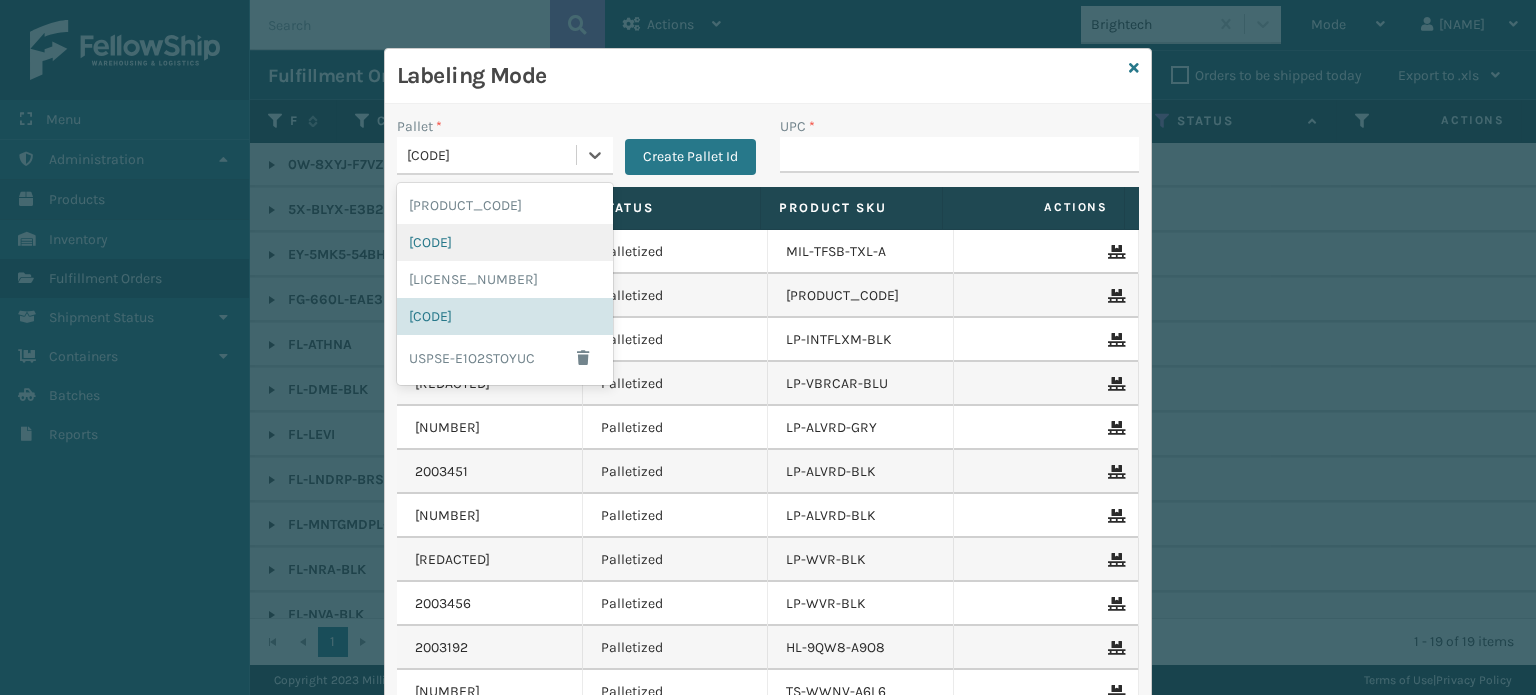 click on "[CODE]" at bounding box center (505, 242) 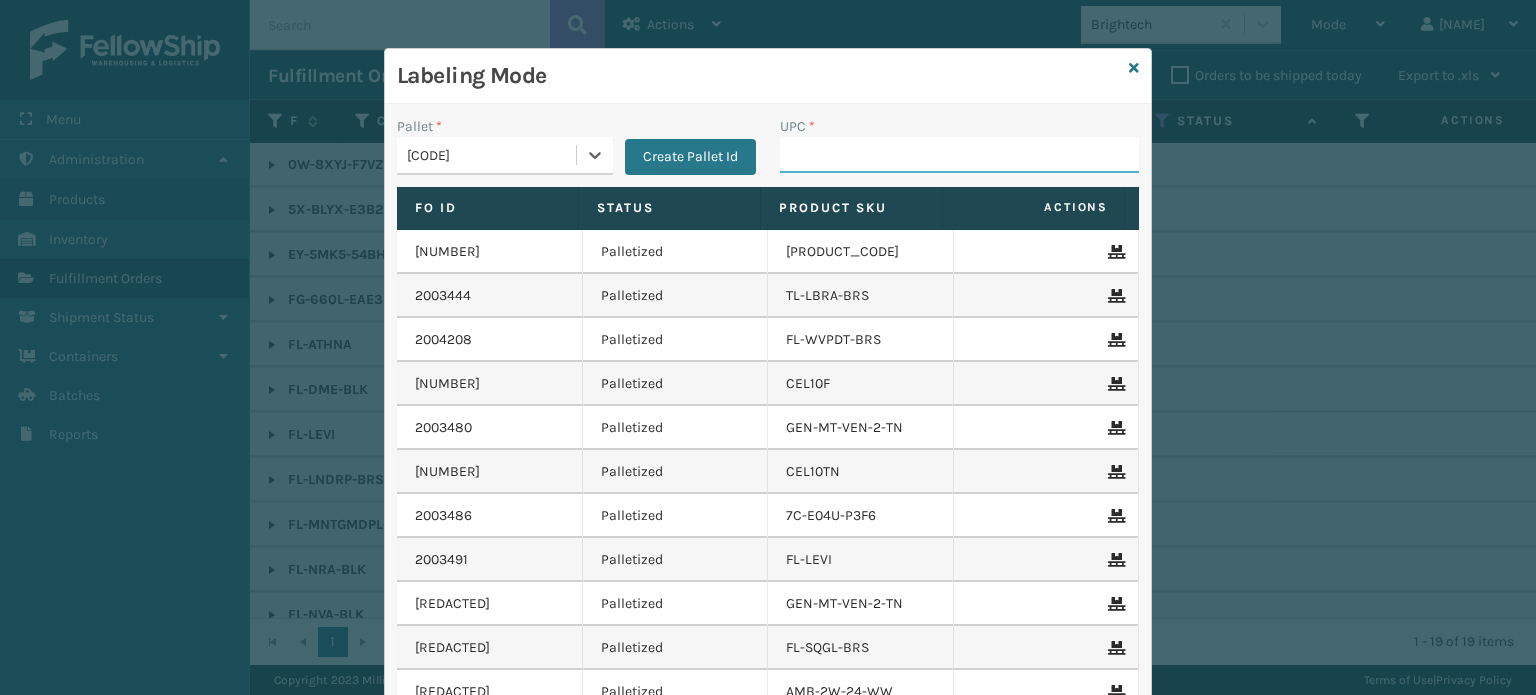 click on "UPC   *" at bounding box center [959, 155] 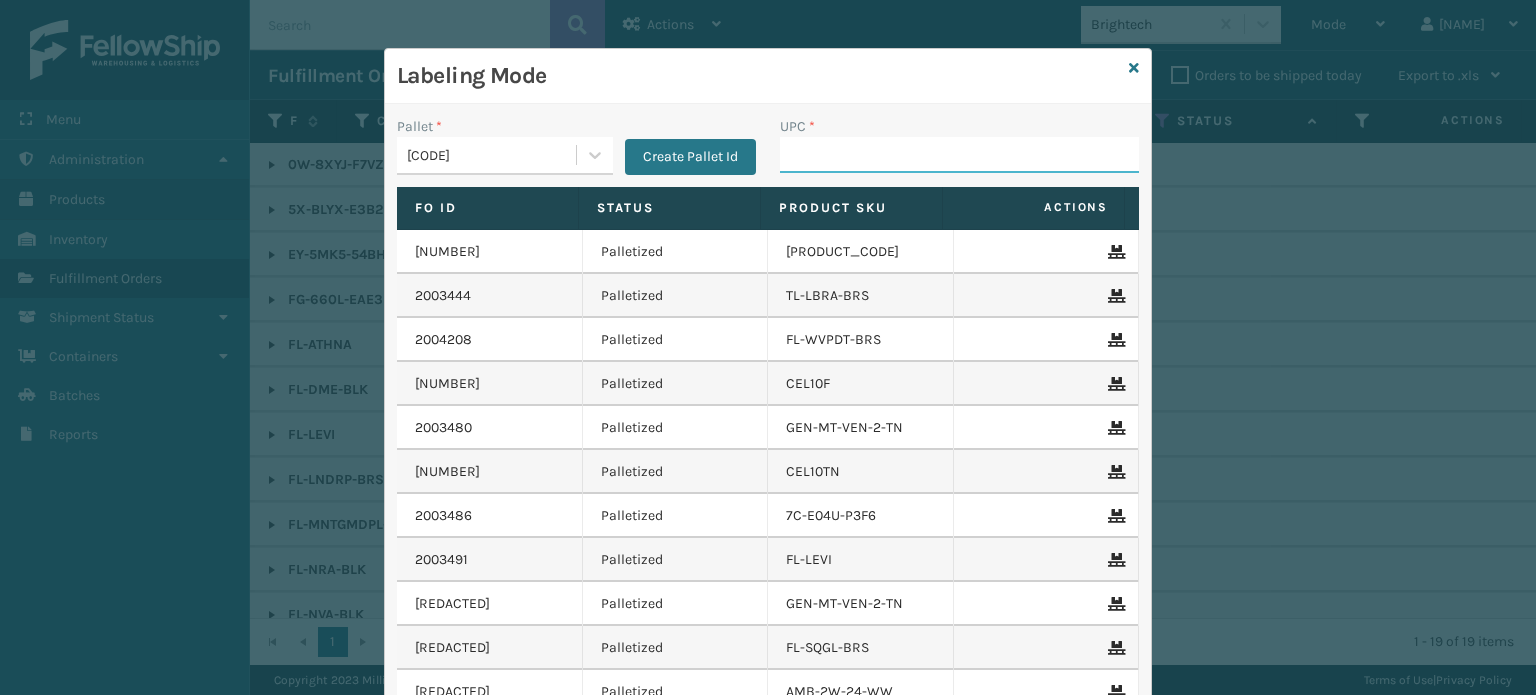 paste on "857899006565" 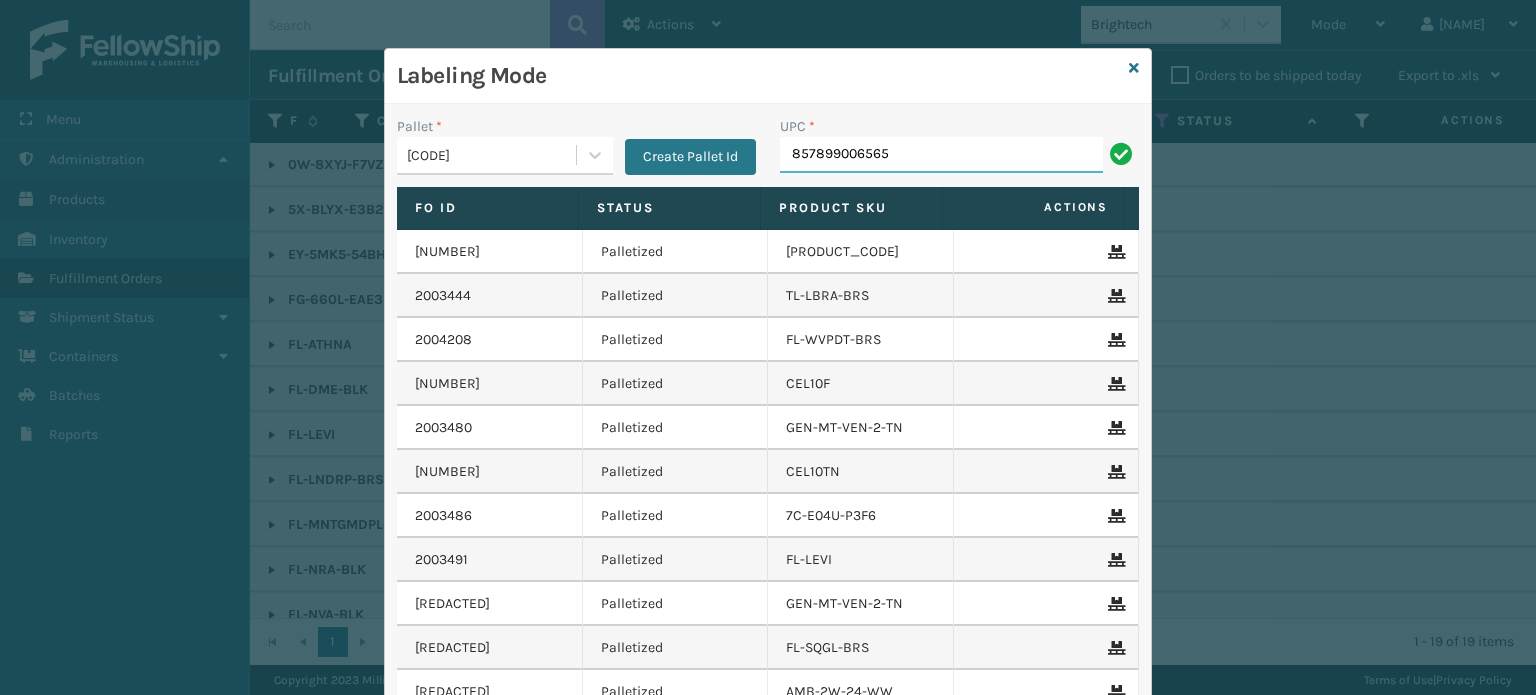 type on "857899006565" 